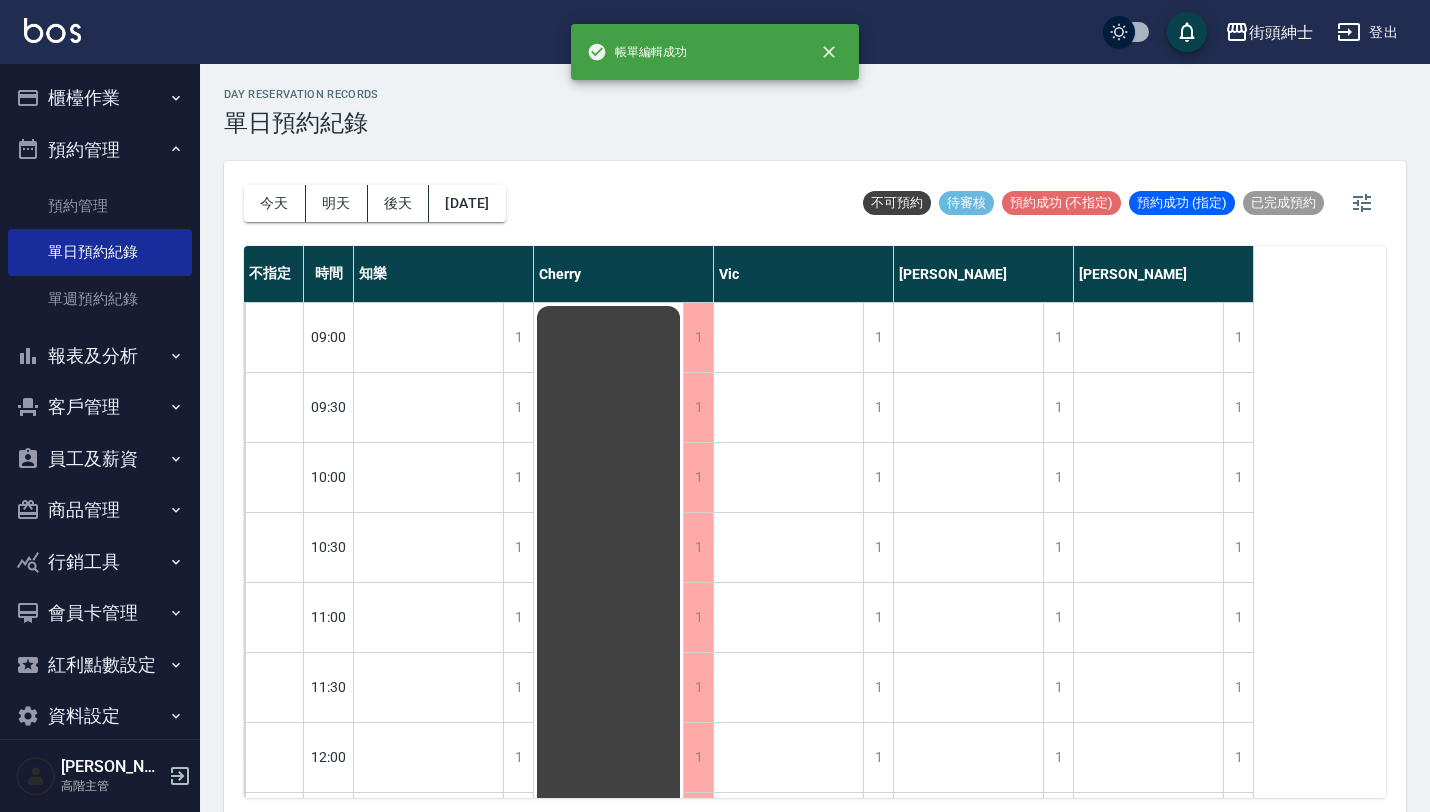 scroll, scrollTop: 0, scrollLeft: 0, axis: both 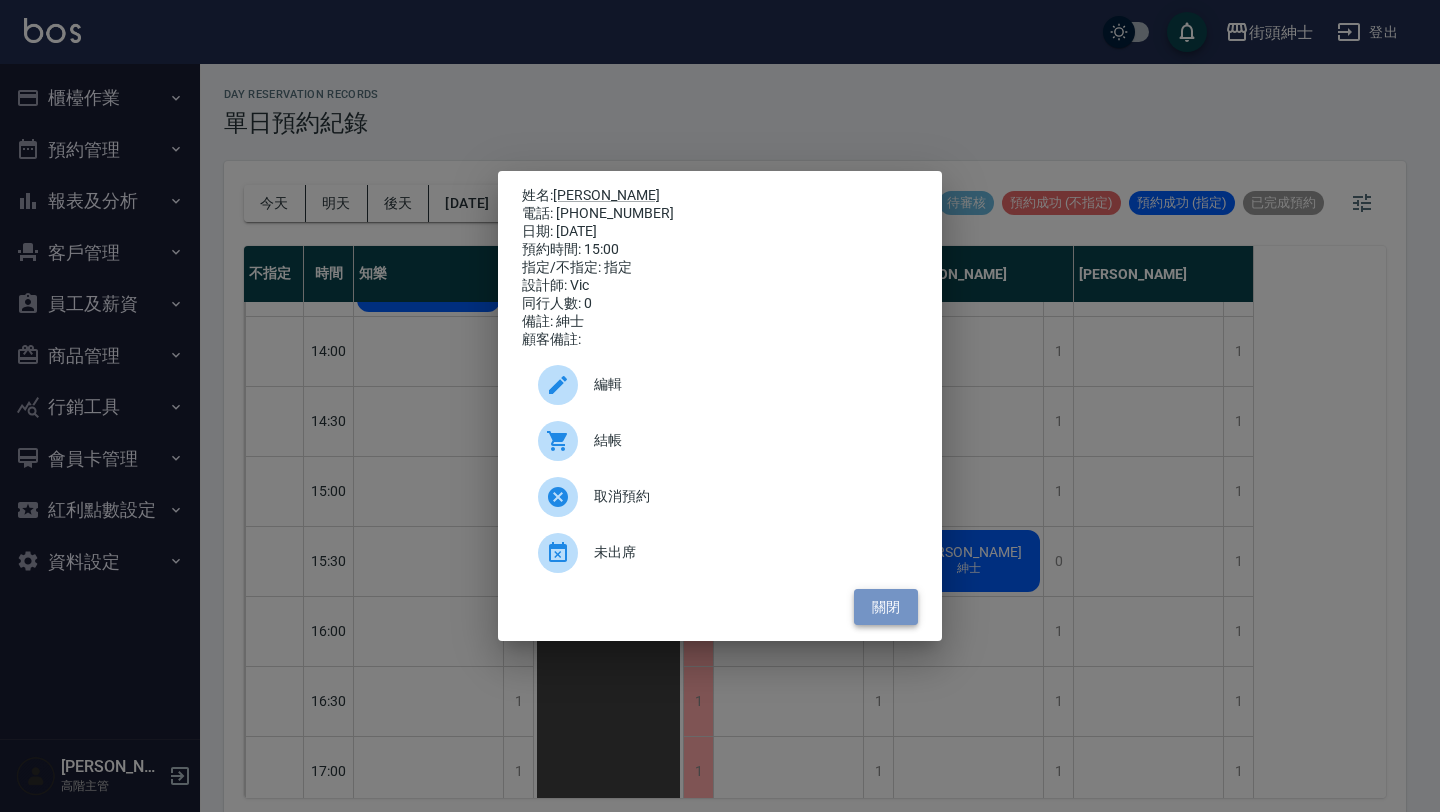 click on "關閉" at bounding box center [886, 607] 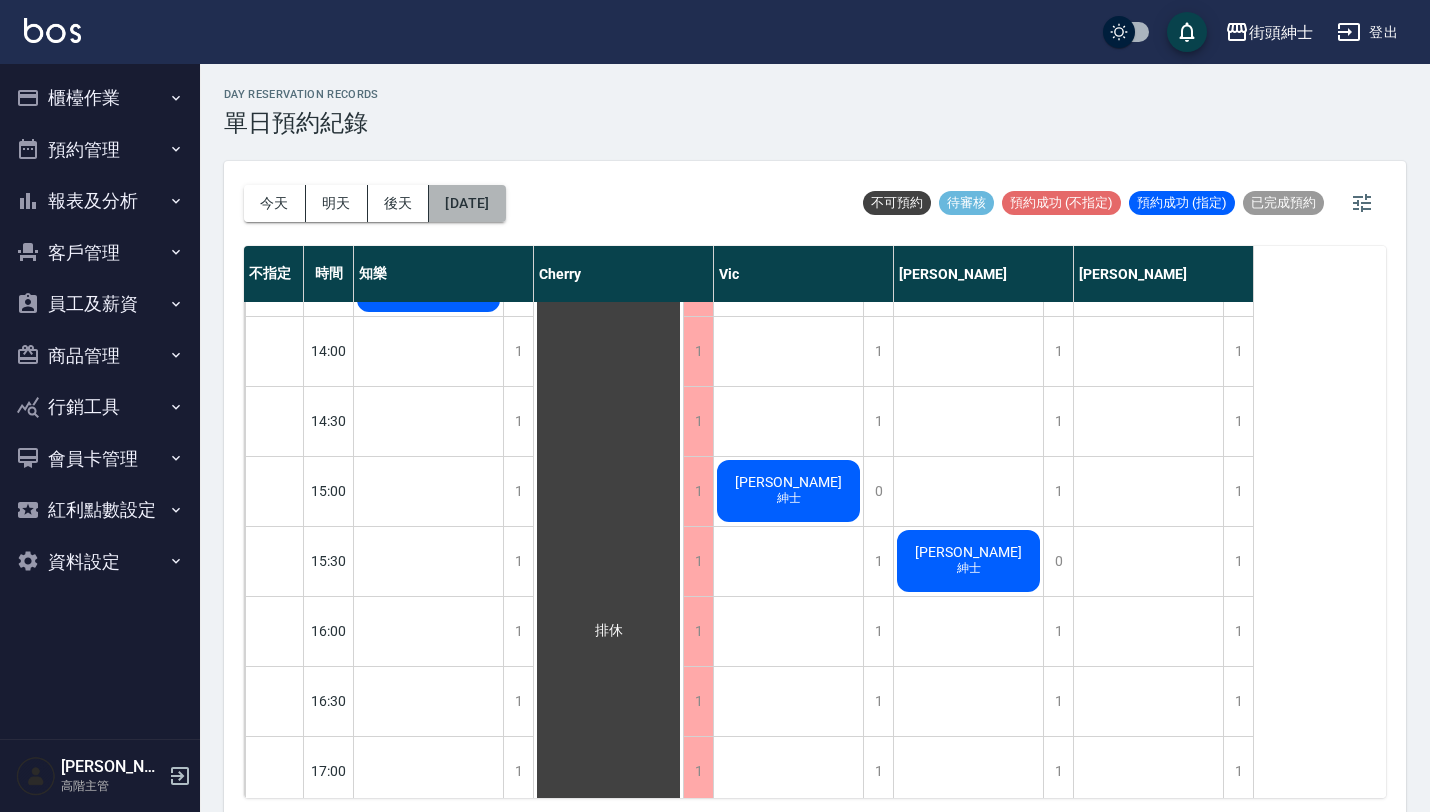 click on "[DATE]" at bounding box center (467, 203) 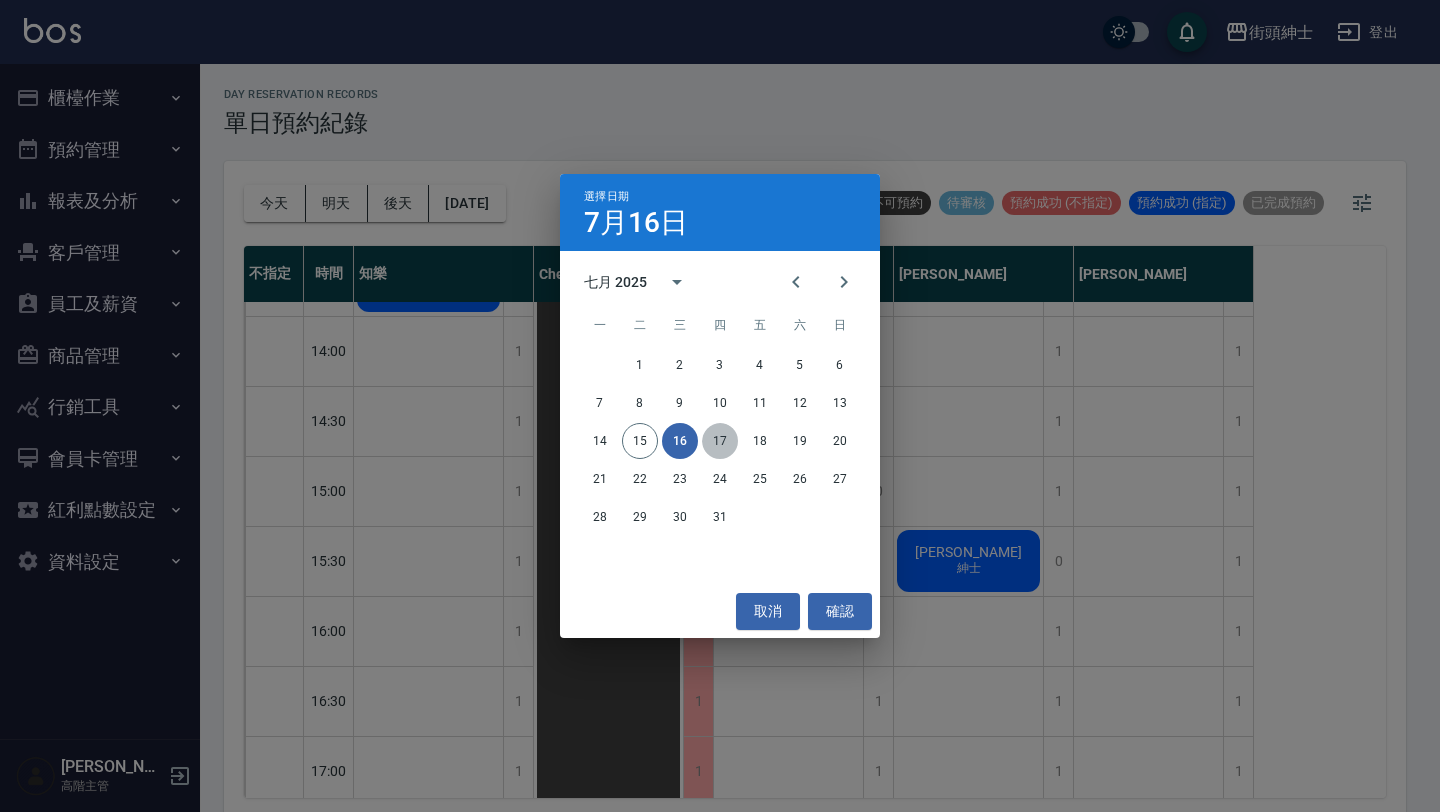 click on "17" at bounding box center [720, 441] 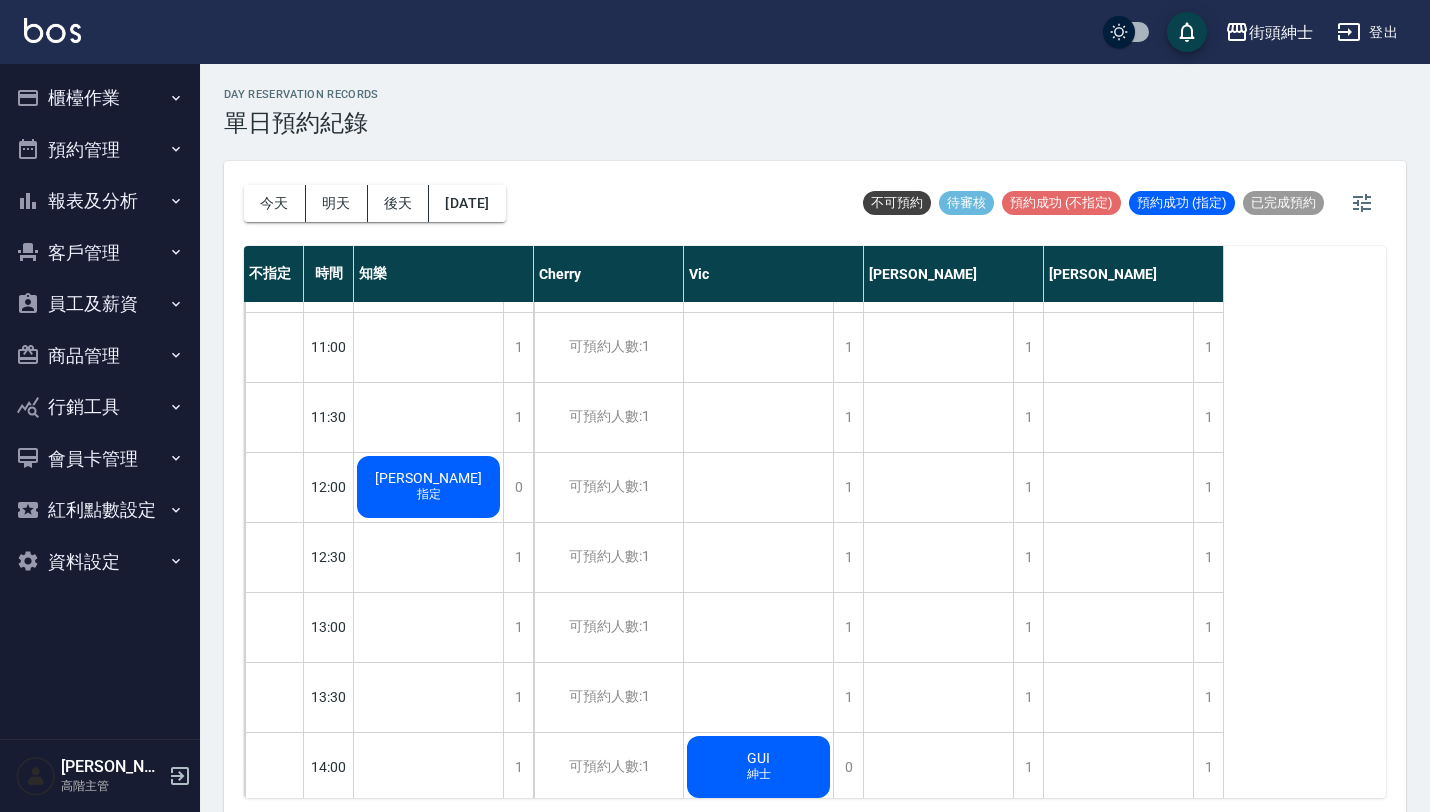 scroll, scrollTop: 265, scrollLeft: 0, axis: vertical 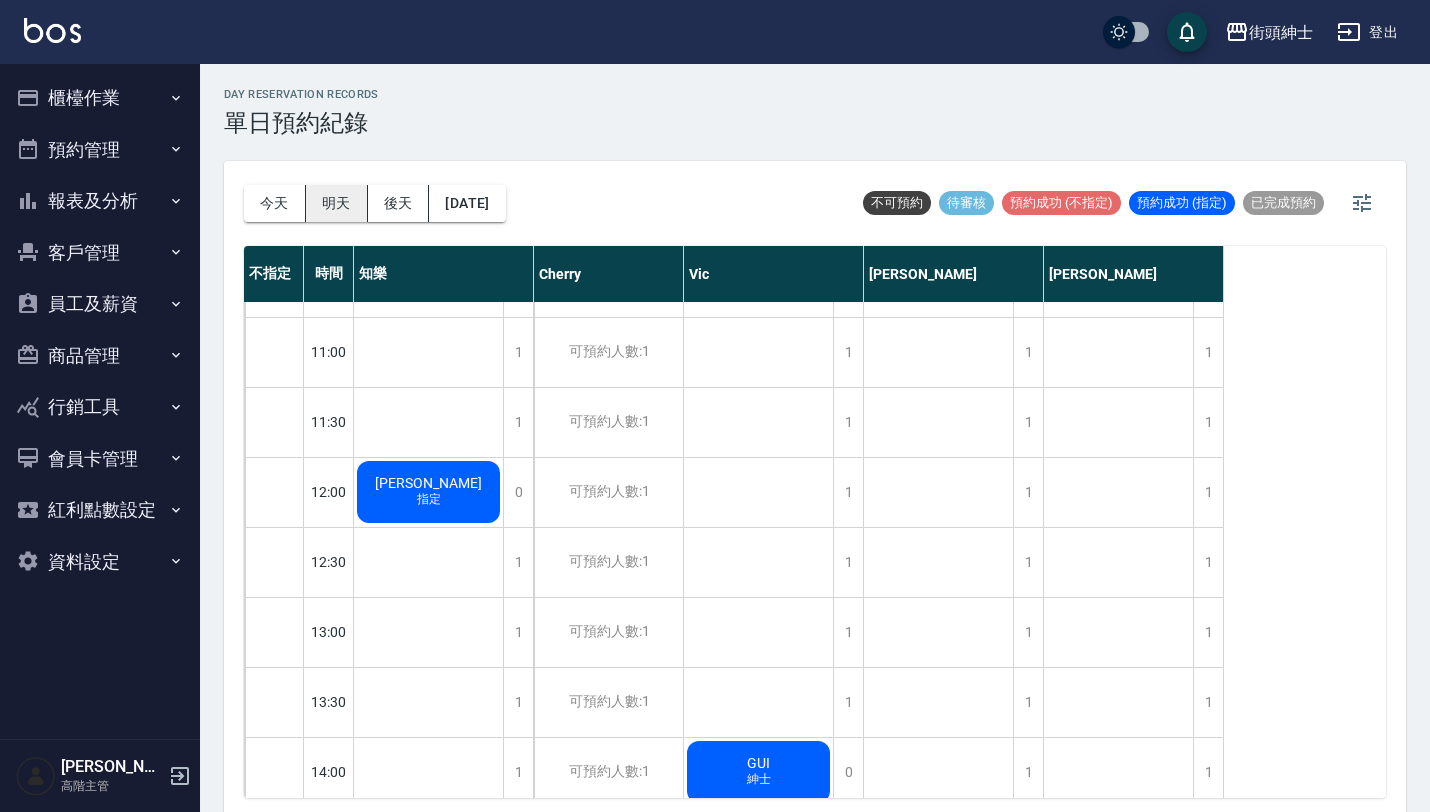 click on "明天" at bounding box center (337, 203) 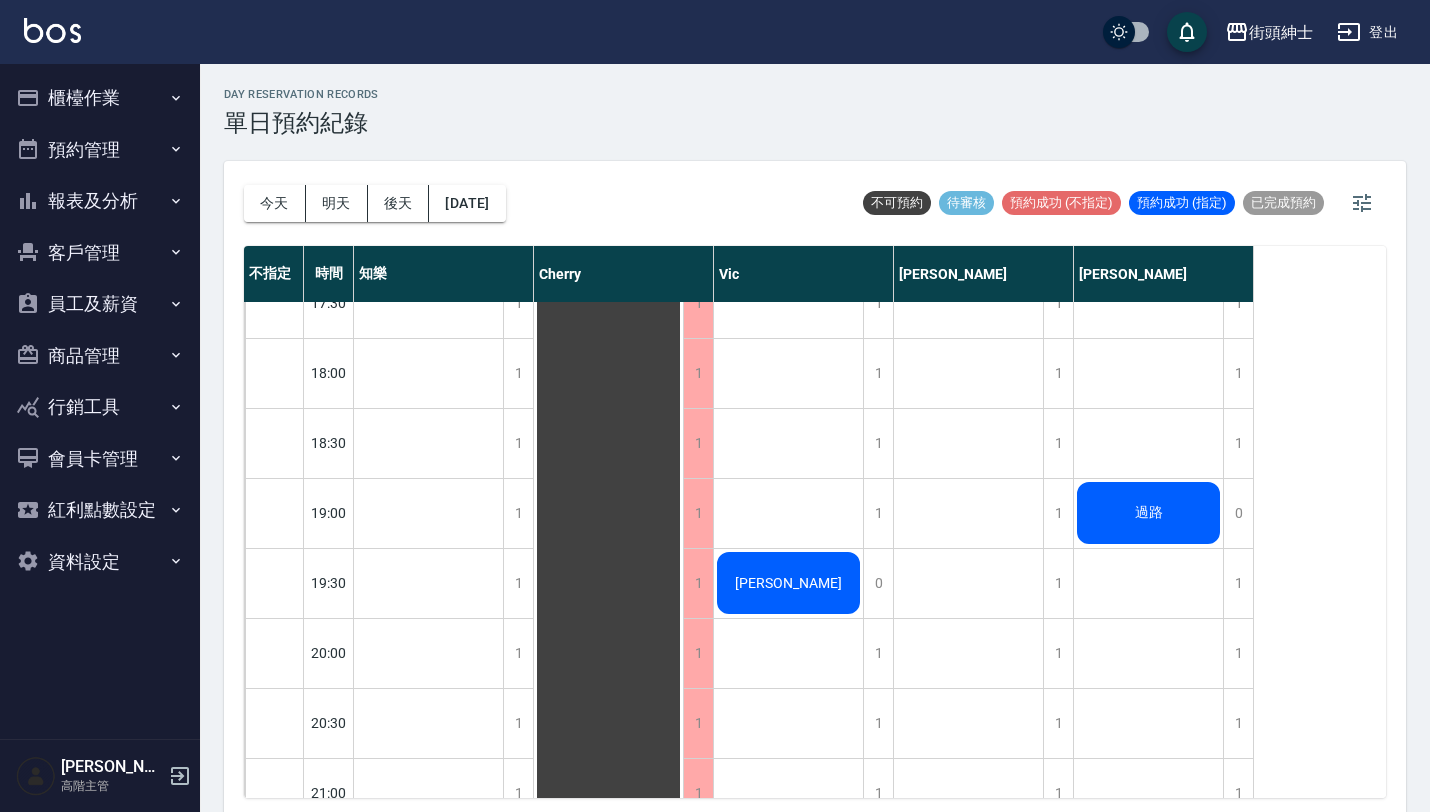 scroll, scrollTop: 1291, scrollLeft: 0, axis: vertical 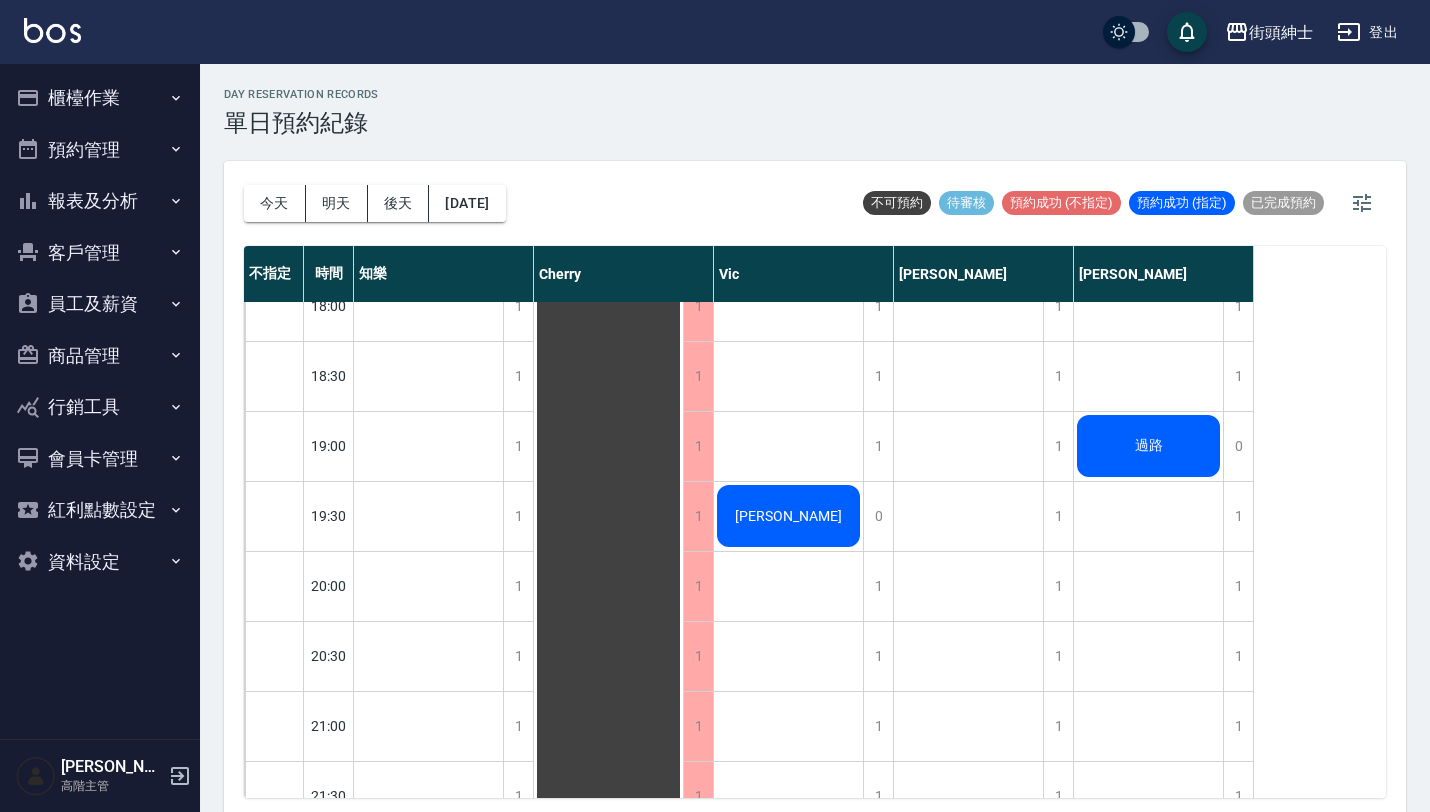 click on "[PERSON_NAME]" at bounding box center (428, -324) 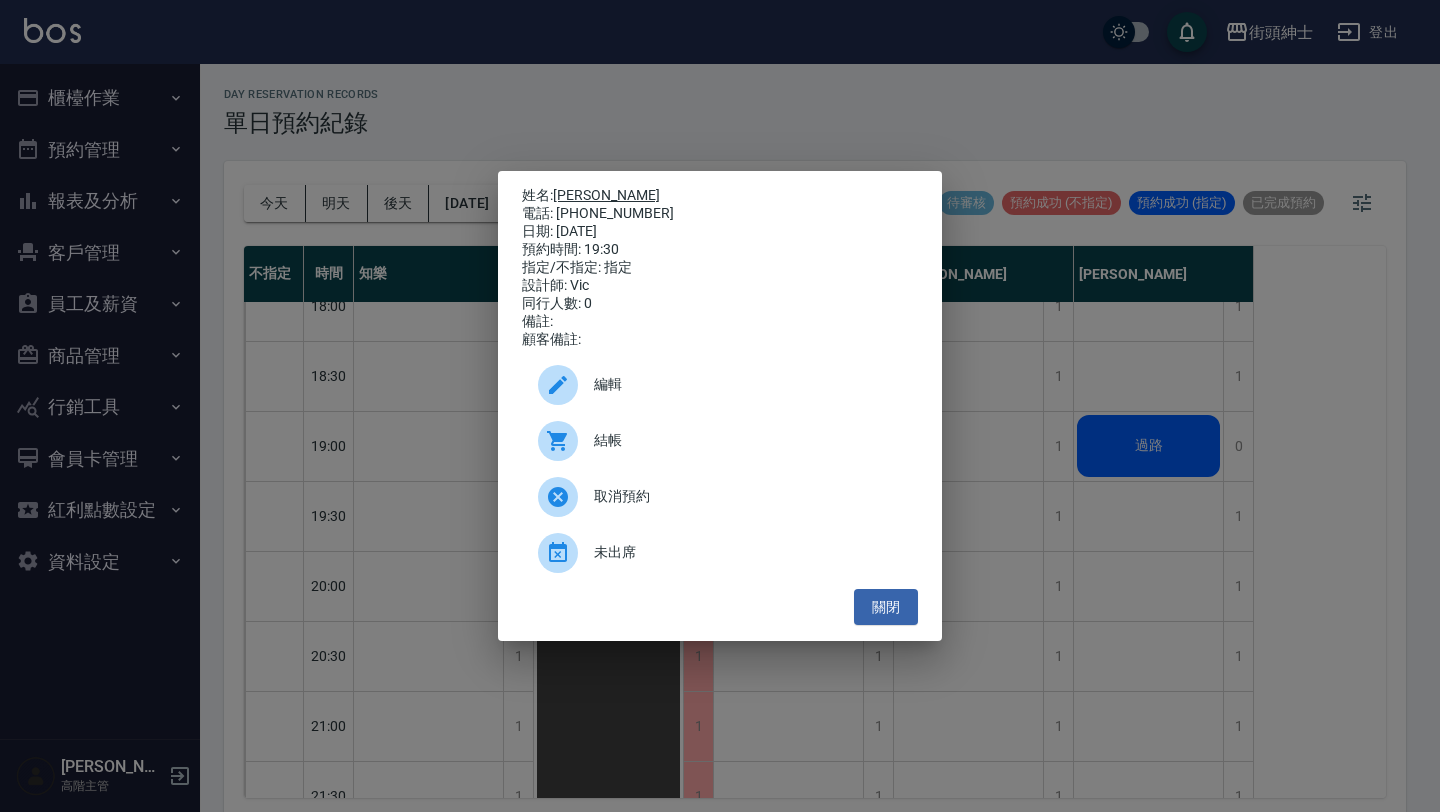 click on "[PERSON_NAME]" at bounding box center (606, 195) 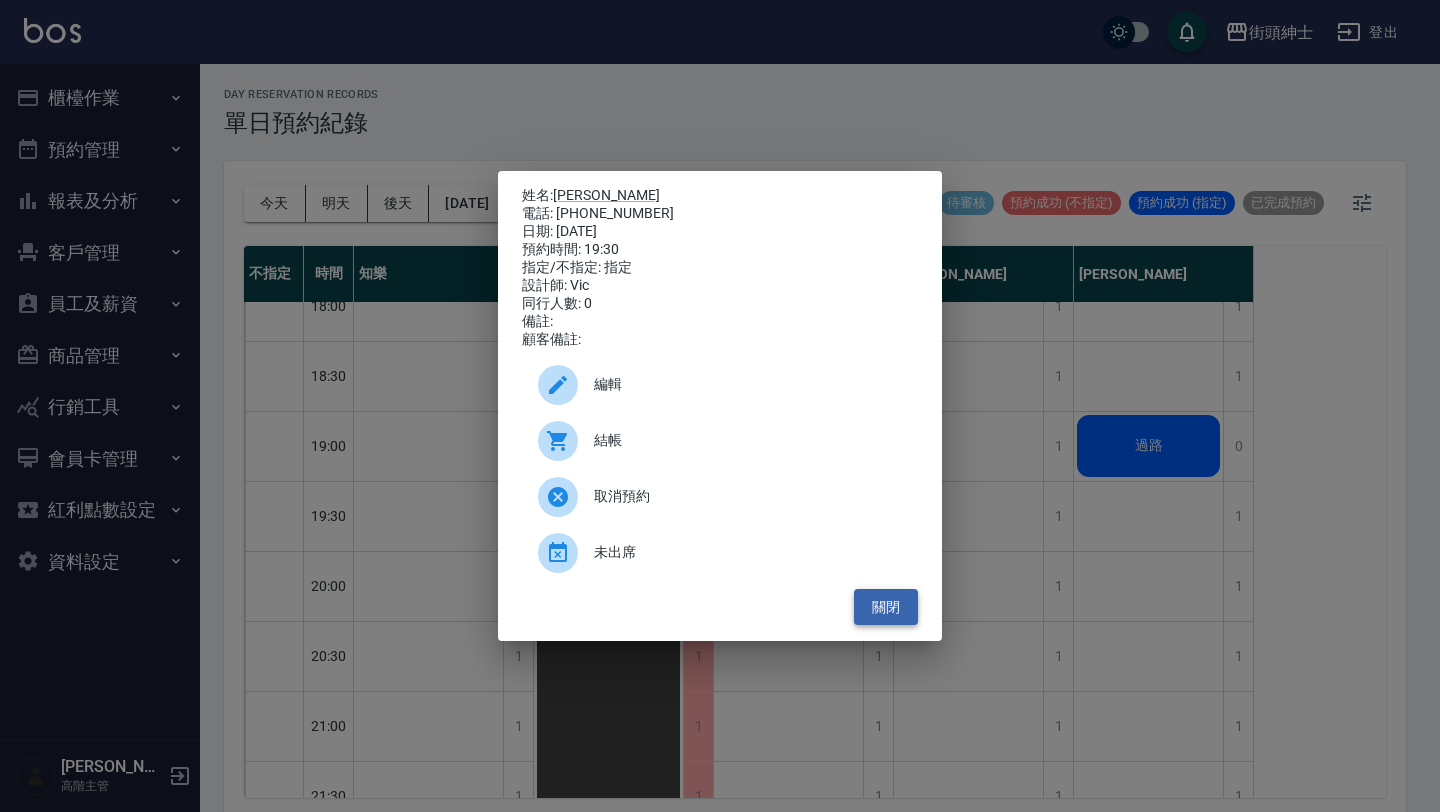click on "關閉" at bounding box center (886, 607) 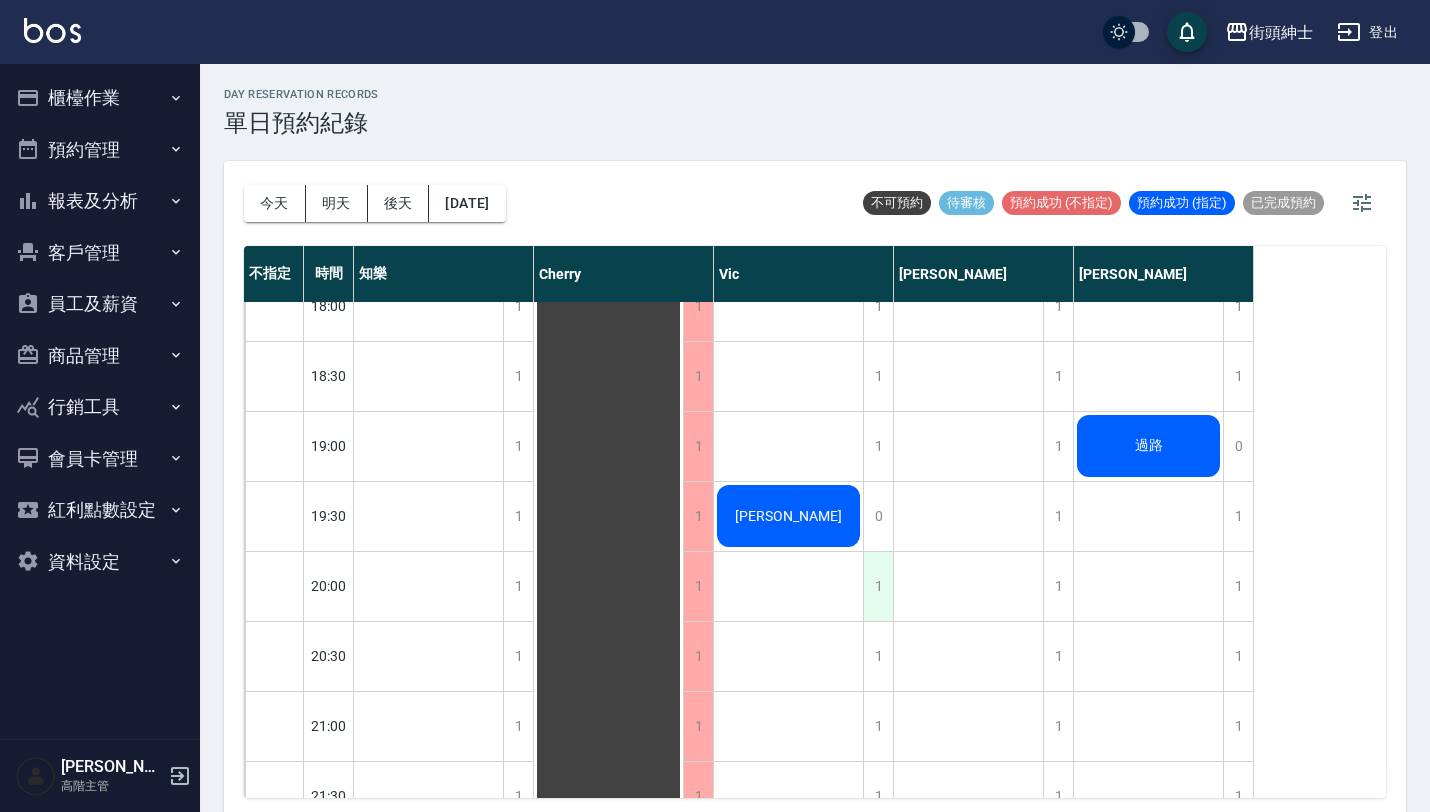 click on "1" at bounding box center (878, 586) 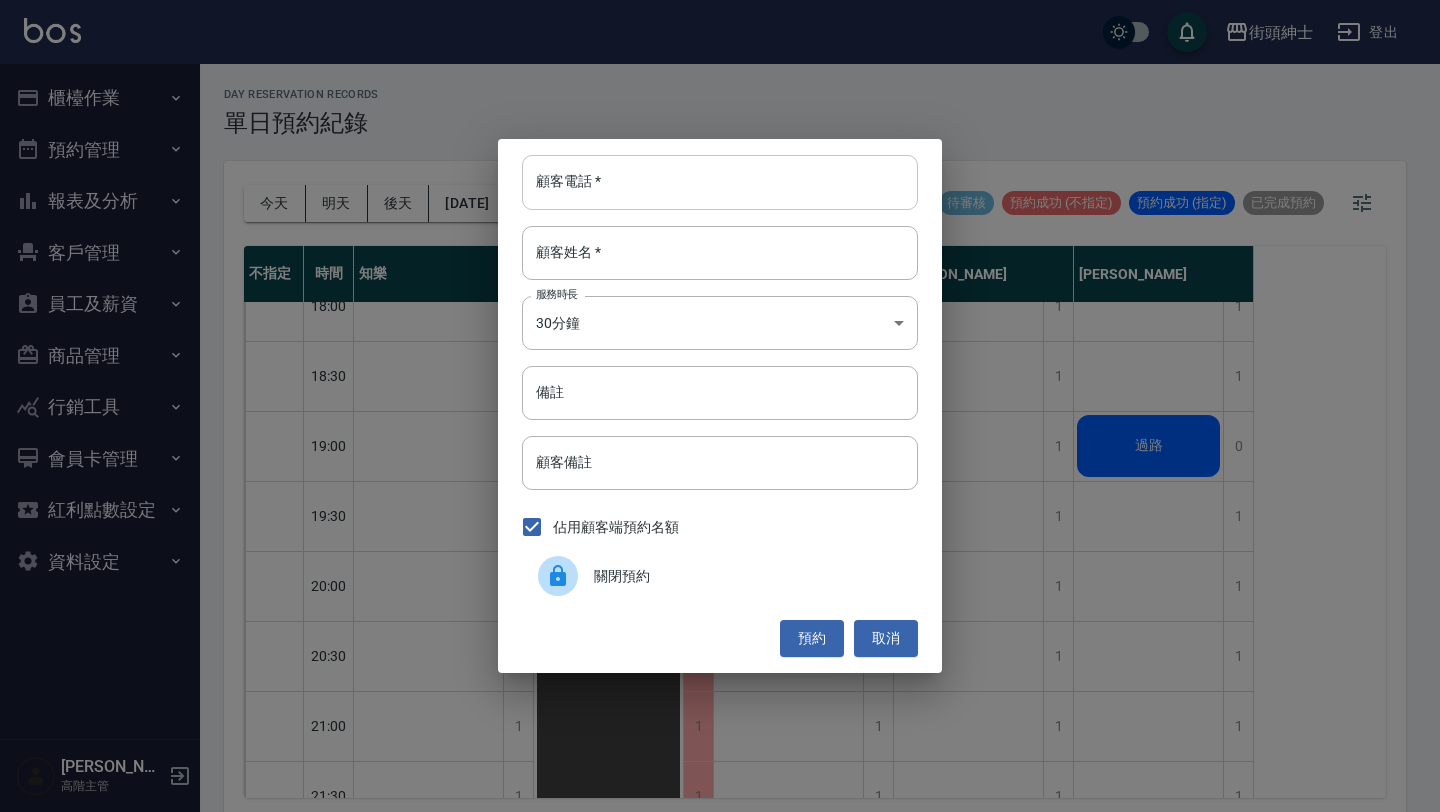 click on "顧客電話   *" at bounding box center [720, 182] 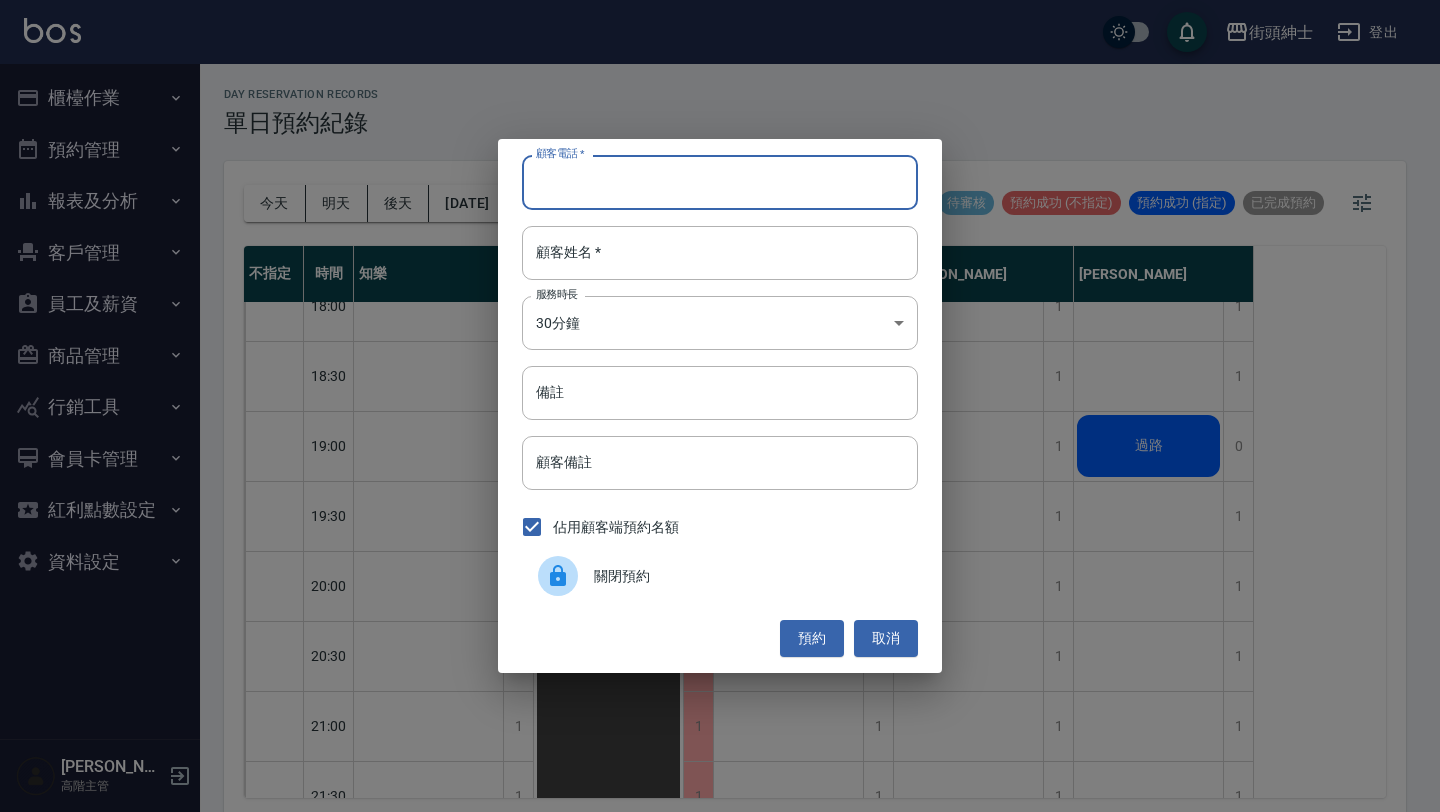 paste on "稱呼：黃先生 電話：0928854864" 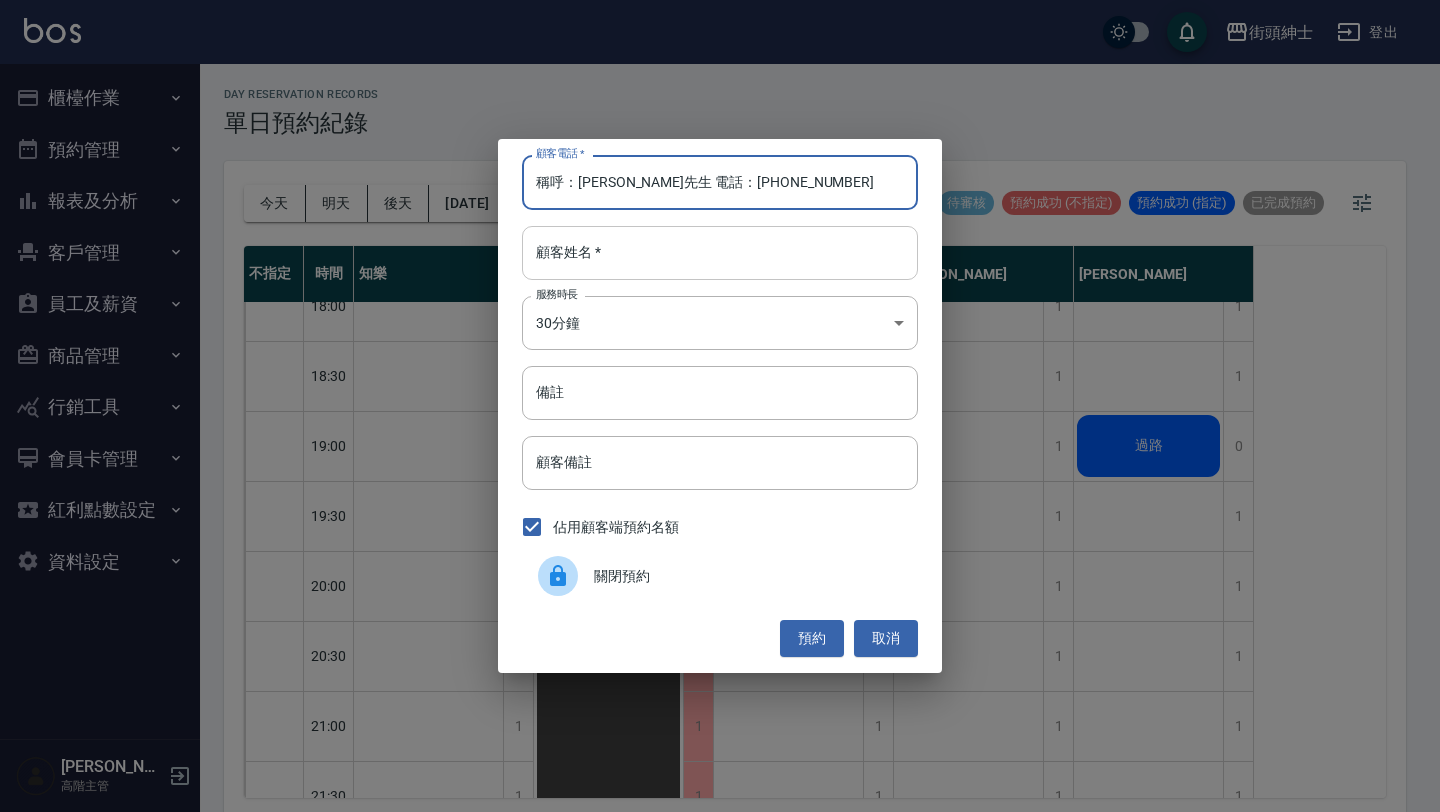 type on "稱呼：黃先生 電話：0928854864" 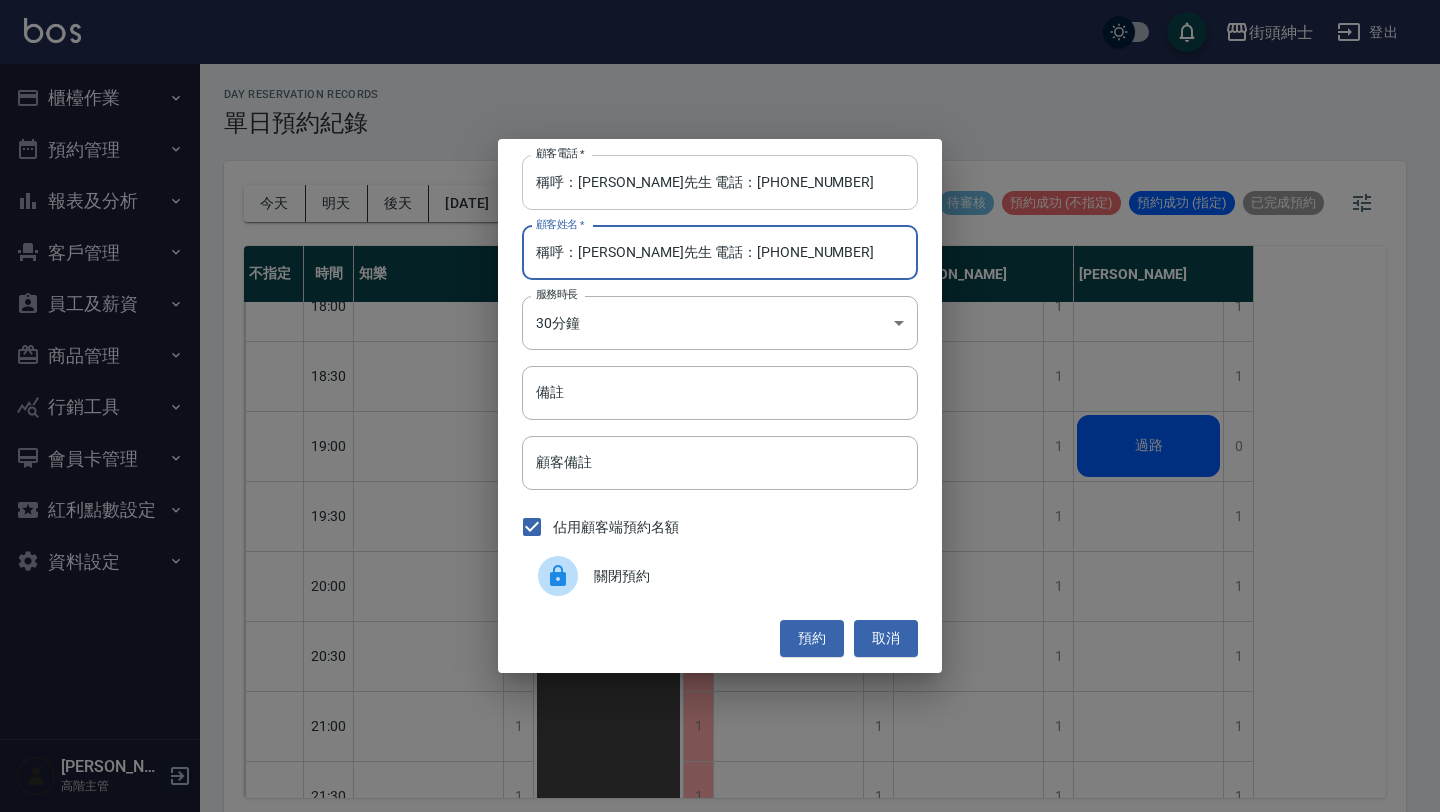 type on "稱呼：黃先生 電話：0928854864" 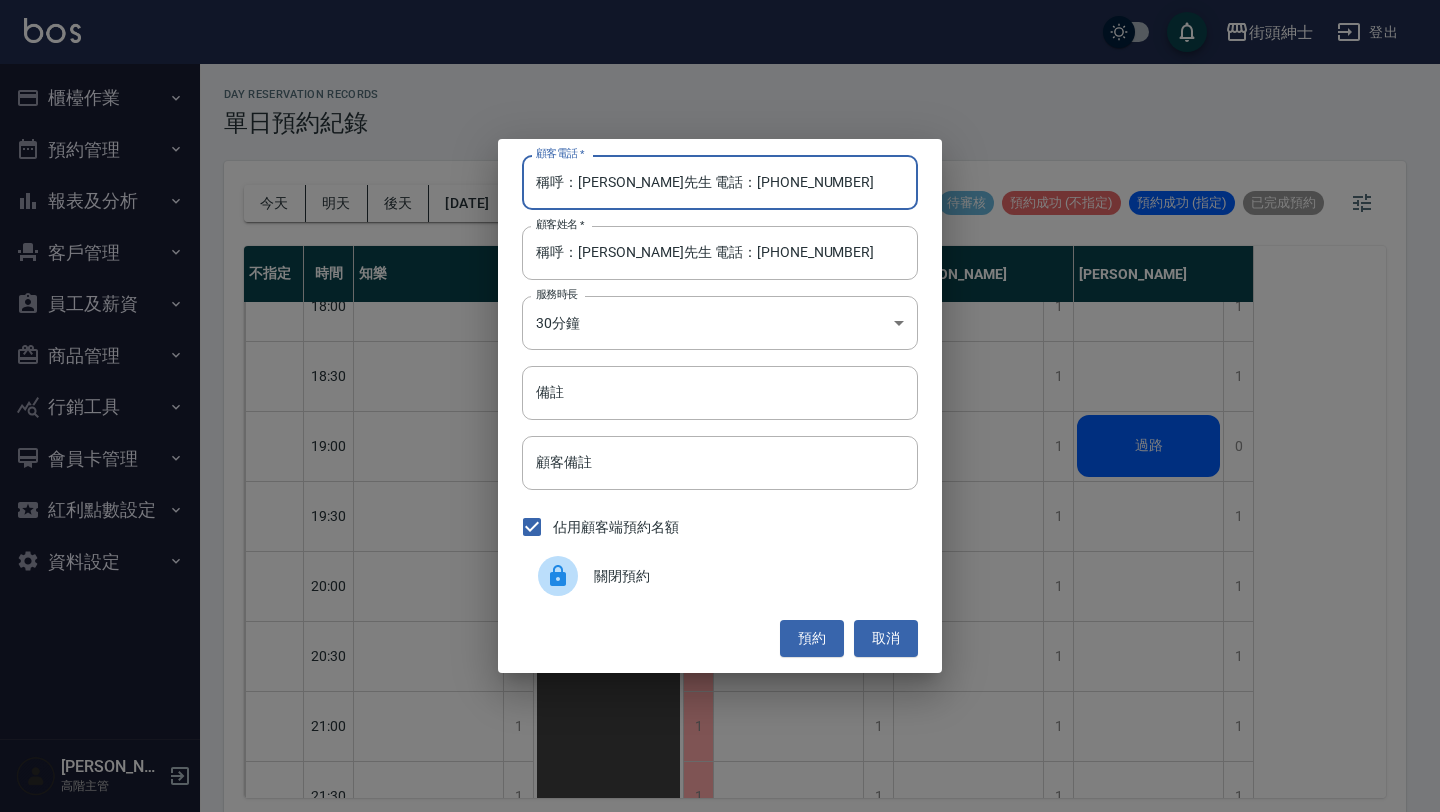 drag, startPoint x: 663, startPoint y: 182, endPoint x: 444, endPoint y: 182, distance: 219 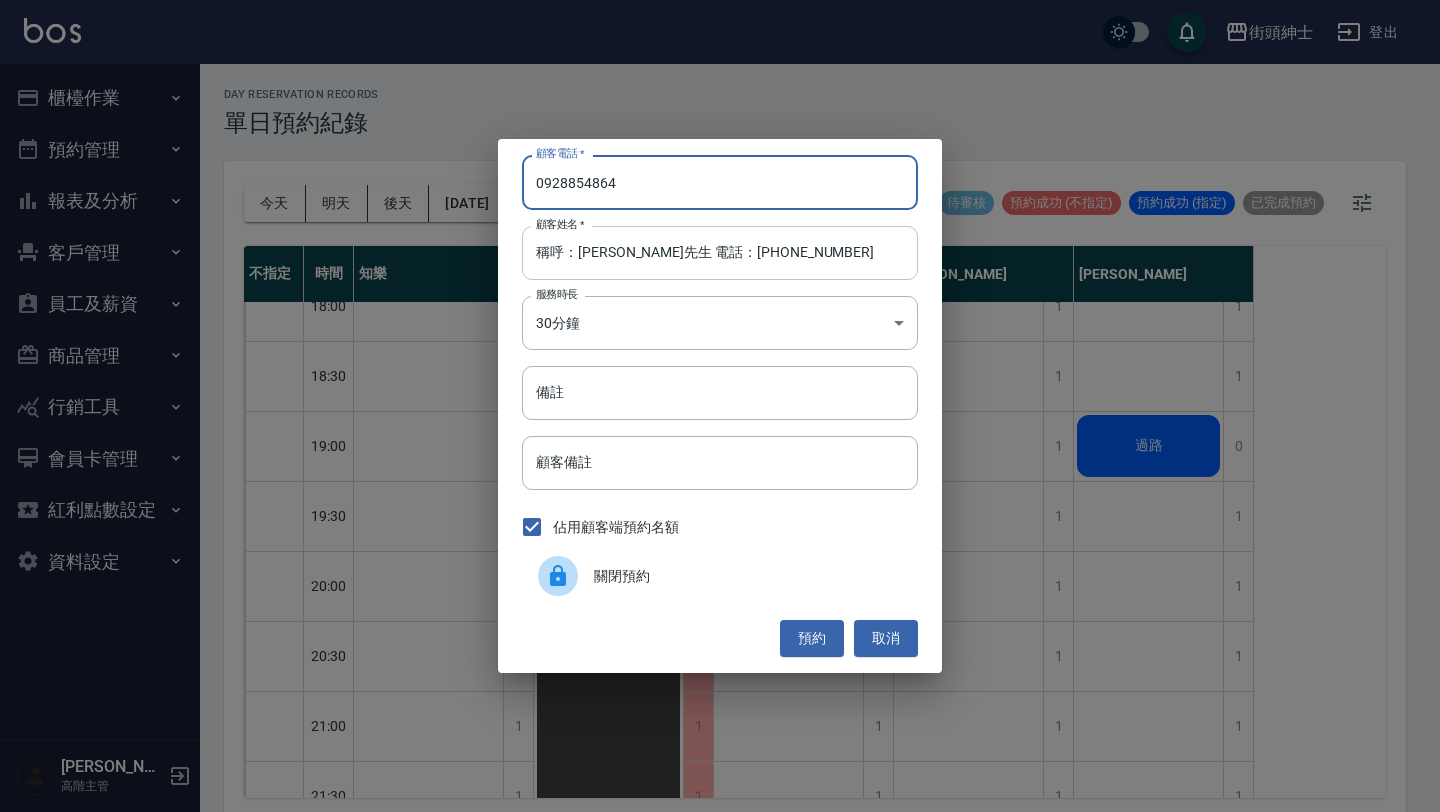 type on "0928854864" 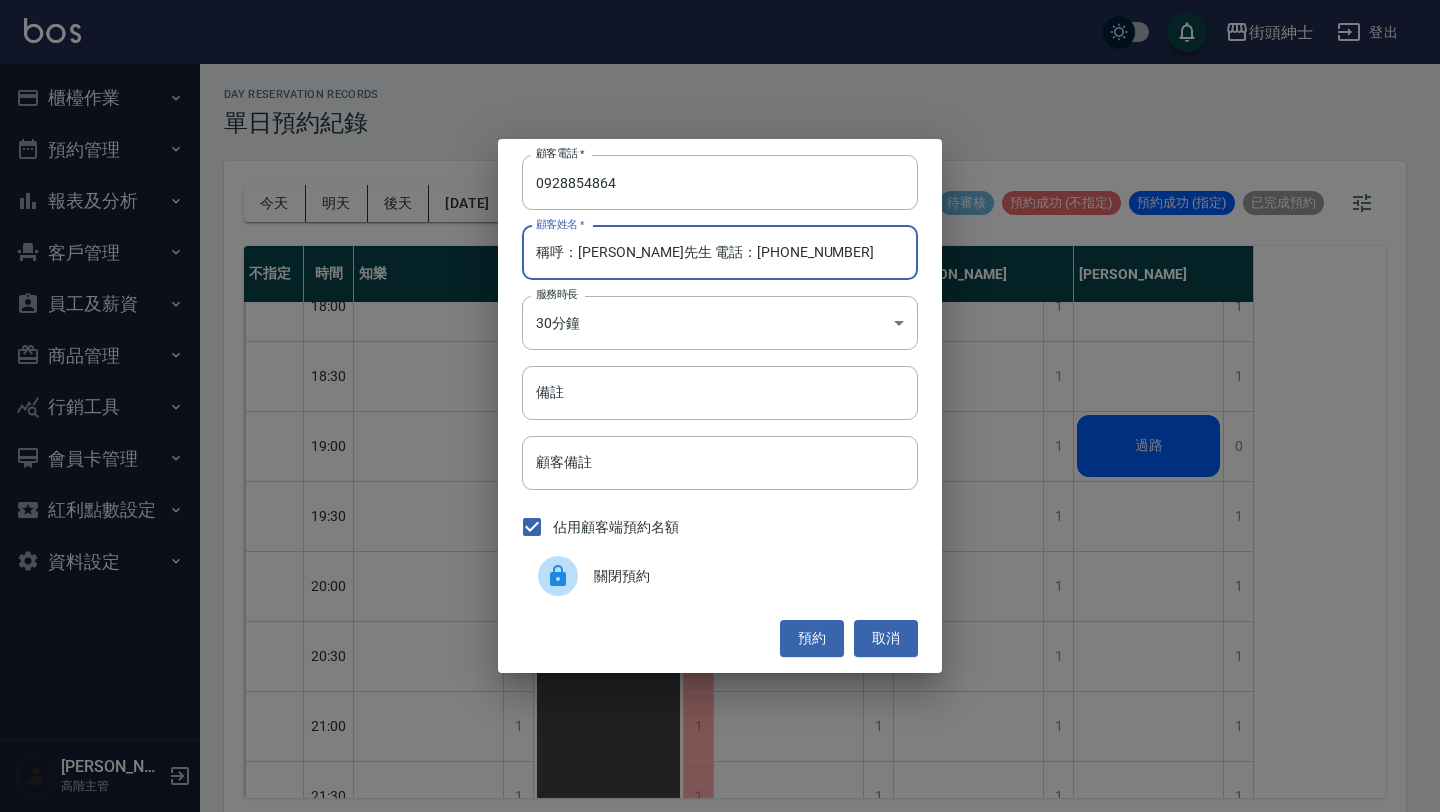 drag, startPoint x: 581, startPoint y: 256, endPoint x: 487, endPoint y: 256, distance: 94 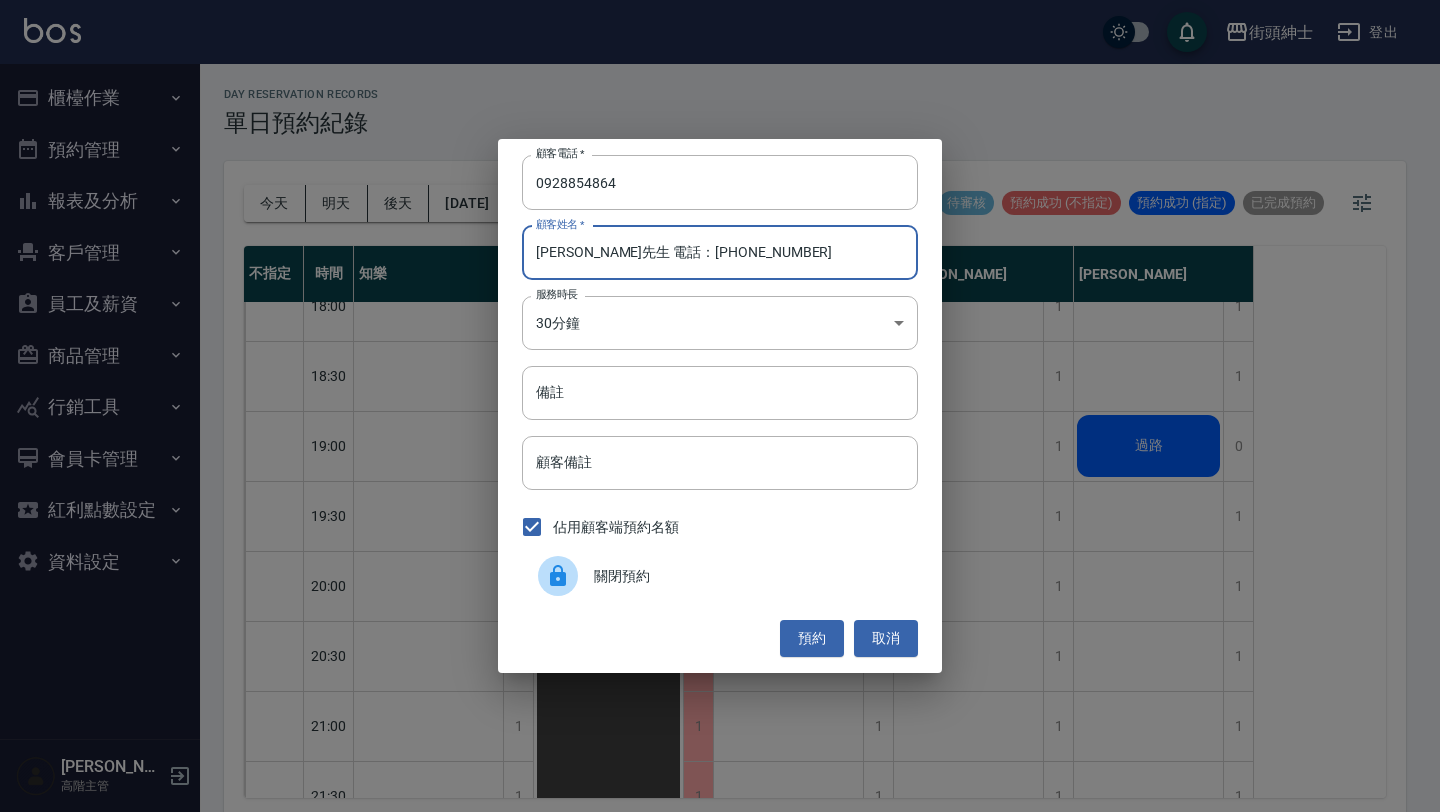 drag, startPoint x: 578, startPoint y: 251, endPoint x: 816, endPoint y: 251, distance: 238 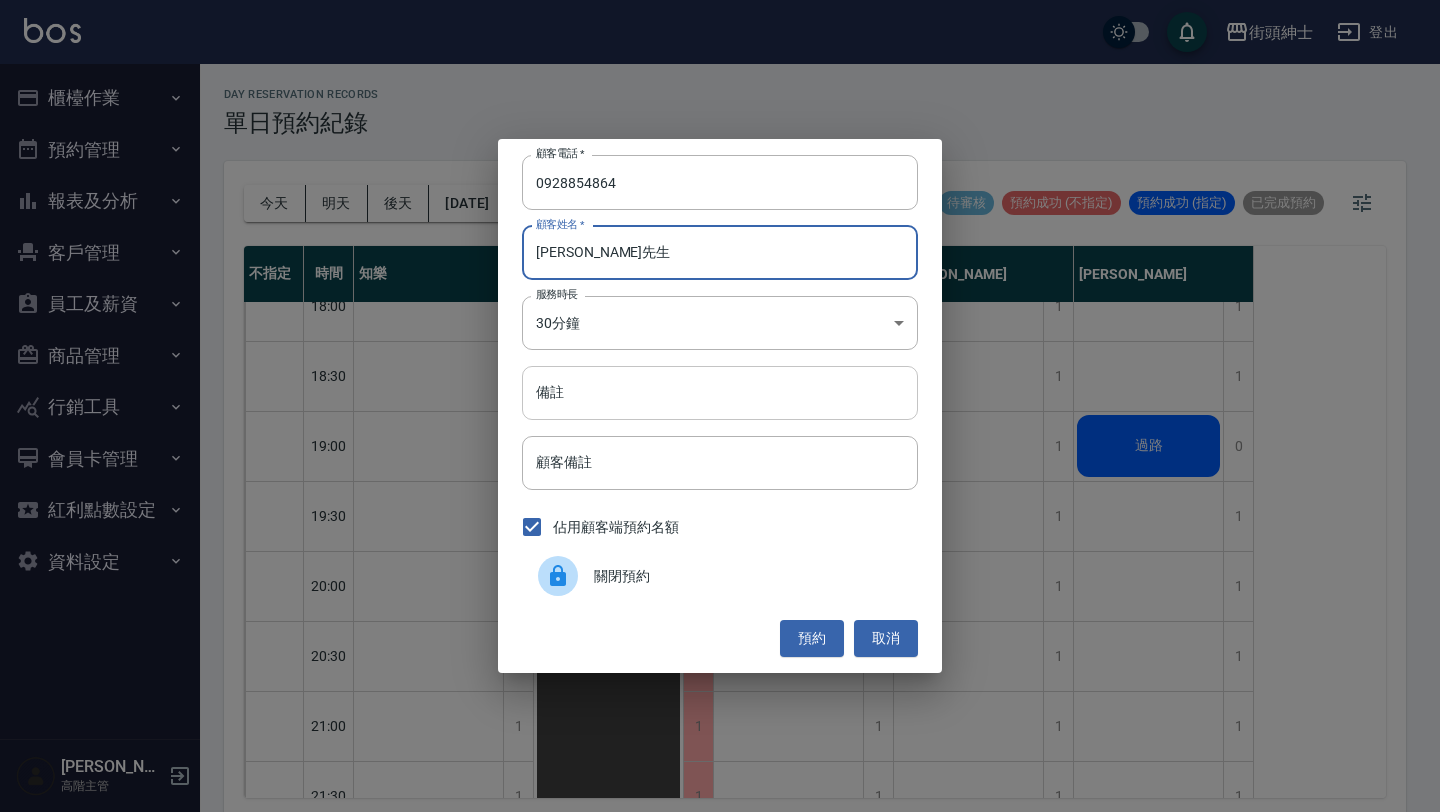 type on "黃先生" 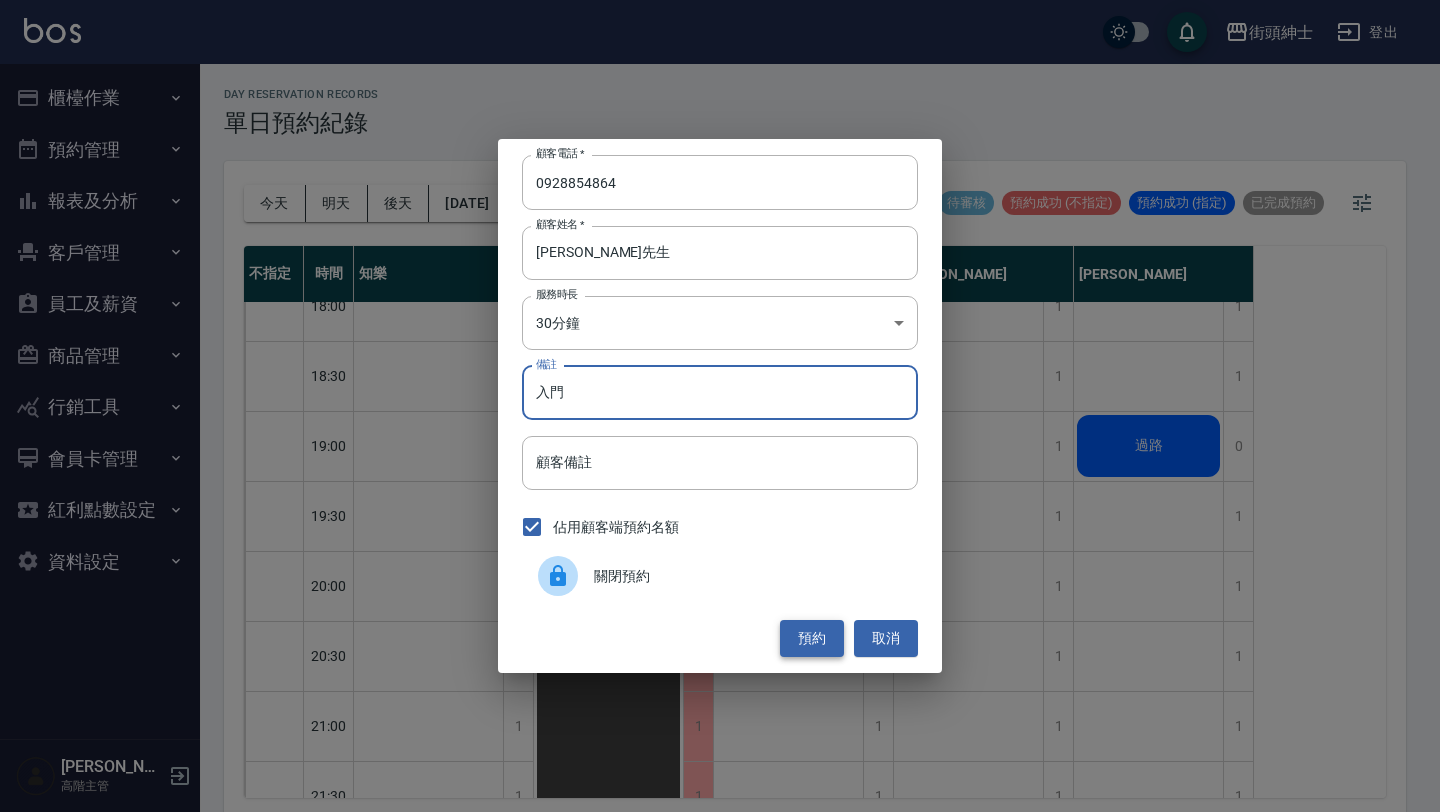 type on "入門" 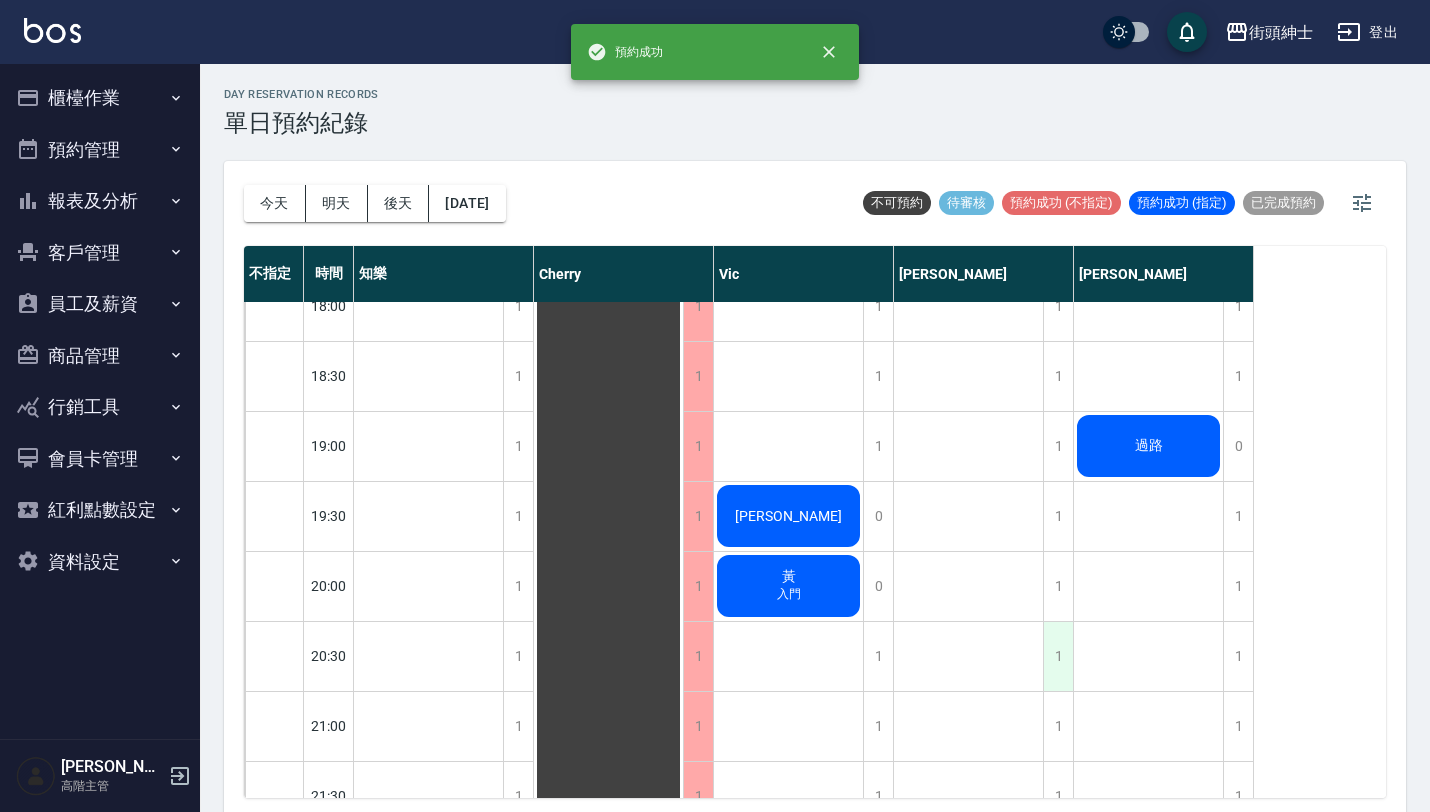 click on "1" at bounding box center [1058, 656] 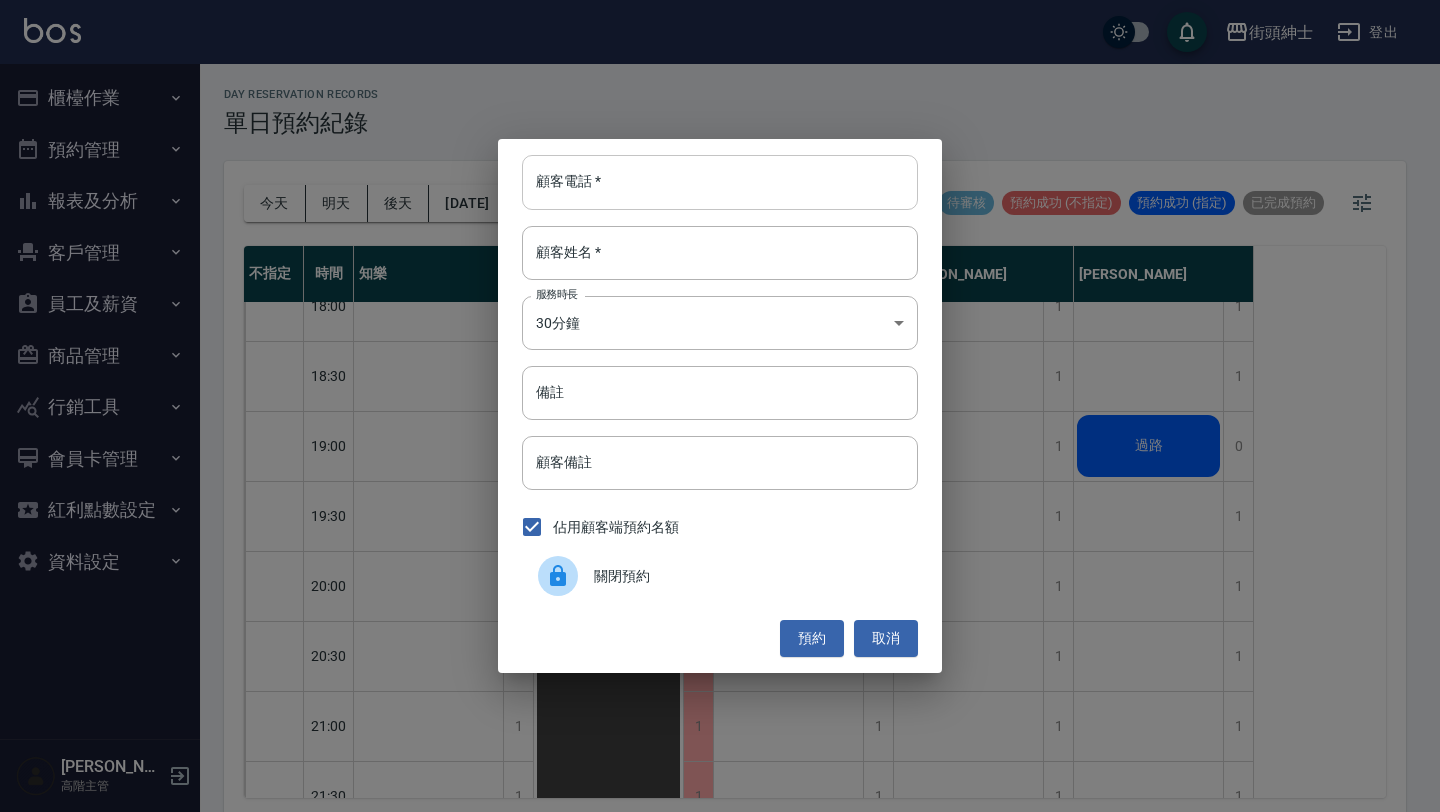 click on "顧客電話   *" at bounding box center [720, 182] 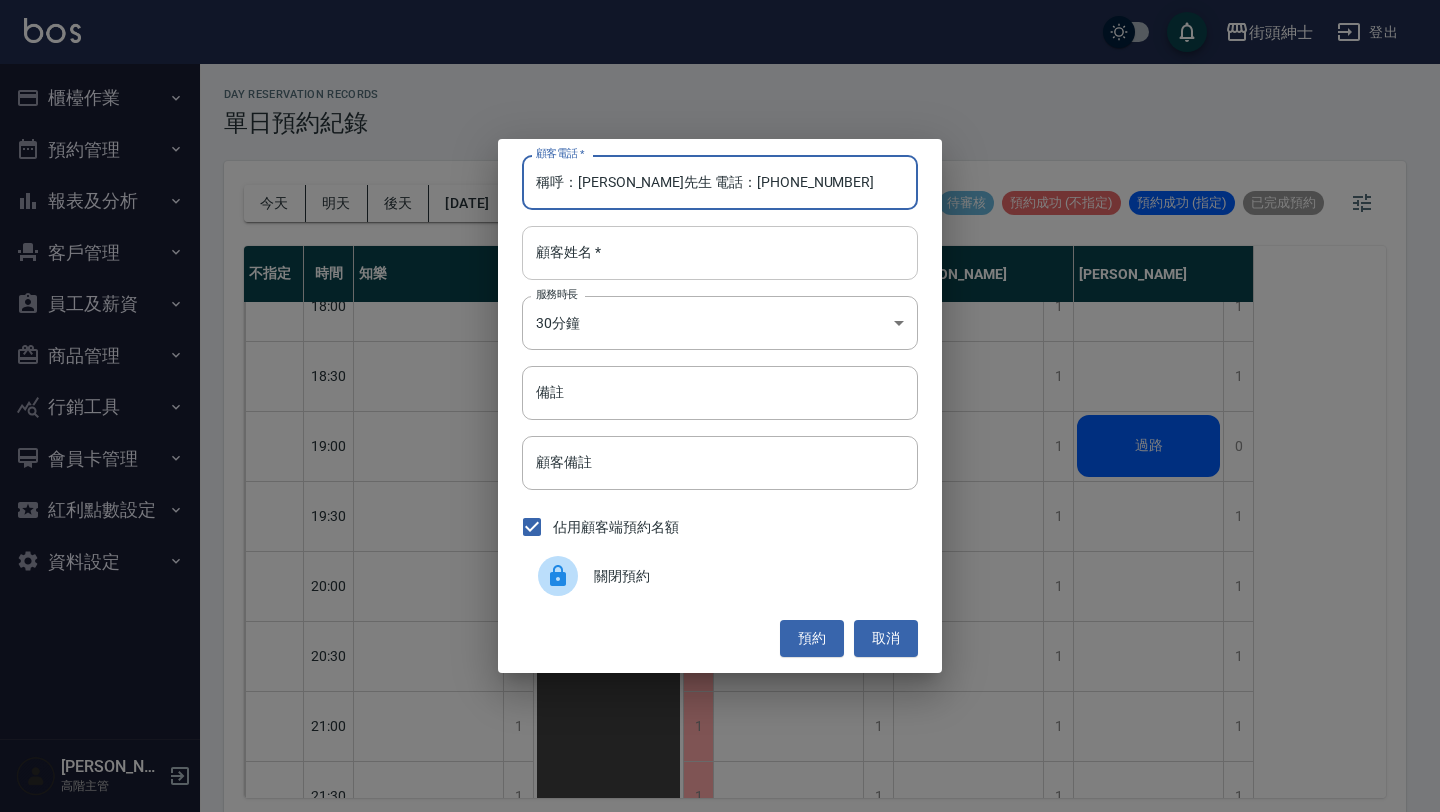 type on "稱呼：黃先生 電話：0928854864" 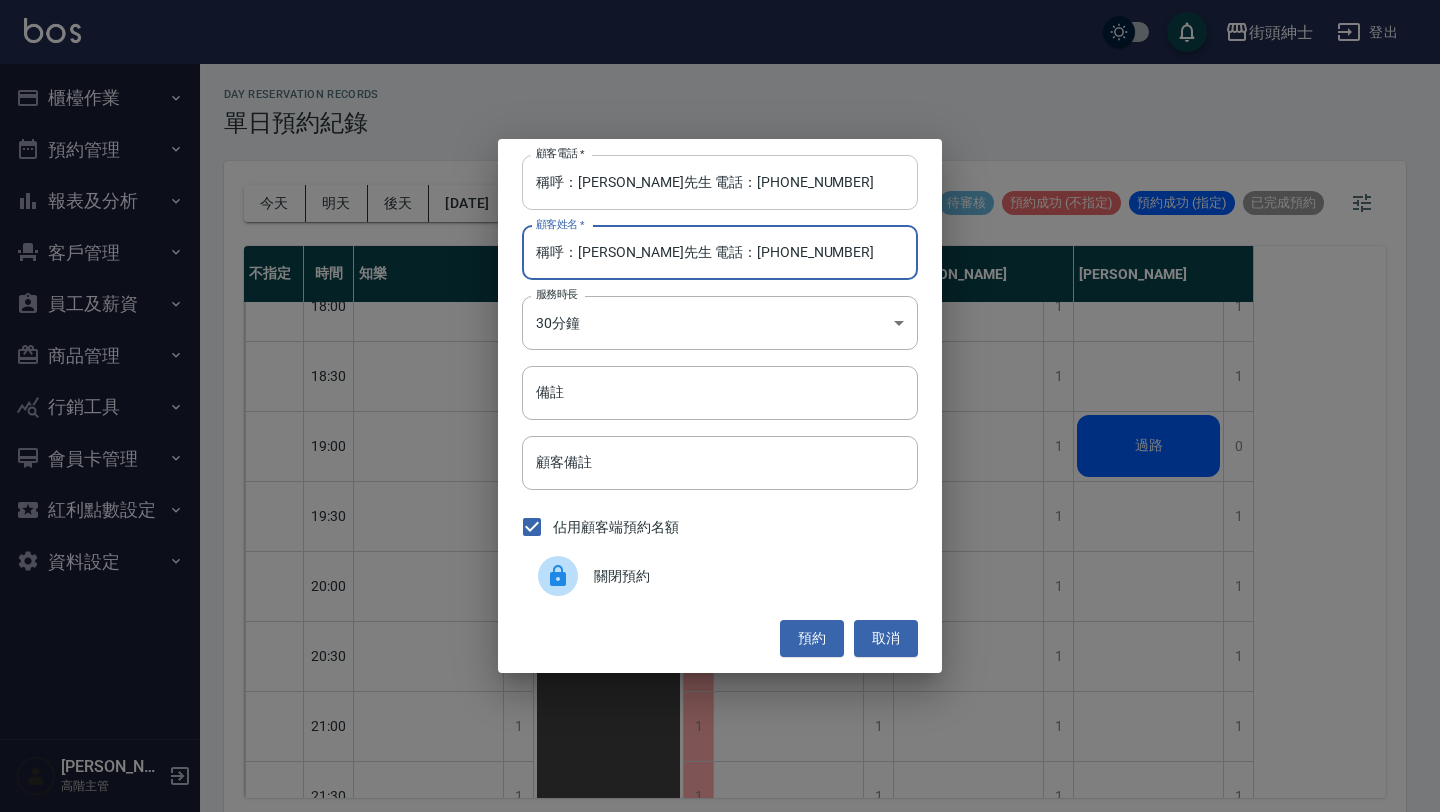 type on "稱呼：黃先生 電話：0928854864" 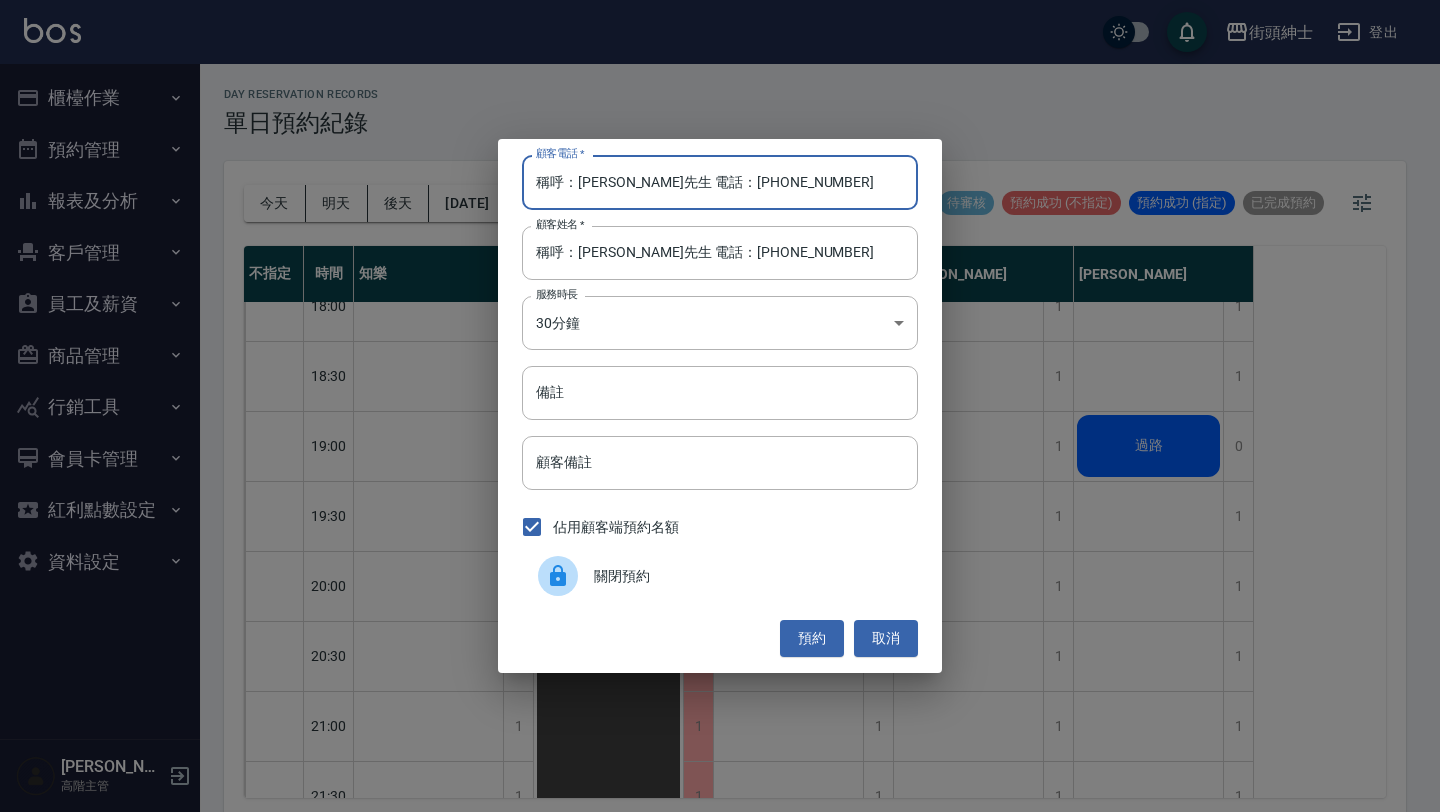 drag, startPoint x: 670, startPoint y: 182, endPoint x: 478, endPoint y: 182, distance: 192 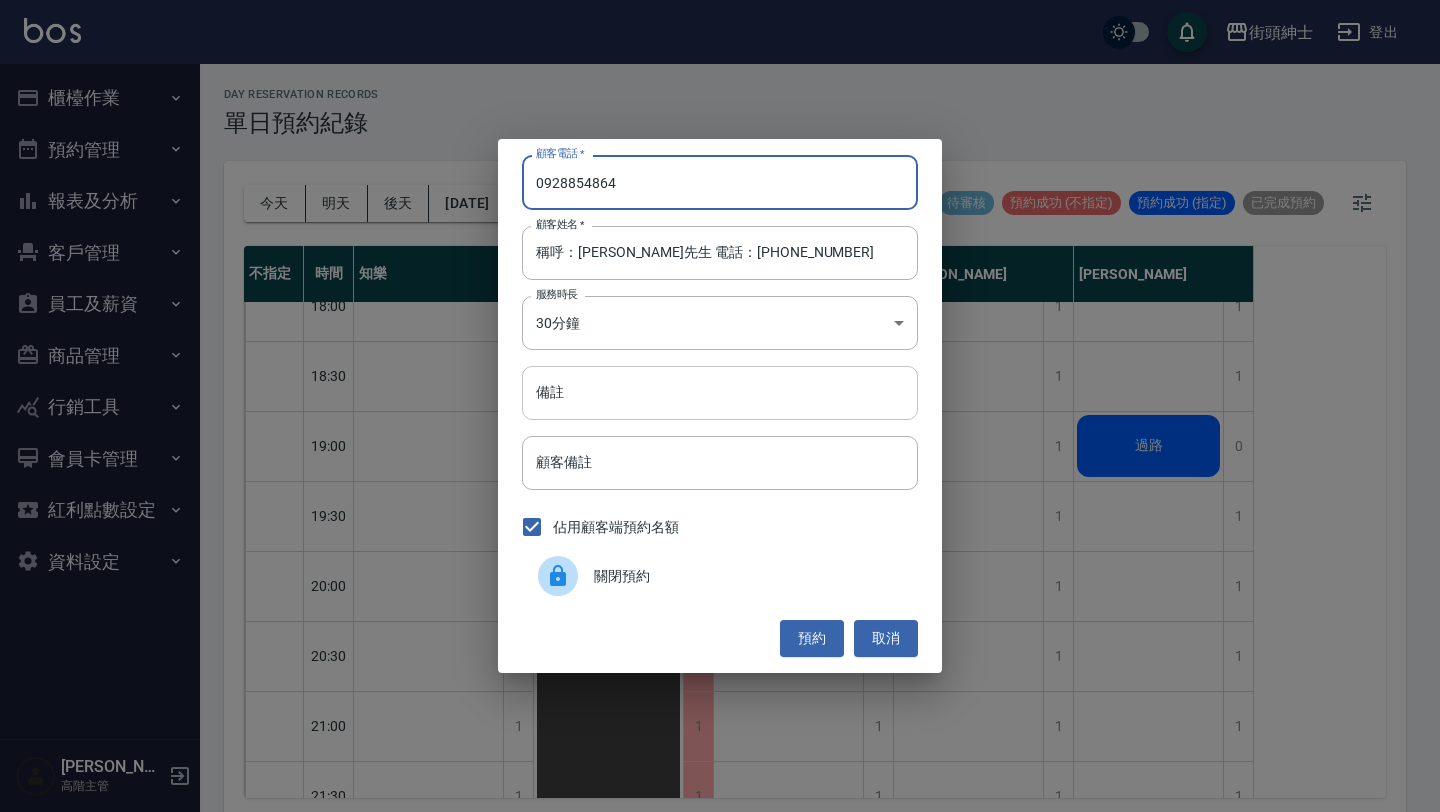 type on "0928854864" 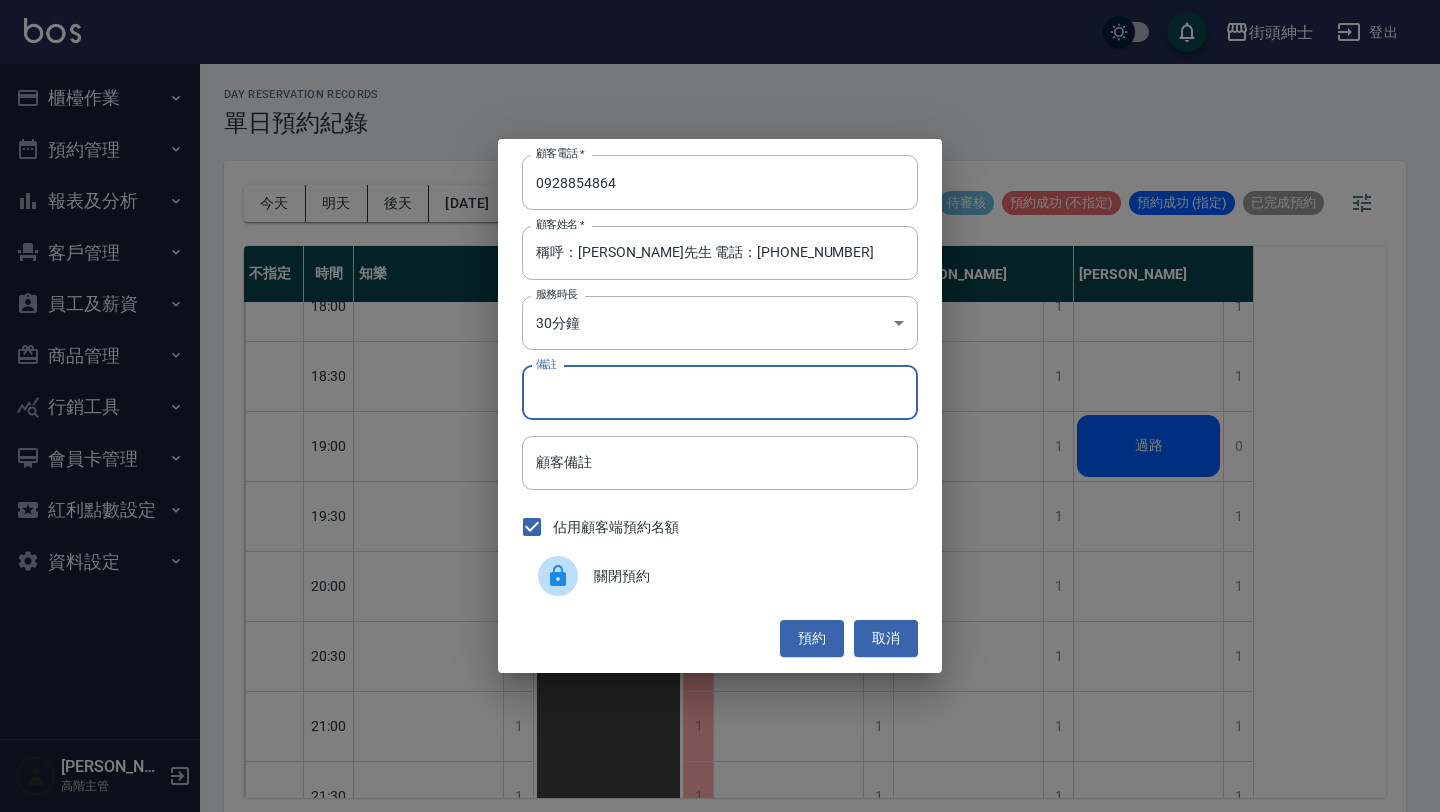 click on "備註" at bounding box center (720, 393) 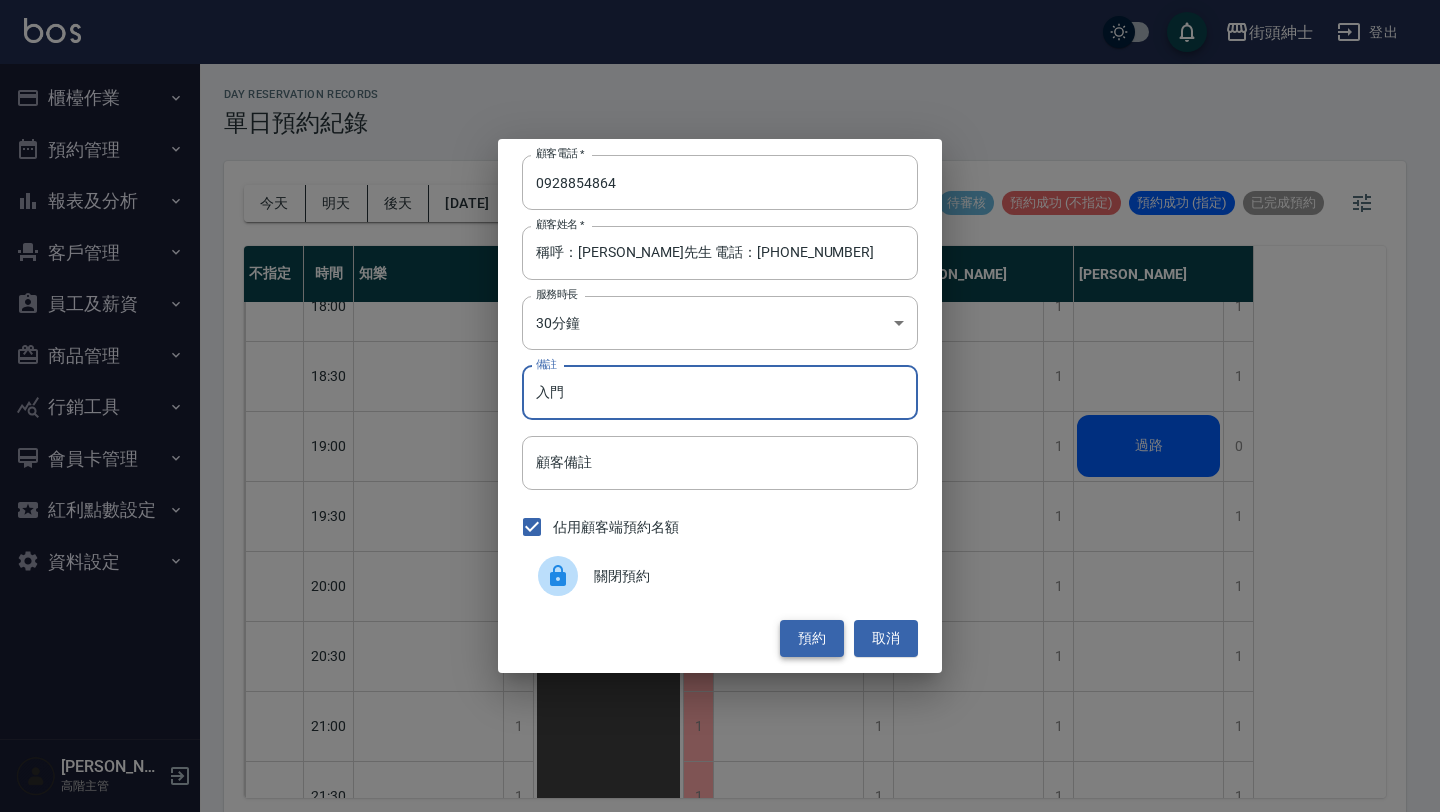 type on "入門" 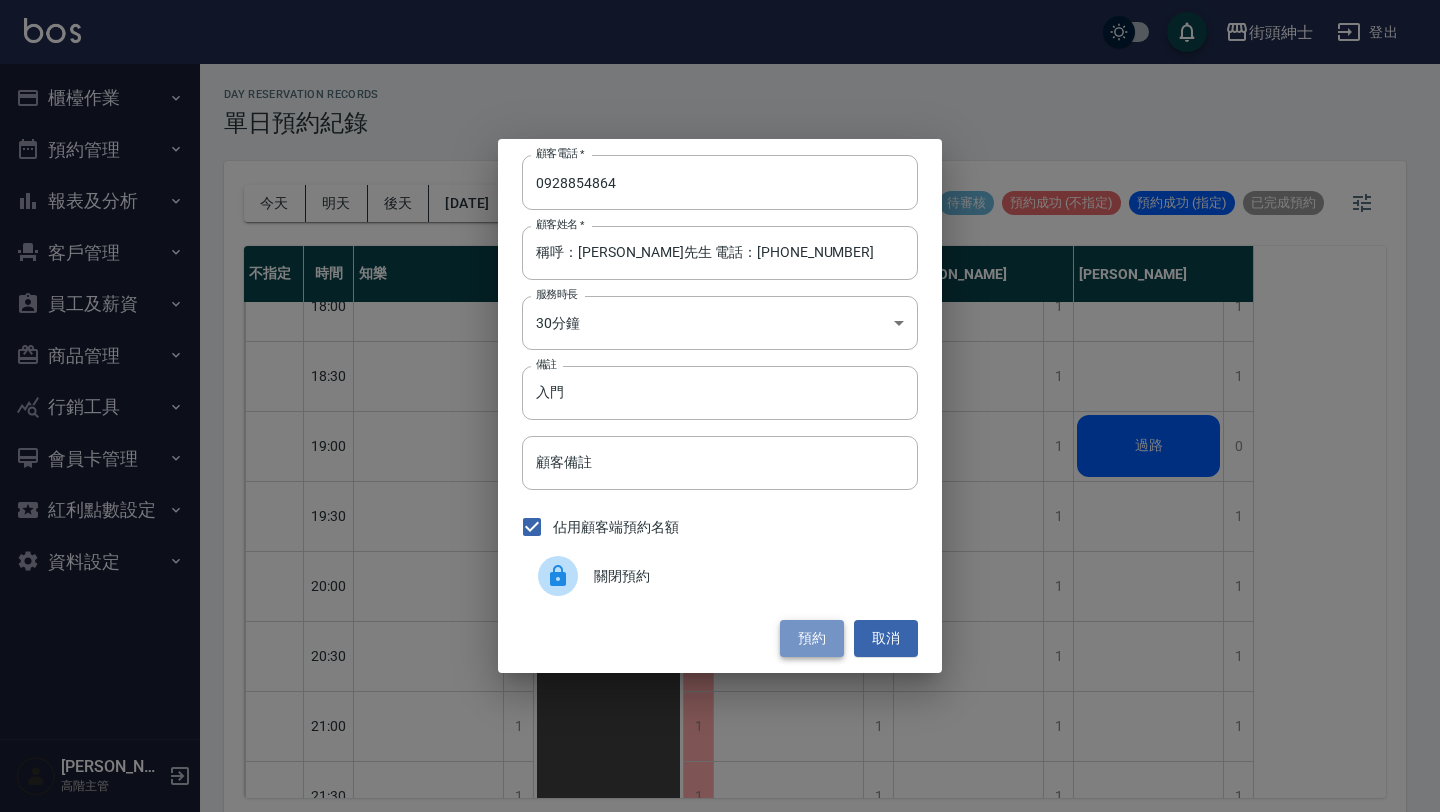 click on "預約" at bounding box center (812, 638) 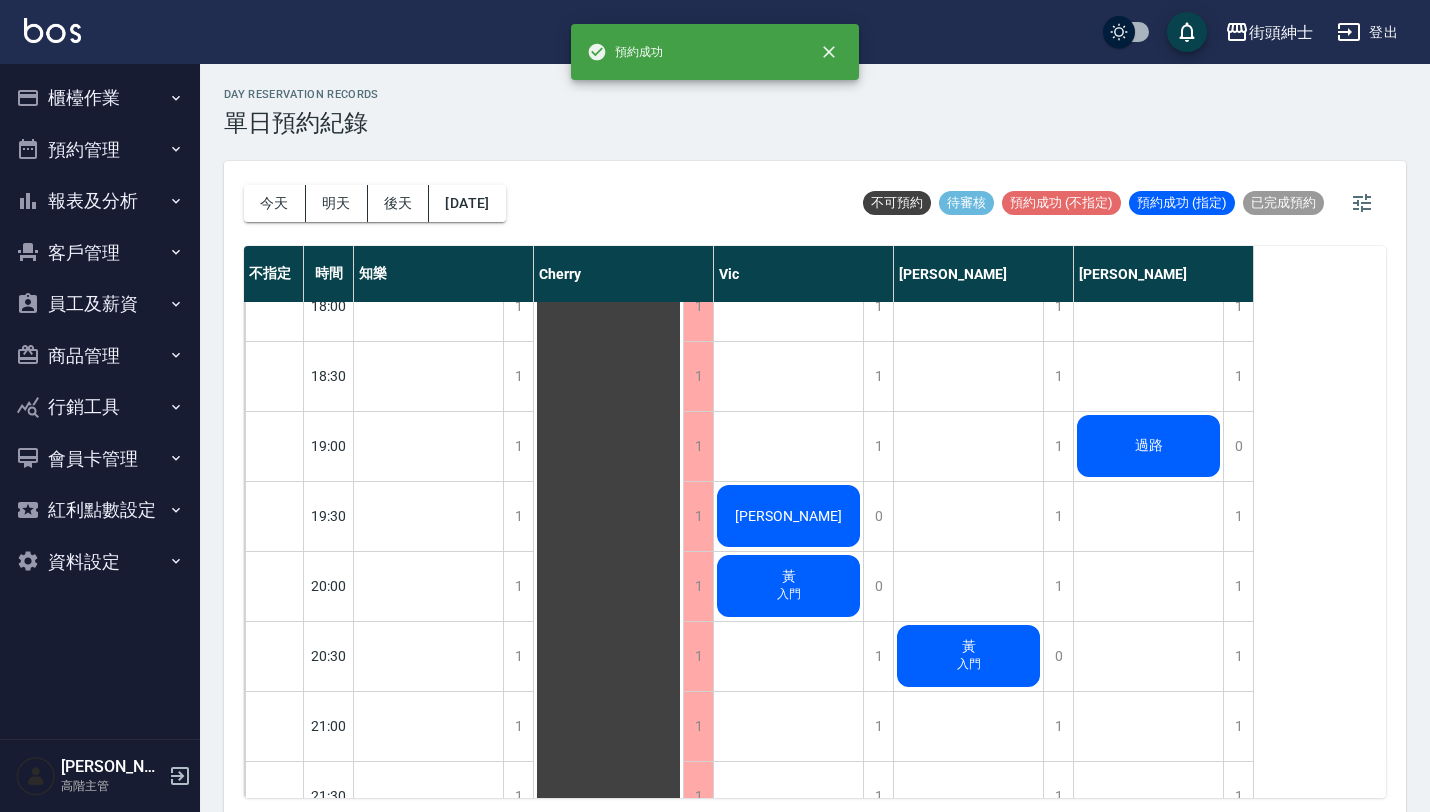 click on "黃 入門" at bounding box center (428, -324) 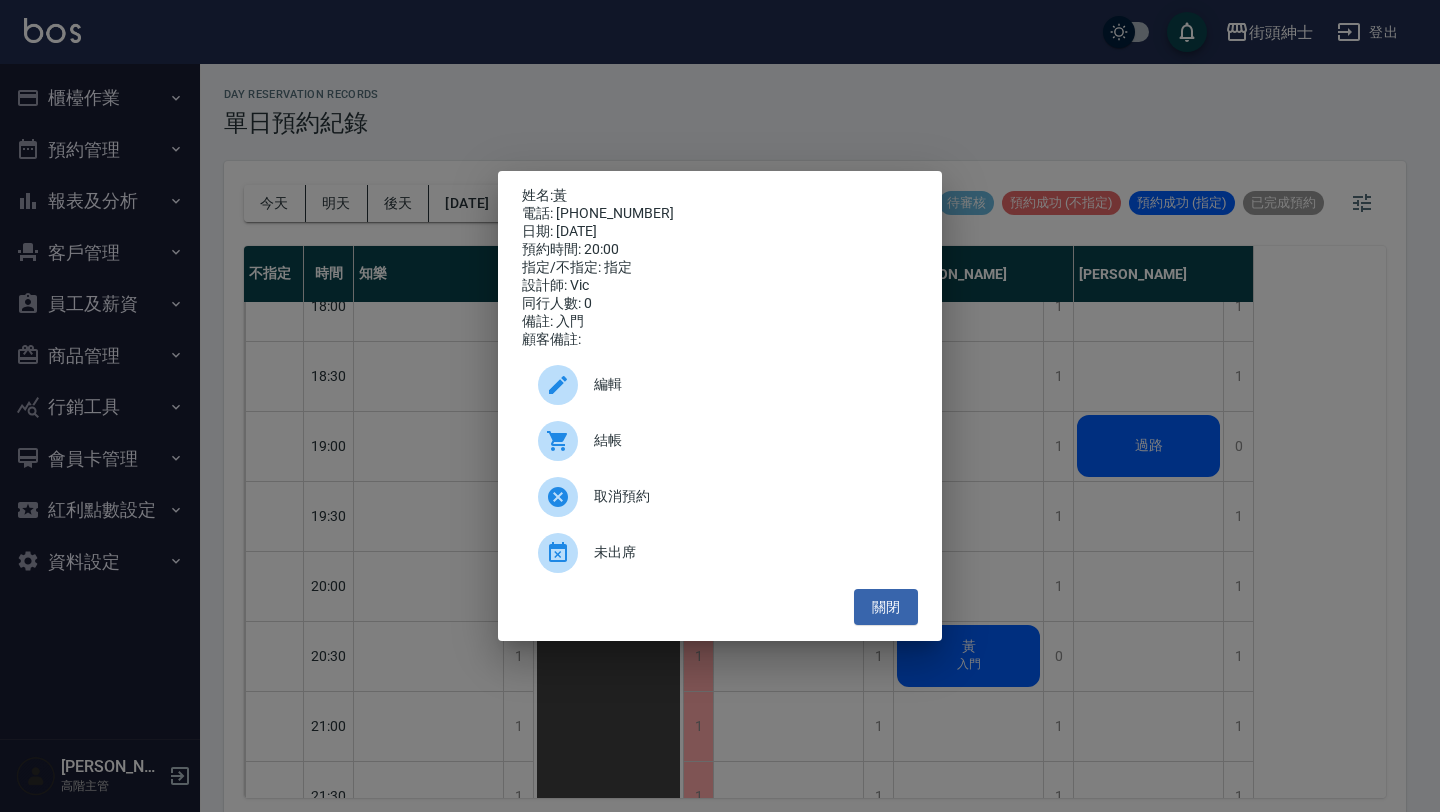 click on "編輯" at bounding box center [748, 384] 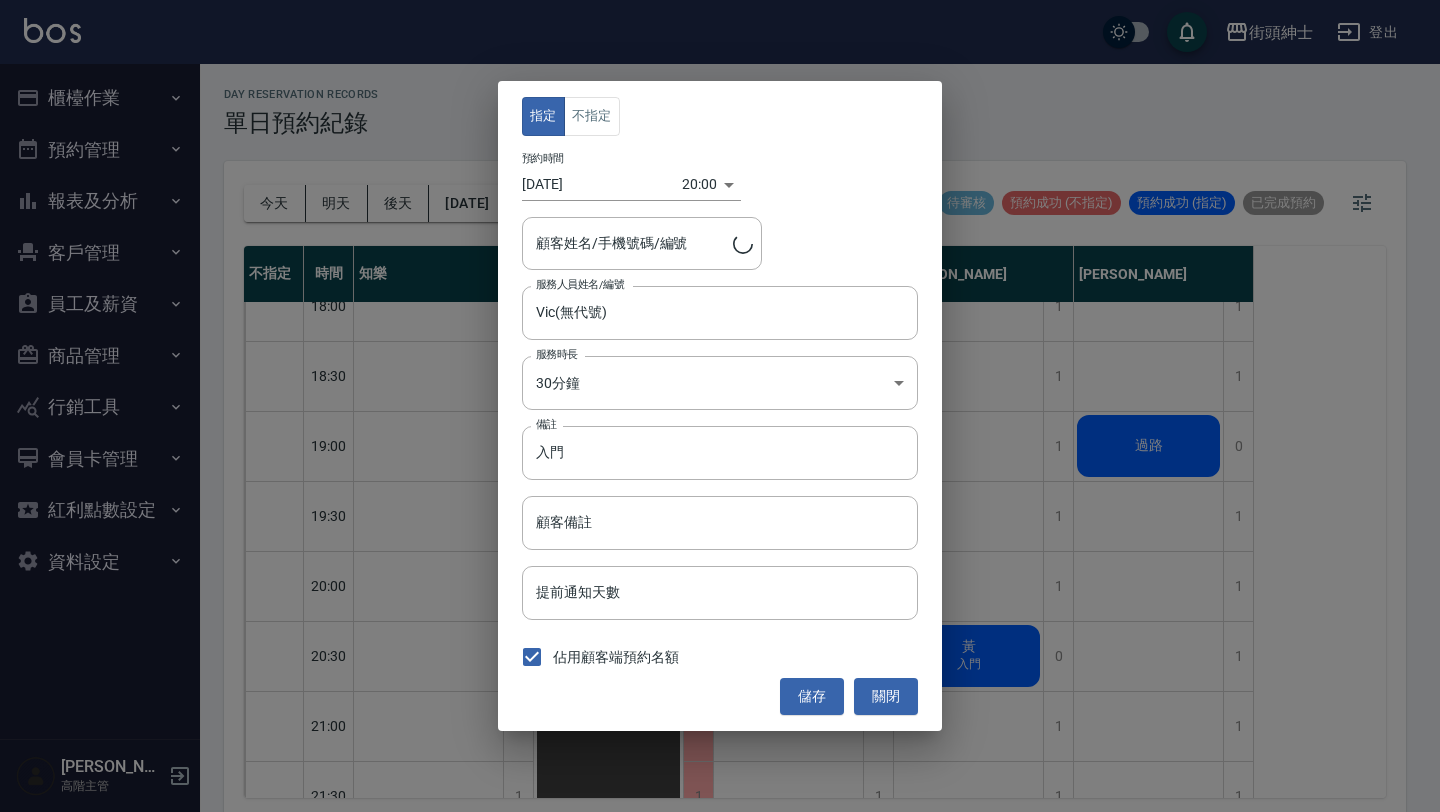 type on "黃/0928854864" 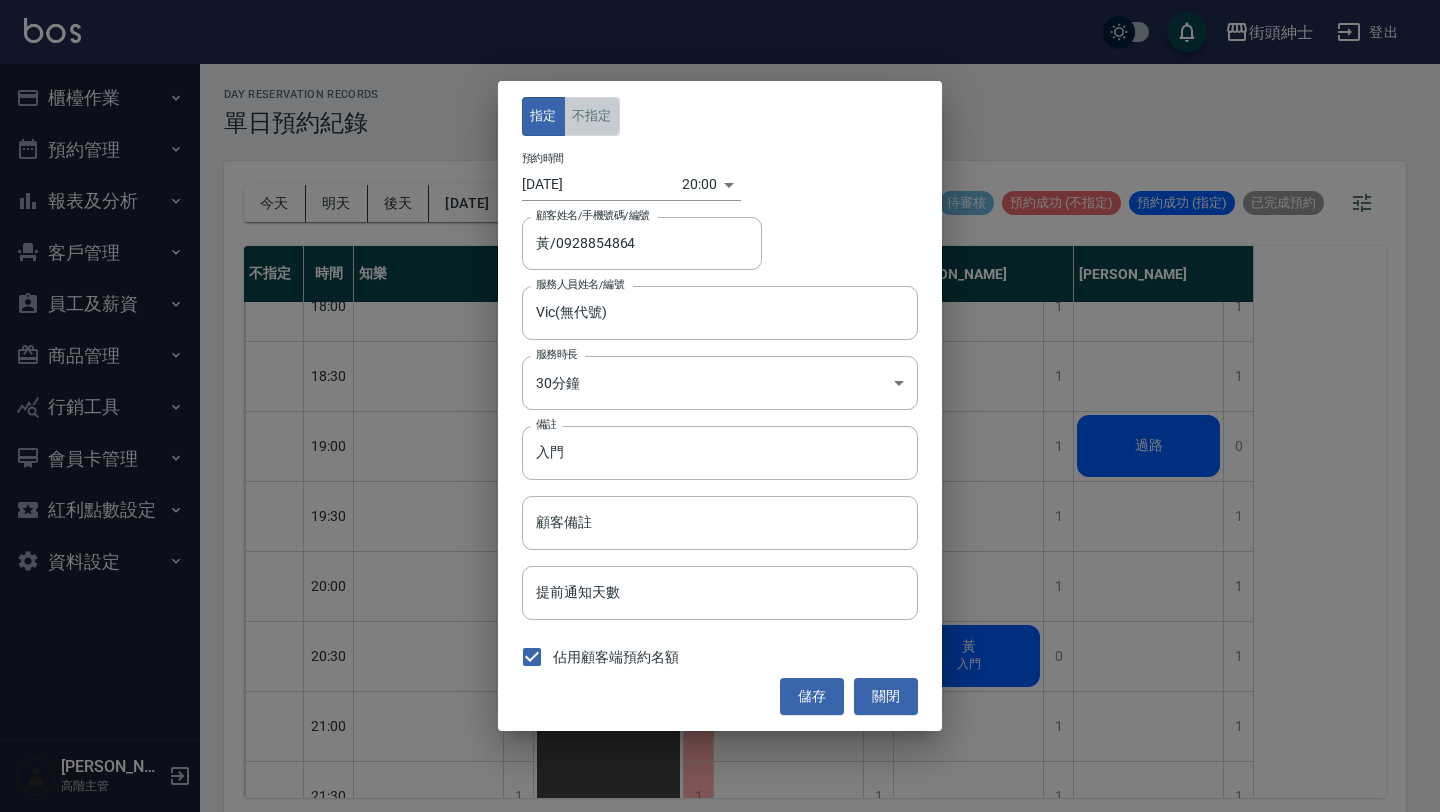click on "不指定" at bounding box center (592, 116) 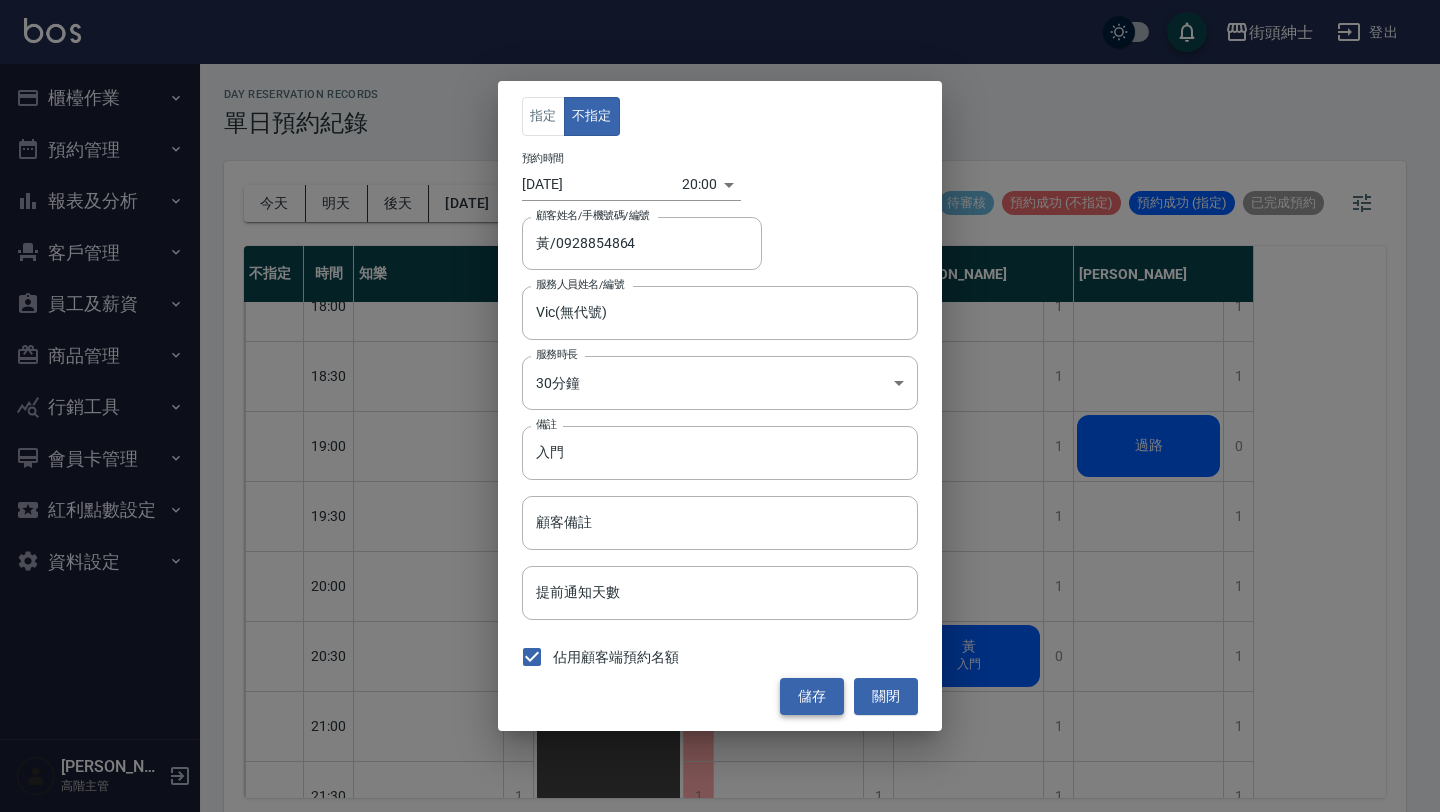 click on "儲存" at bounding box center (812, 696) 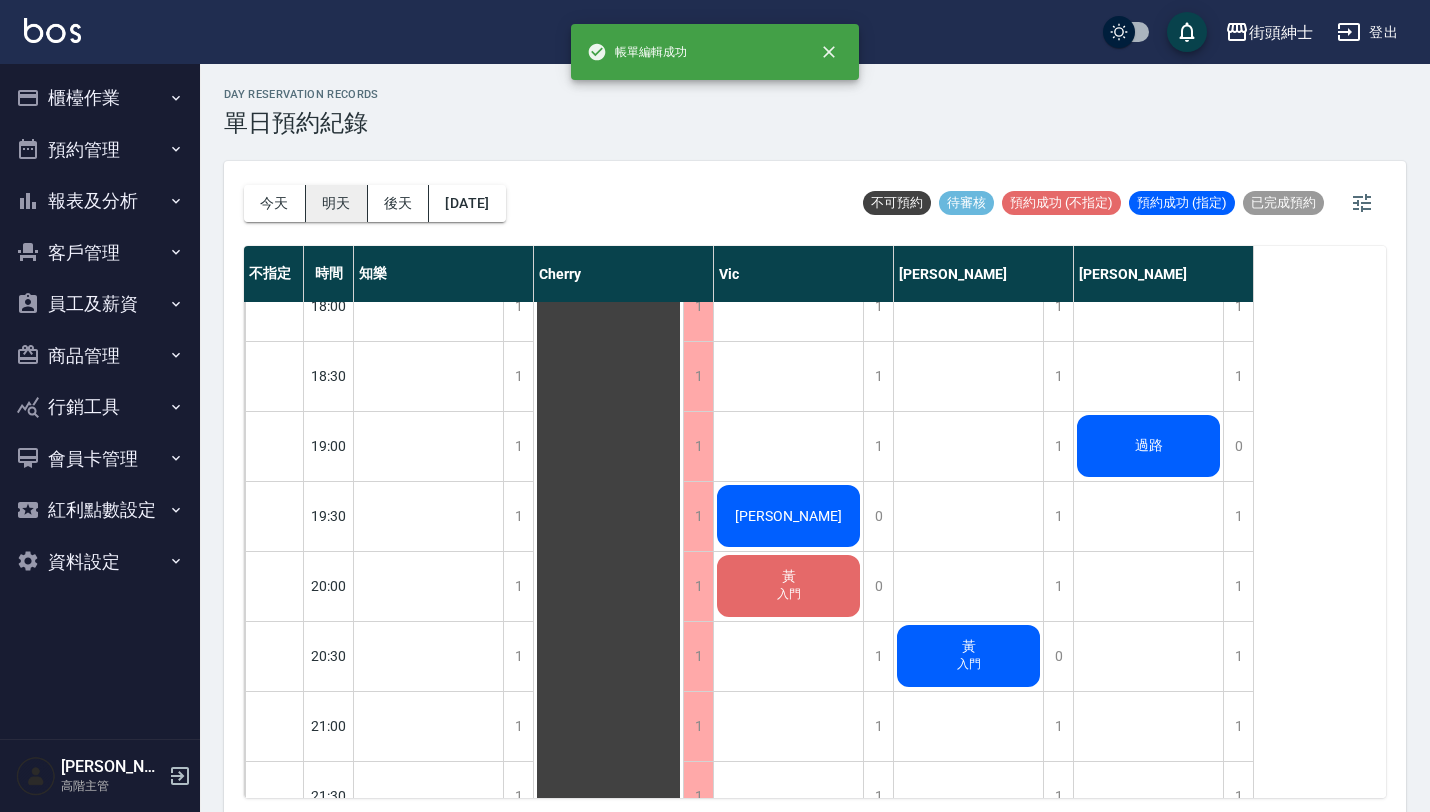 click on "明天" at bounding box center [337, 203] 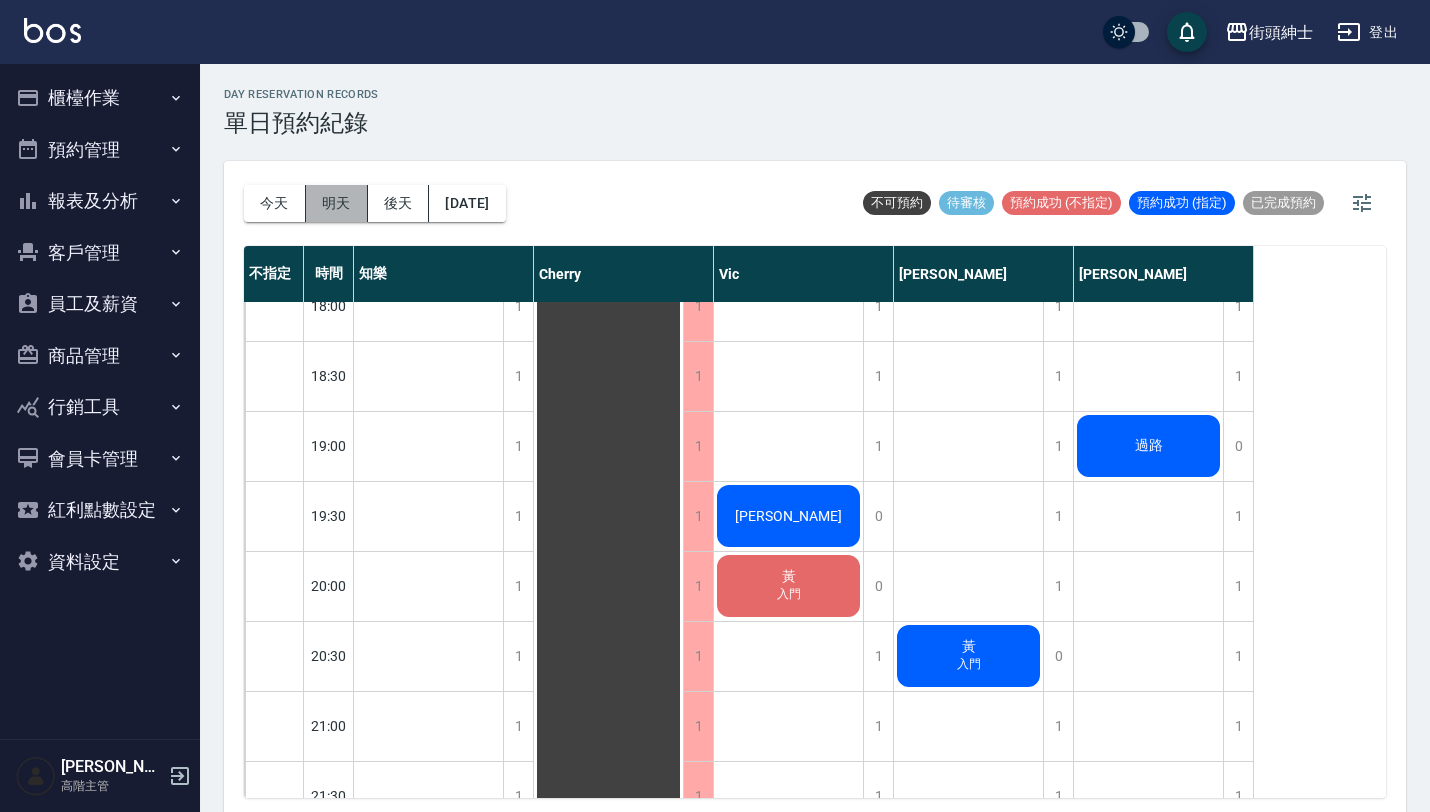 click on "明天" at bounding box center [337, 203] 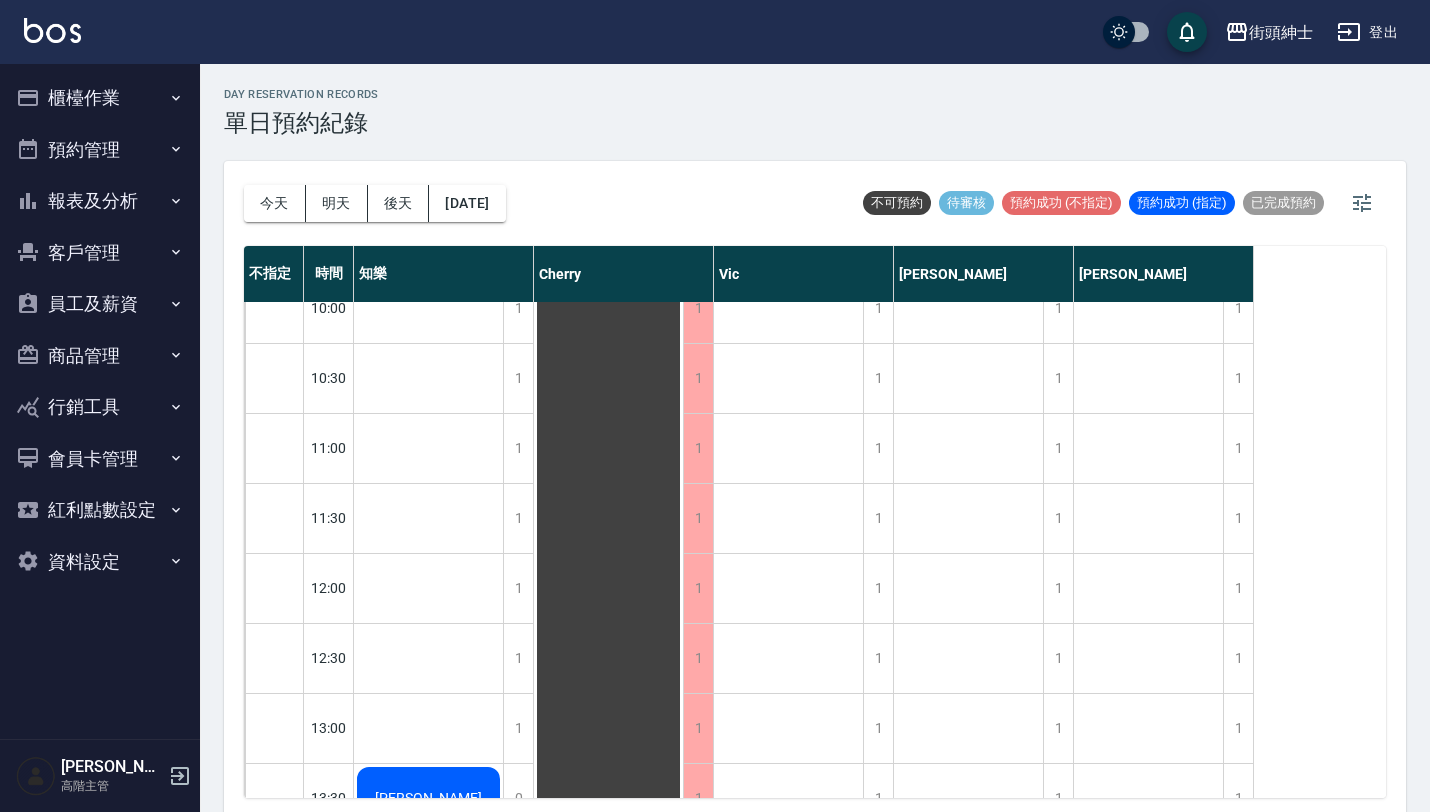 scroll, scrollTop: 0, scrollLeft: 0, axis: both 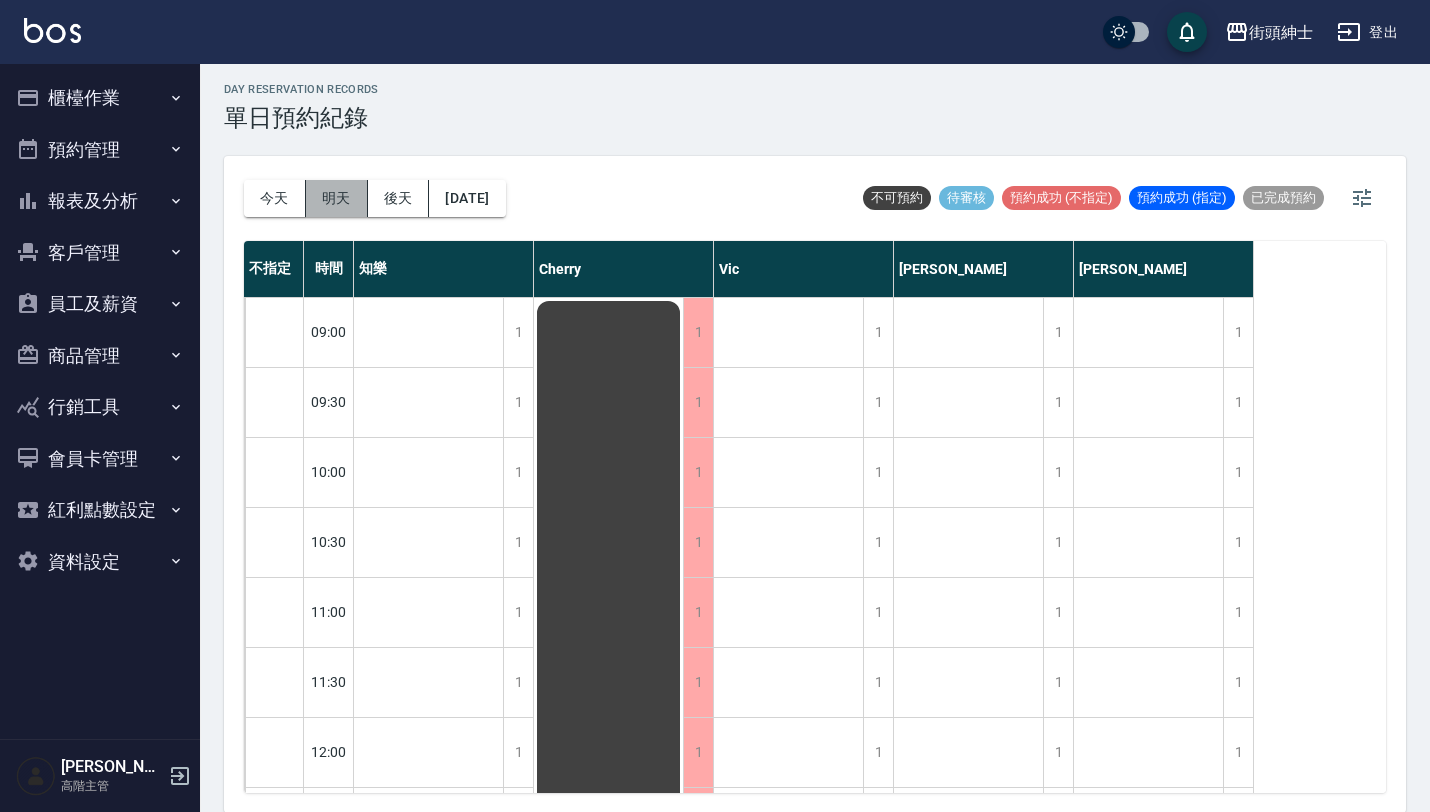 click on "明天" at bounding box center [337, 198] 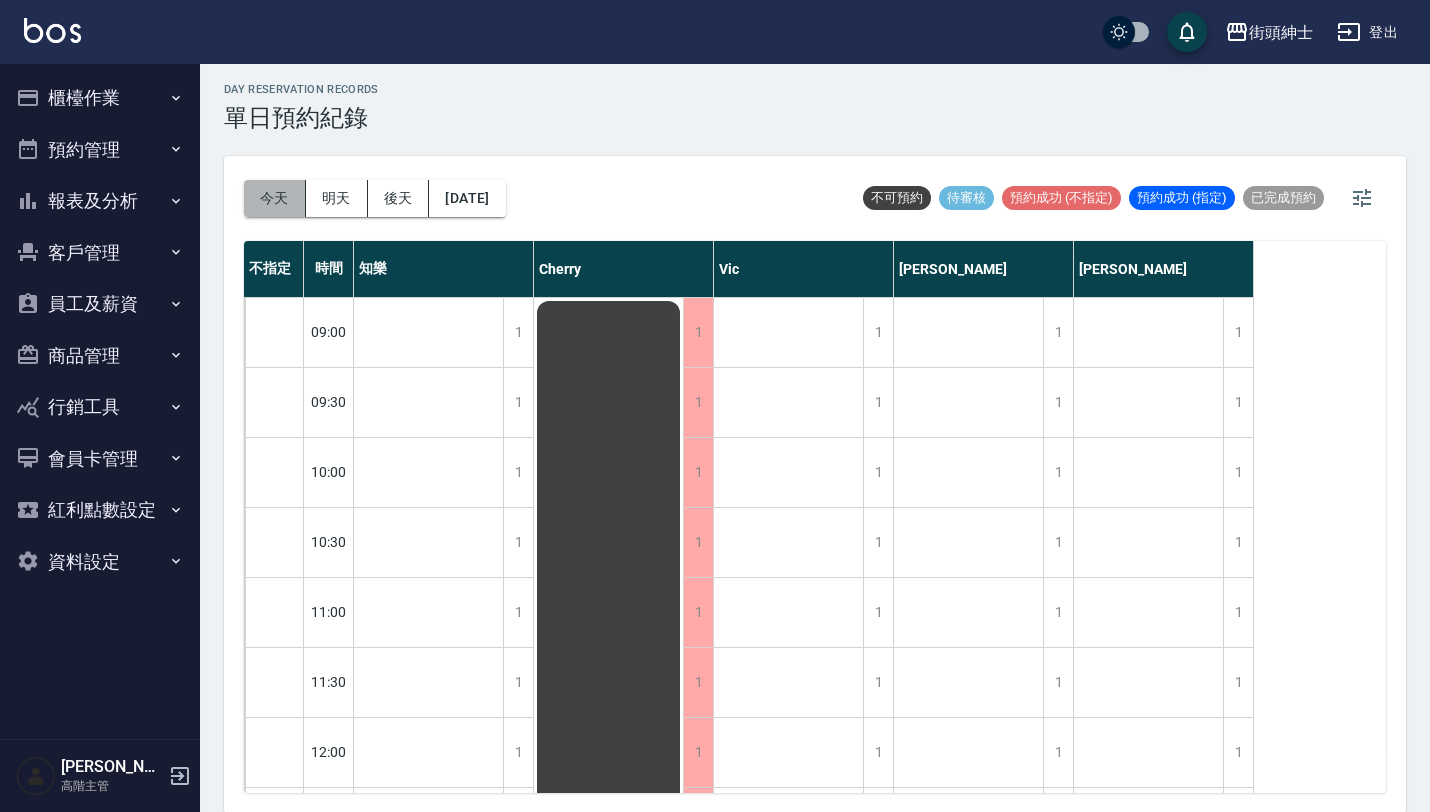 click on "今天" at bounding box center [275, 198] 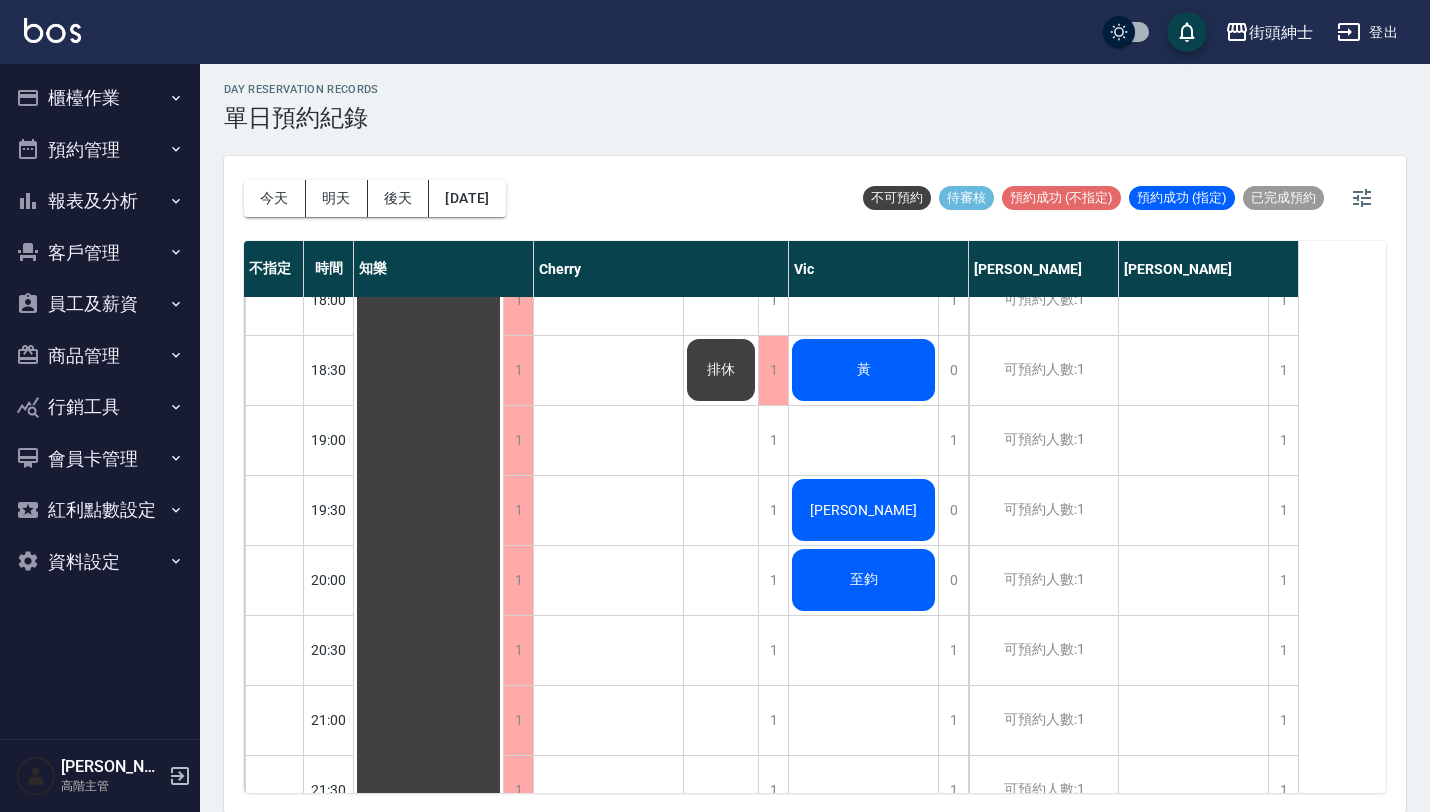 scroll, scrollTop: 1327, scrollLeft: 0, axis: vertical 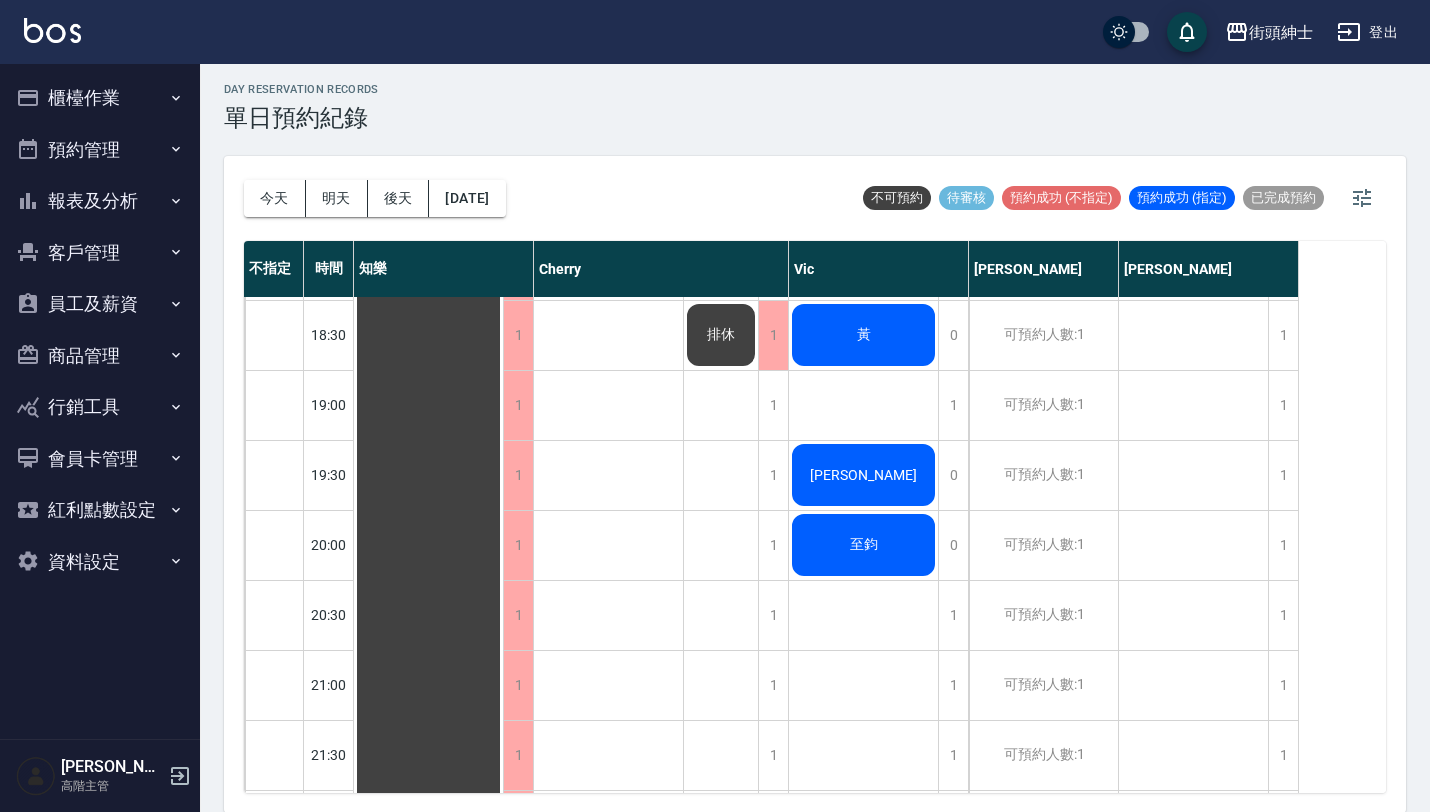 click on "至鈞" at bounding box center [429, -15] 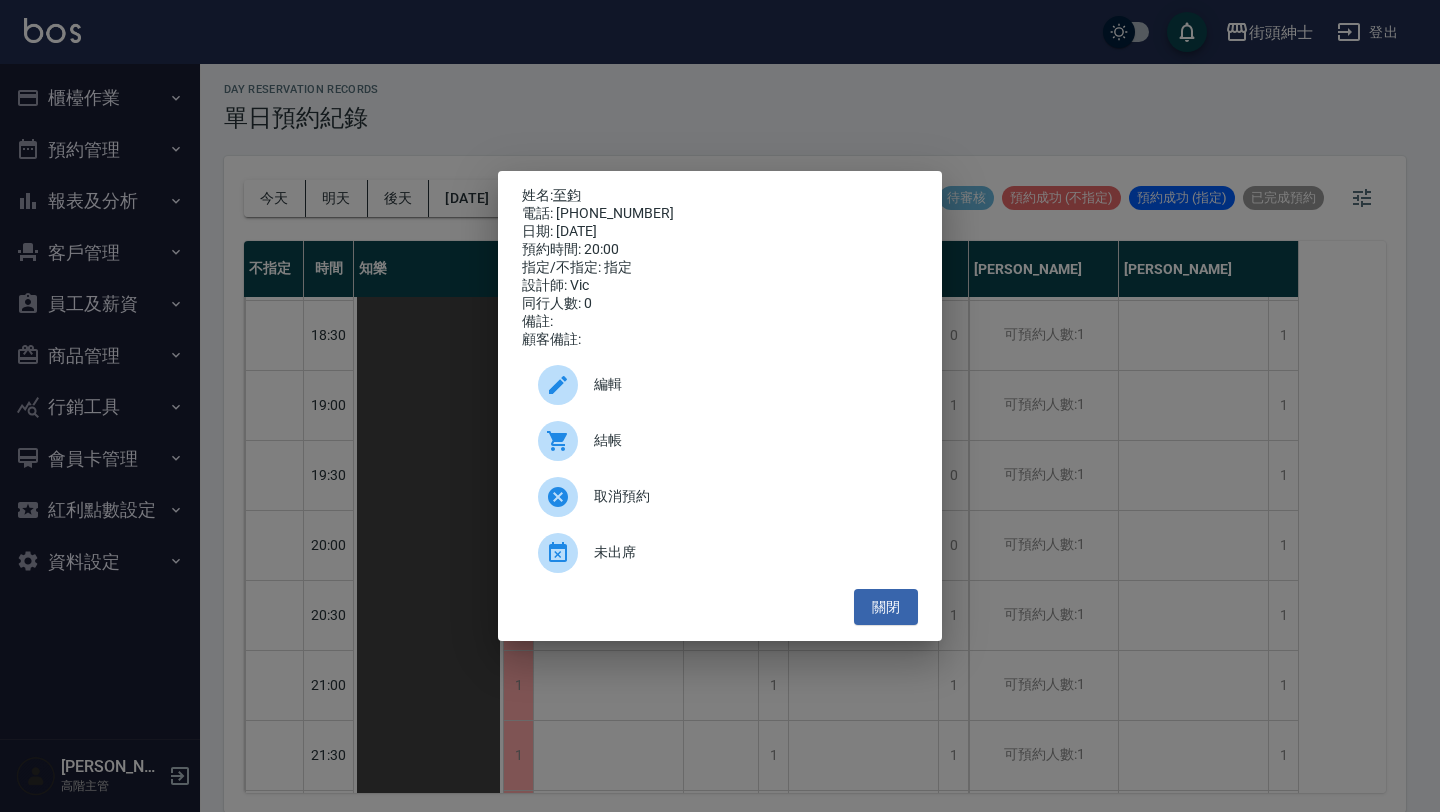 click on "姓名:  至鈞 電話: 0911562315 日期: 2025/07/15 預約時間: 20:00 指定/不指定: 指定 設計師: Vic 同行人數: 0 備註:  顧客備註:  編輯 結帳 取消預約 未出席 關閉" at bounding box center [720, 406] 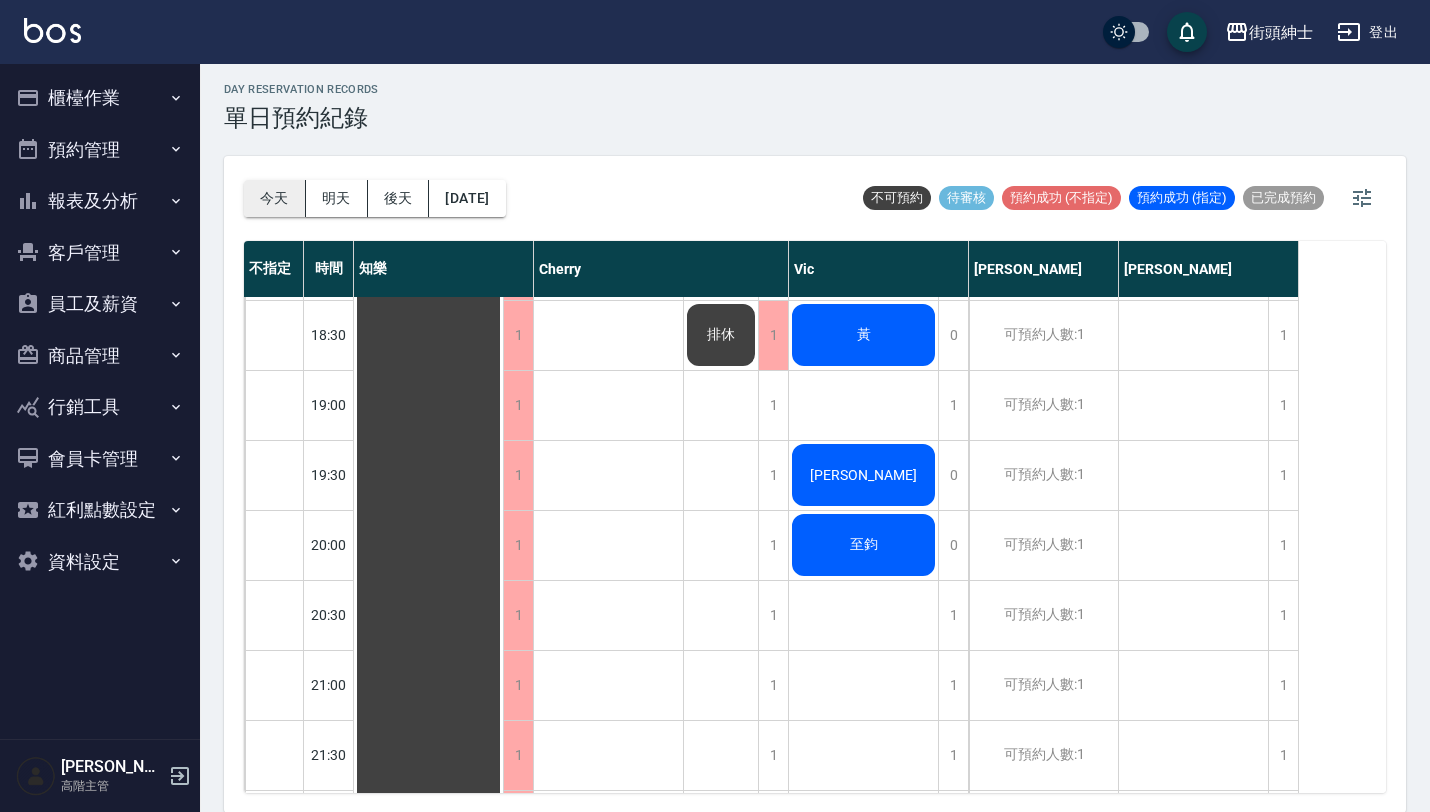 click on "今天" at bounding box center [275, 198] 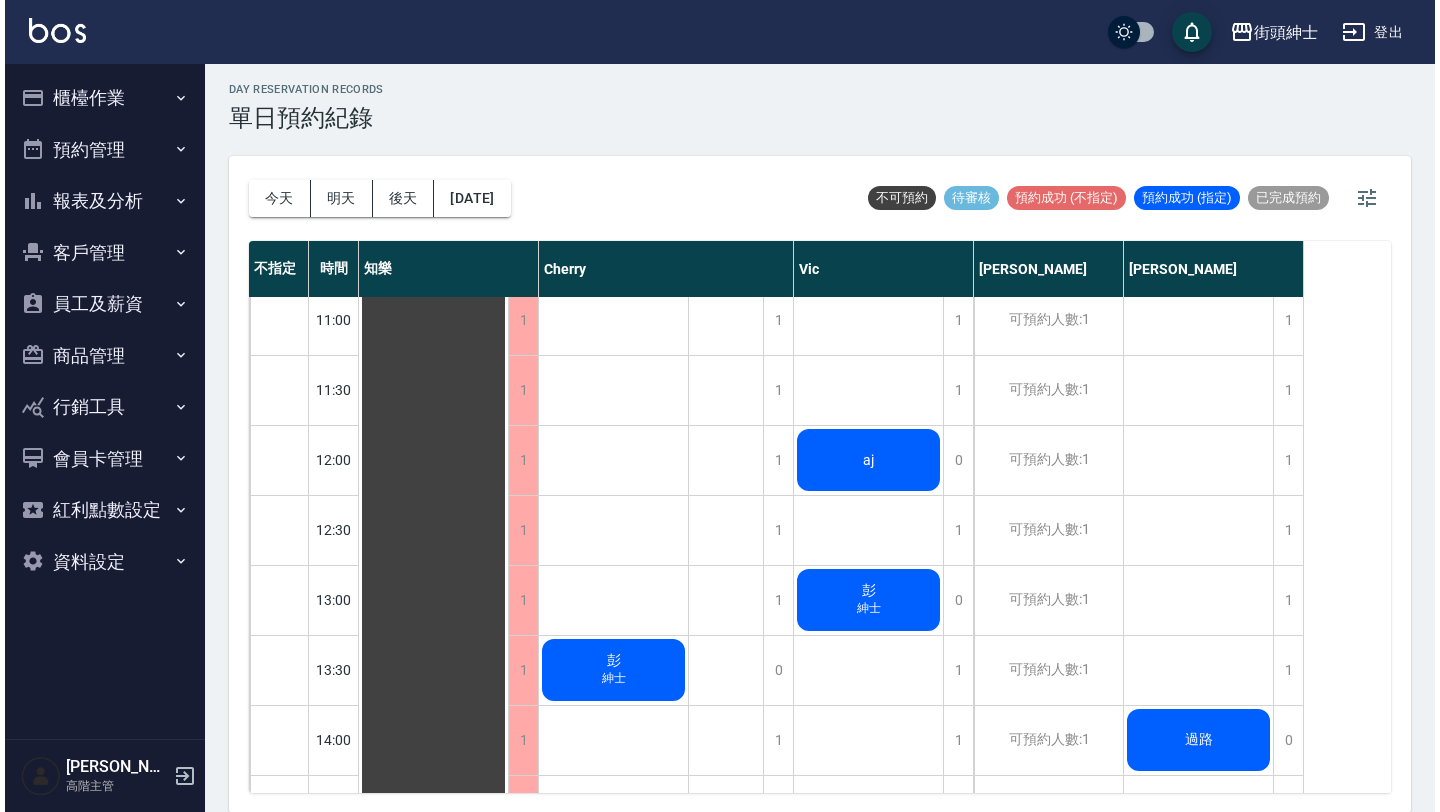 scroll, scrollTop: 389, scrollLeft: 0, axis: vertical 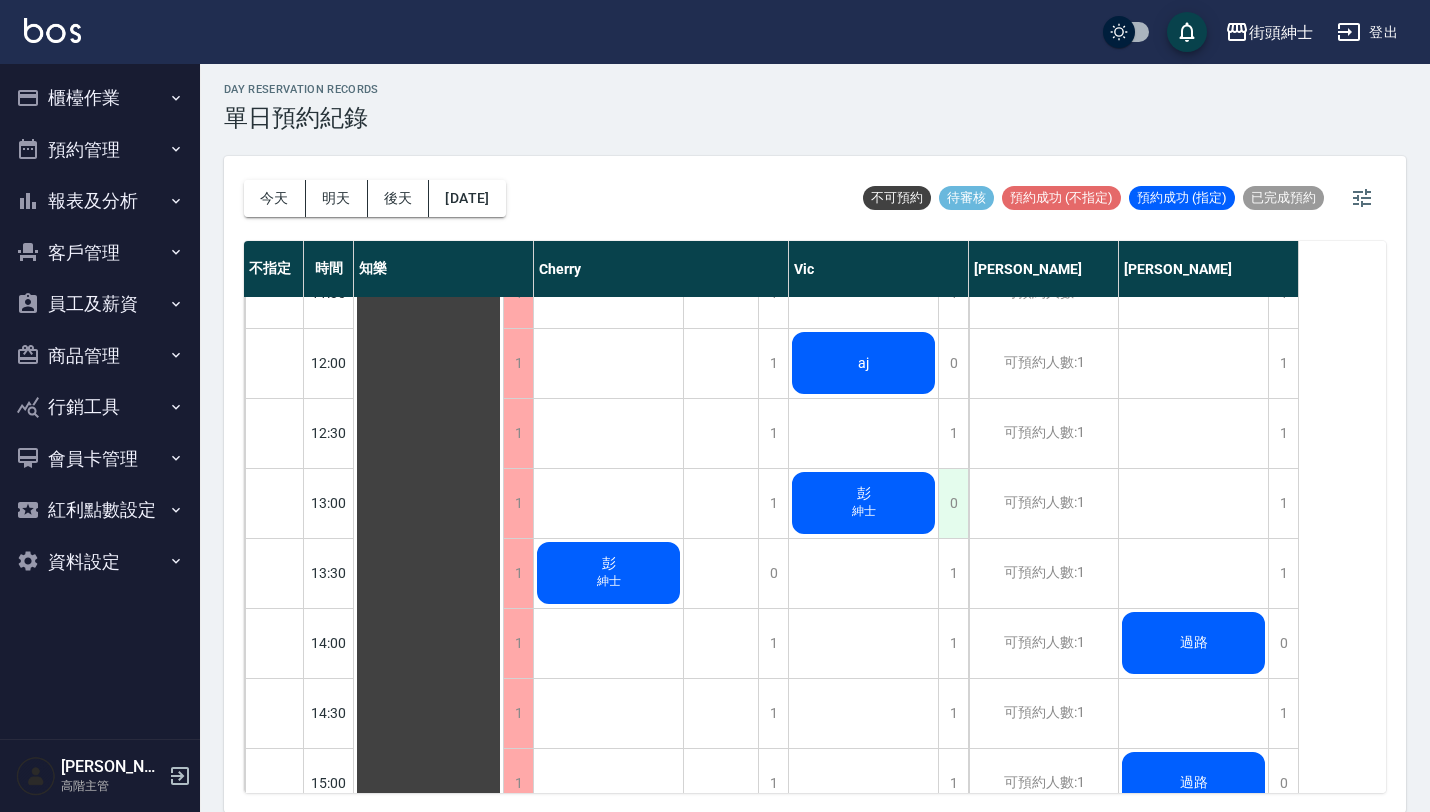 click on "0" at bounding box center [953, 503] 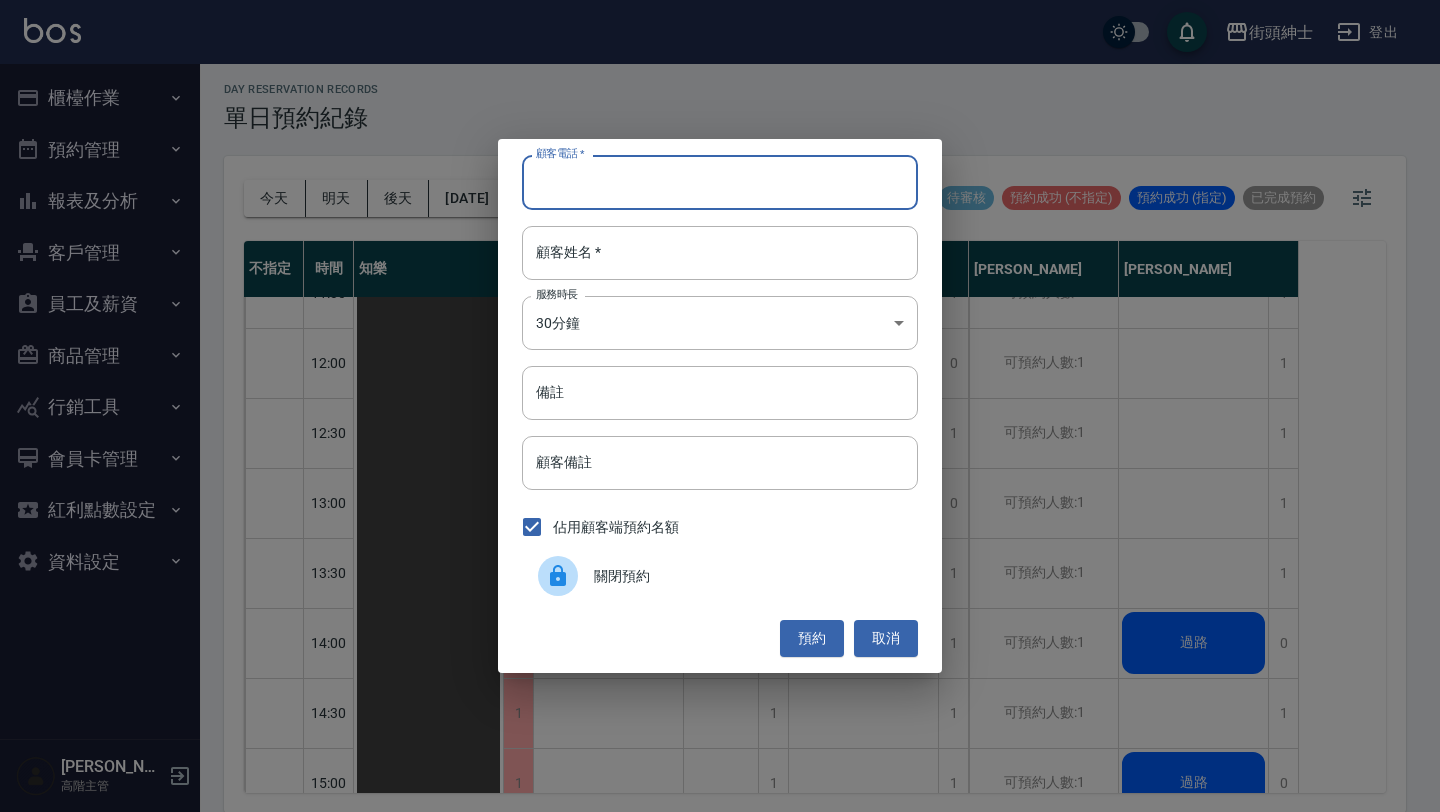 click on "顧客電話   *" at bounding box center (720, 182) 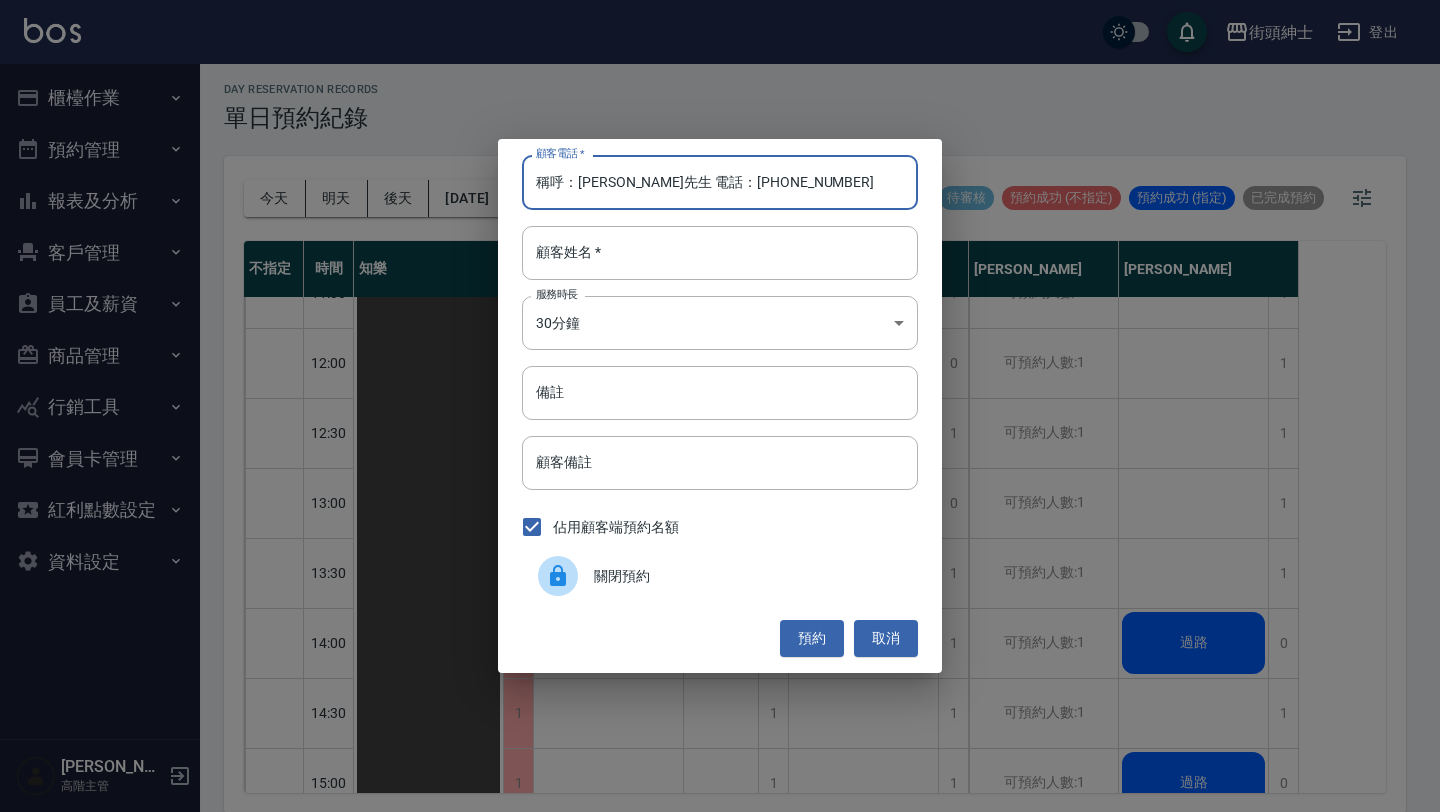 paste on "稱呼：洪先生 電話：0916360828" 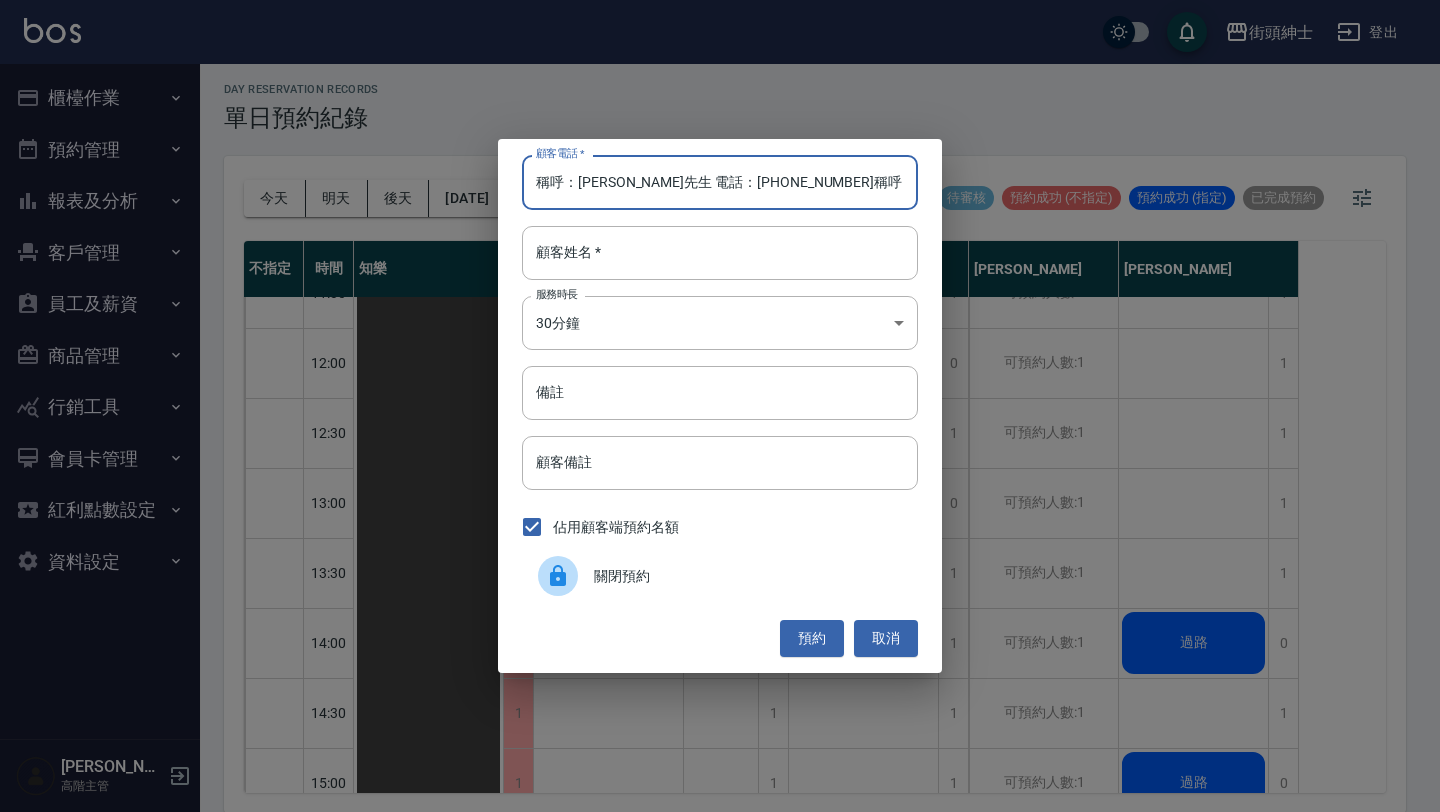 scroll, scrollTop: 0, scrollLeft: 46, axis: horizontal 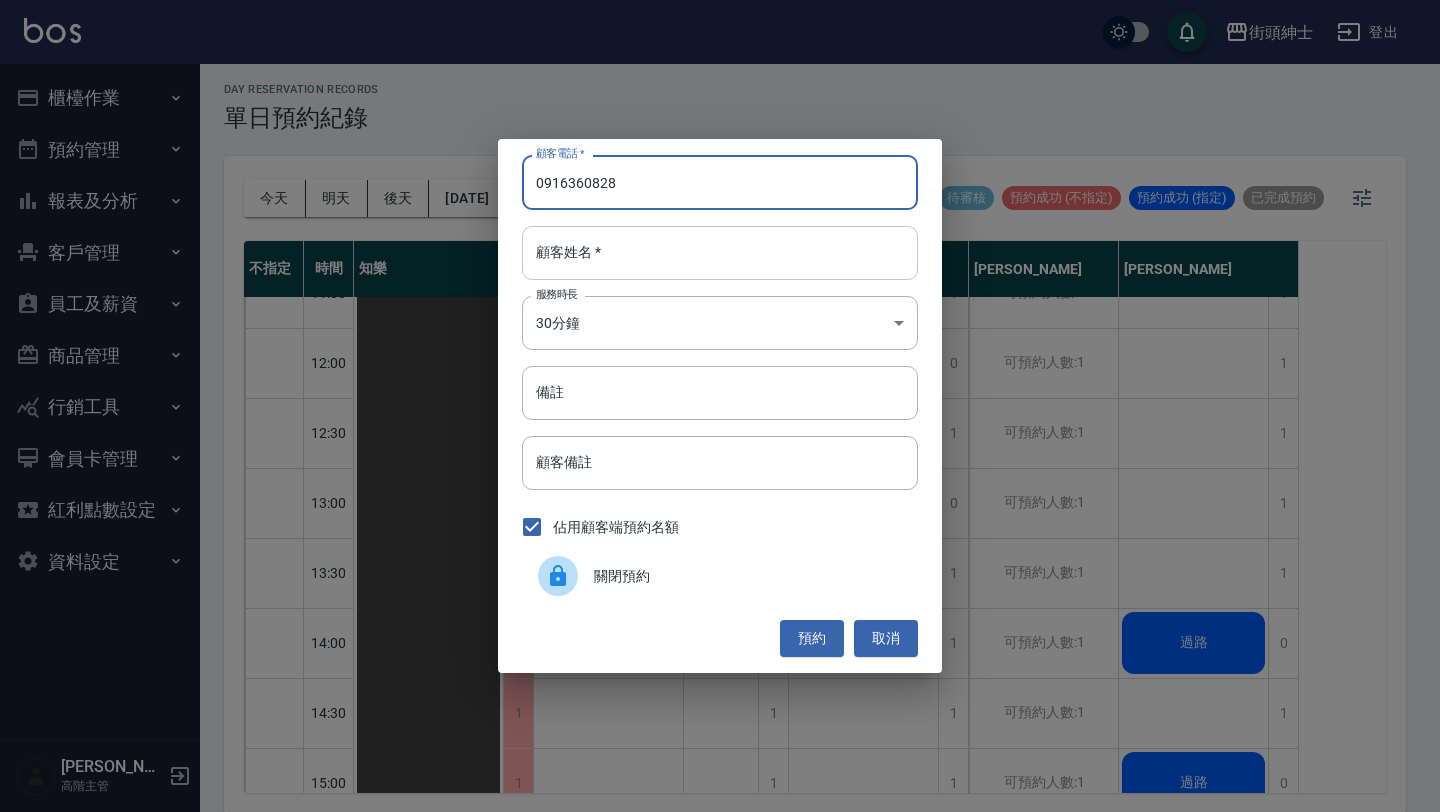 type on "0916360828" 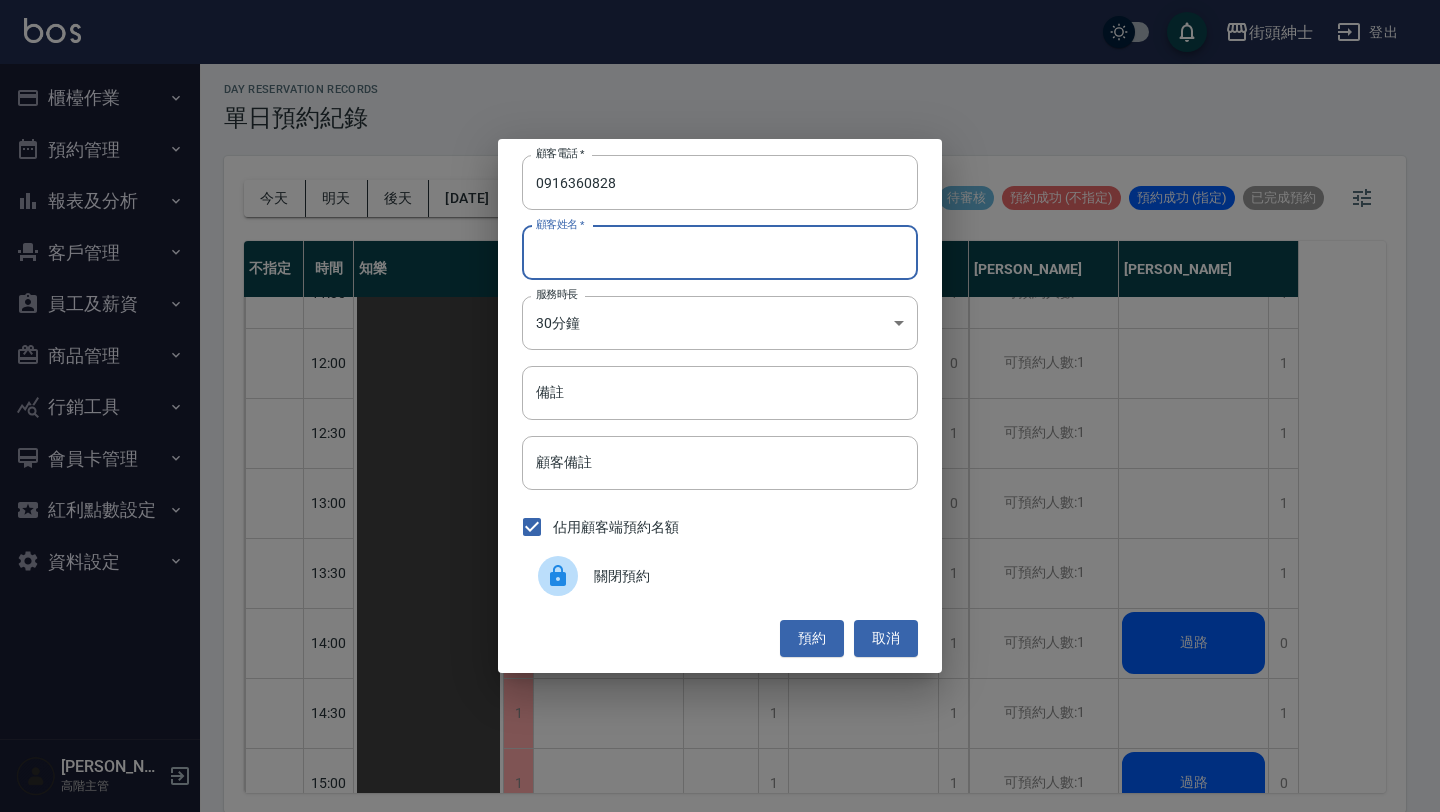 paste on "稱呼：洪先生 電話：0916360828" 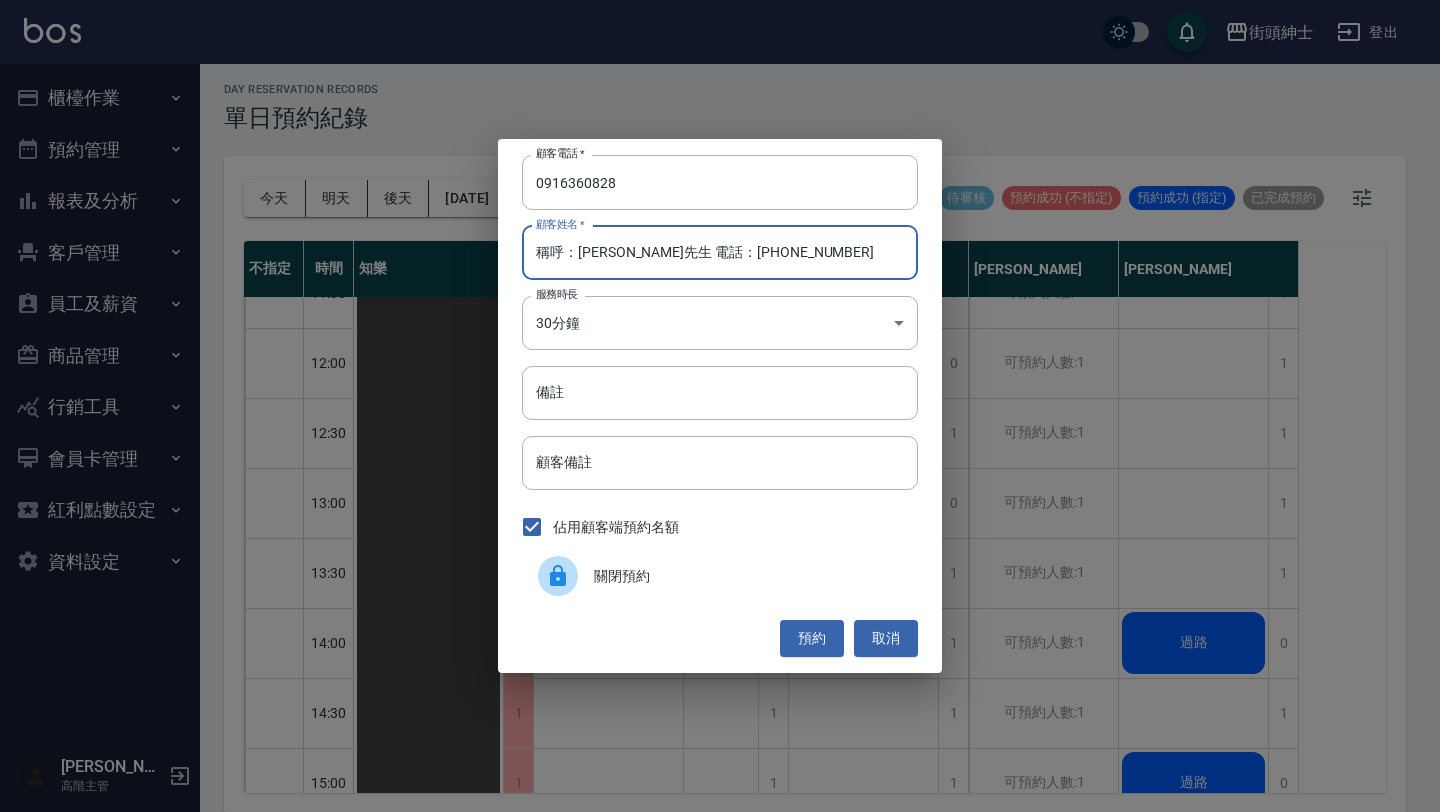 drag, startPoint x: 579, startPoint y: 251, endPoint x: 452, endPoint y: 251, distance: 127 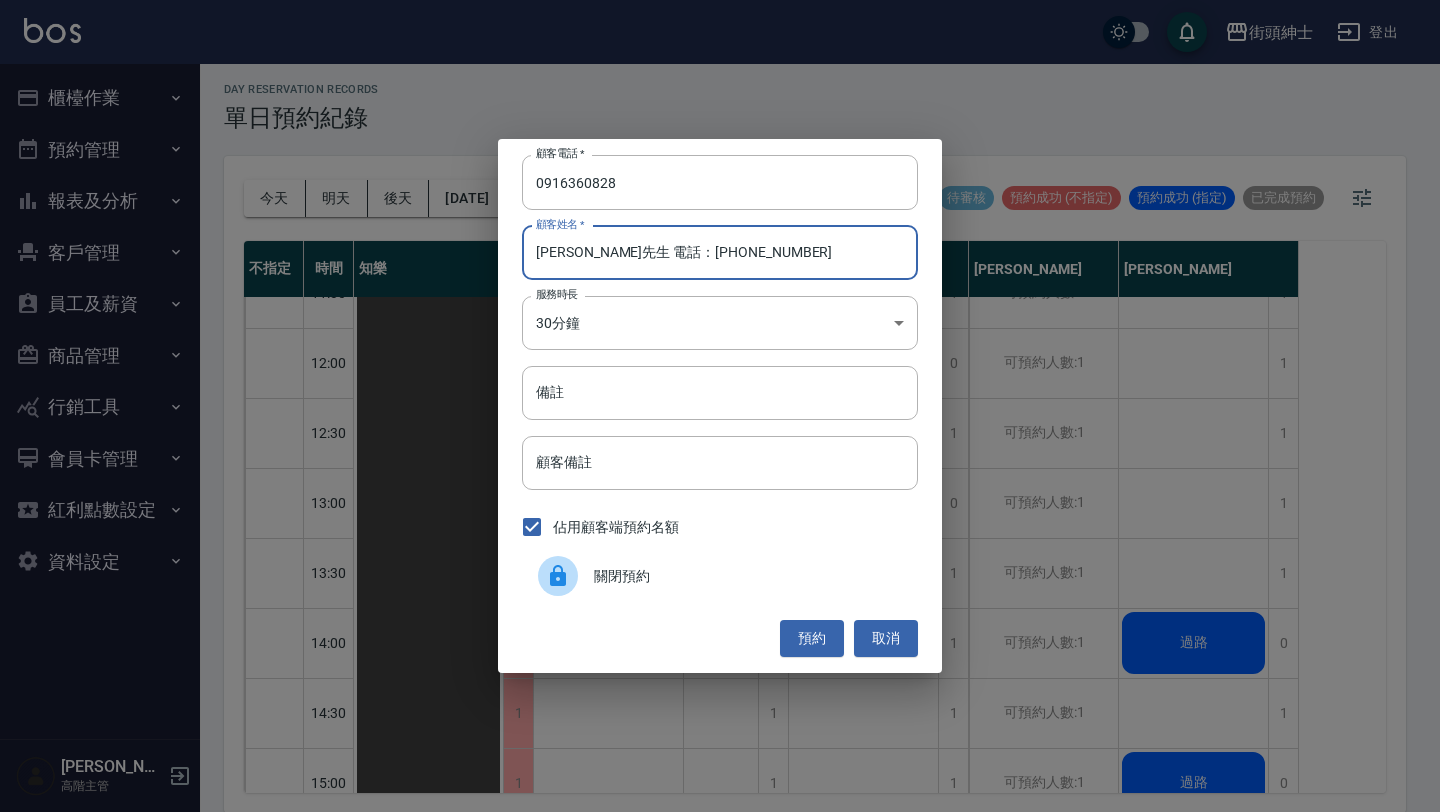 drag, startPoint x: 577, startPoint y: 259, endPoint x: 765, endPoint y: 259, distance: 188 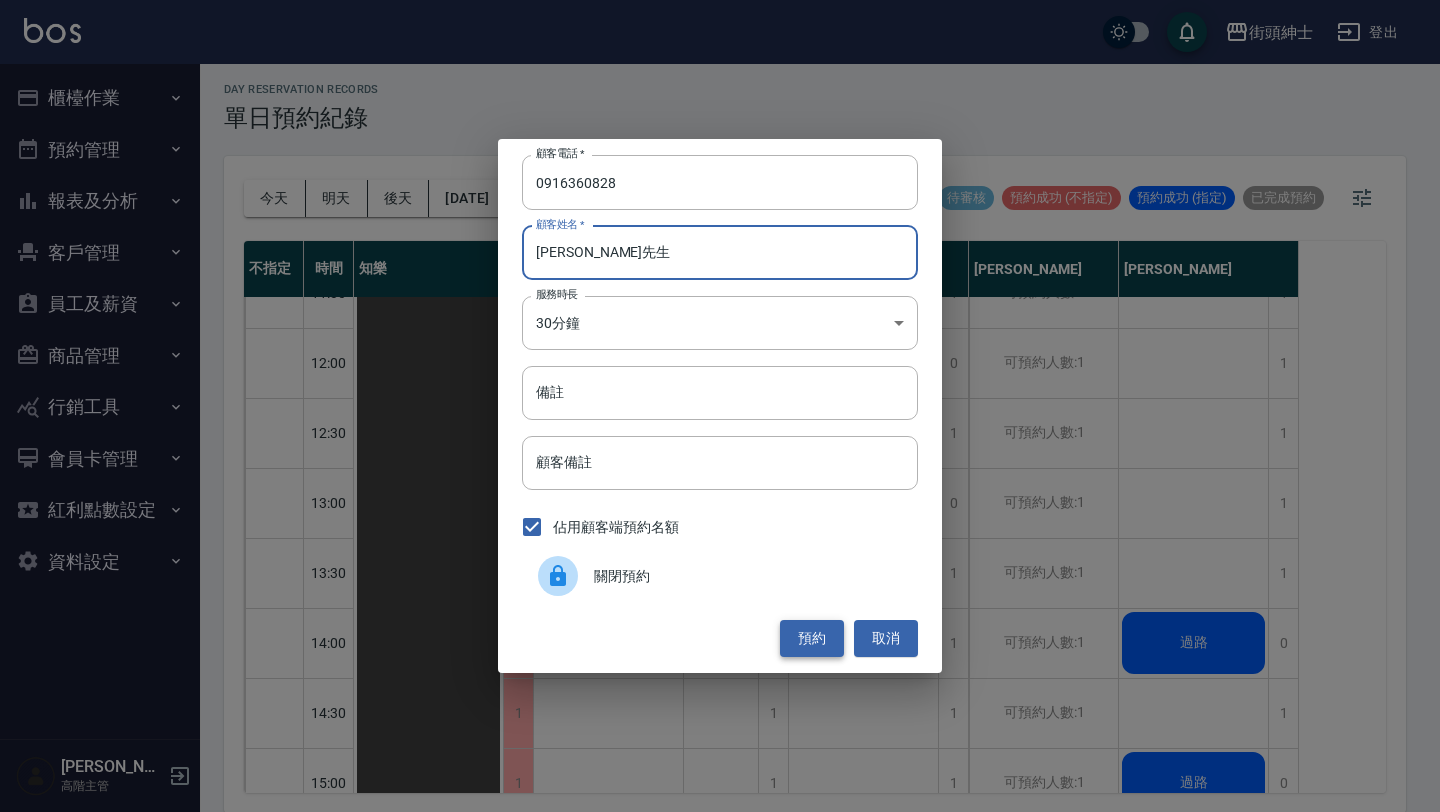 type on "洪先生" 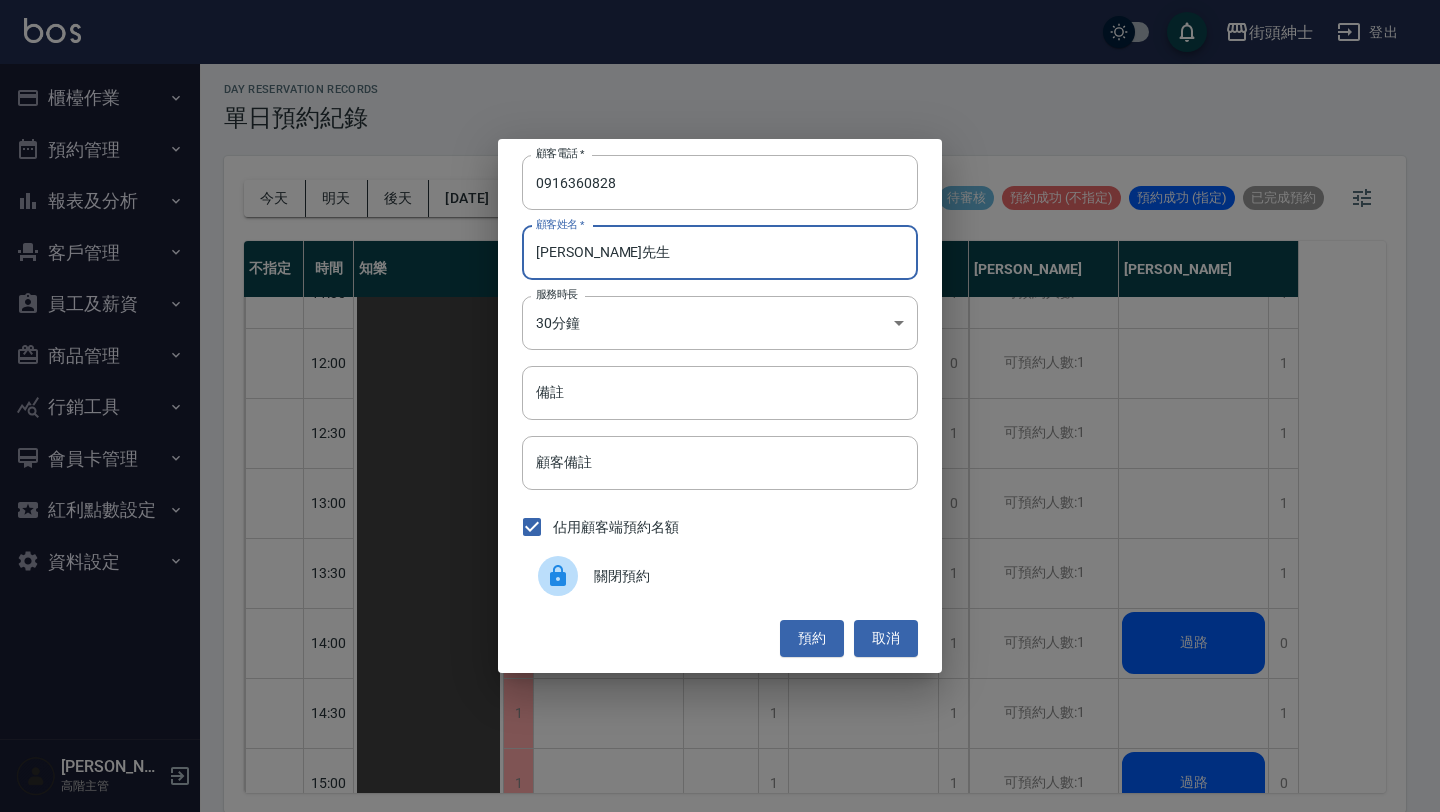 click on "預約" at bounding box center (812, 638) 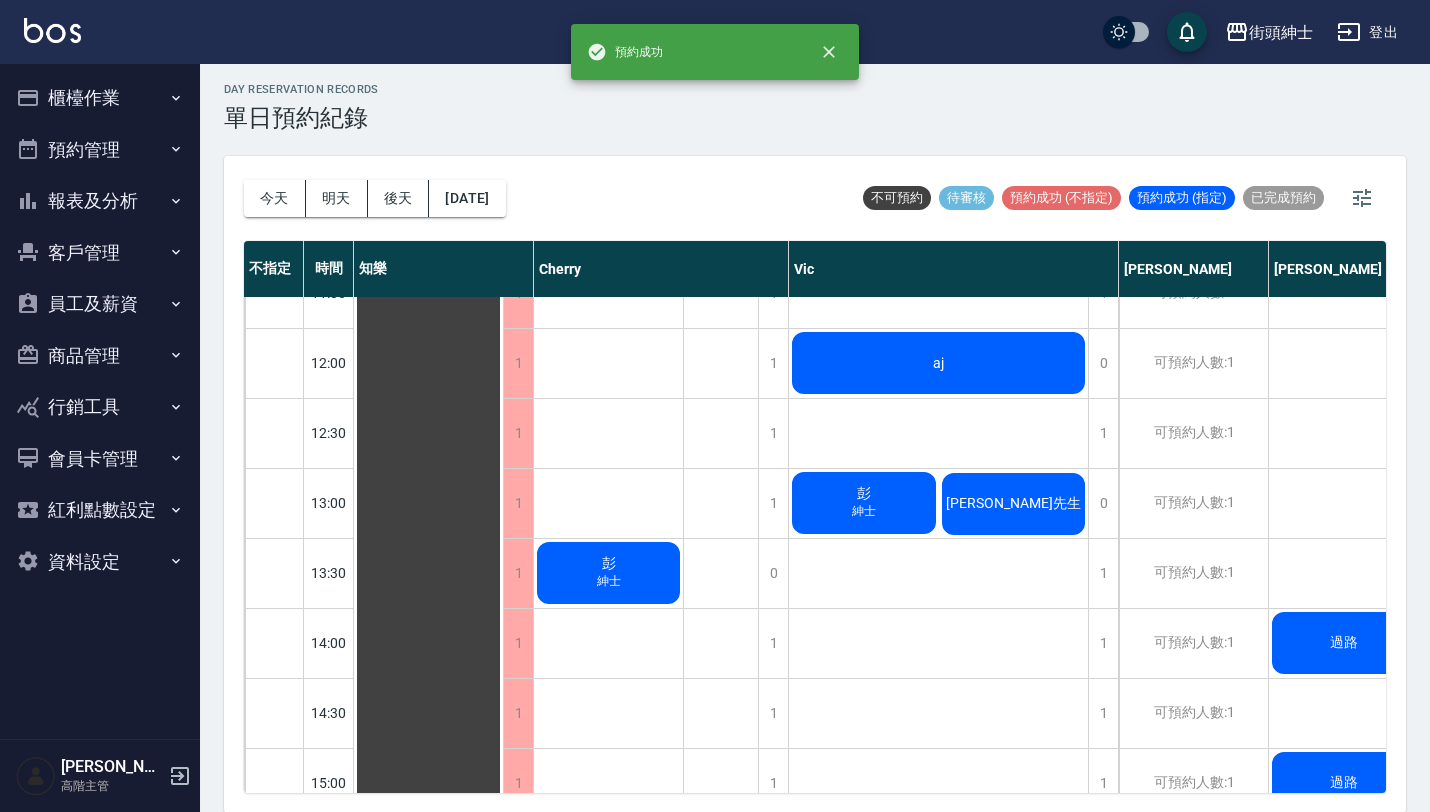 click on "紳士" at bounding box center (609, 581) 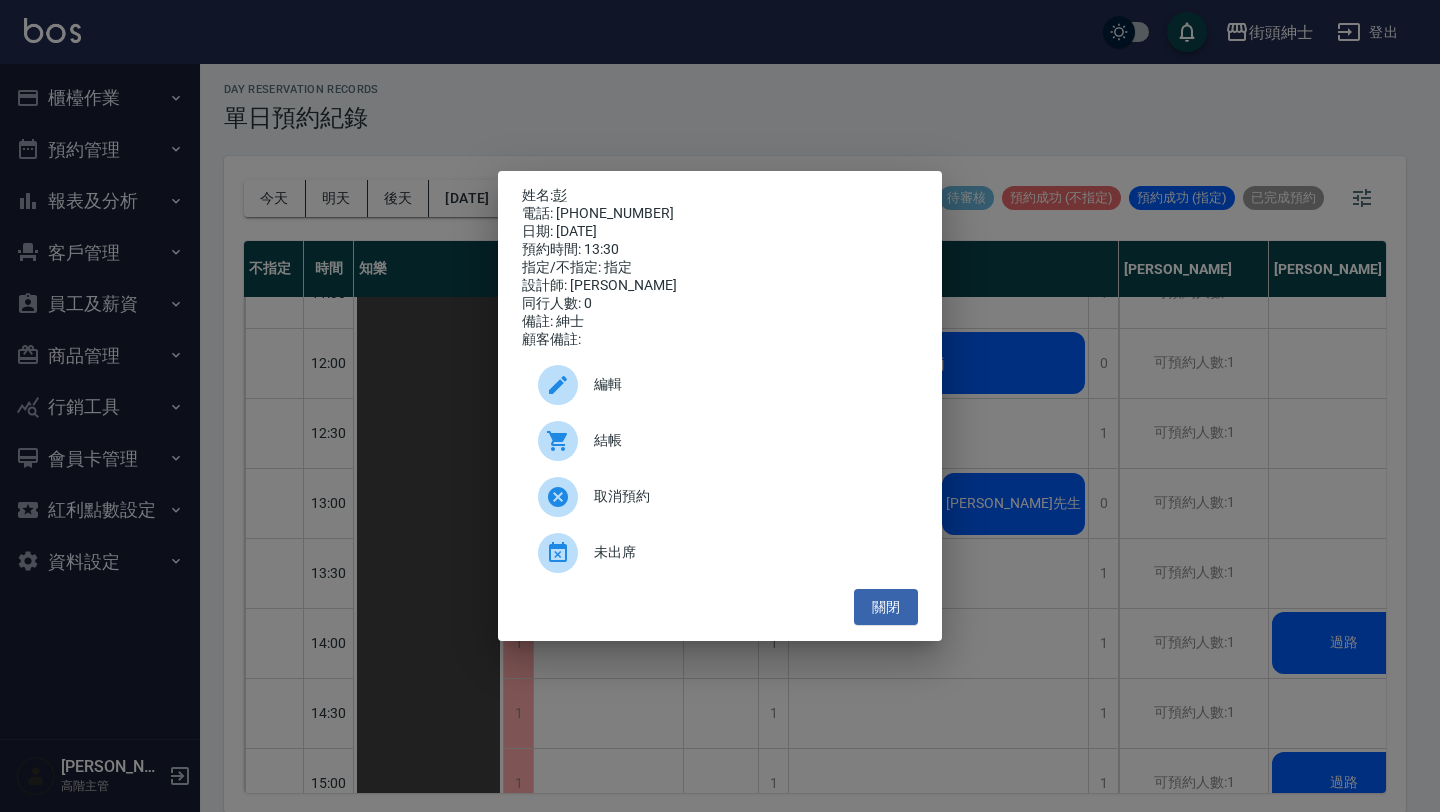 click on "編輯" at bounding box center [748, 384] 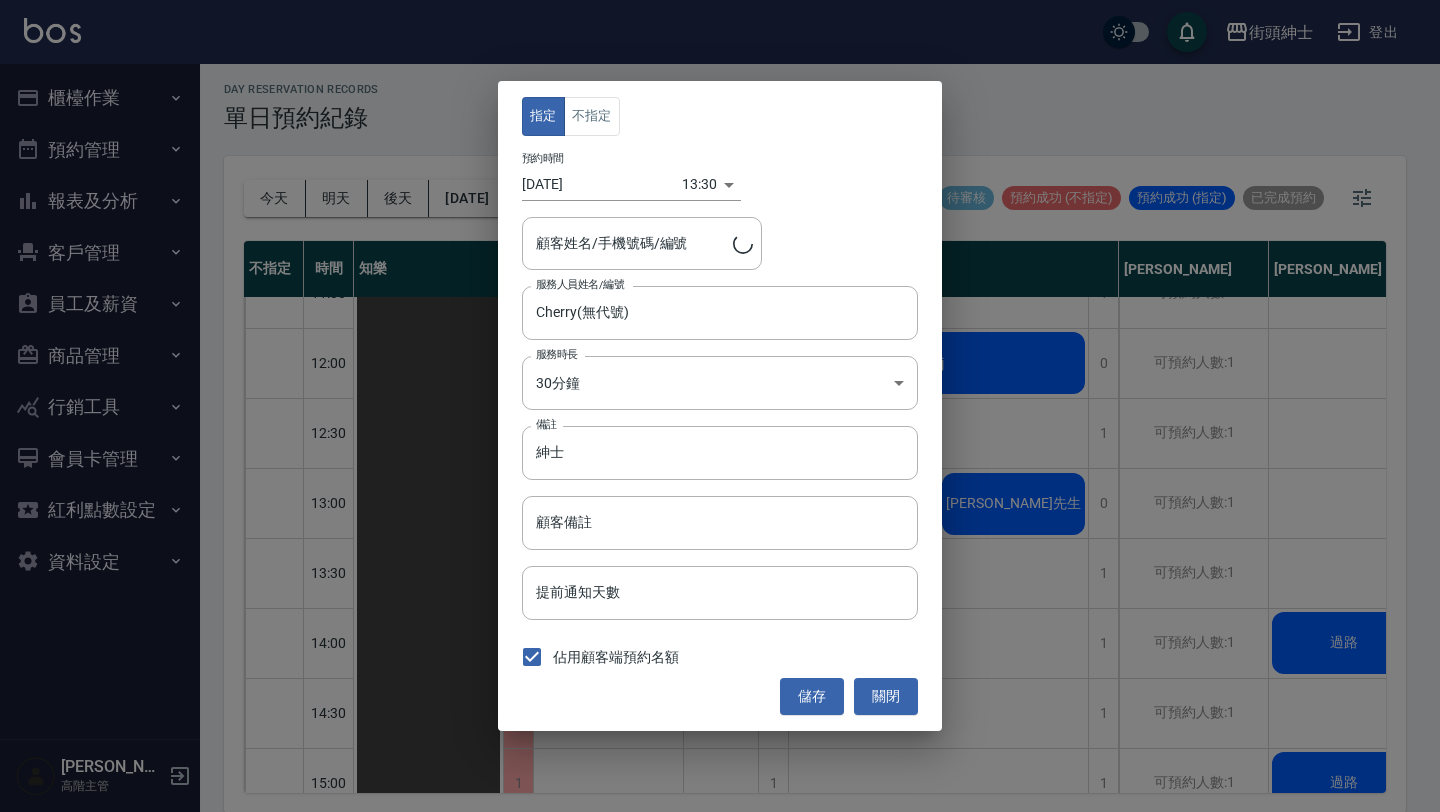 type on "彭/0932667458" 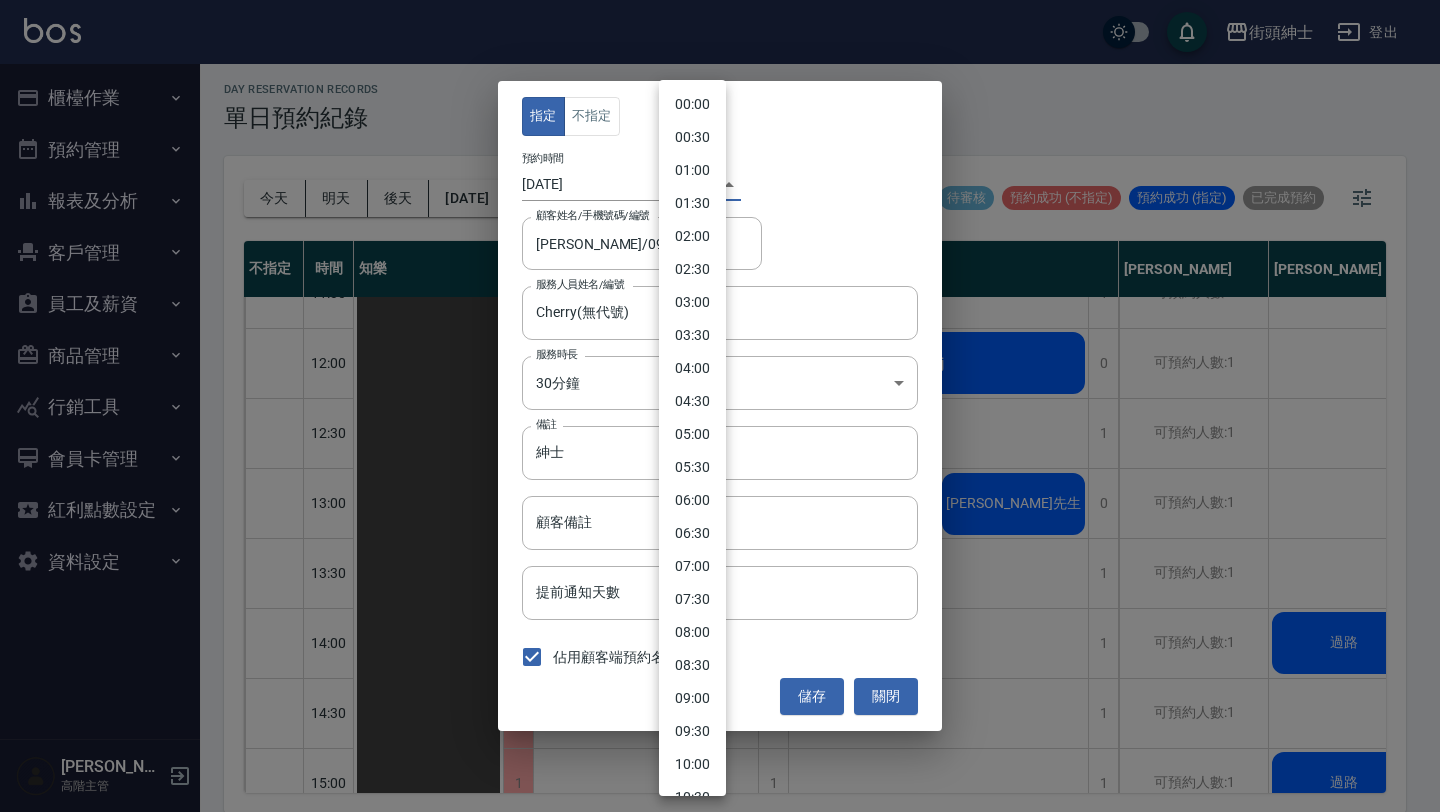 click on "街頭紳士 登出 櫃檯作業 打帳單 帳單列表 掛單列表 座位開單 營業儀表板 現金收支登錄 高階收支登錄 材料自購登錄 每日結帳 排班表 現場電腦打卡 掃碼打卡 預約管理 預約管理 單日預約紀錄 單週預約紀錄 報表及分析 報表目錄 消費分析儀表板 店家區間累計表 店家日報表 店家排行榜 互助日報表 互助月報表 互助排行榜 互助點數明細 互助業績報表 全店業績分析表 每日業績分析表 營業統計分析表 營業項目月分析表 設計師業績表 設計師日報表 設計師業績分析表 設計師業績月報表 設計師抽成報表 設計師排行榜 商品銷售排行榜 商品消耗明細 商品進銷貨報表 商品庫存表 商品庫存盤點表 會員卡銷售報表 服務扣項明細表 單一服務項目查詢 店販抽成明細 店販分類抽成明細 顧客入金餘額表 顧客卡券餘額表 每日非現金明細 每日收支明細 收支分類明細表 收支匯款表 1" at bounding box center (720, 404) 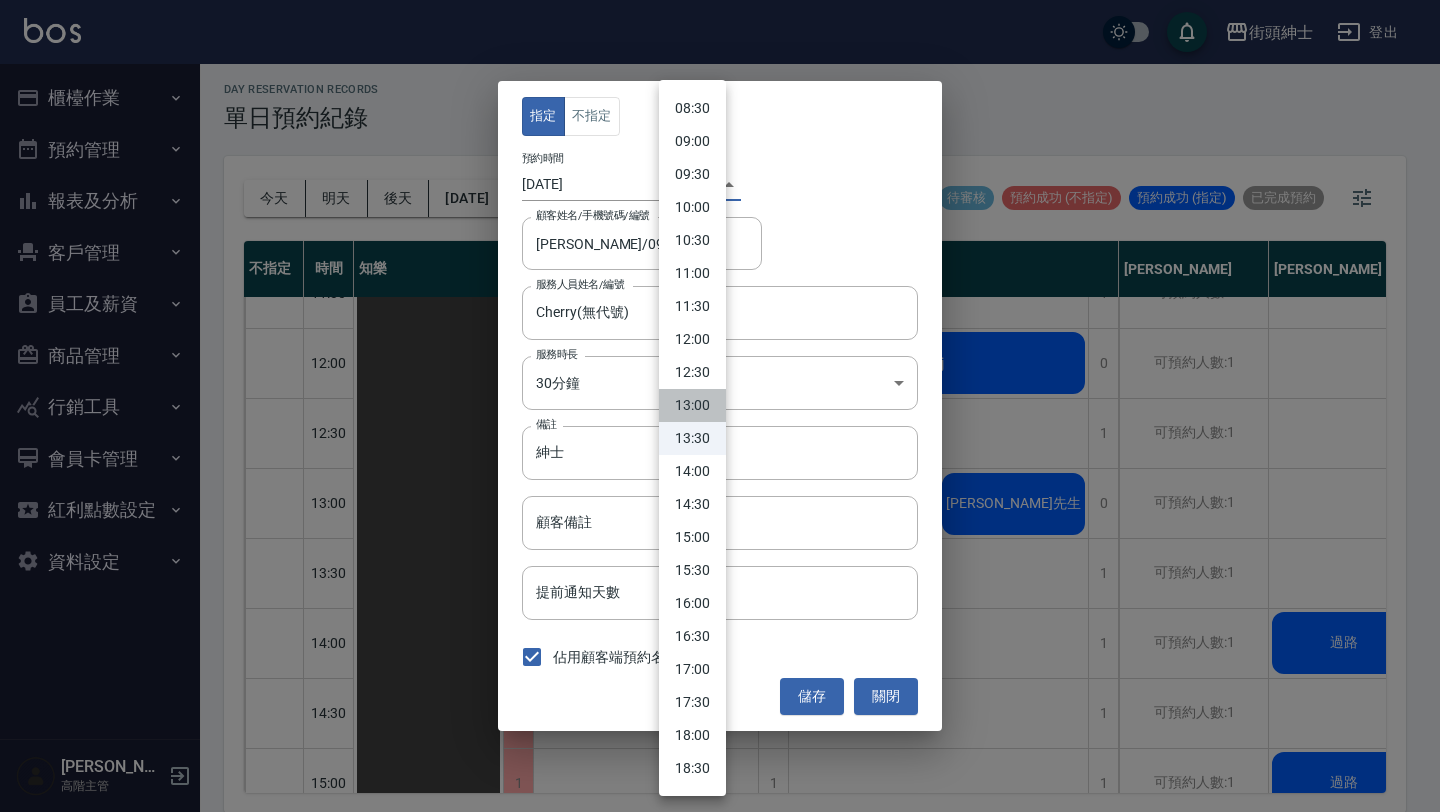 click on "13:00" at bounding box center [692, 405] 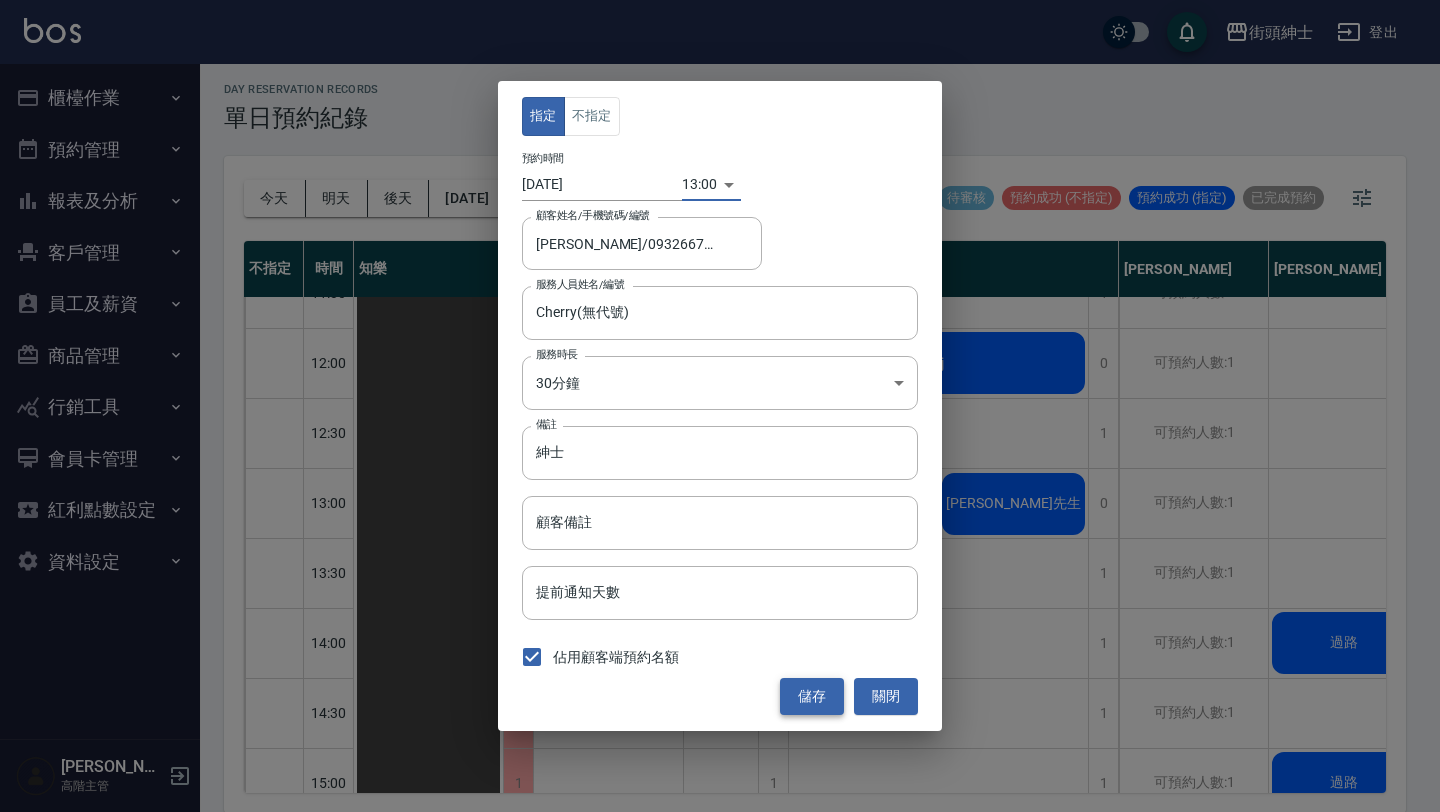 click on "儲存" at bounding box center (812, 696) 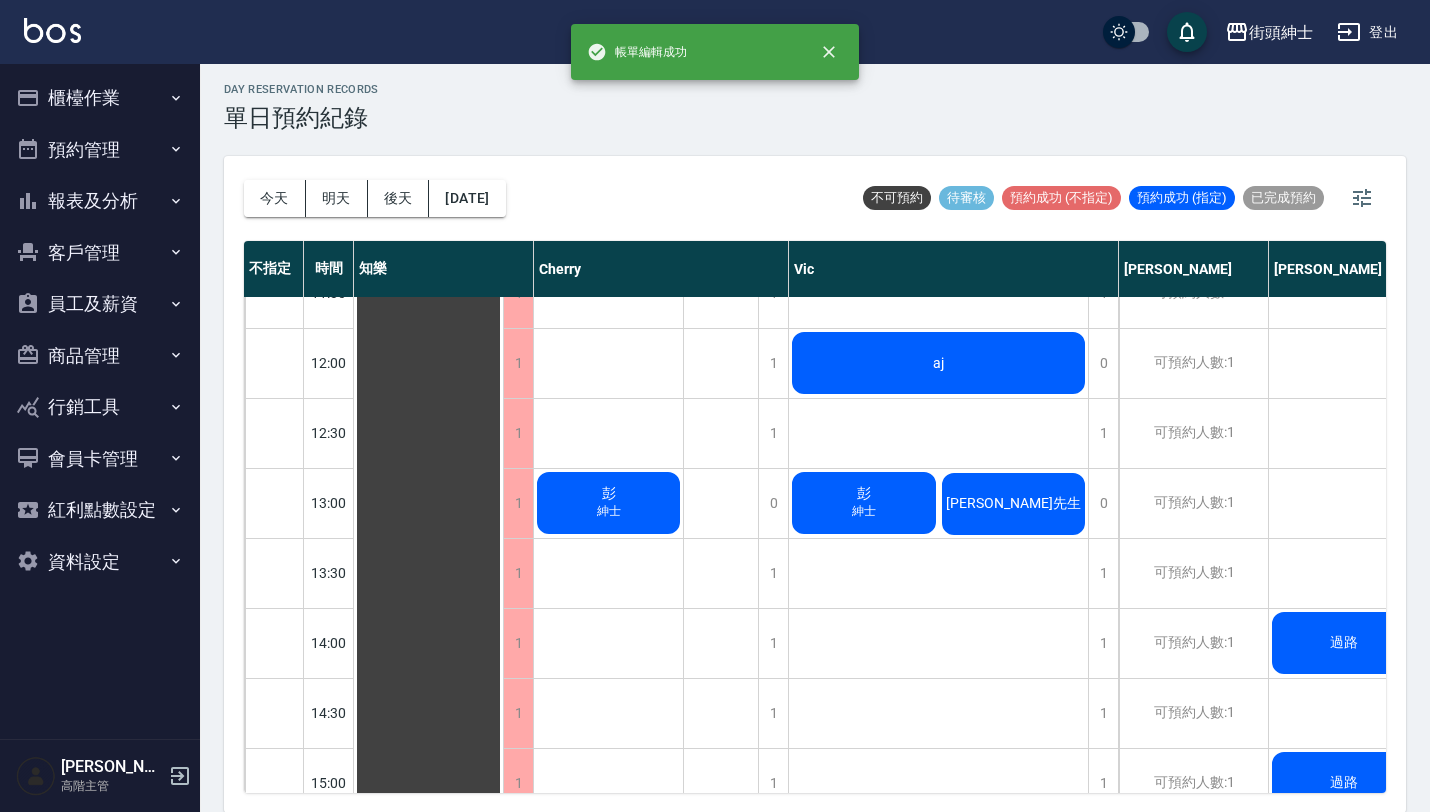 click on "彭 紳士" at bounding box center (428, 923) 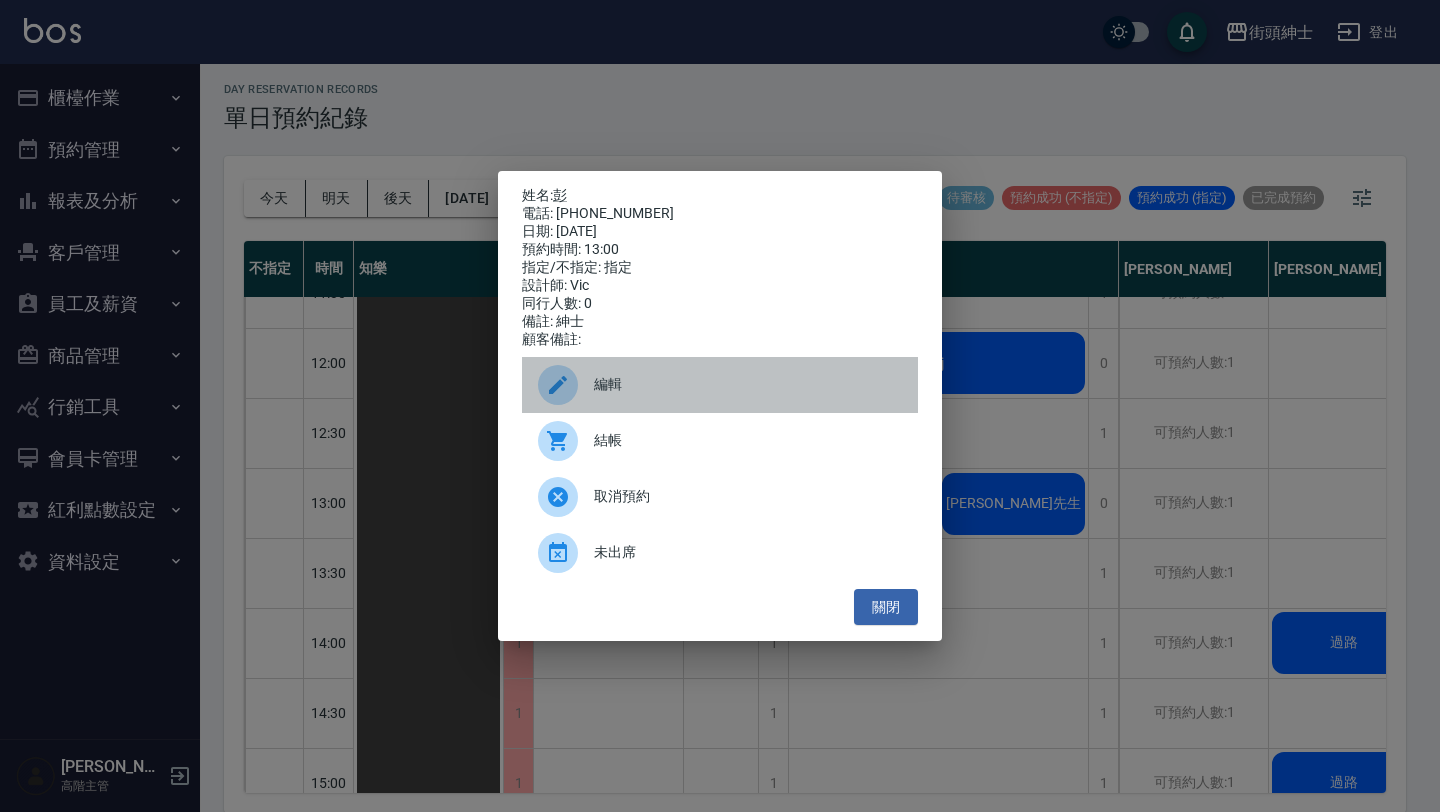 click on "編輯" at bounding box center (748, 384) 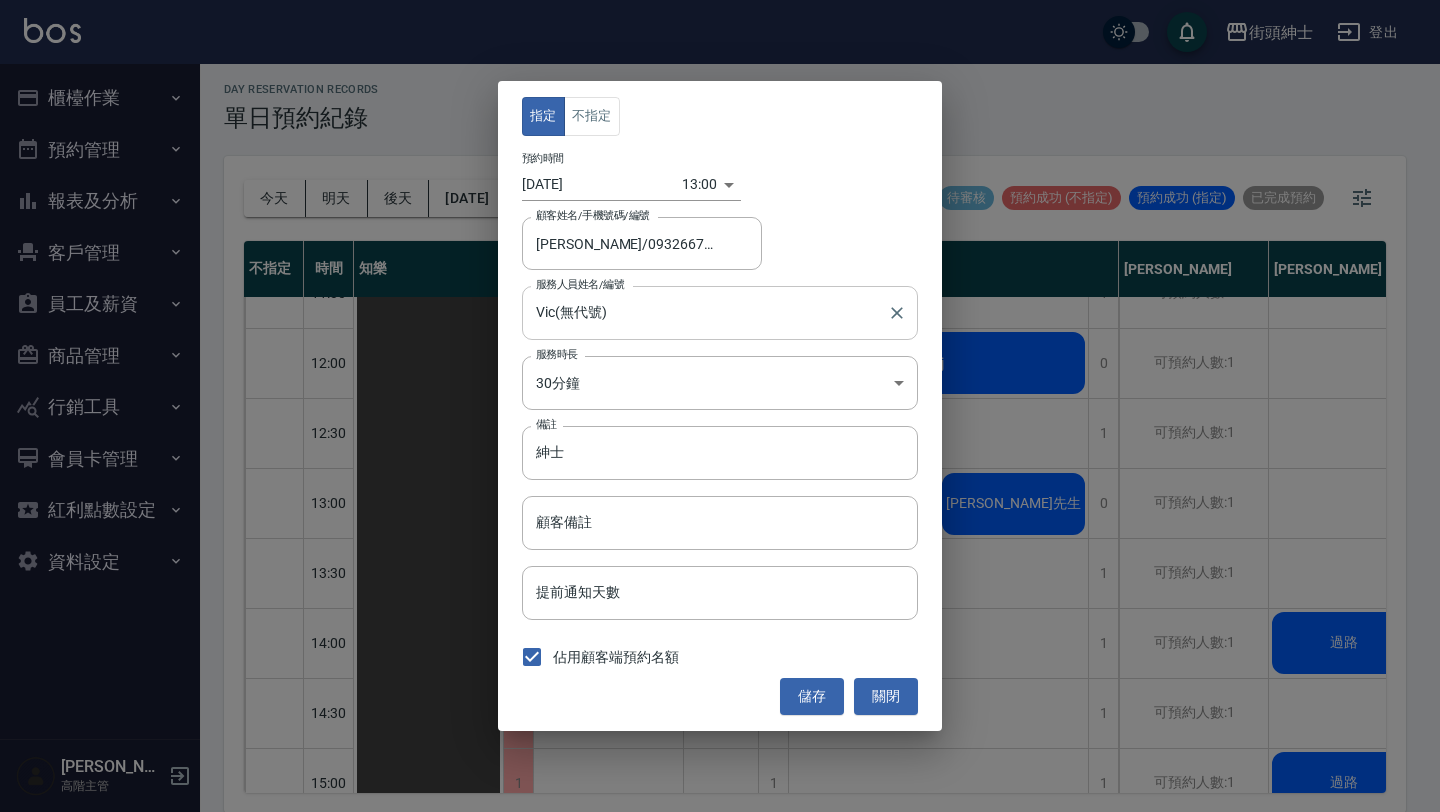 click on "Vic(無代號) 服務人員姓名/編號" at bounding box center [720, 312] 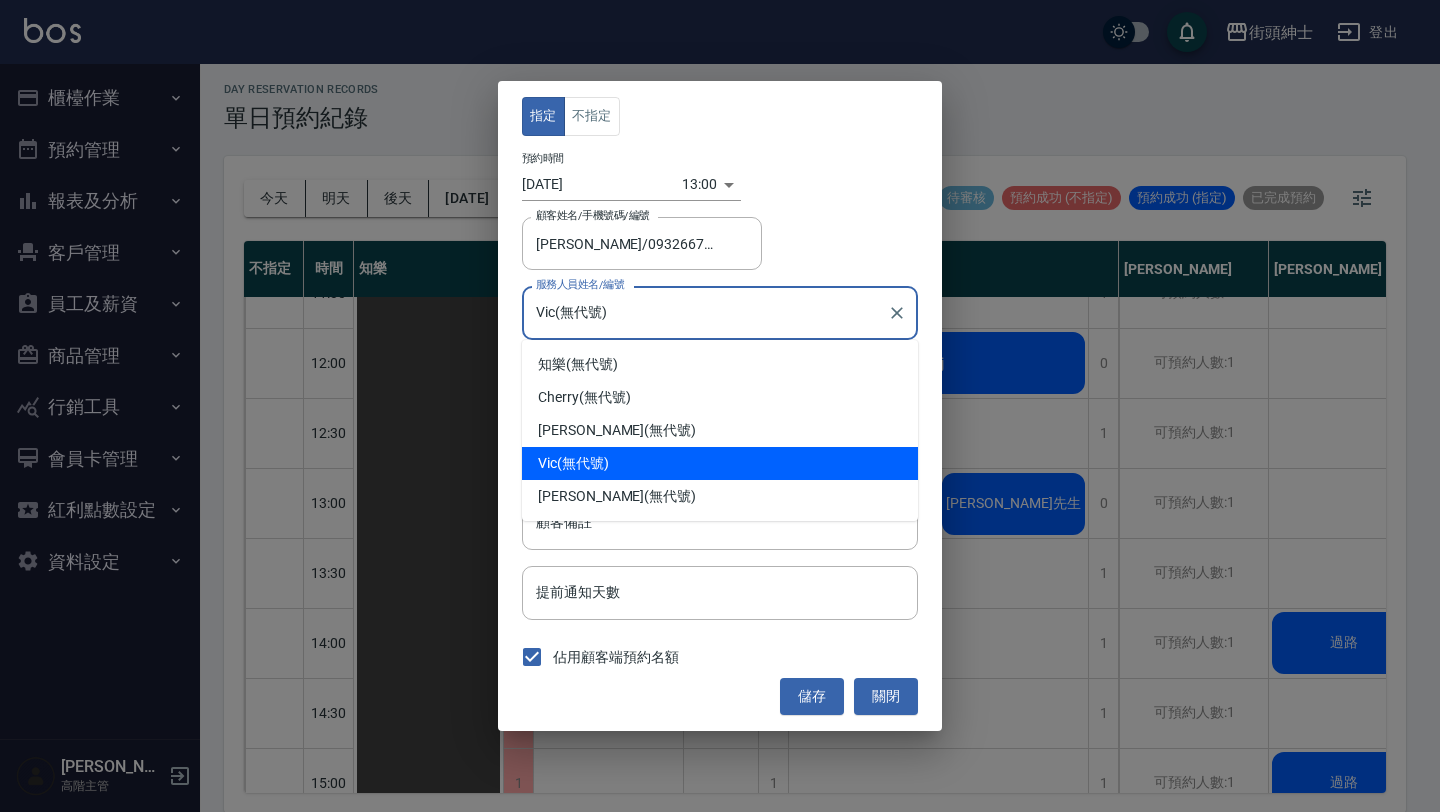 click on "街頭紳士 登出 櫃檯作業 打帳單 帳單列表 掛單列表 座位開單 營業儀表板 現金收支登錄 高階收支登錄 材料自購登錄 每日結帳 排班表 現場電腦打卡 掃碼打卡 預約管理 預約管理 單日預約紀錄 單週預約紀錄 報表及分析 報表目錄 消費分析儀表板 店家區間累計表 店家日報表 店家排行榜 互助日報表 互助月報表 互助排行榜 互助點數明細 互助業績報表 全店業績分析表 每日業績分析表 營業統計分析表 營業項目月分析表 設計師業績表 設計師日報表 設計師業績分析表 設計師業績月報表 設計師抽成報表 設計師排行榜 商品銷售排行榜 商品消耗明細 商品進銷貨報表 商品庫存表 商品庫存盤點表 會員卡銷售報表 服務扣項明細表 單一服務項目查詢 店販抽成明細 店販分類抽成明細 顧客入金餘額表 顧客卡券餘額表 每日非現金明細 每日收支明細 收支分類明細表 收支匯款表 1" at bounding box center (720, 404) 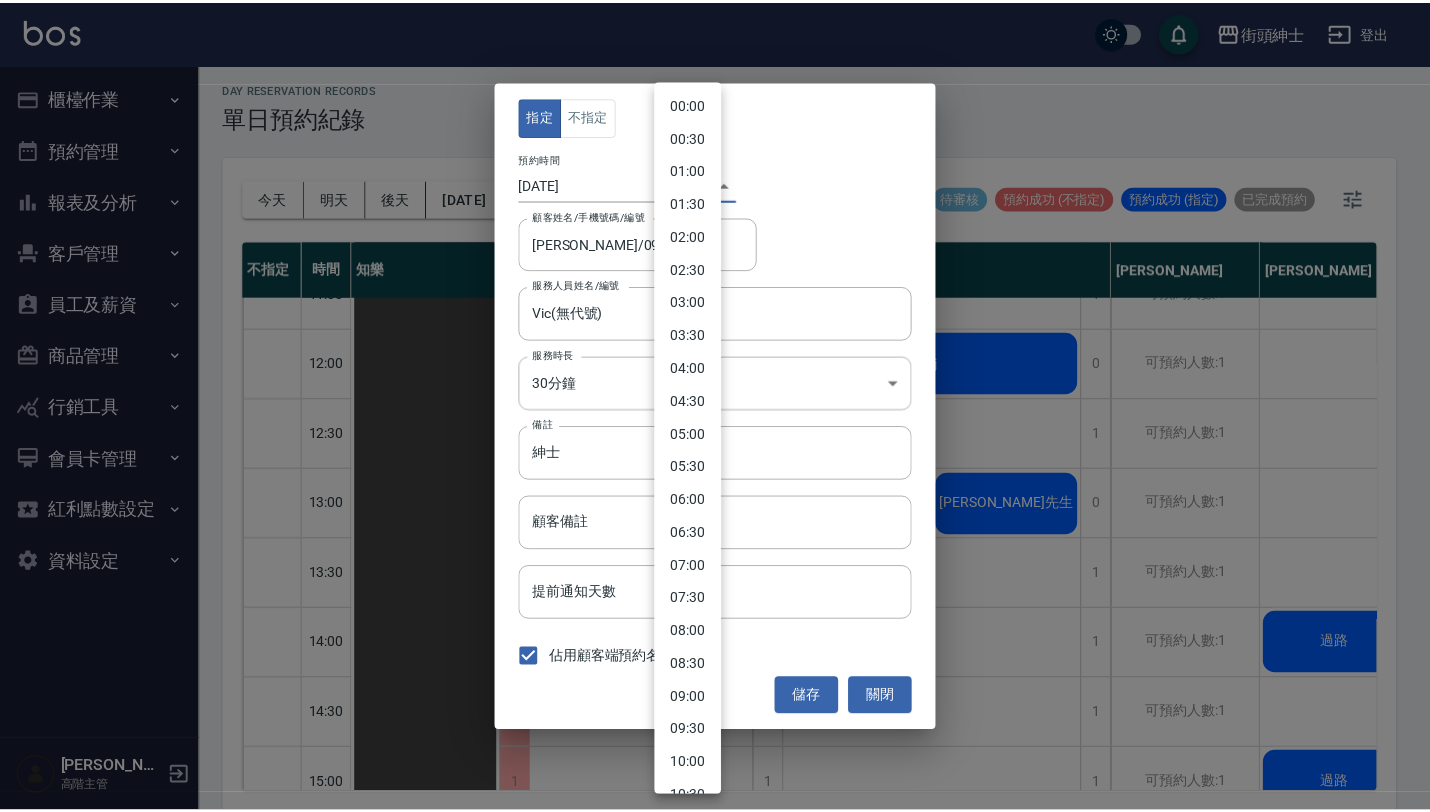 scroll, scrollTop: 524, scrollLeft: 0, axis: vertical 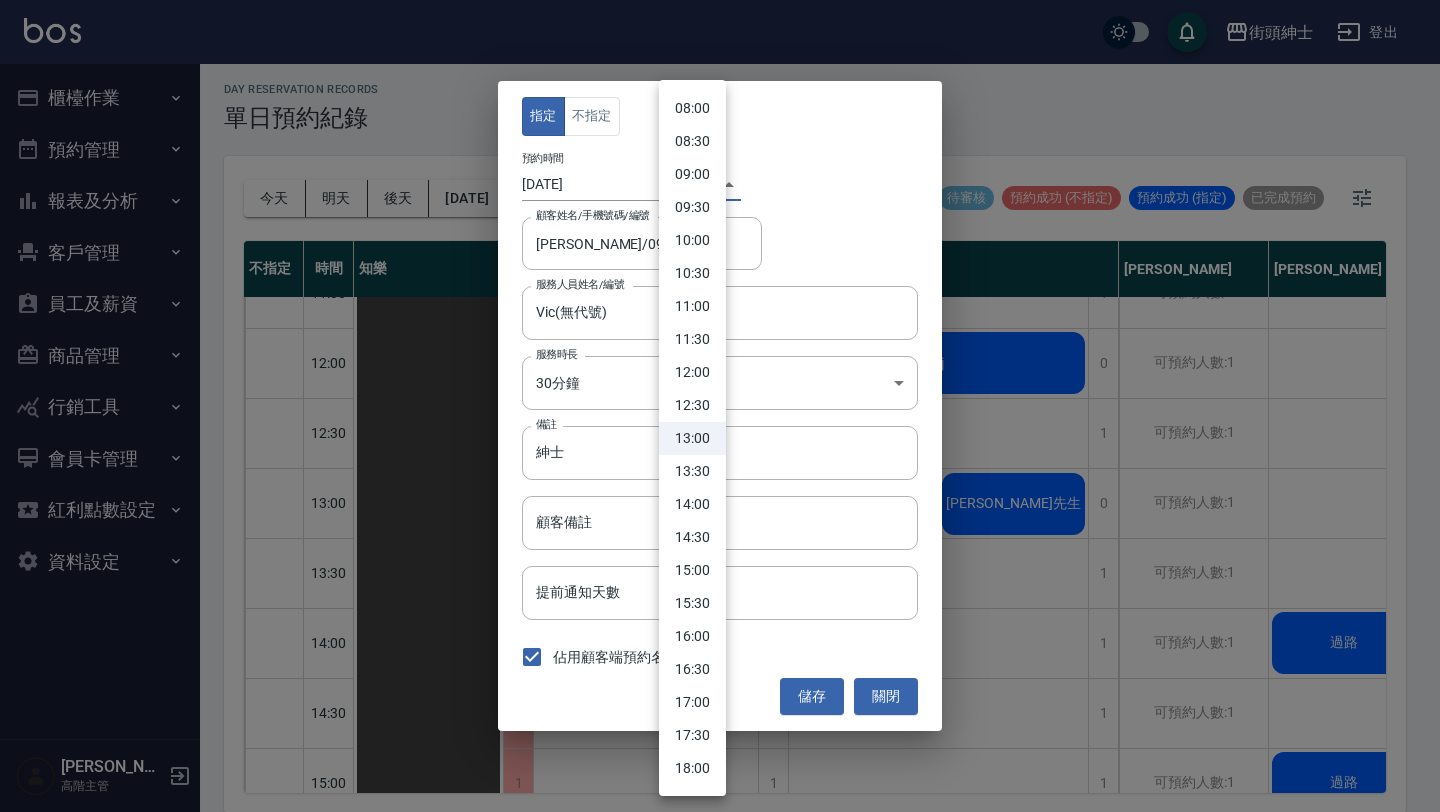 click on "13:30" at bounding box center [692, 471] 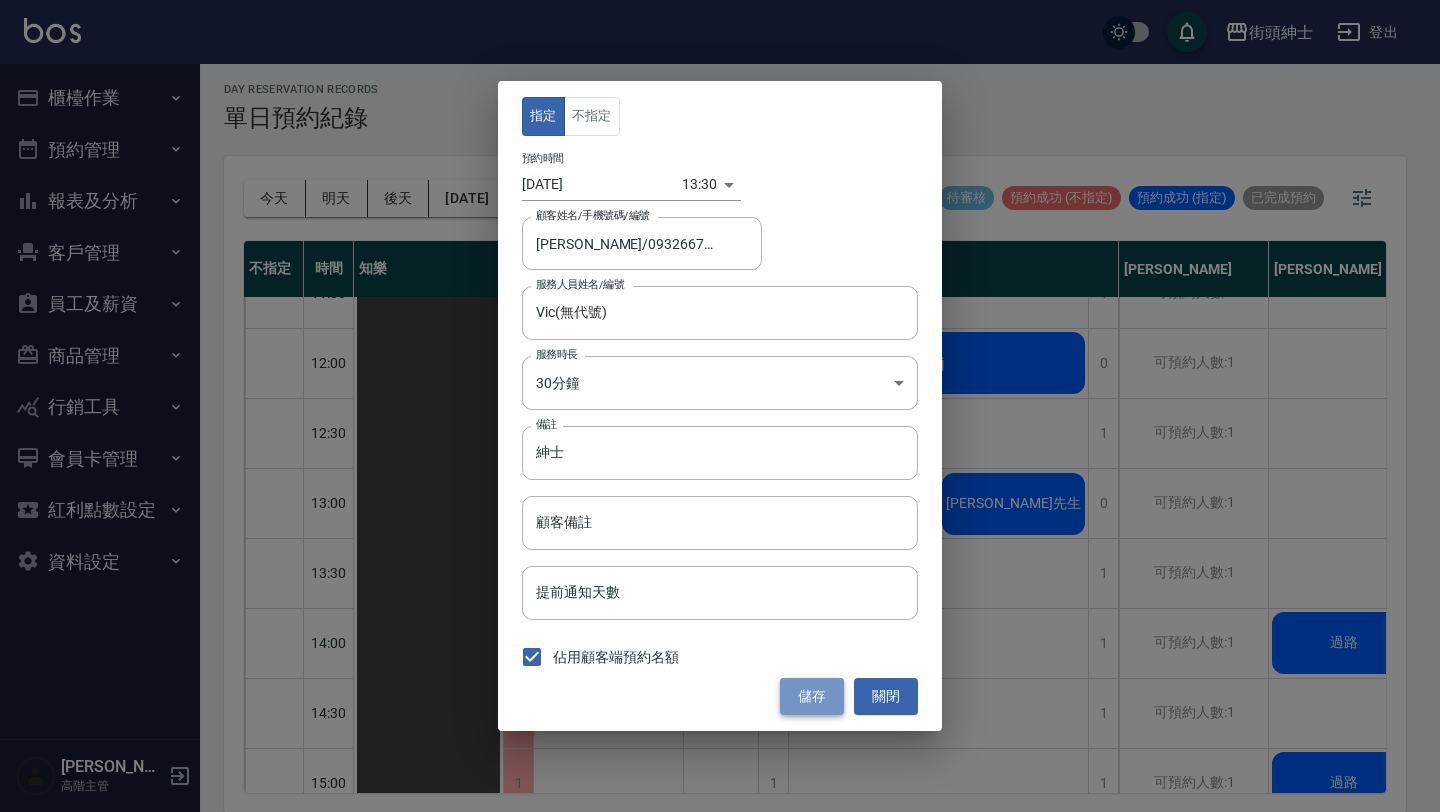 click on "儲存" at bounding box center [812, 696] 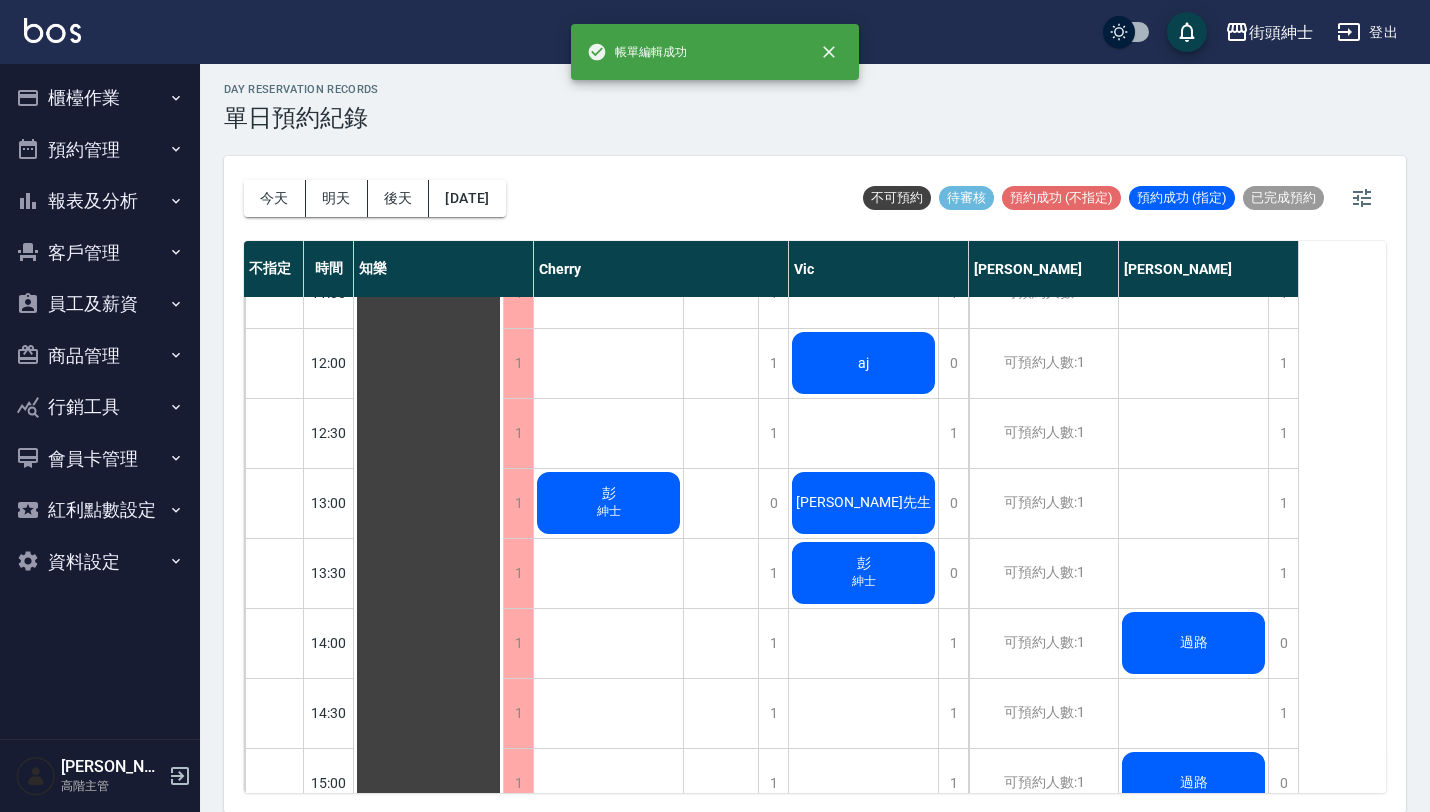 click on "洪先生" at bounding box center (428, 923) 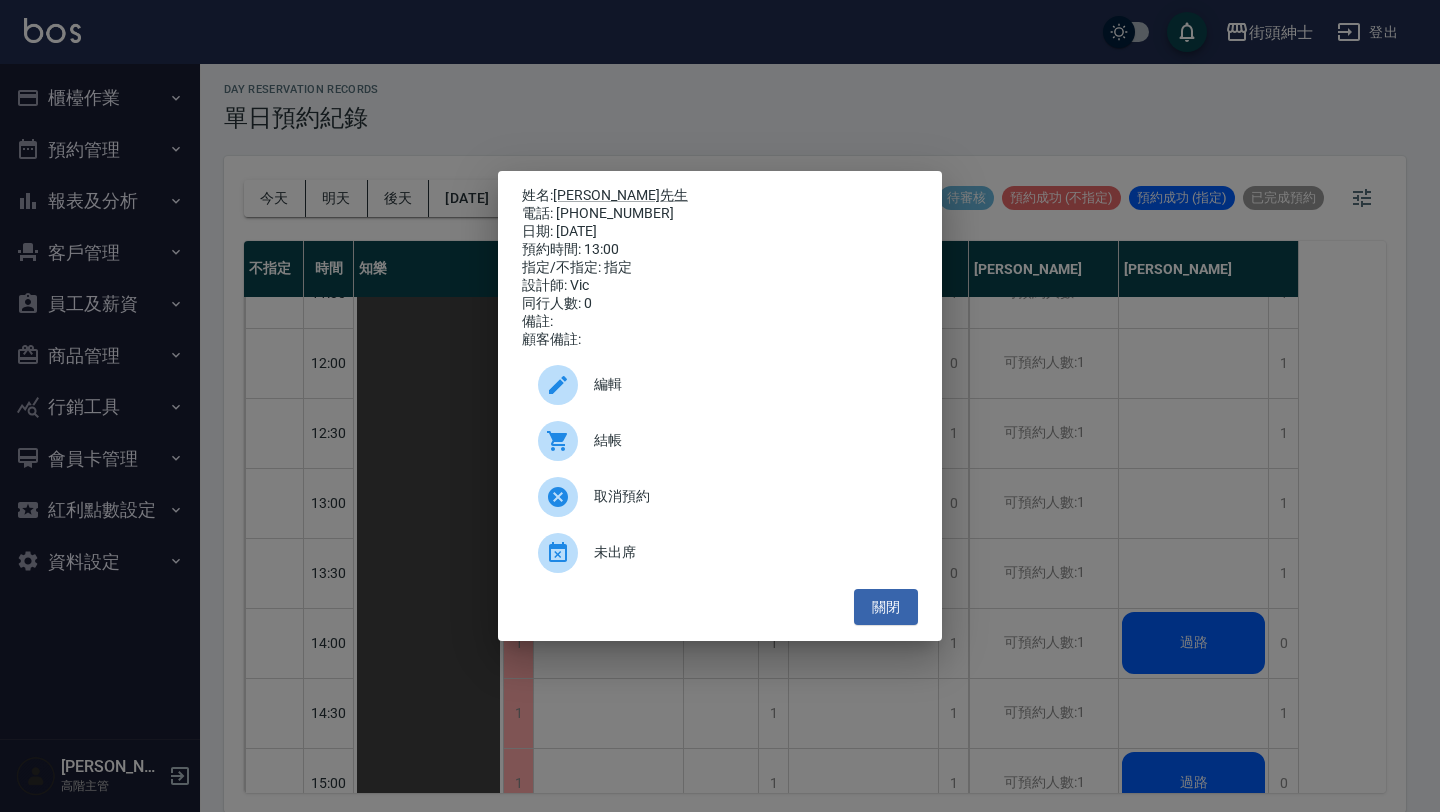 click on "編輯" at bounding box center (748, 384) 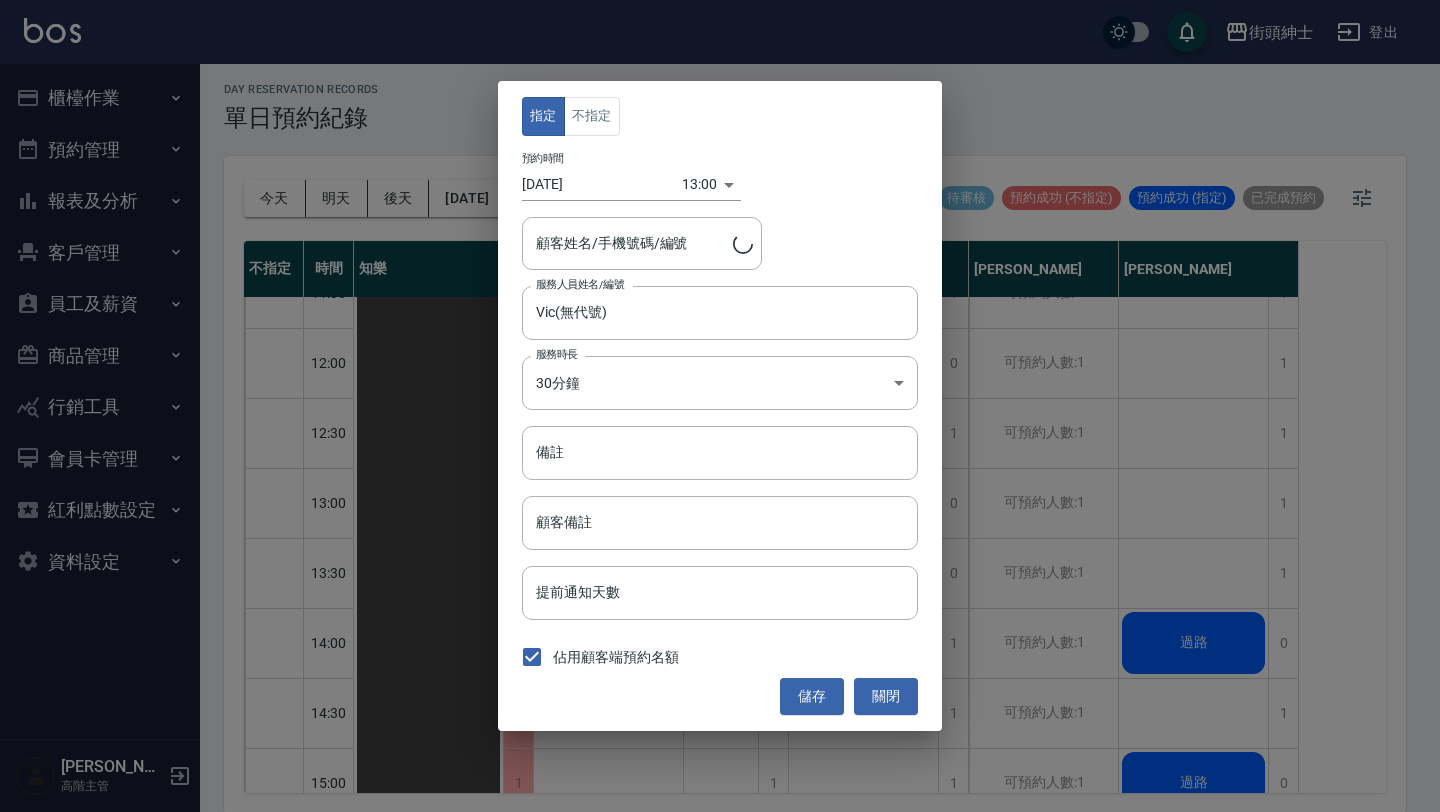 type on "洪先生/0916360828" 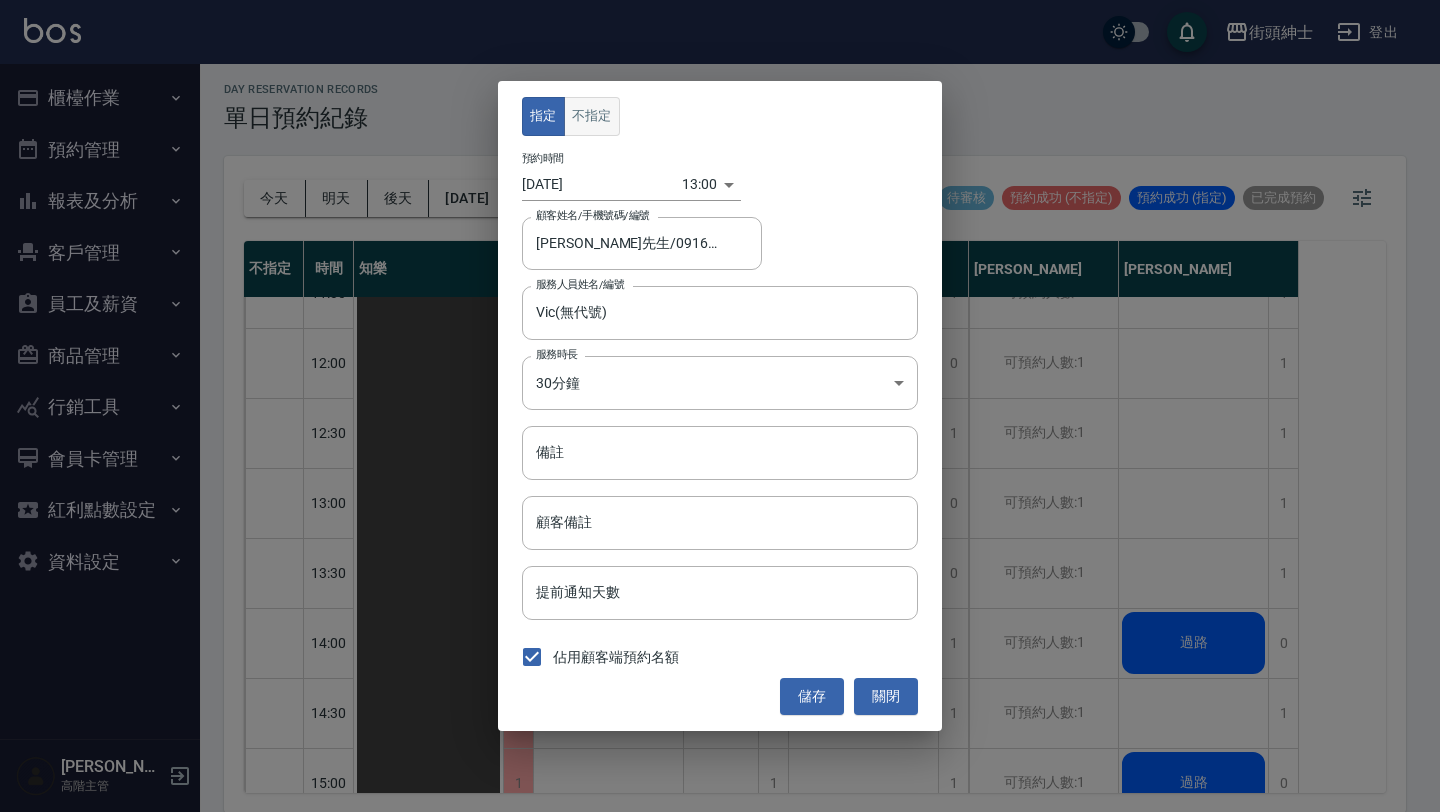 click on "不指定" at bounding box center [592, 116] 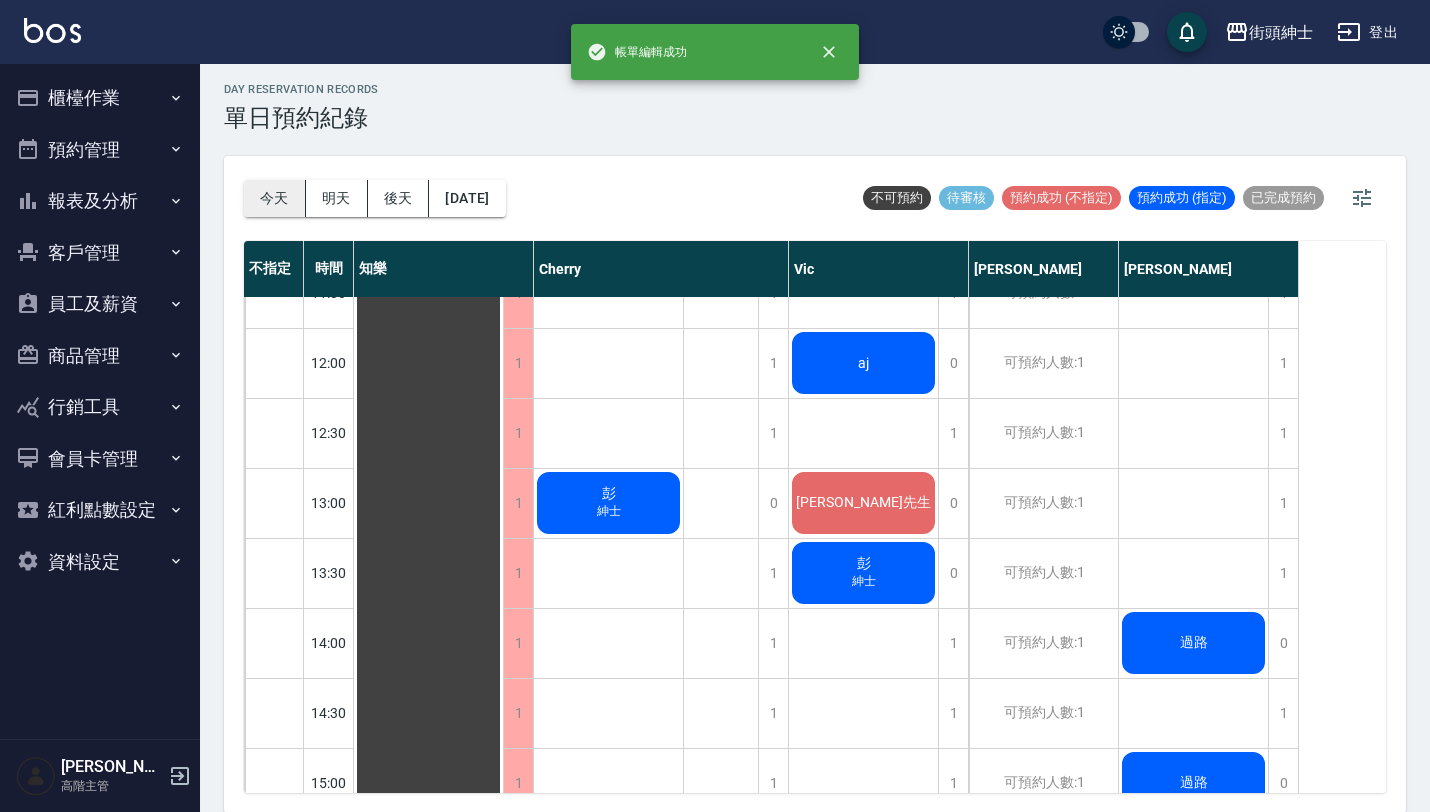click on "今天" at bounding box center (275, 198) 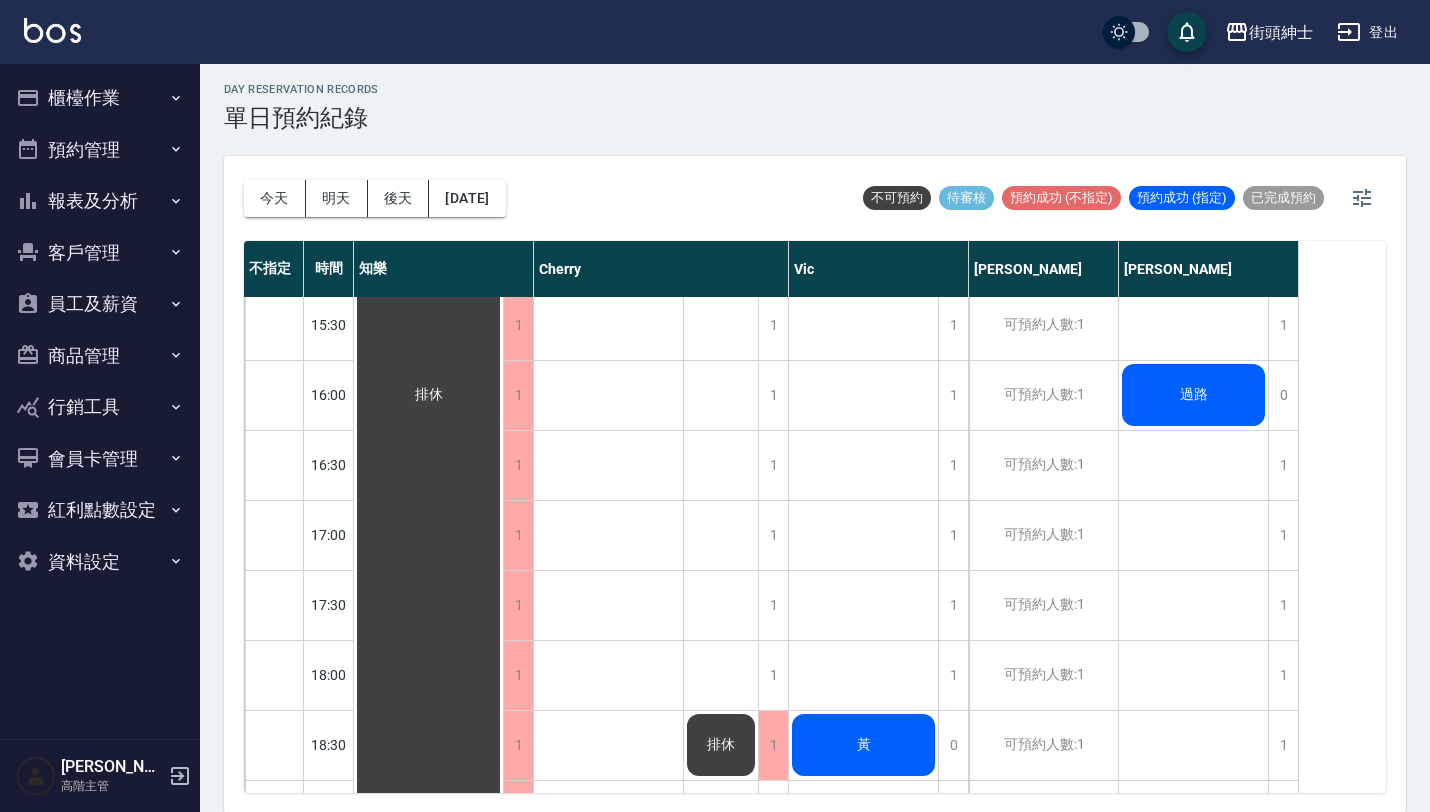 scroll, scrollTop: 938, scrollLeft: 0, axis: vertical 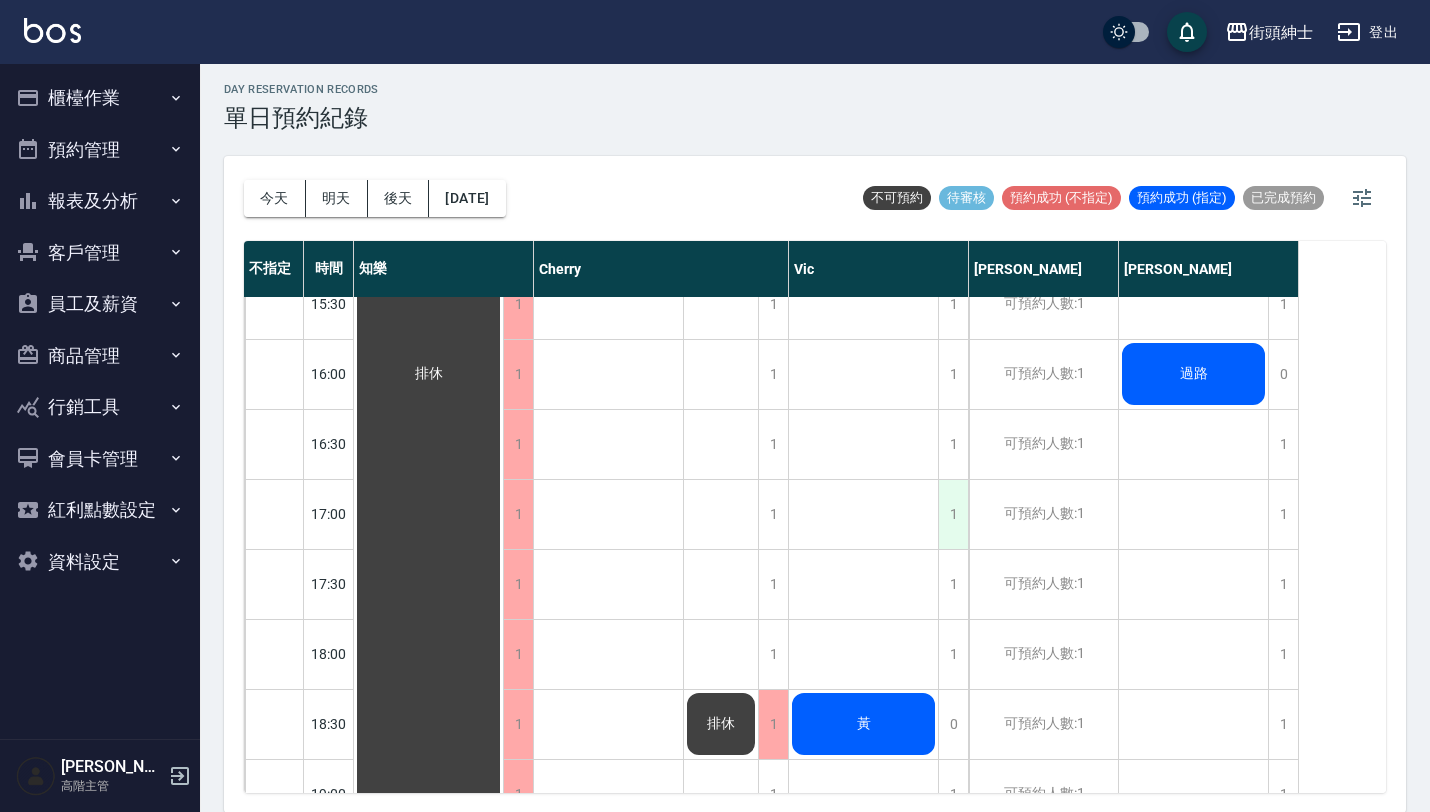 click on "1" at bounding box center [953, 514] 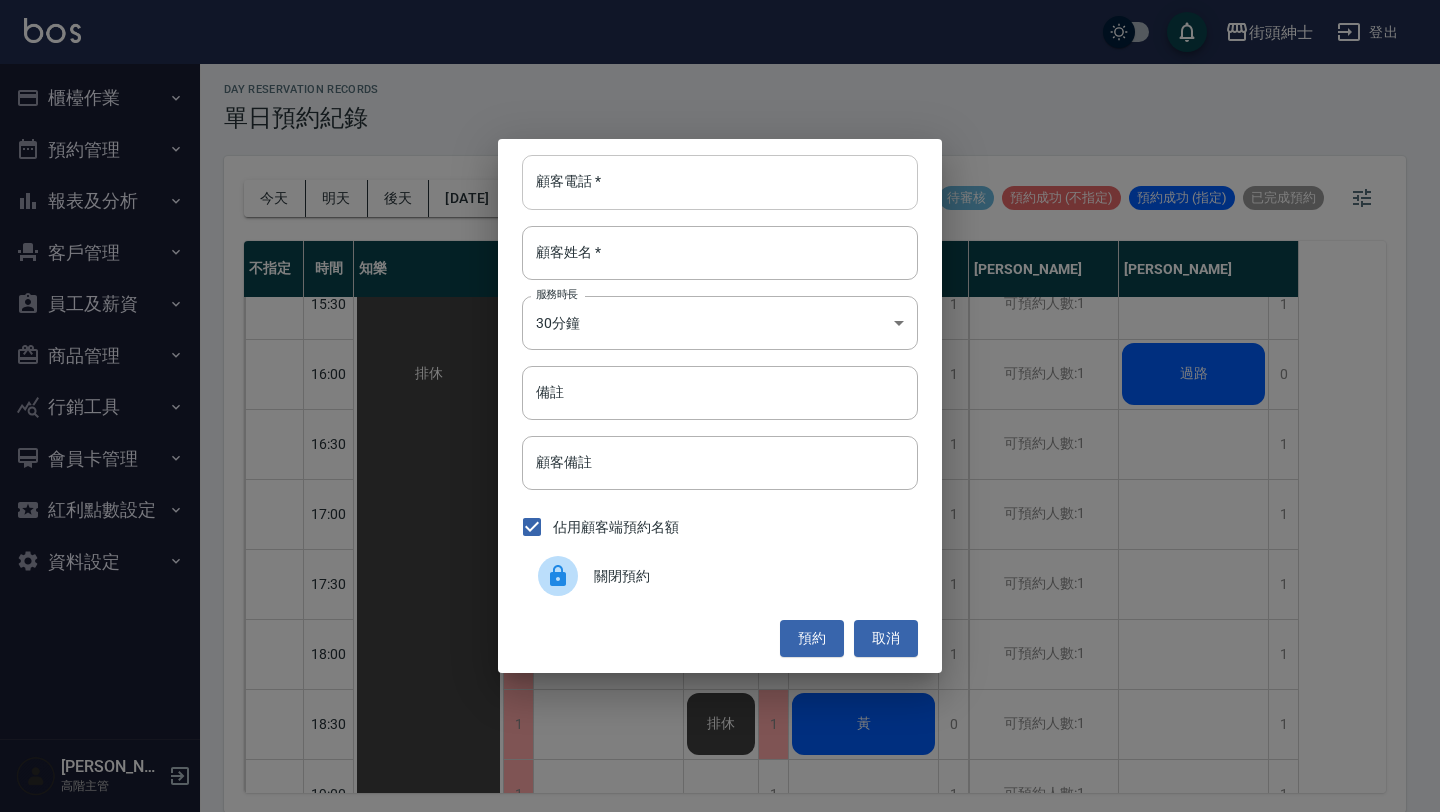 click on "顧客電話   *" at bounding box center [720, 182] 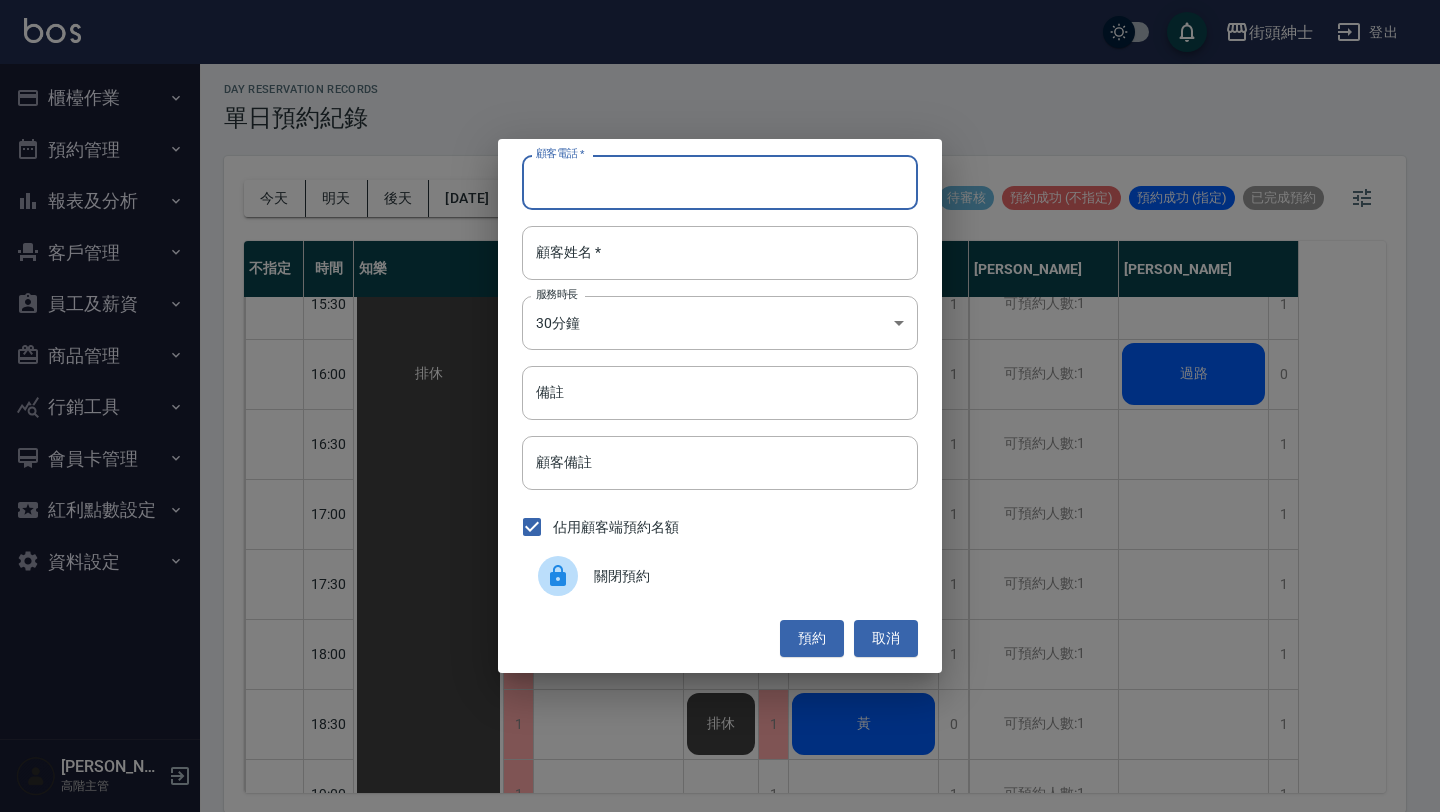 paste on "稱呼：Hank 電話：0987019213" 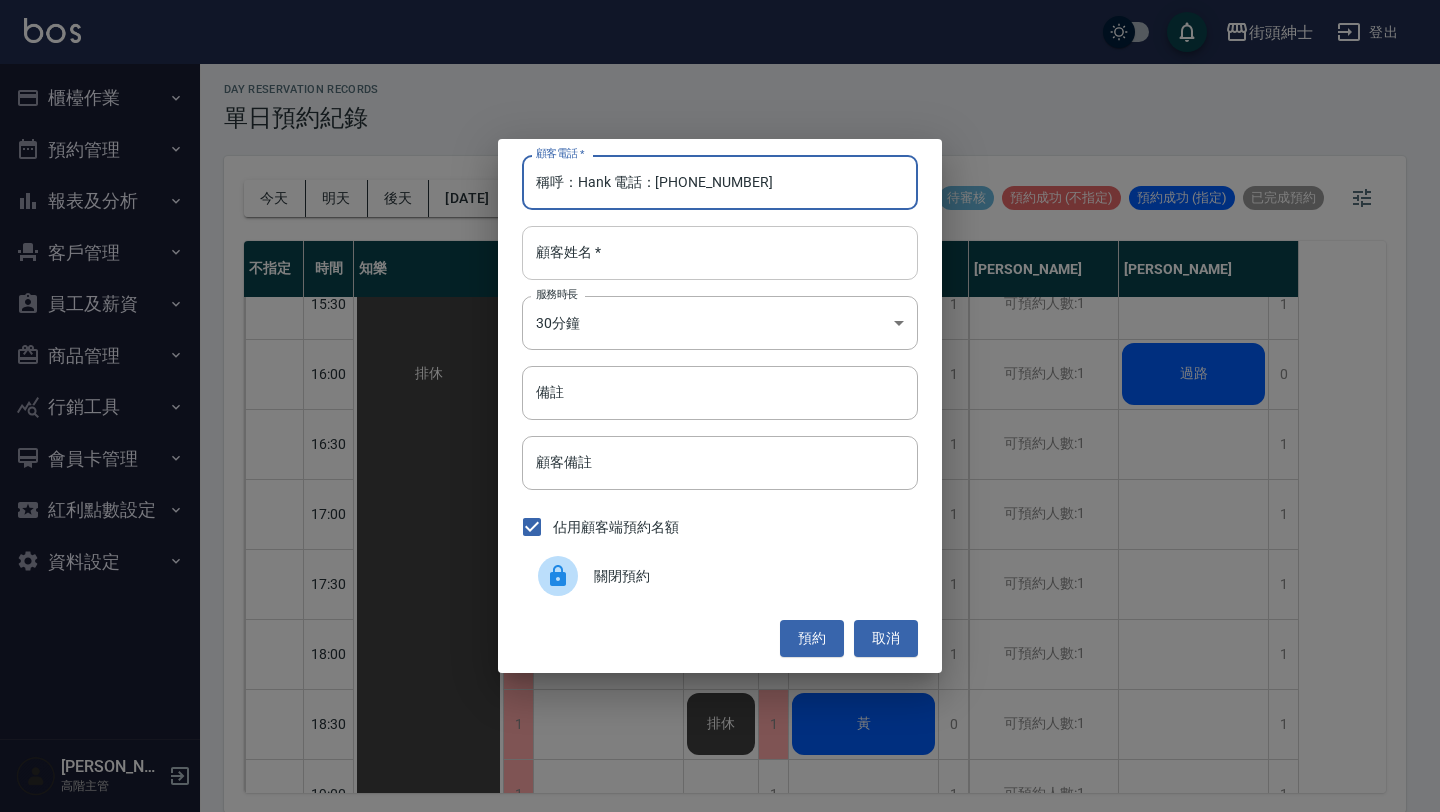 type on "稱呼：Hank 電話：0987019213" 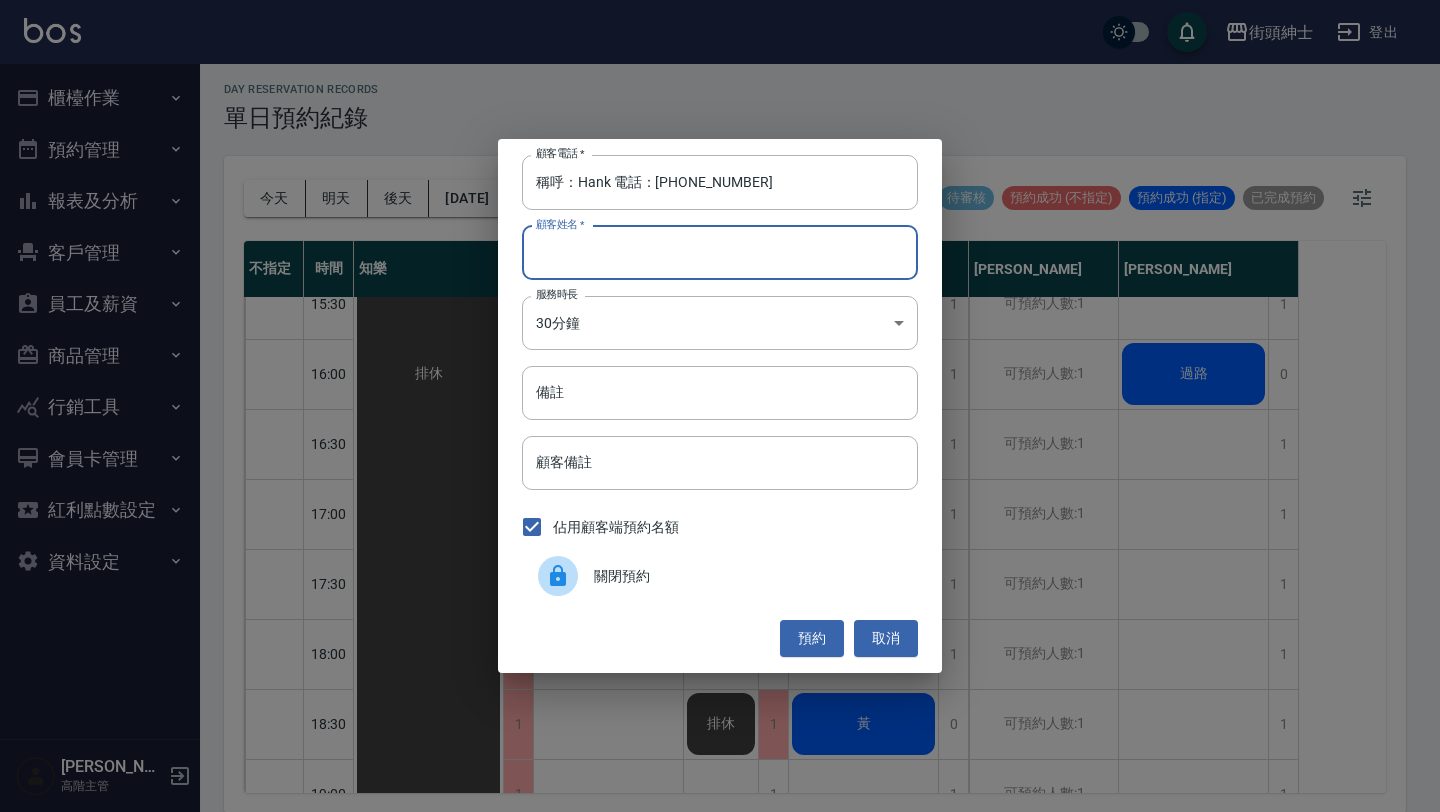 paste on "稱呼：Hank 電話：0987019213" 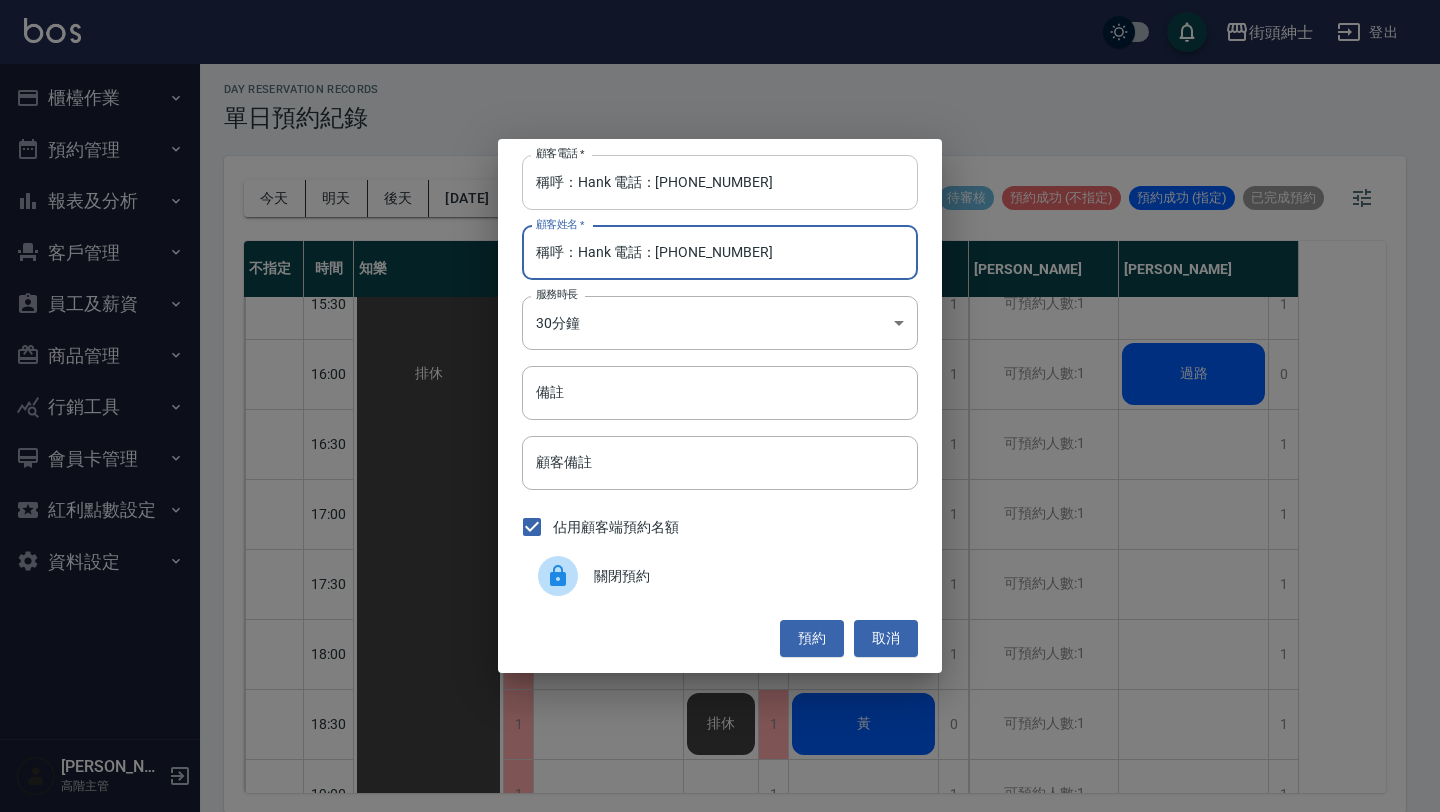 type on "稱呼：Hank 電話：0987019213" 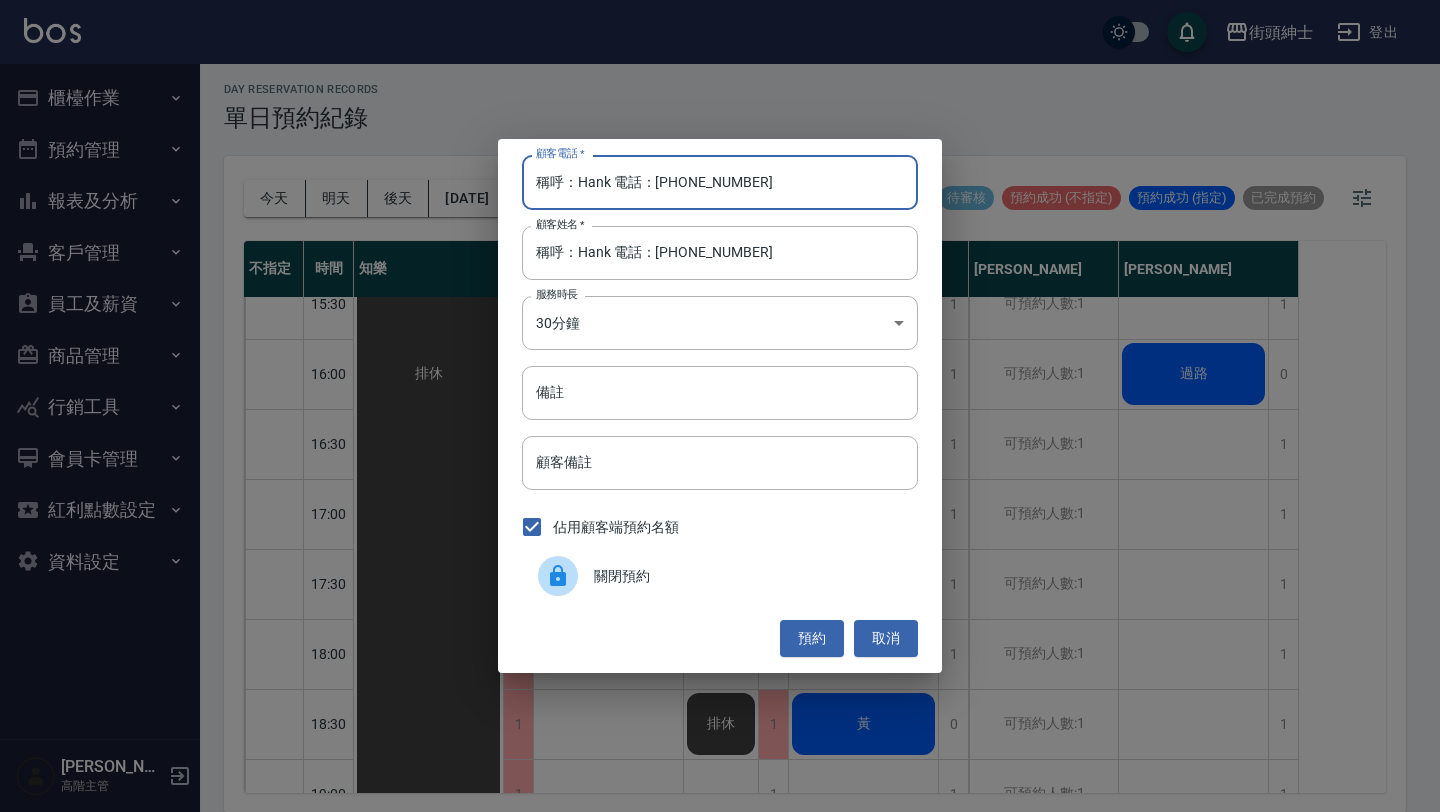 drag, startPoint x: 652, startPoint y: 186, endPoint x: 439, endPoint y: 186, distance: 213 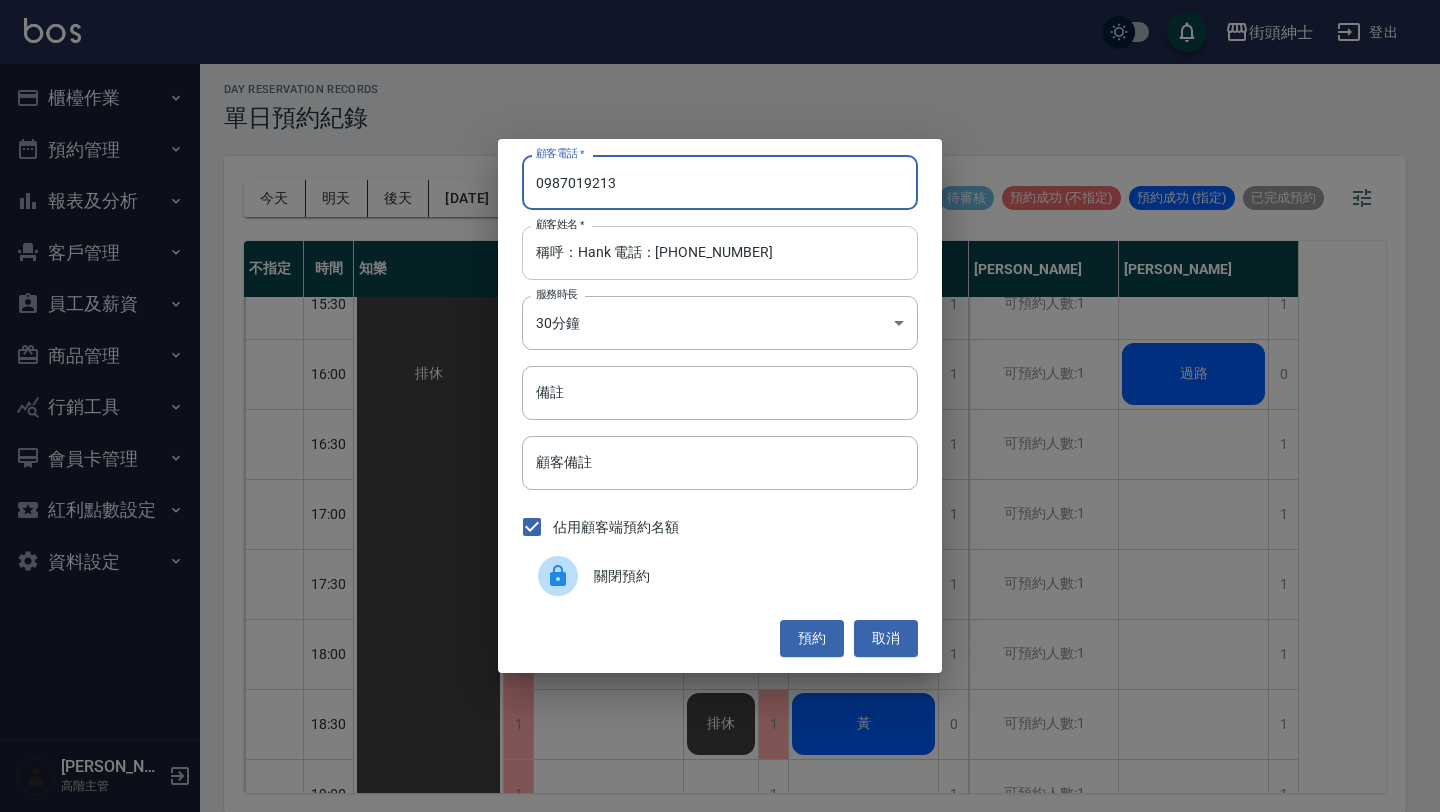 type on "0987019213" 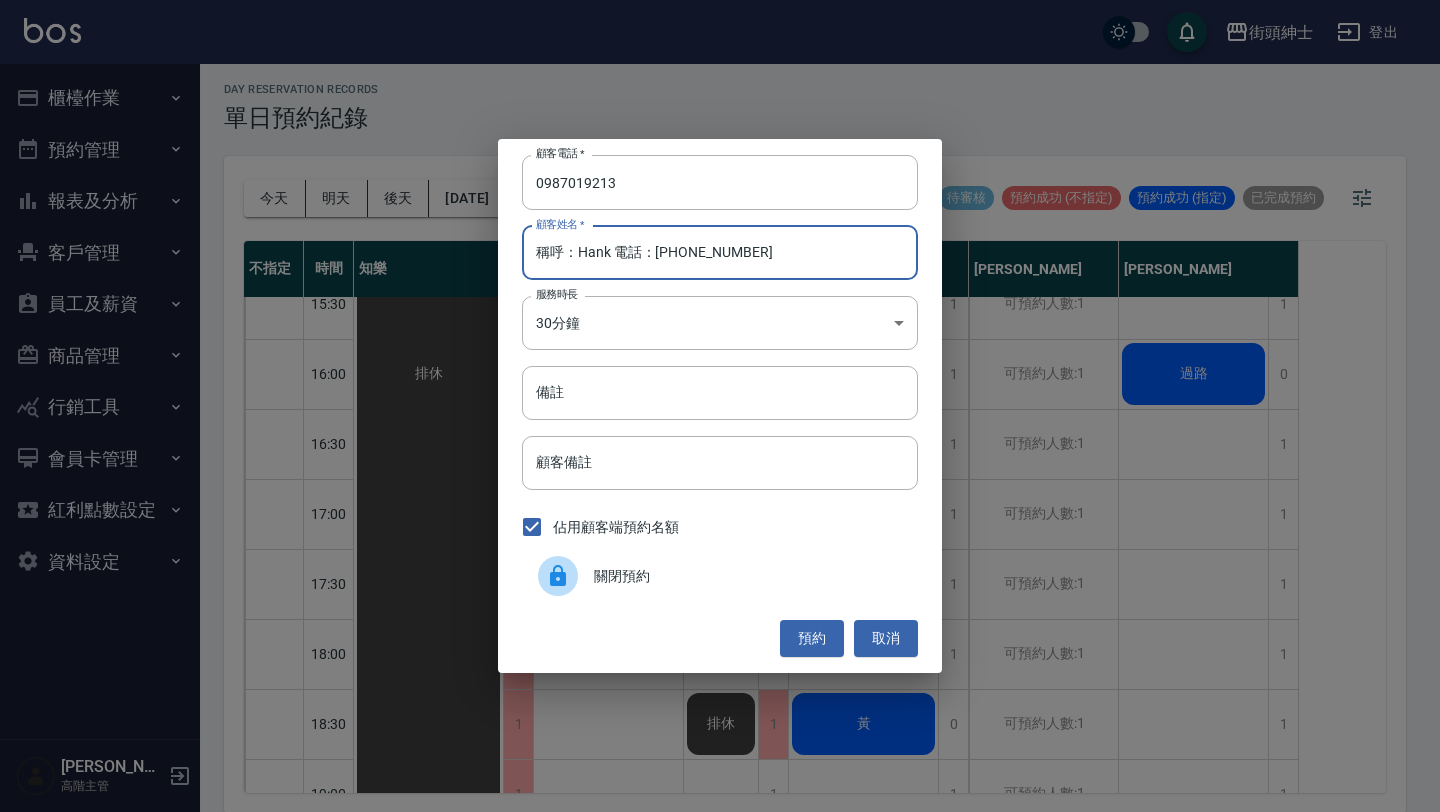 drag, startPoint x: 579, startPoint y: 253, endPoint x: 465, endPoint y: 252, distance: 114.00439 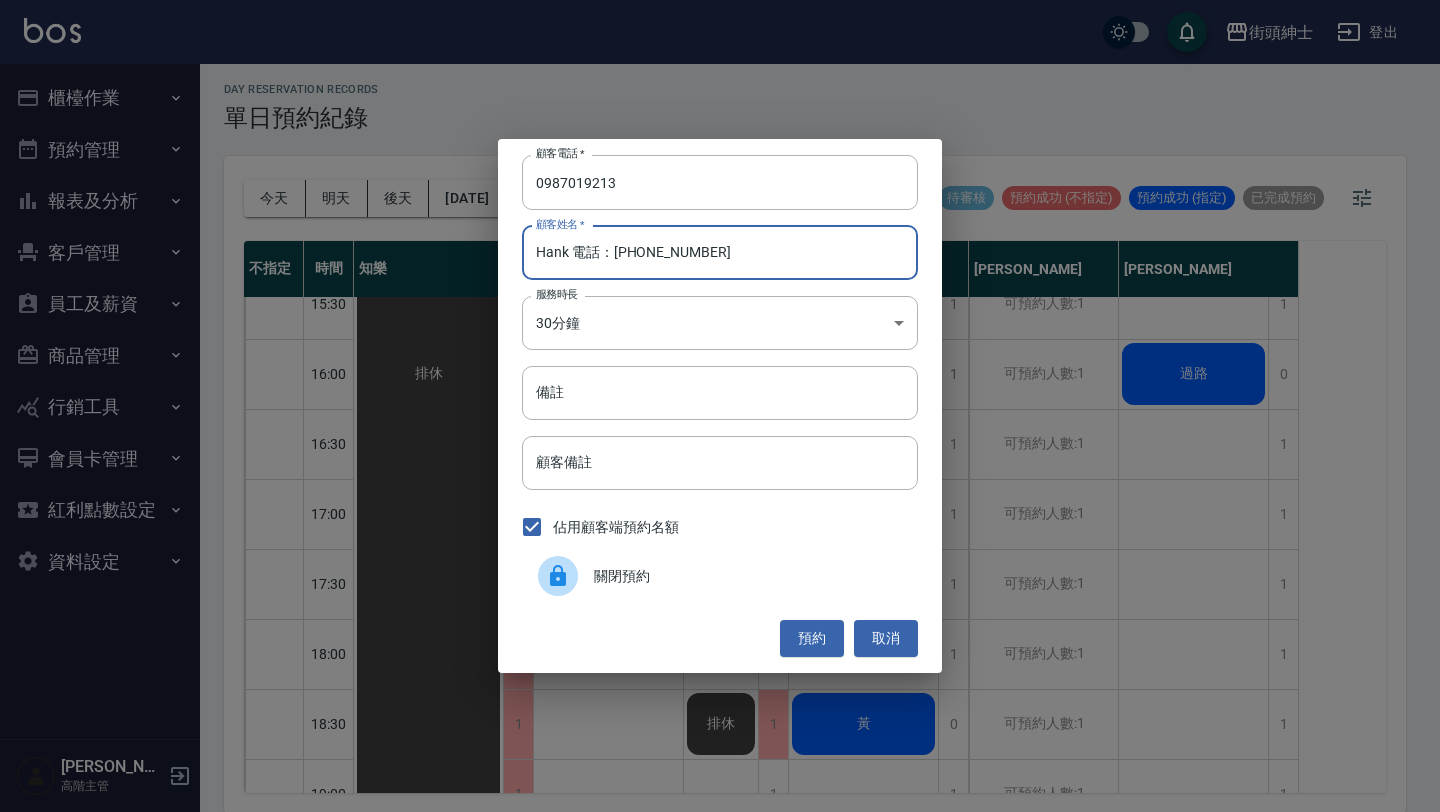 drag, startPoint x: 598, startPoint y: 254, endPoint x: 749, endPoint y: 254, distance: 151 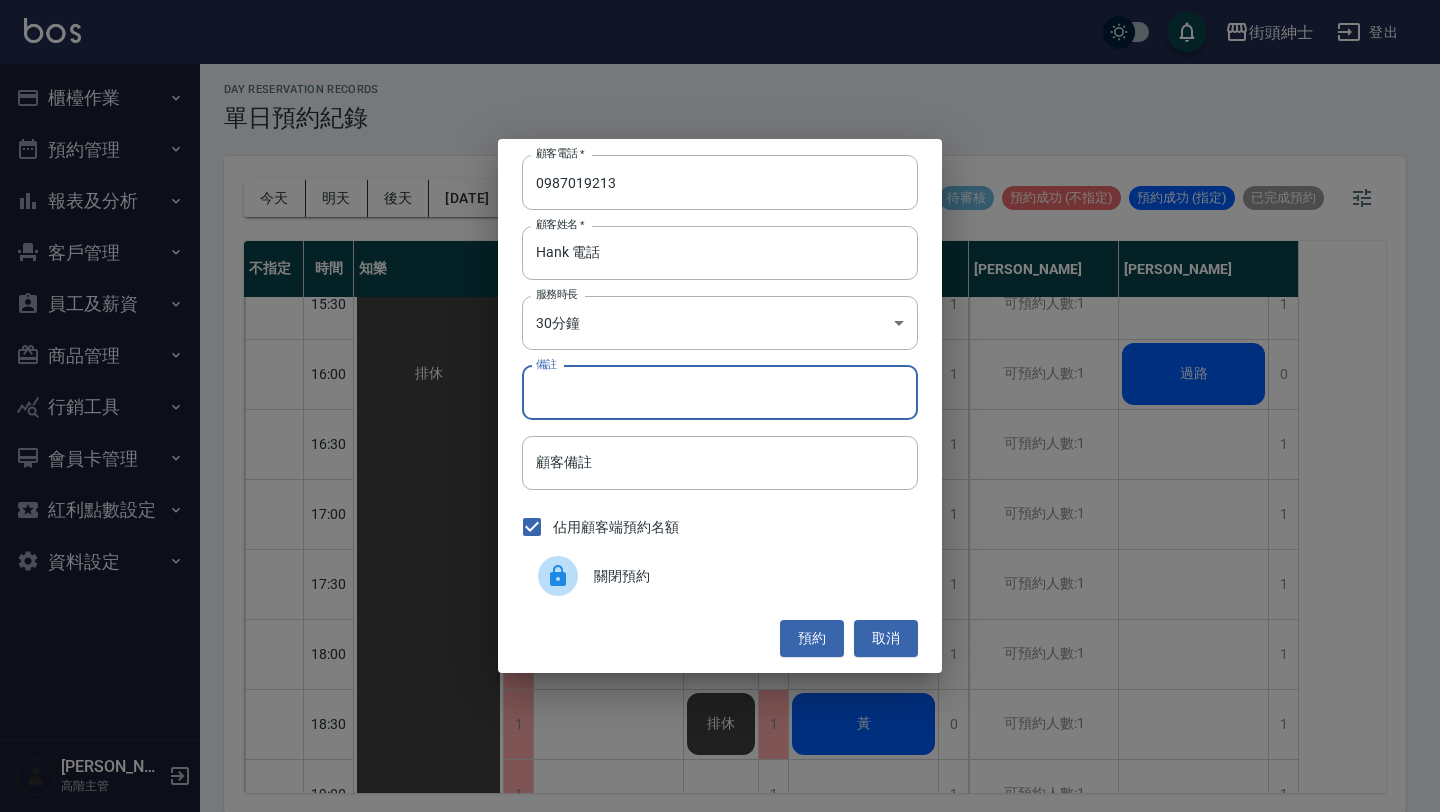 click on "備註" at bounding box center [720, 393] 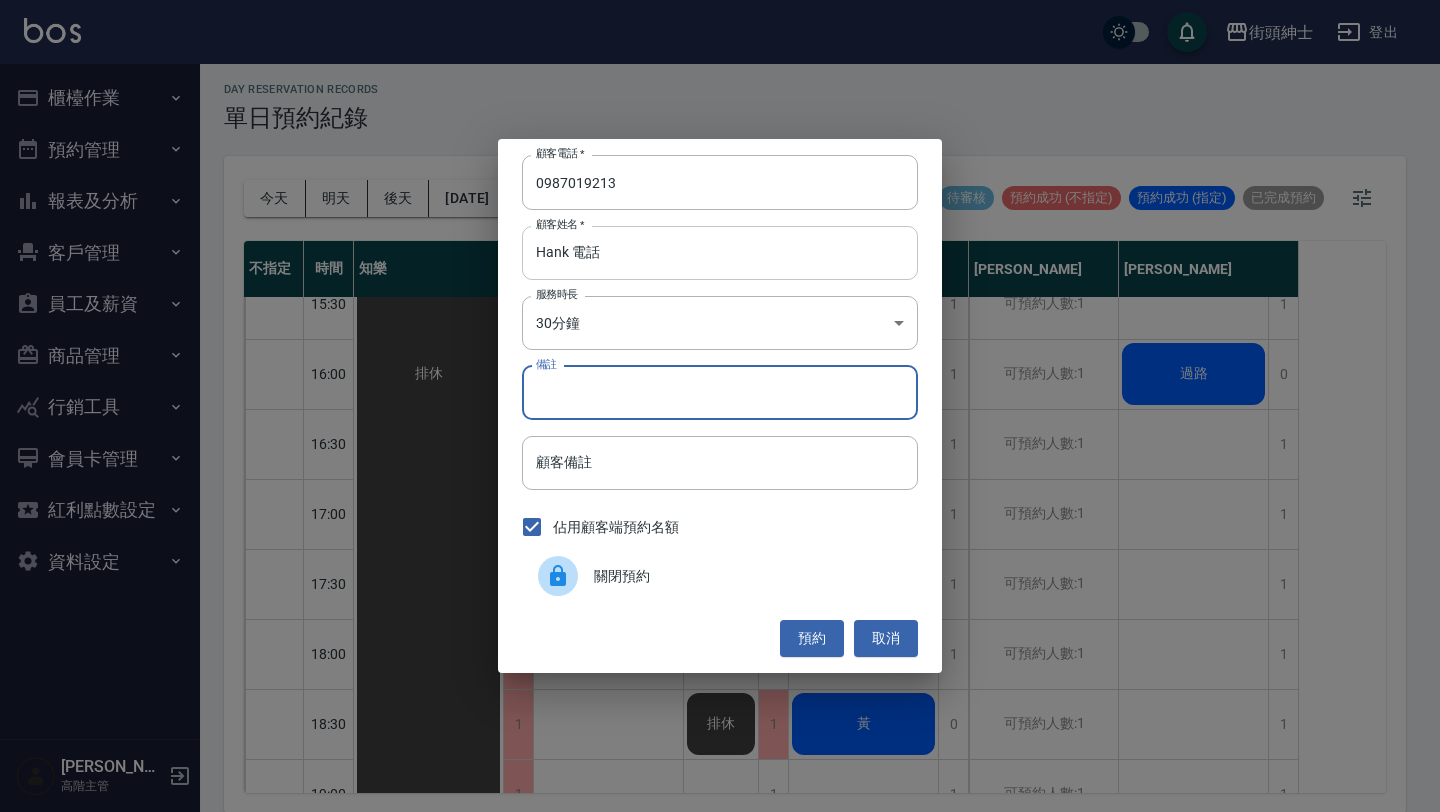 click on "Hank 電話" at bounding box center [720, 253] 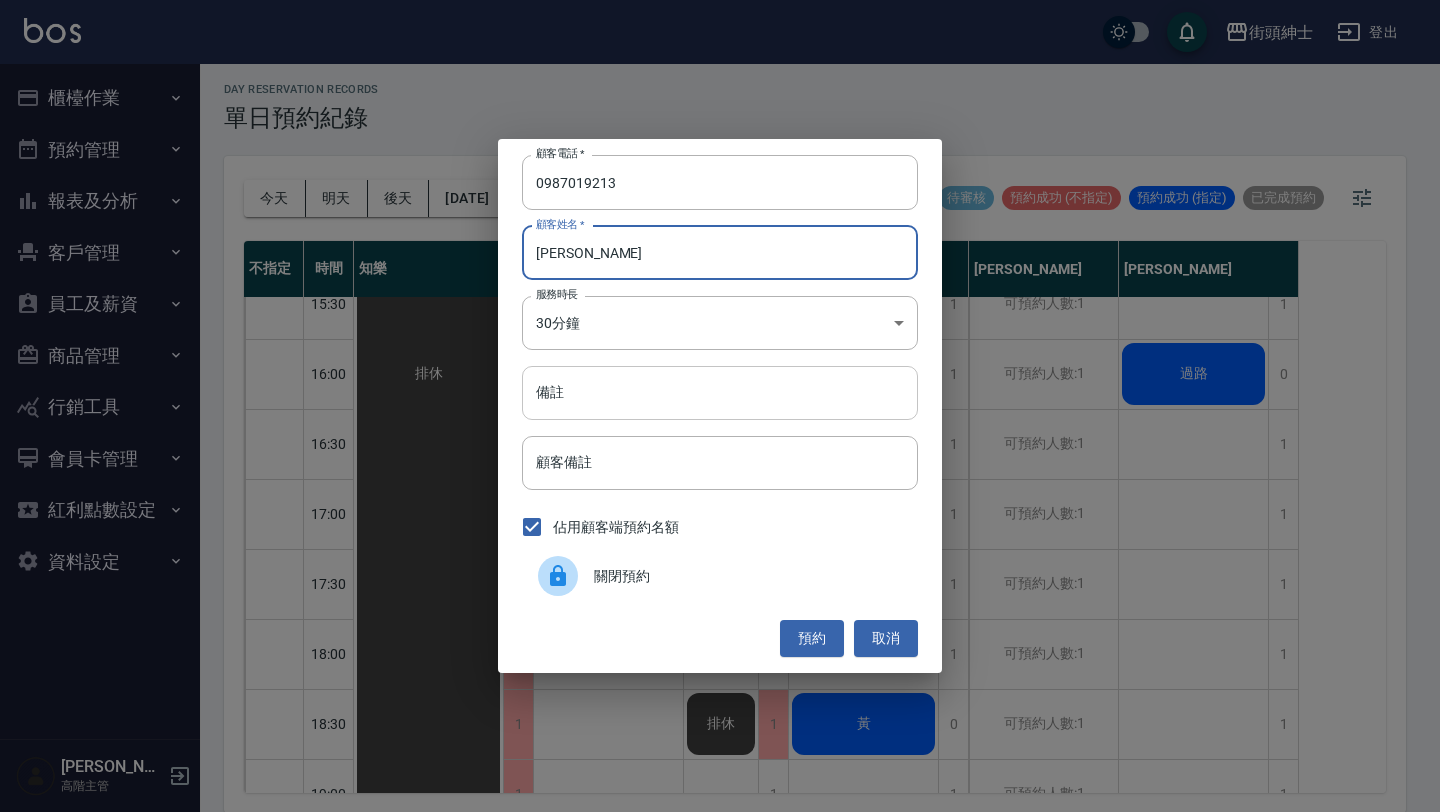 type on "Hank" 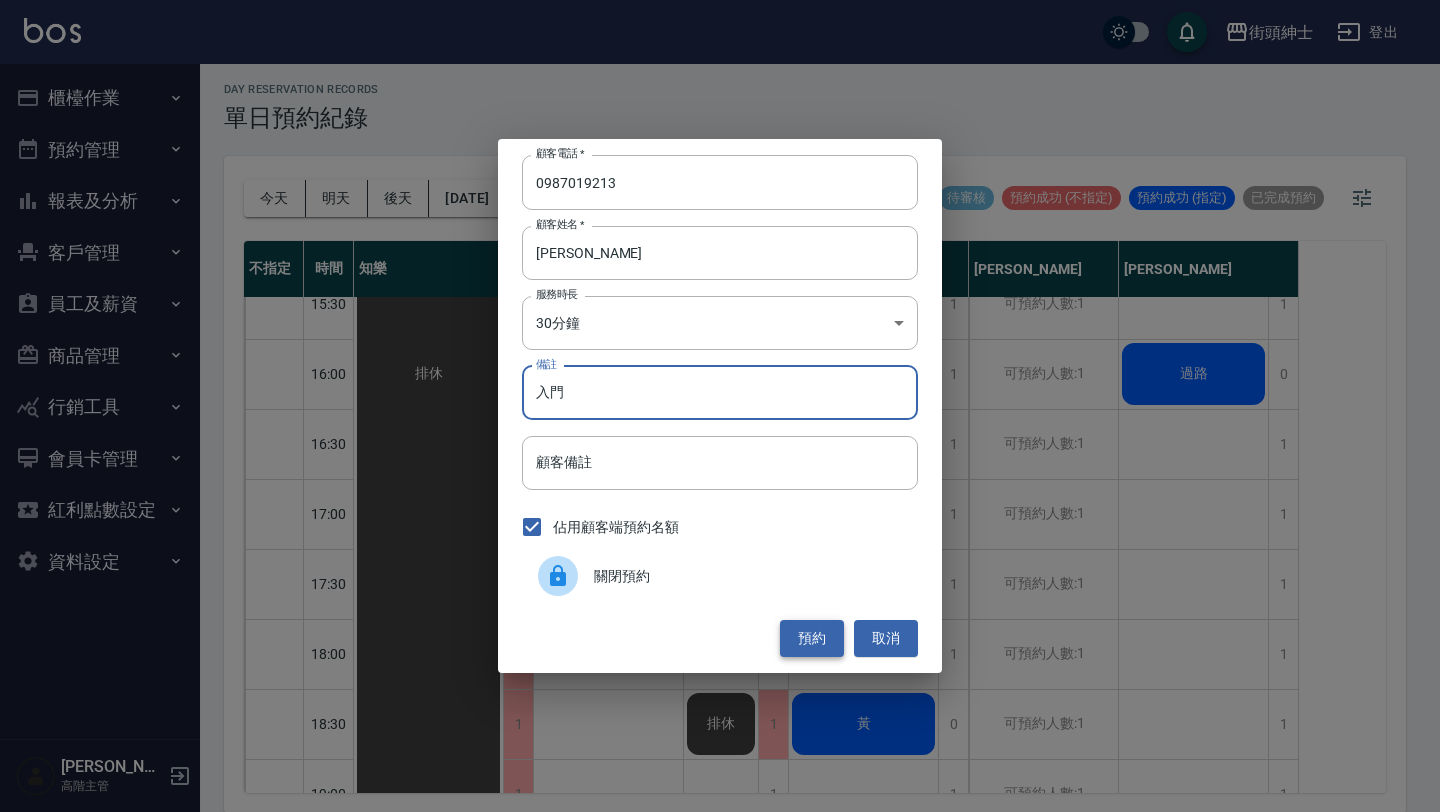 type on "入門" 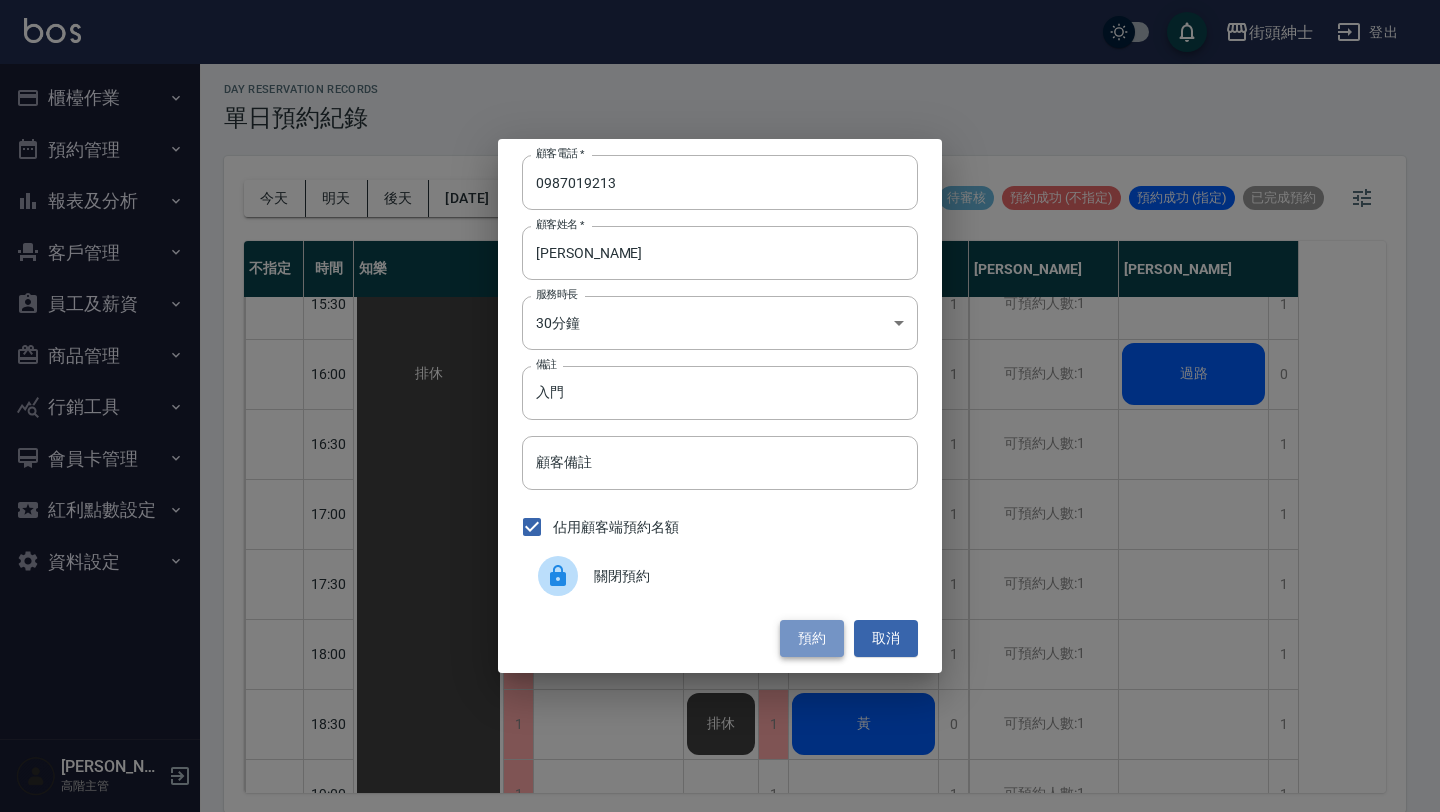 click on "預約" at bounding box center [812, 638] 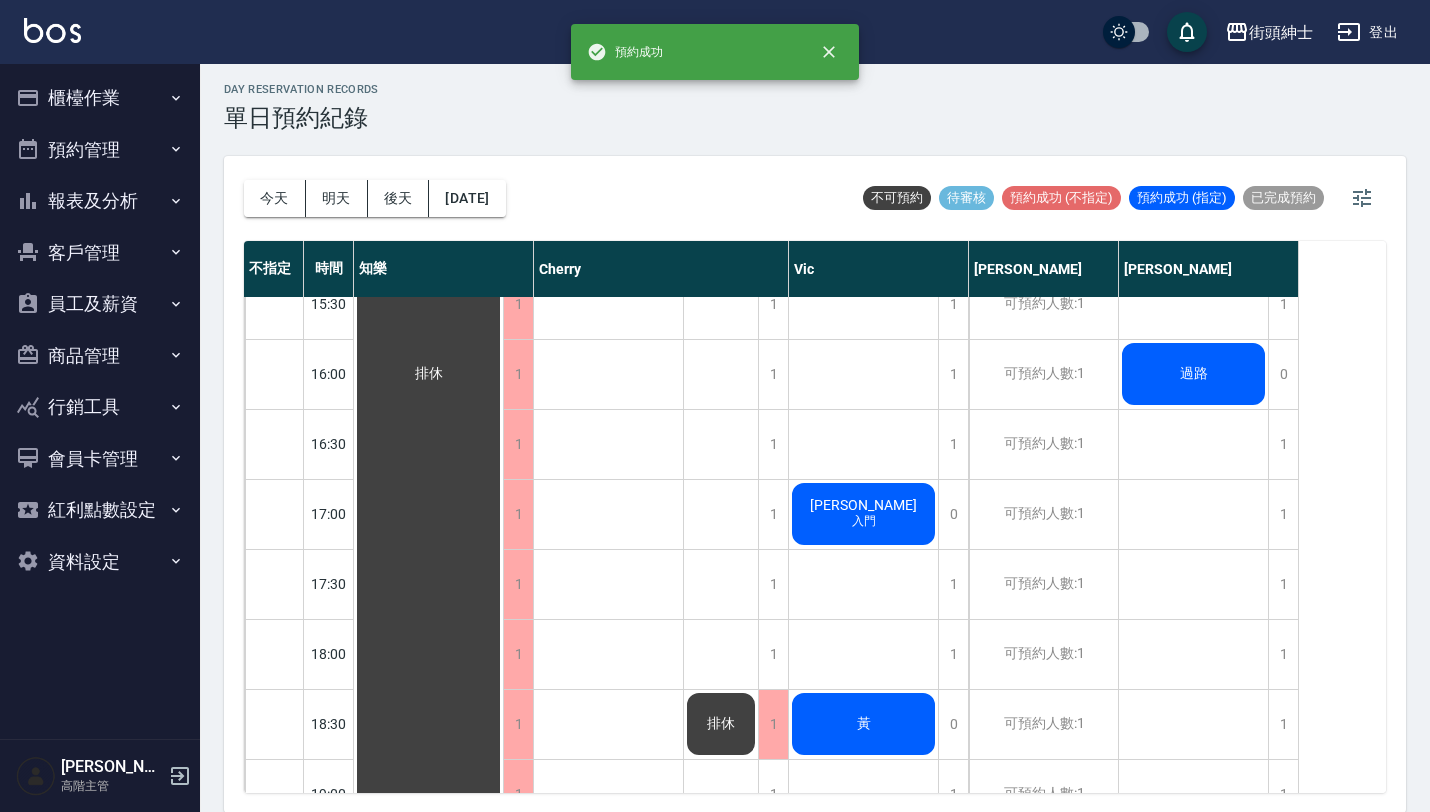 click on "Hank 入門" at bounding box center (428, 374) 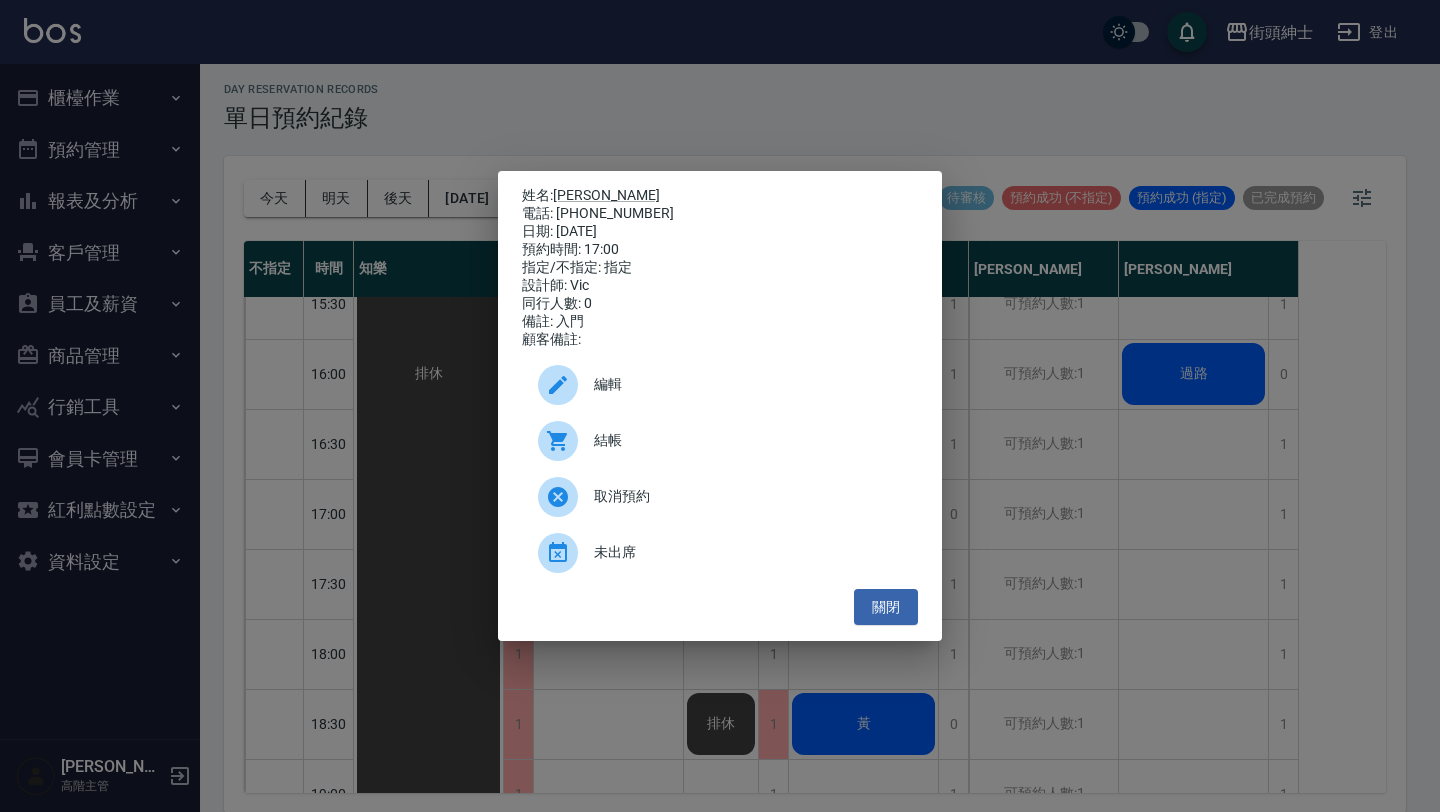 click on "編輯" at bounding box center [748, 384] 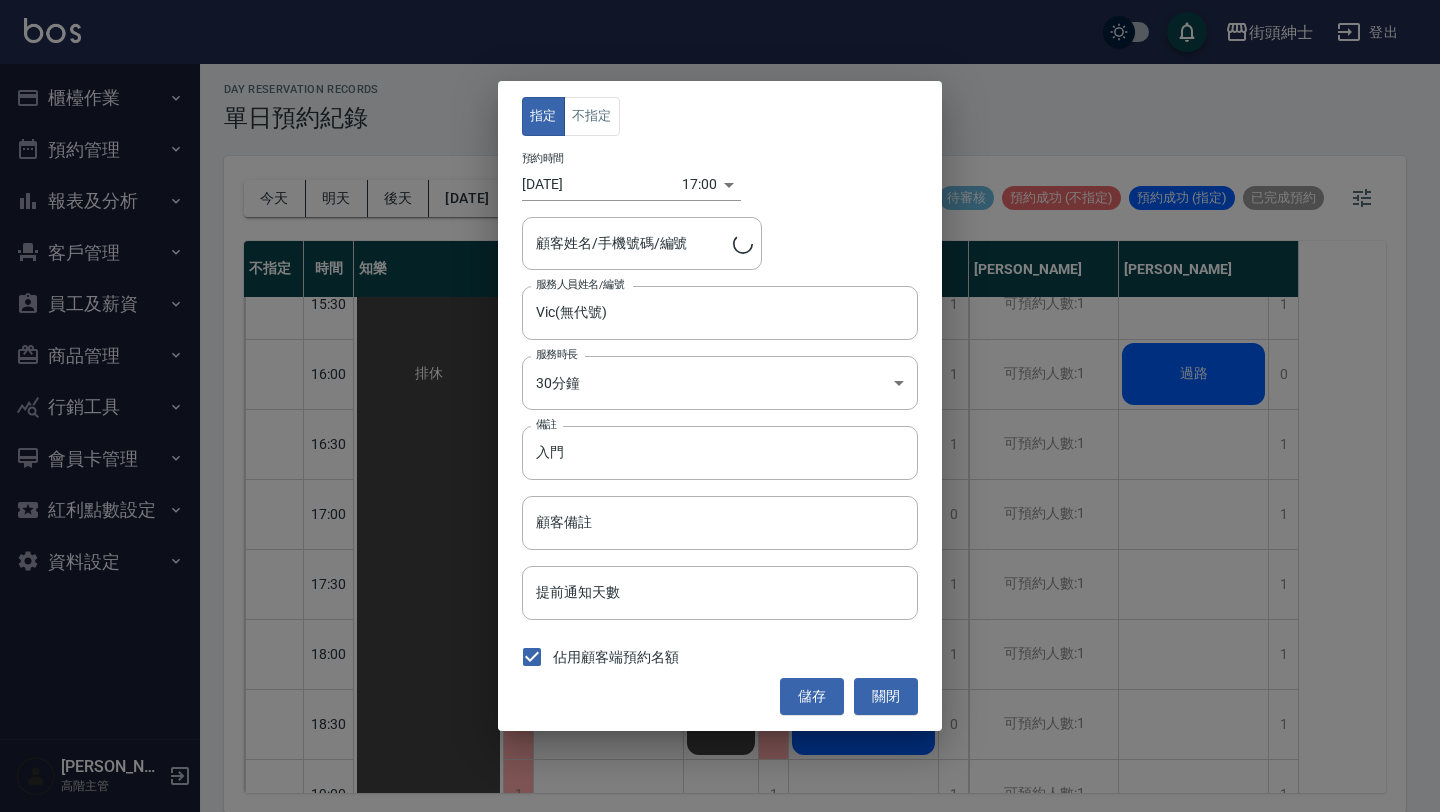 type on "Hank/0987019213" 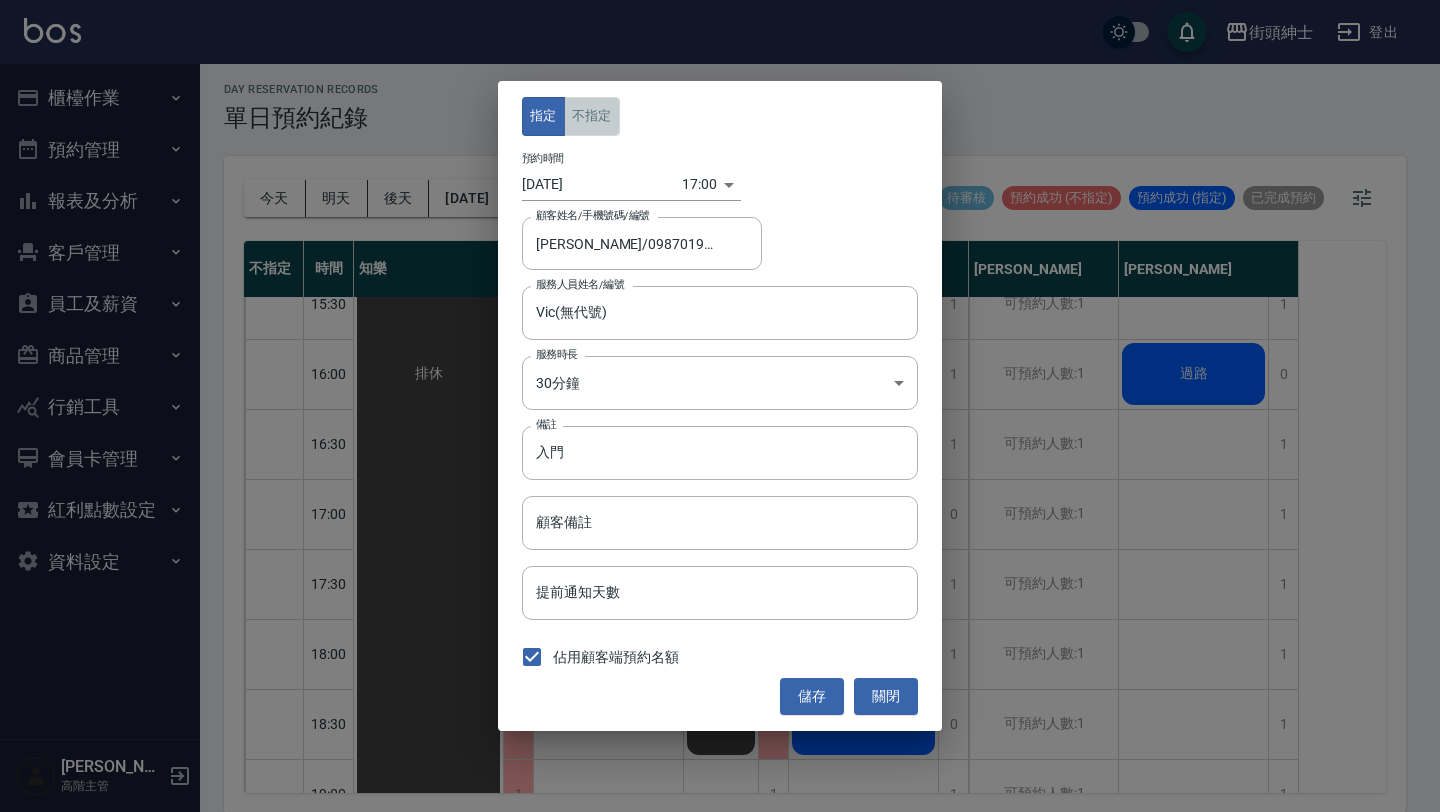 click on "不指定" at bounding box center (592, 116) 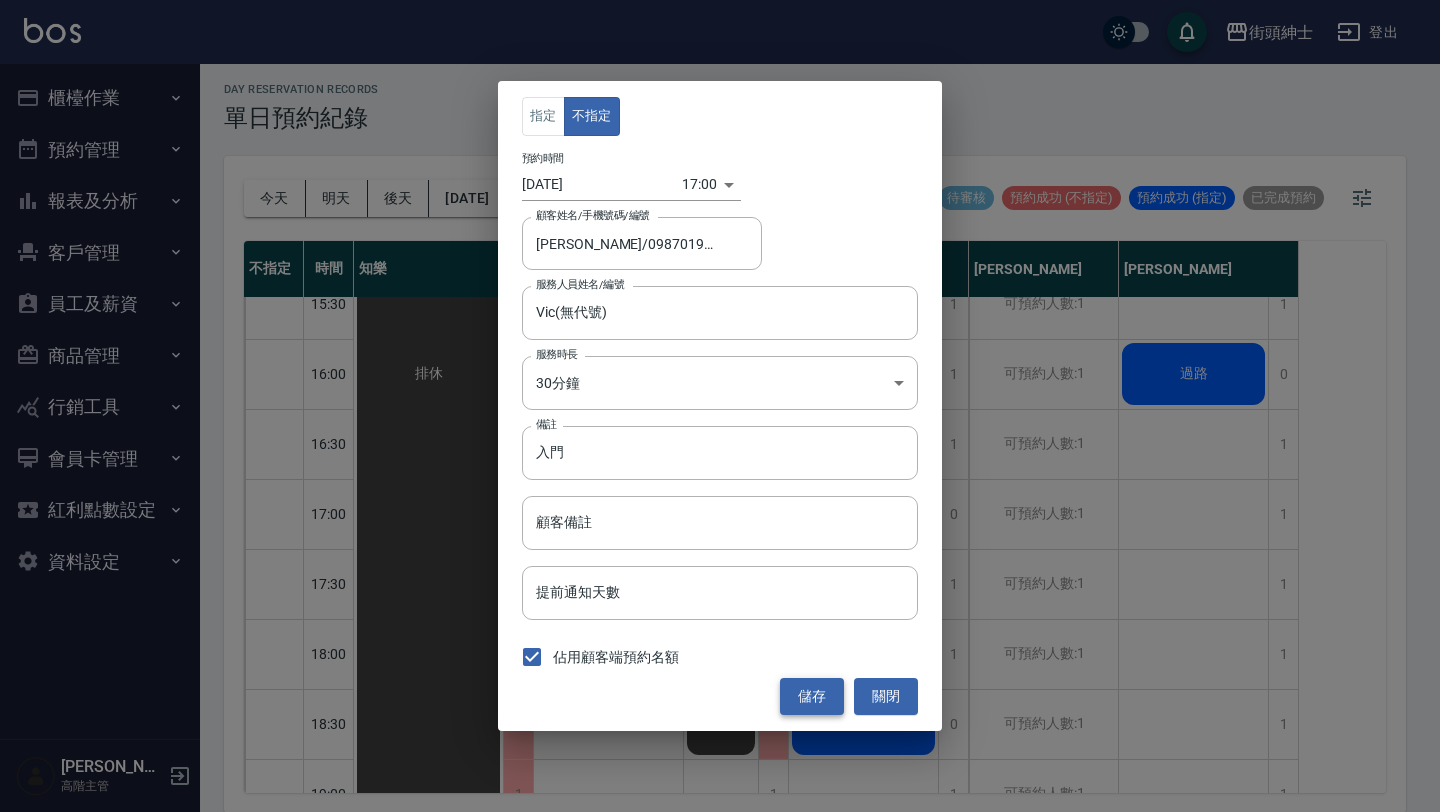 click on "儲存" at bounding box center [812, 696] 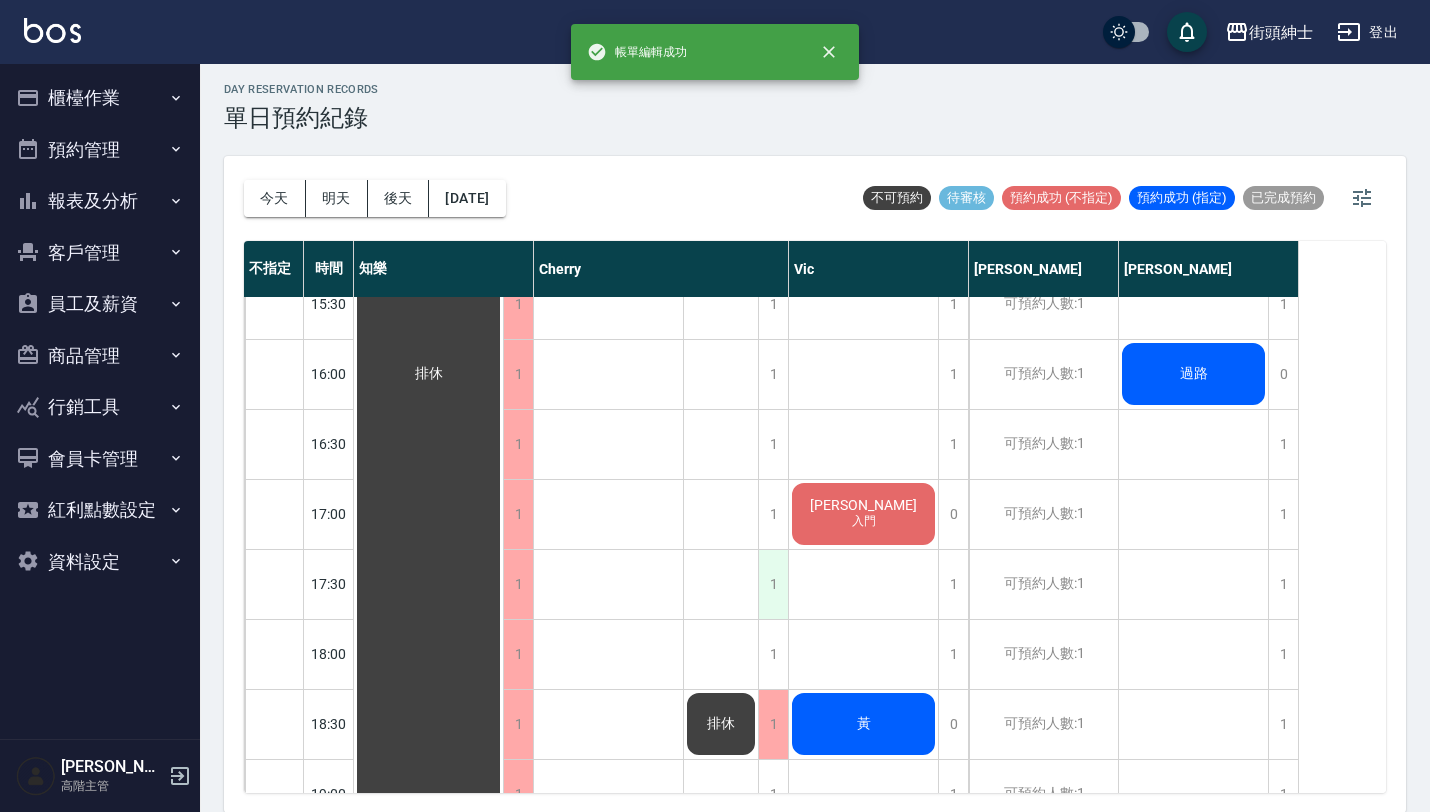 click on "1" at bounding box center (773, 584) 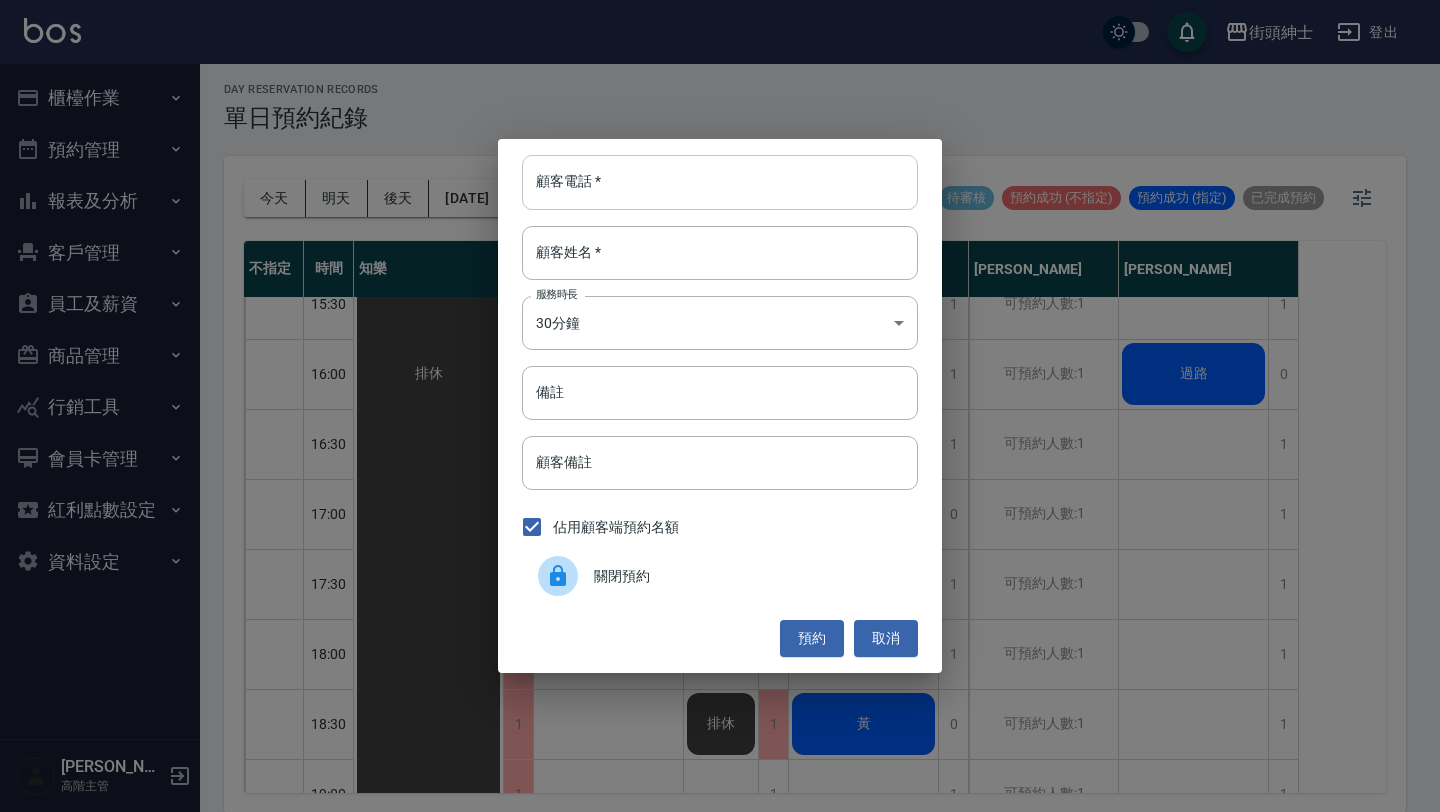 click on "顧客電話   *" at bounding box center (720, 182) 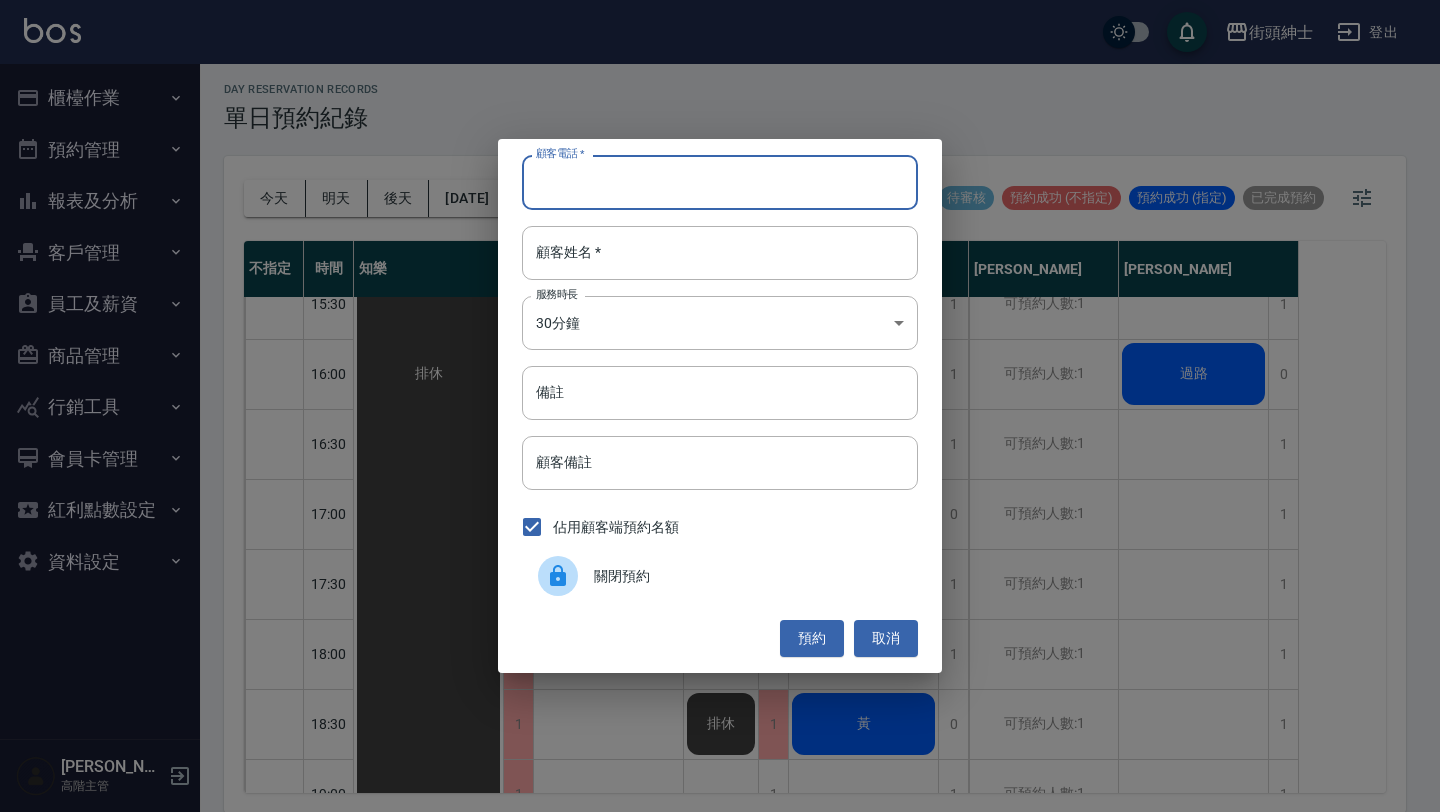 paste on "稱呼：Hank 電話：0987019213" 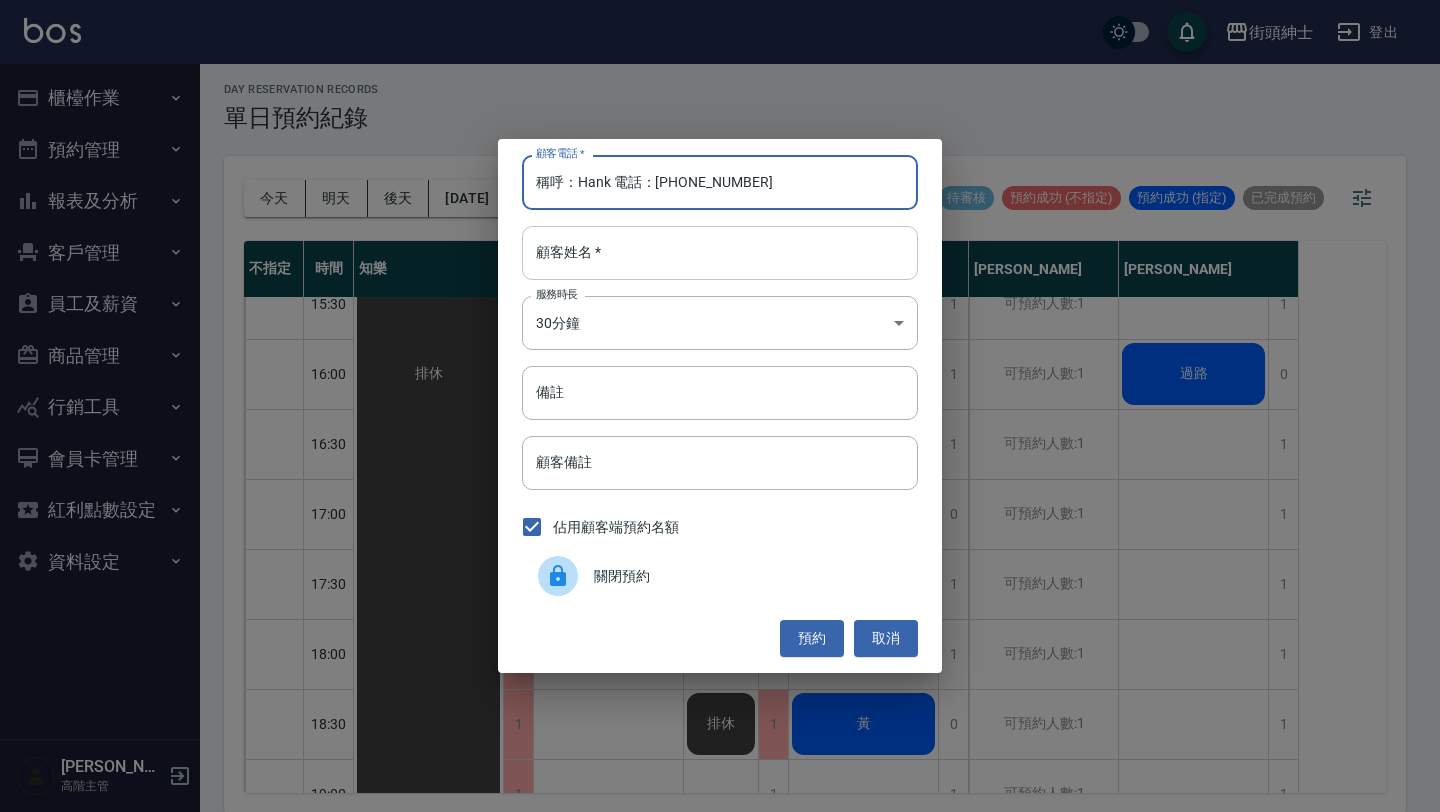 type on "稱呼：Hank 電話：0987019213" 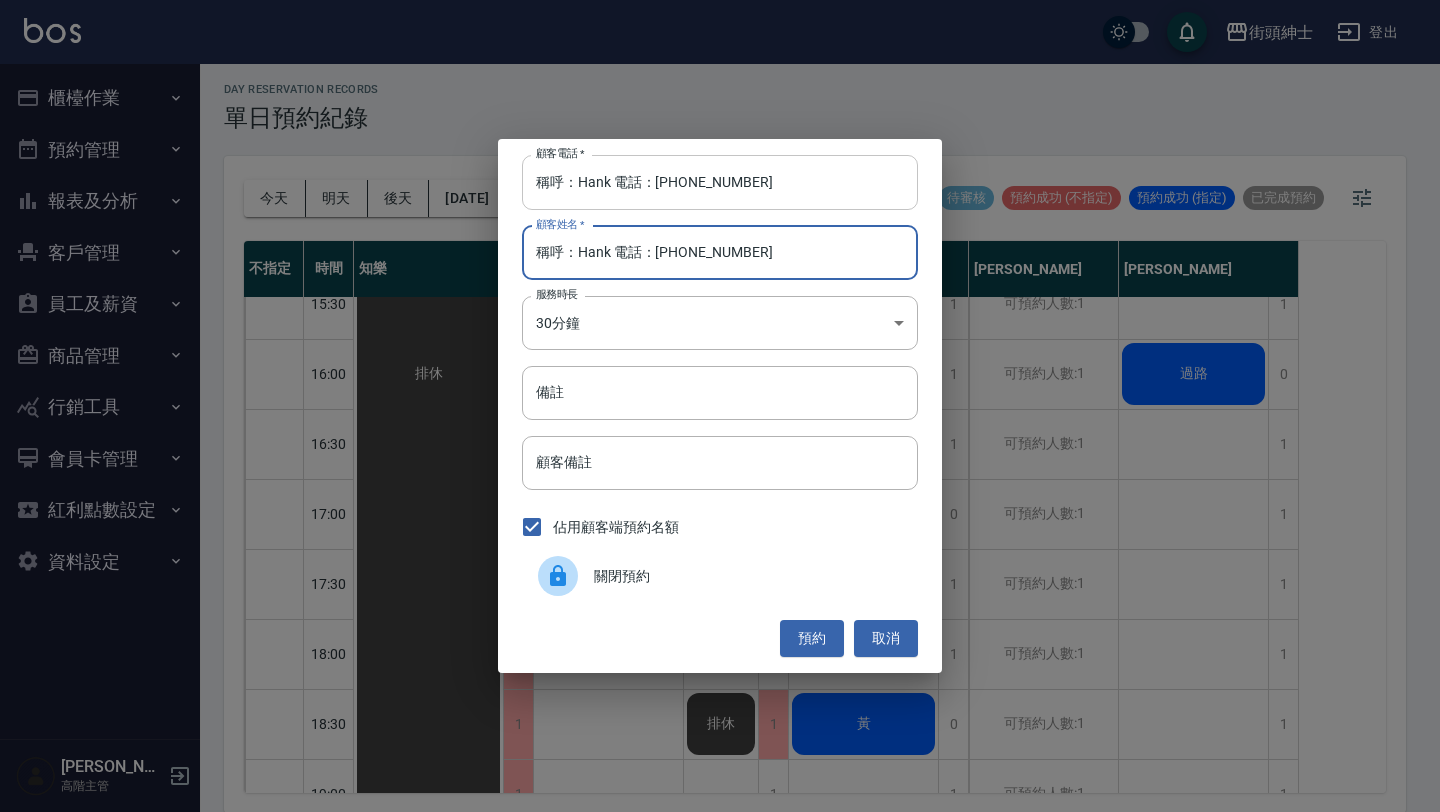 type on "稱呼：Hank 電話：0987019213" 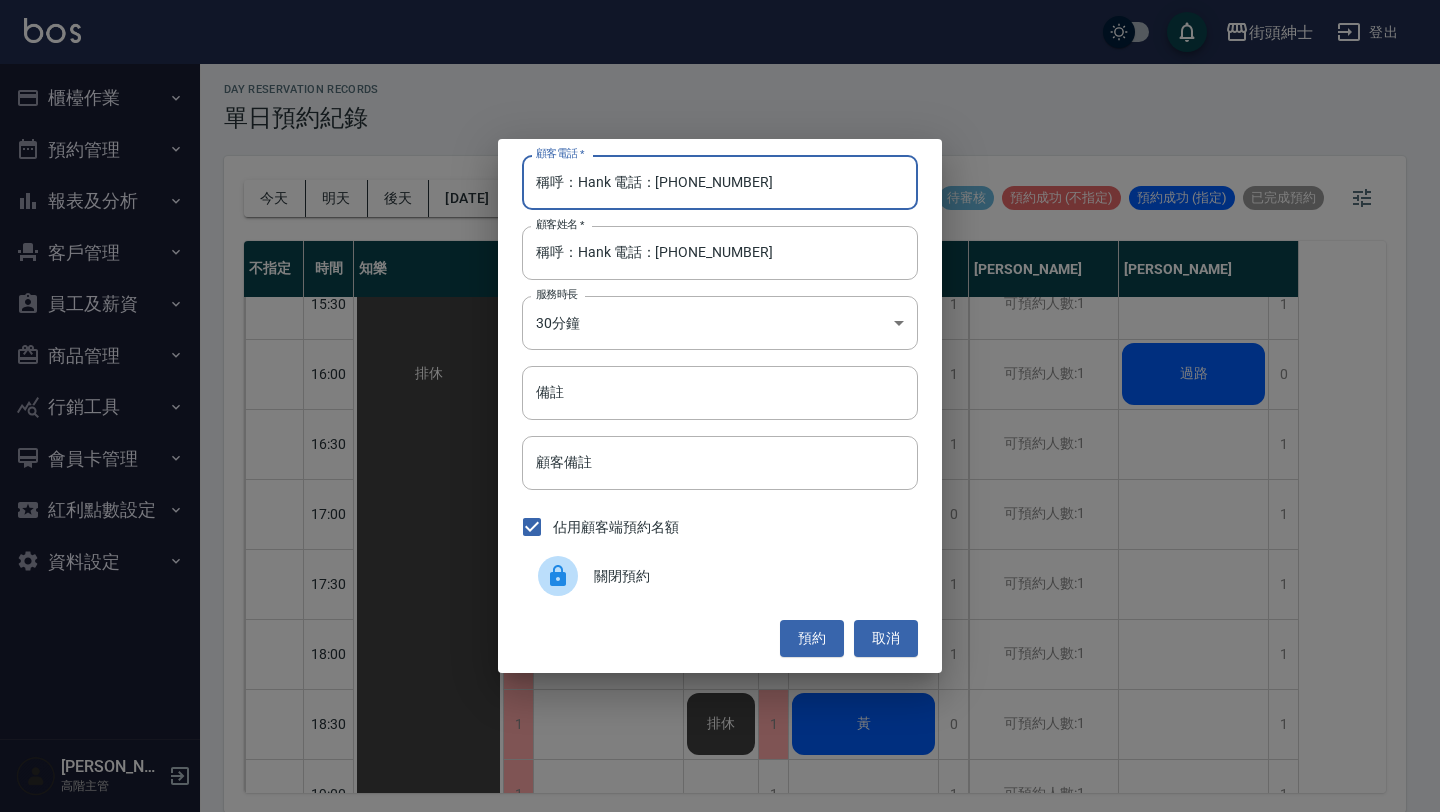 drag, startPoint x: 654, startPoint y: 185, endPoint x: 398, endPoint y: 156, distance: 257.63733 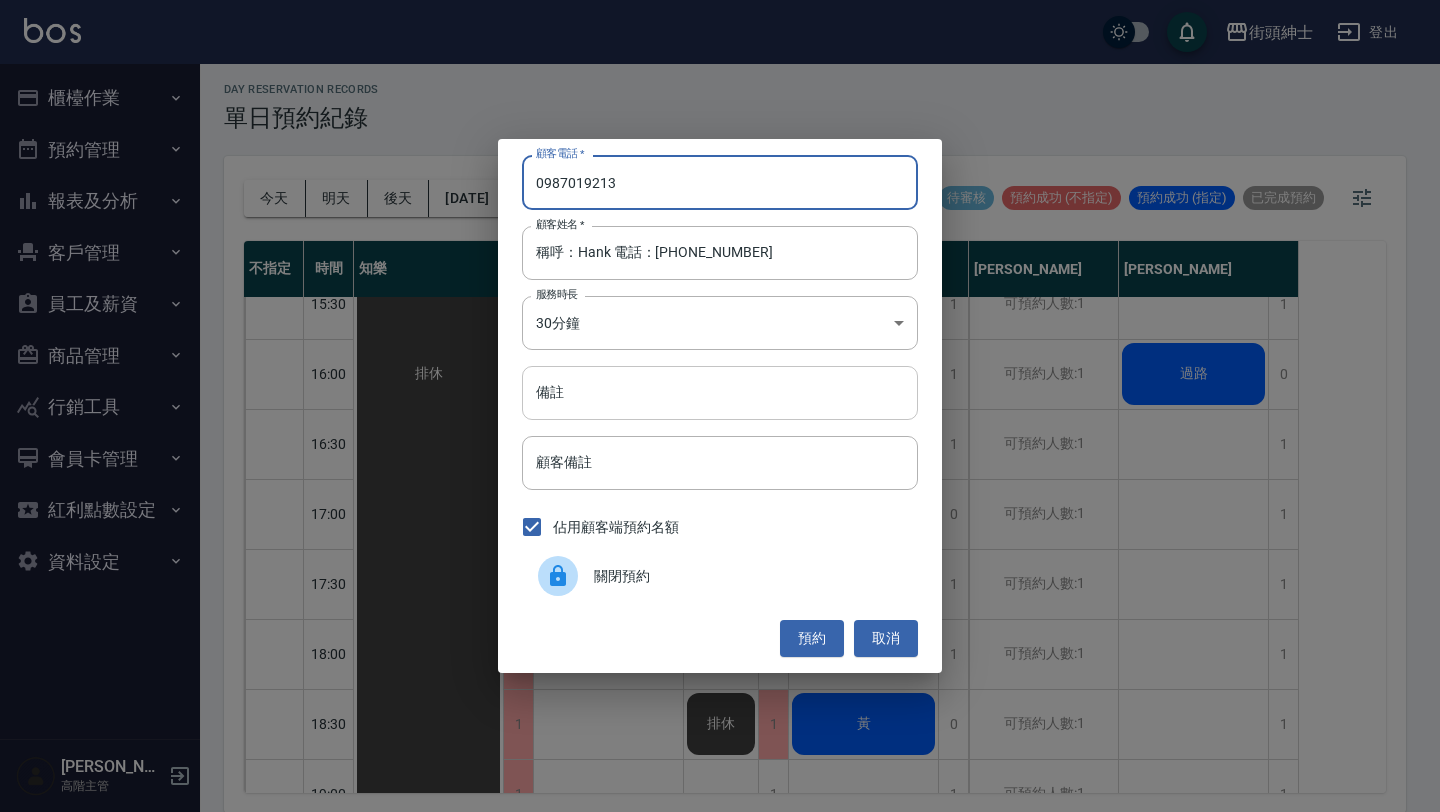 type on "0987019213" 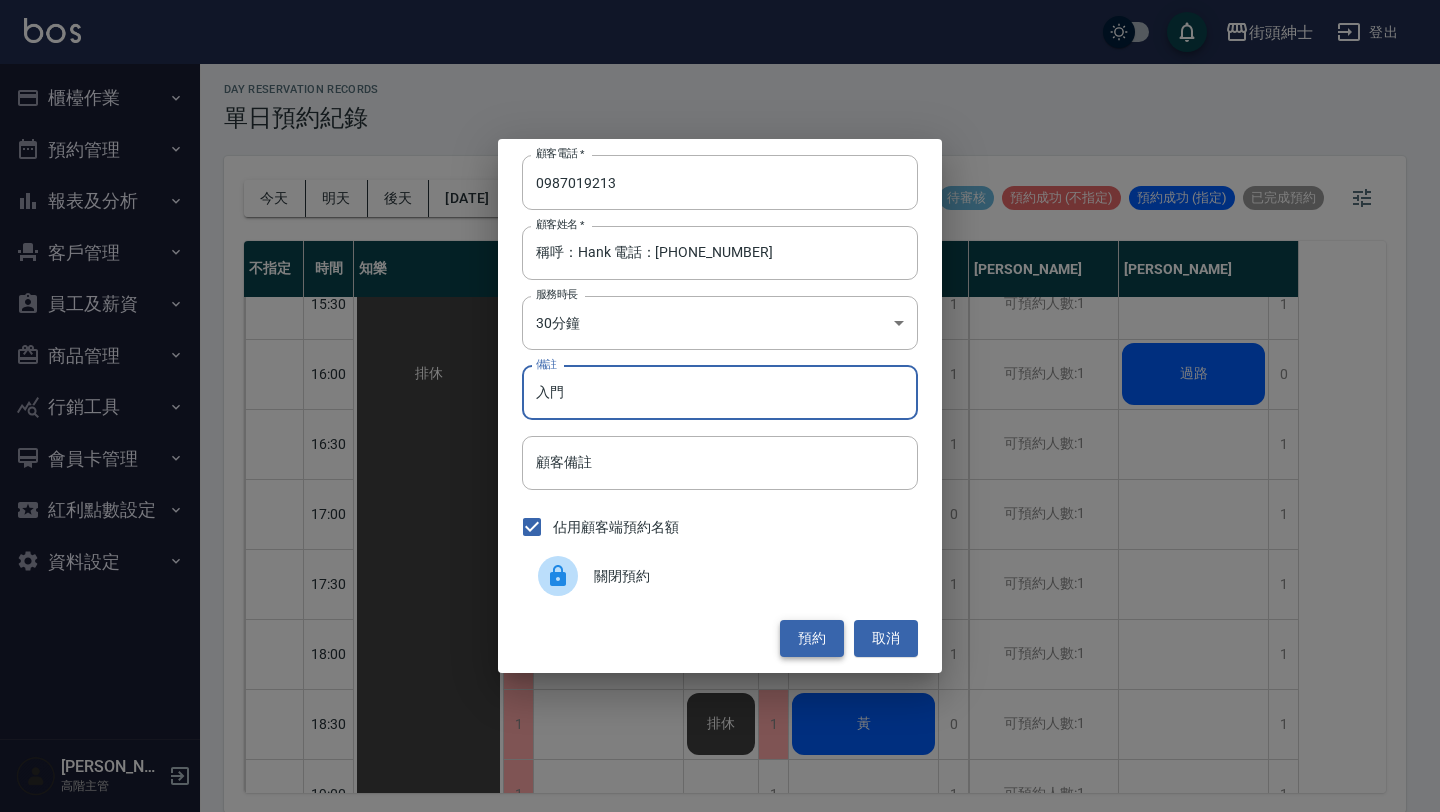 type on "入門" 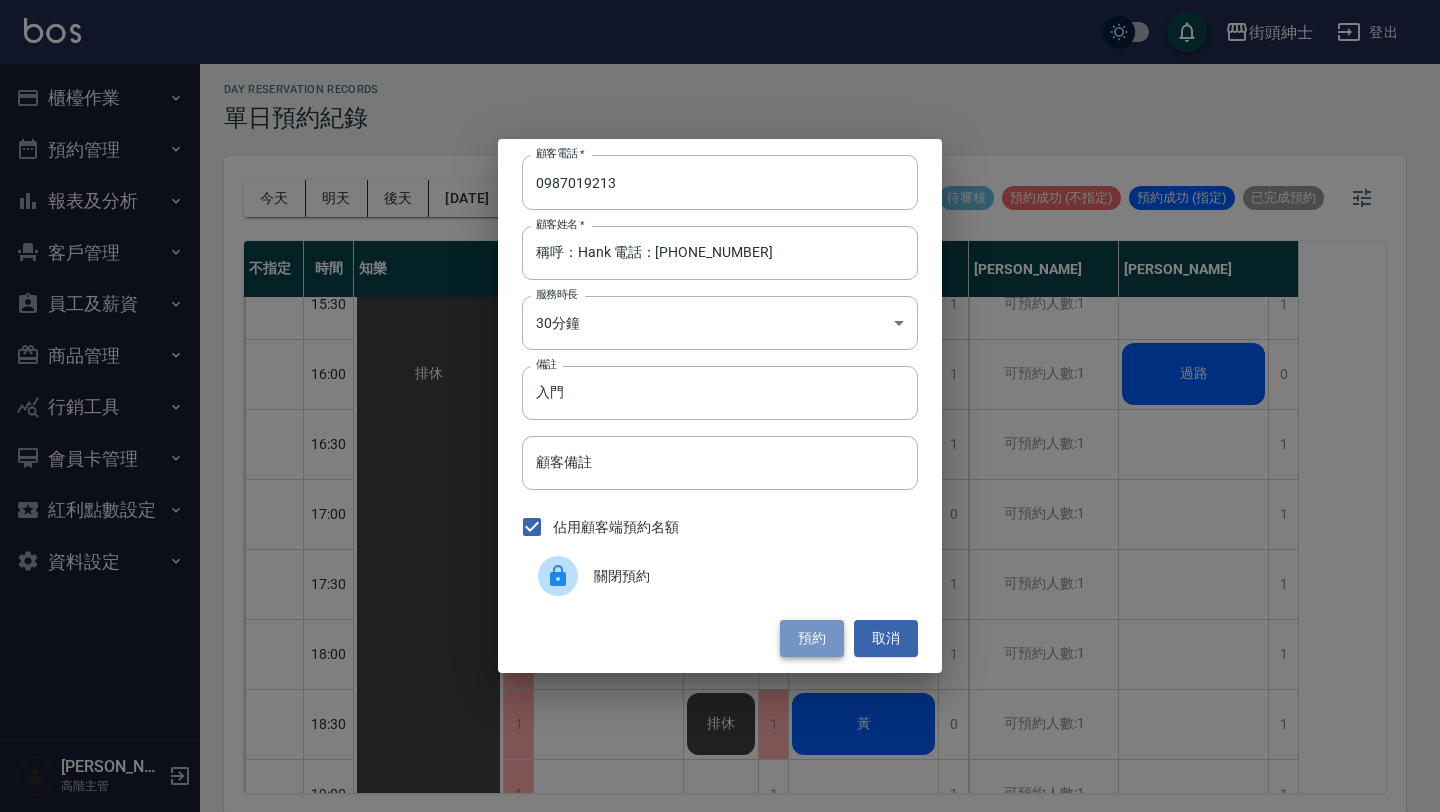 click on "預約" at bounding box center (812, 638) 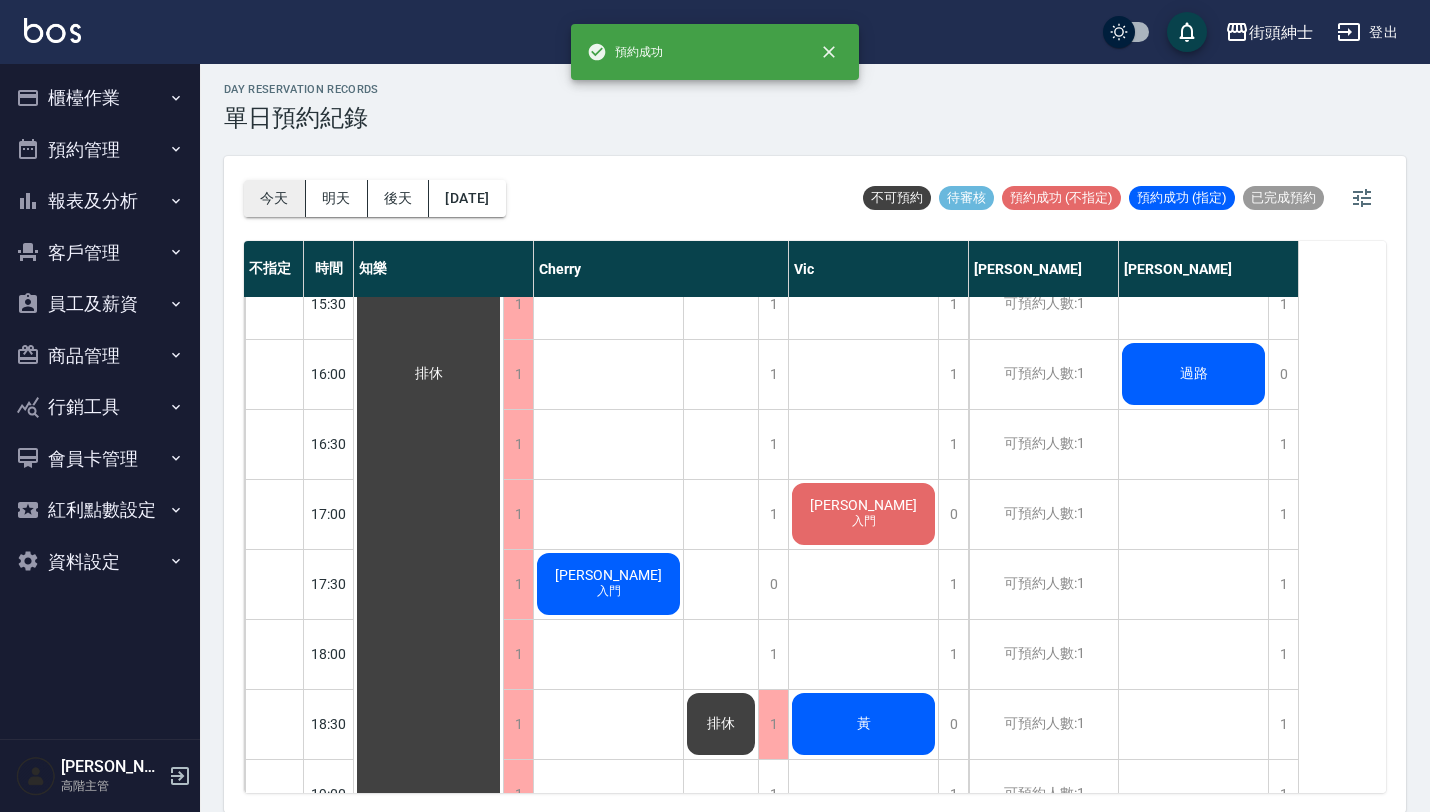 click on "今天" at bounding box center (275, 198) 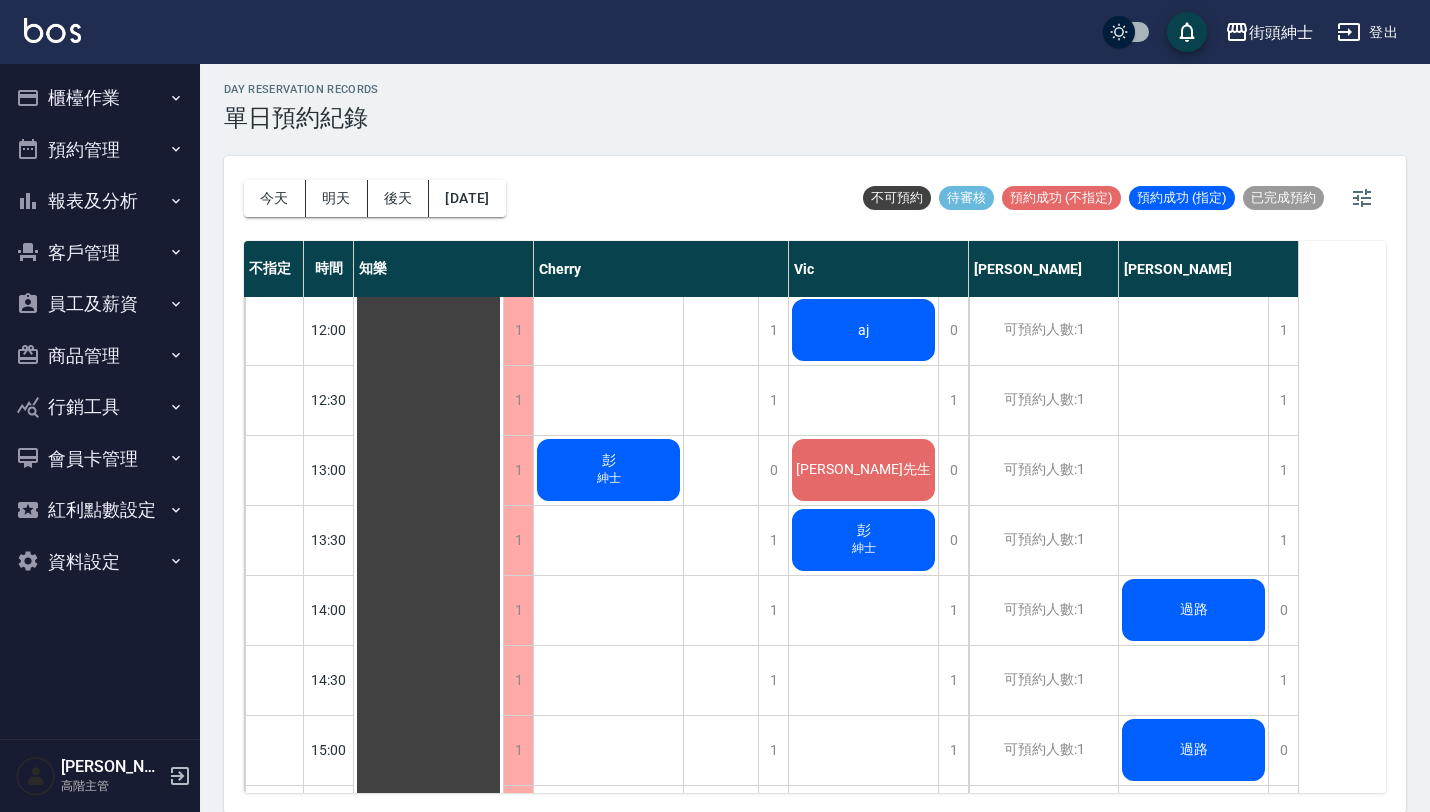 scroll, scrollTop: 424, scrollLeft: 0, axis: vertical 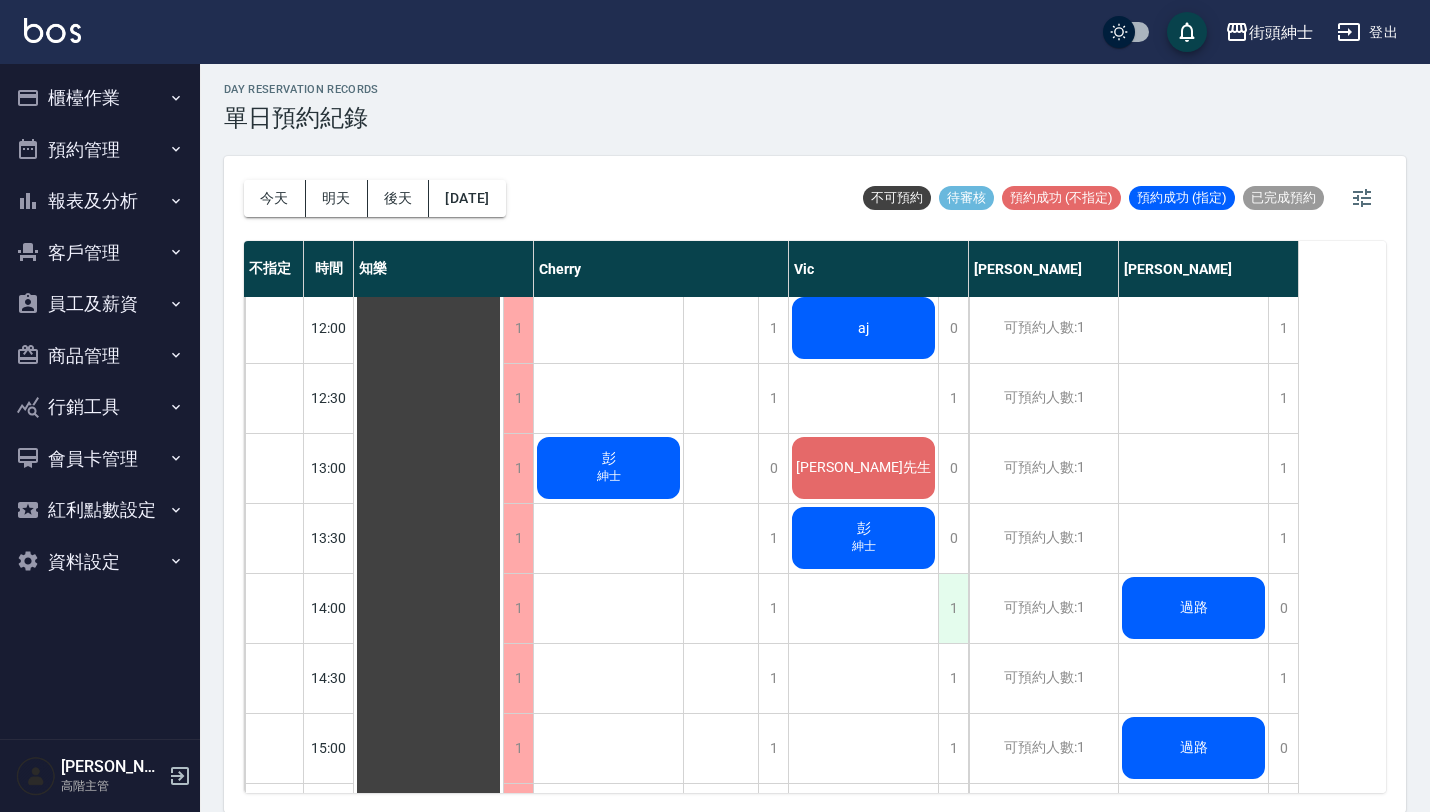 click on "1" at bounding box center [953, 608] 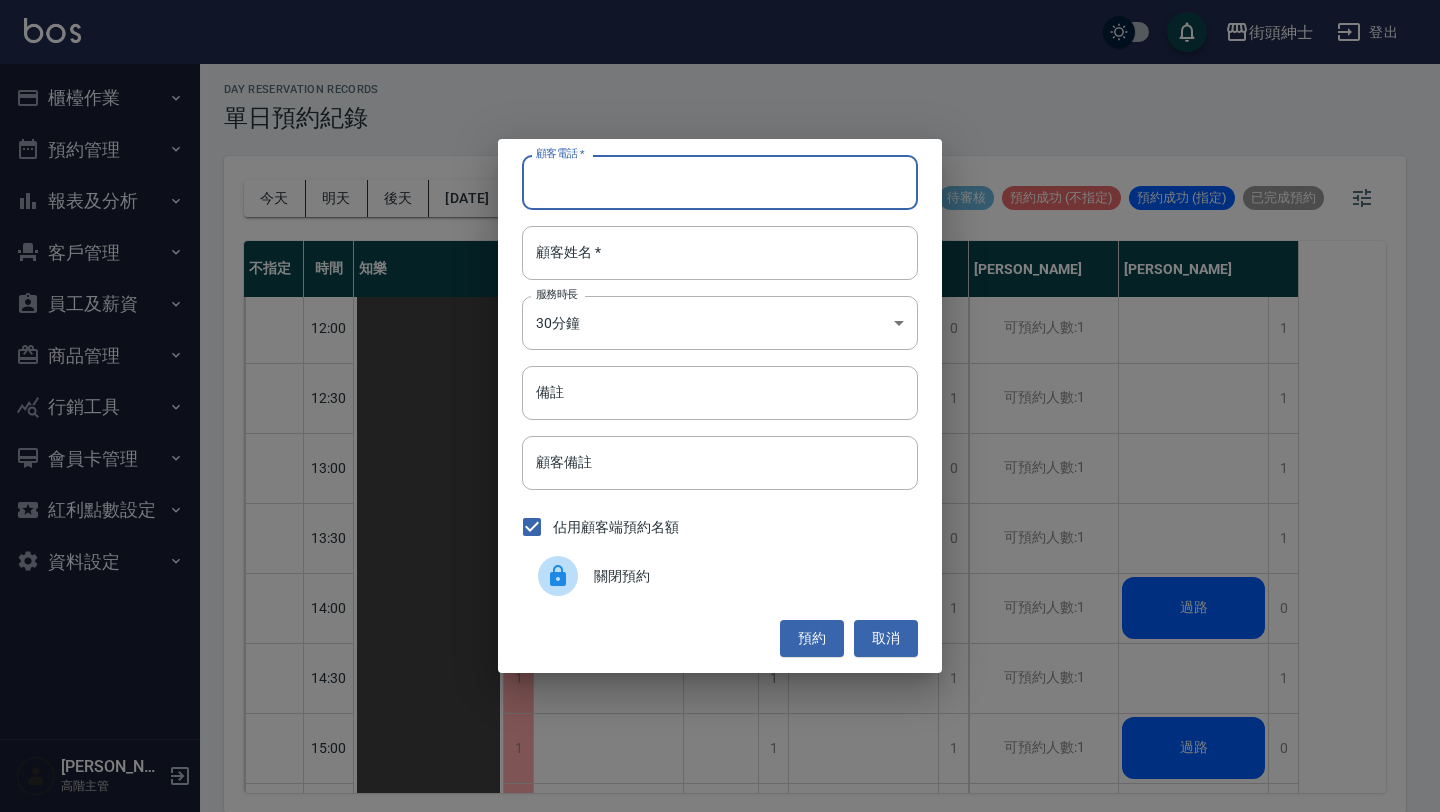 click on "顧客電話   *" at bounding box center (720, 182) 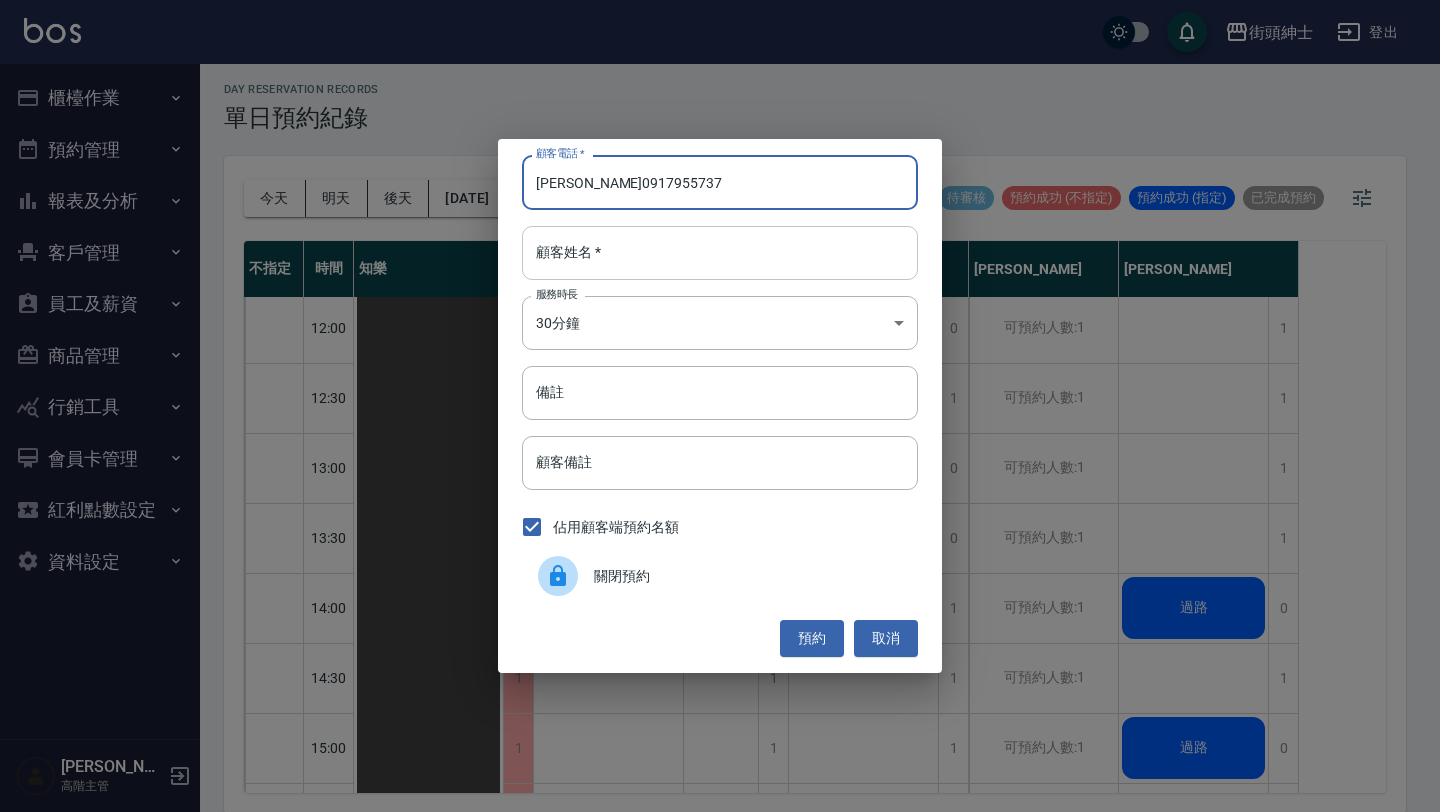 type on "陳冠翰 0917955737" 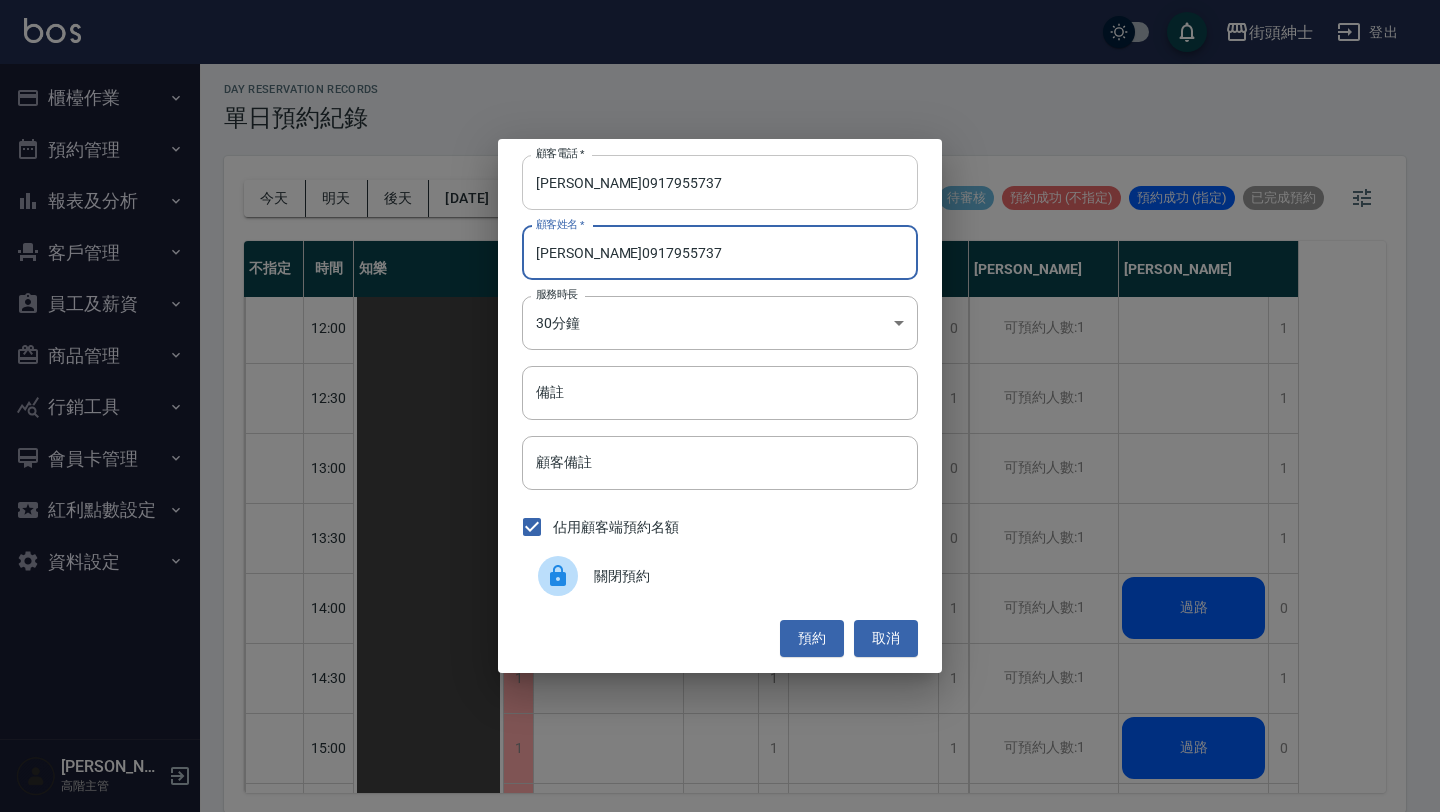 type on "陳冠翰 0917955737" 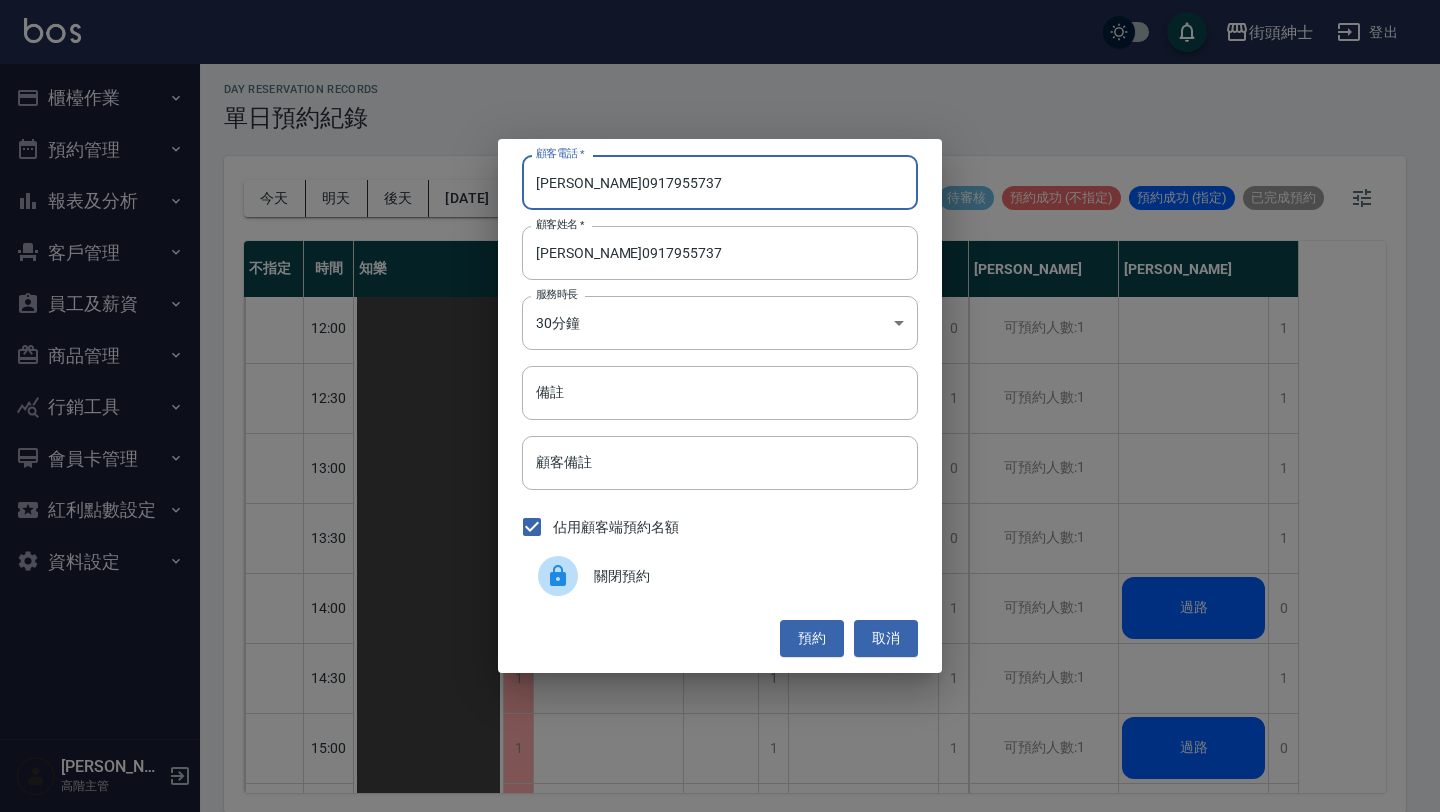 drag, startPoint x: 578, startPoint y: 187, endPoint x: 472, endPoint y: 180, distance: 106.23088 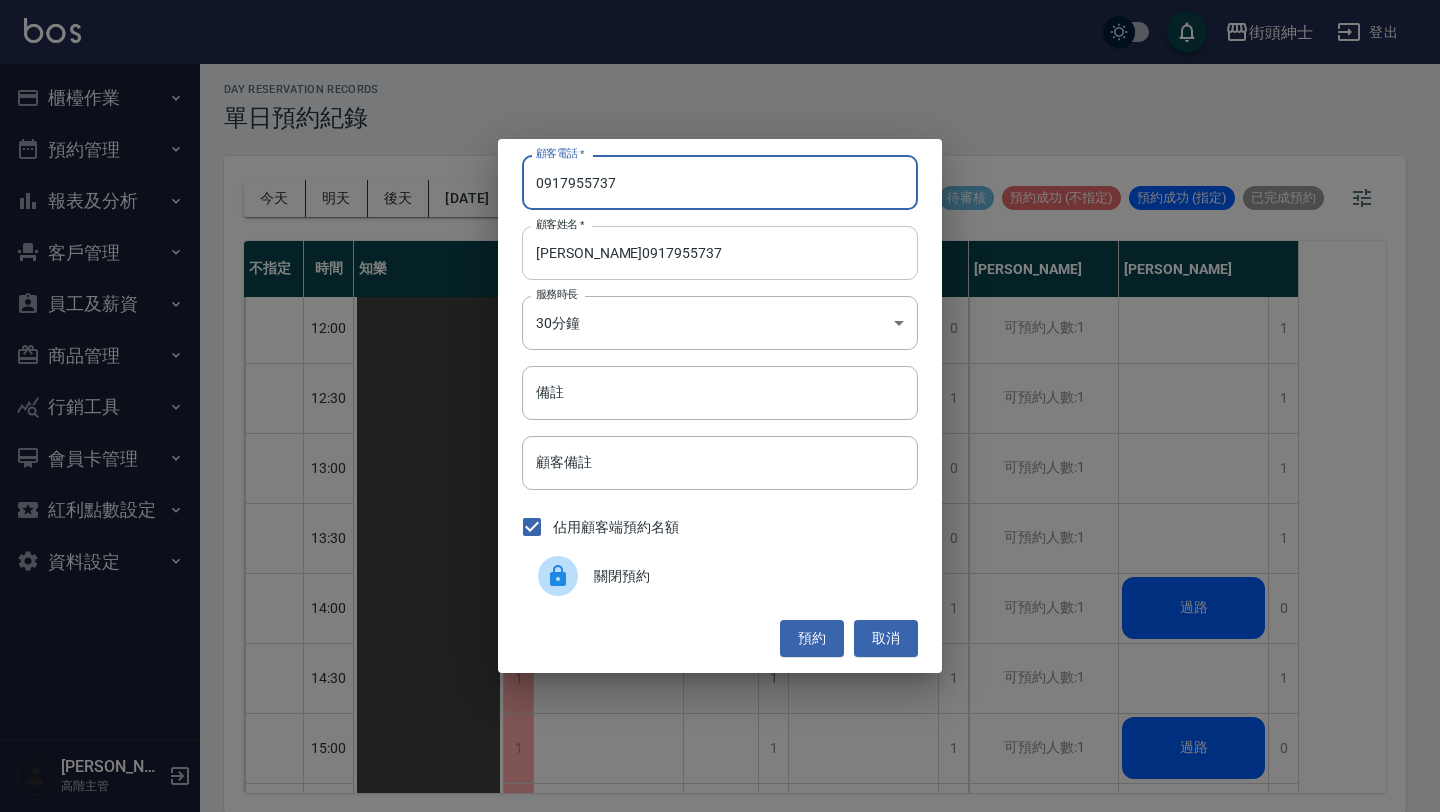 type on "0917955737" 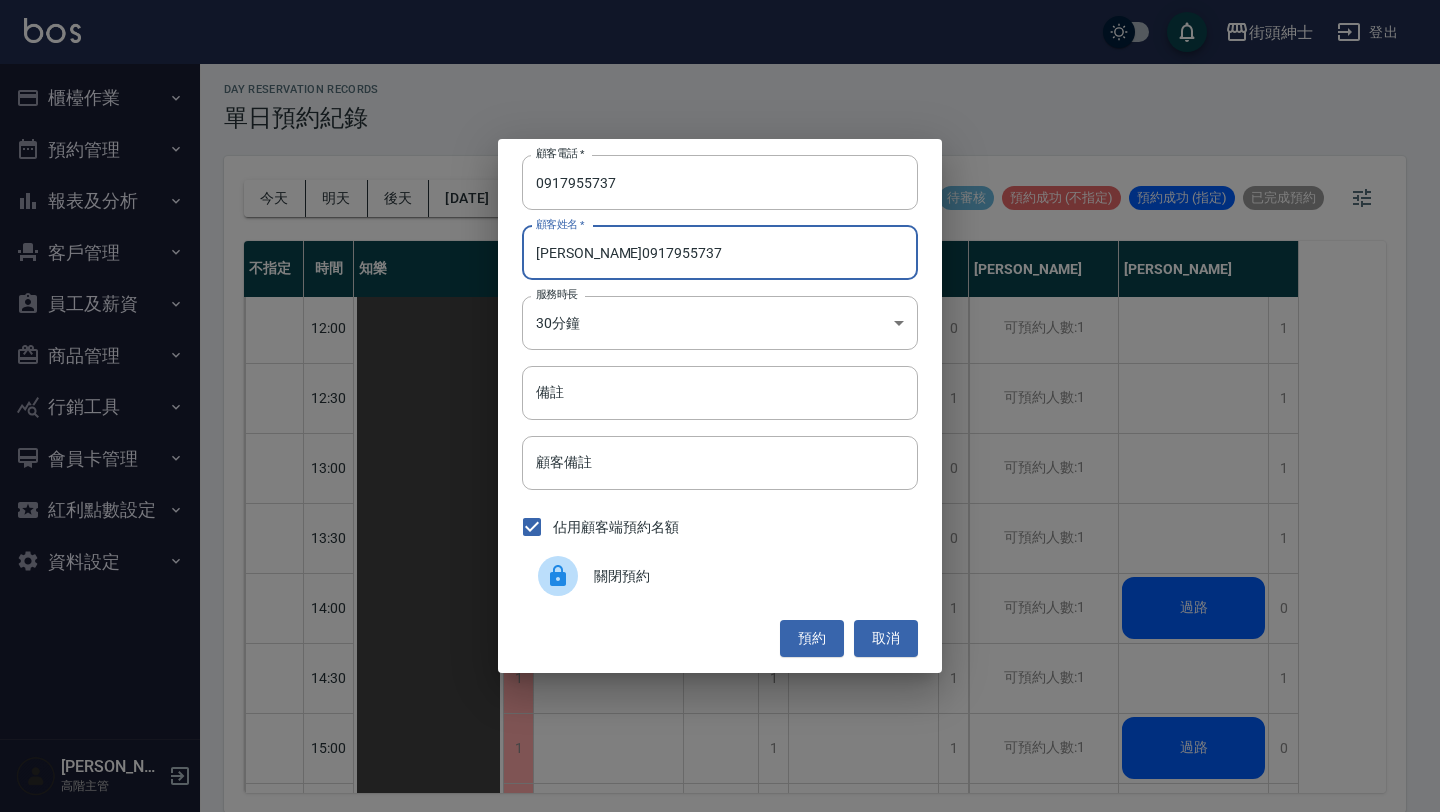 drag, startPoint x: 576, startPoint y: 254, endPoint x: 773, endPoint y: 254, distance: 197 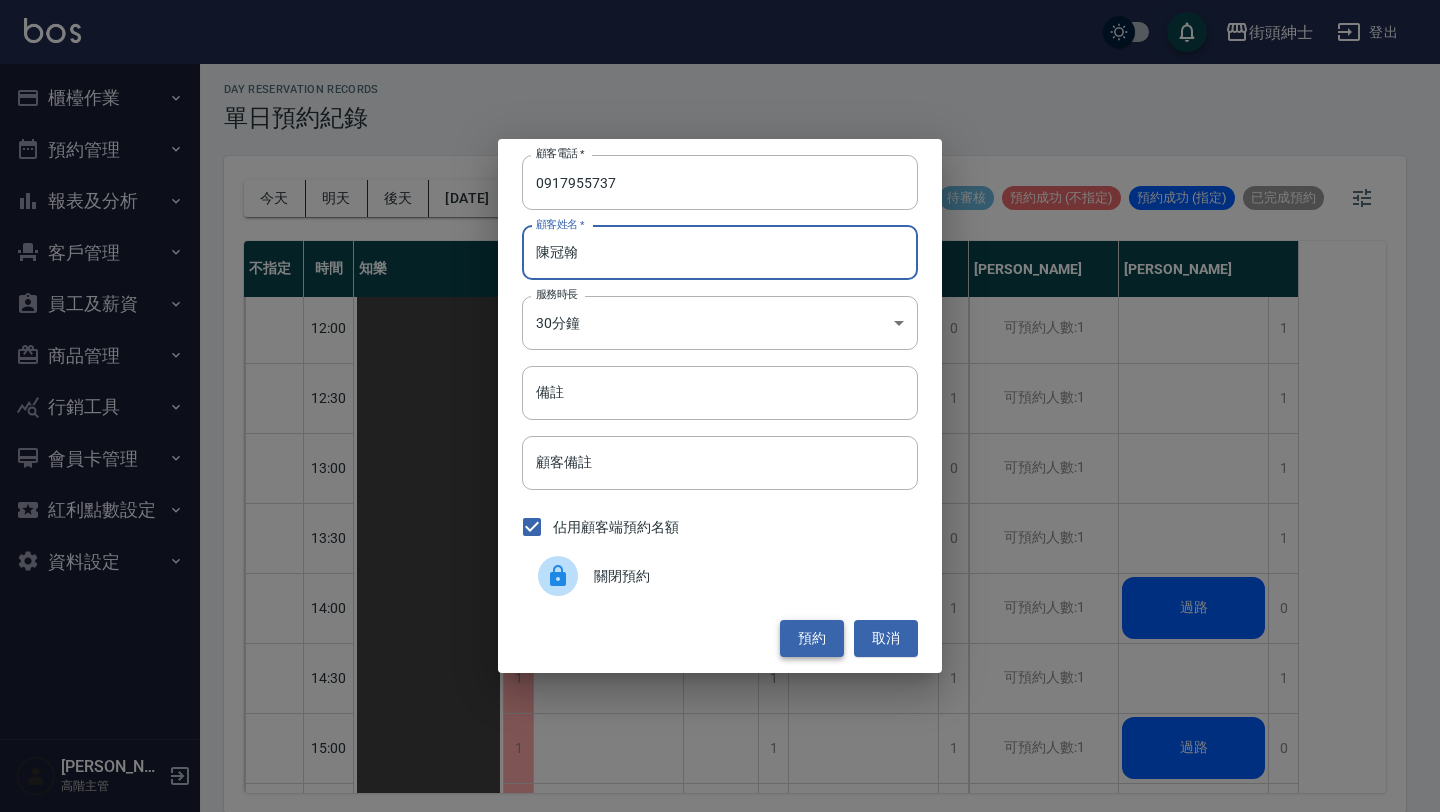 type on "陳冠翰" 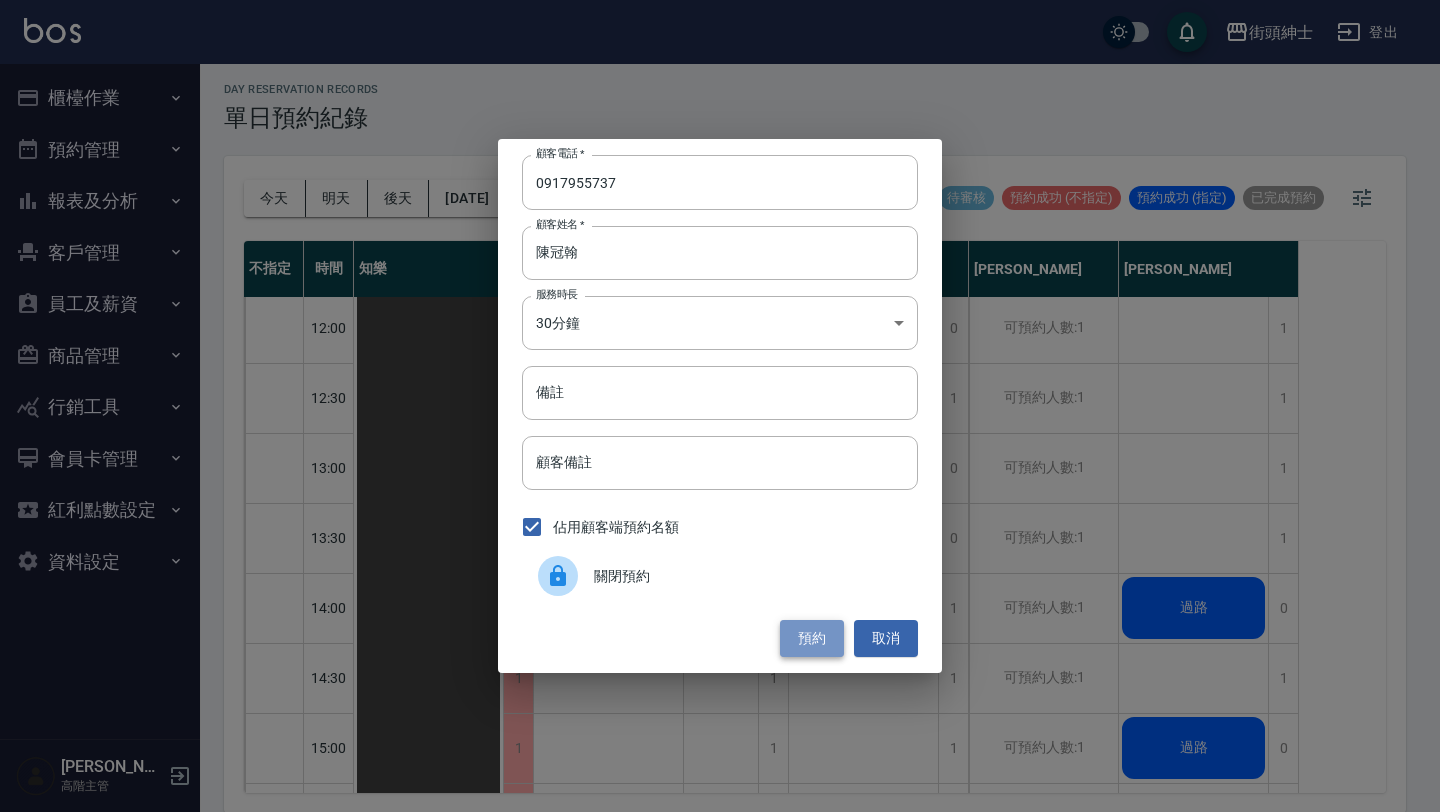 click on "預約" at bounding box center (812, 638) 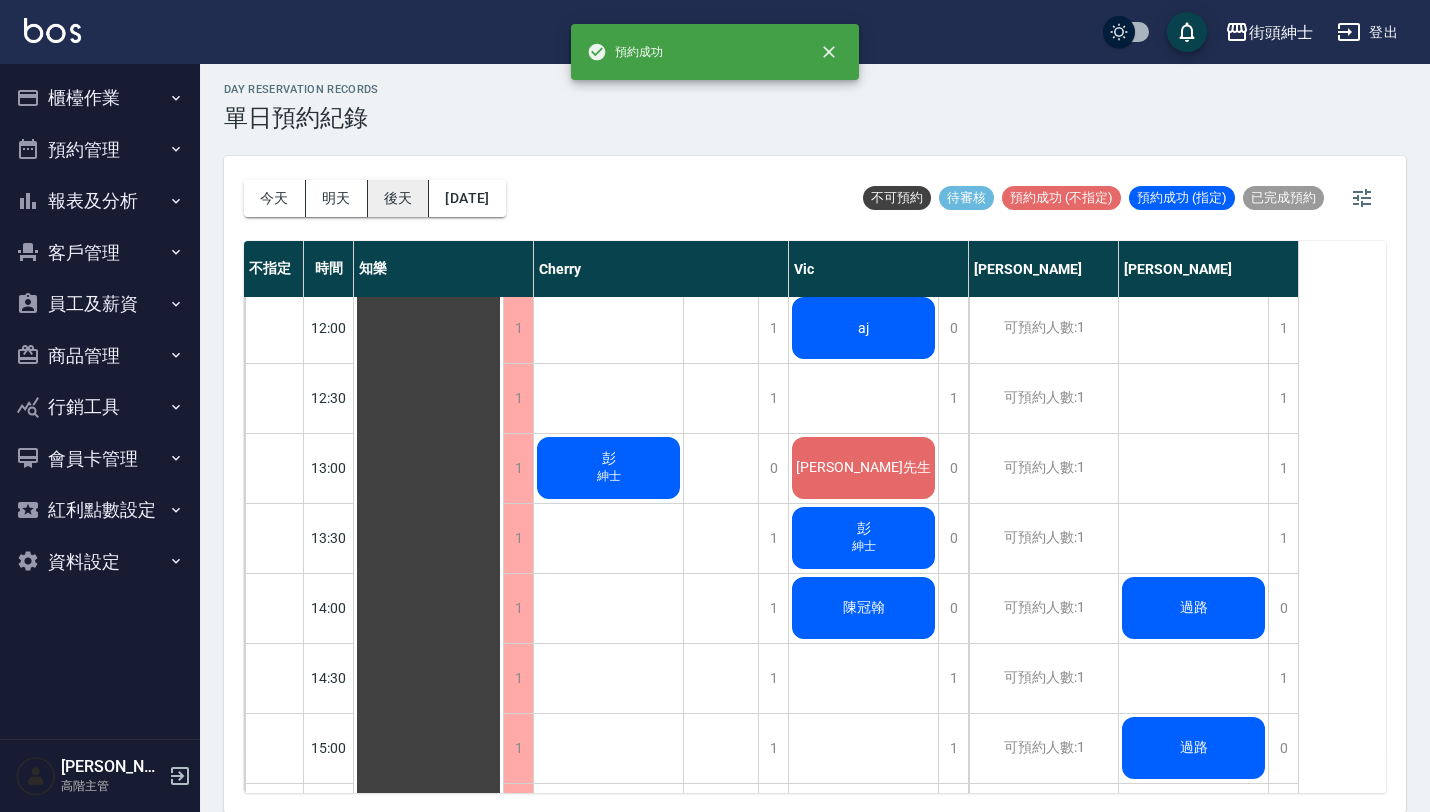 click on "後天" at bounding box center (399, 198) 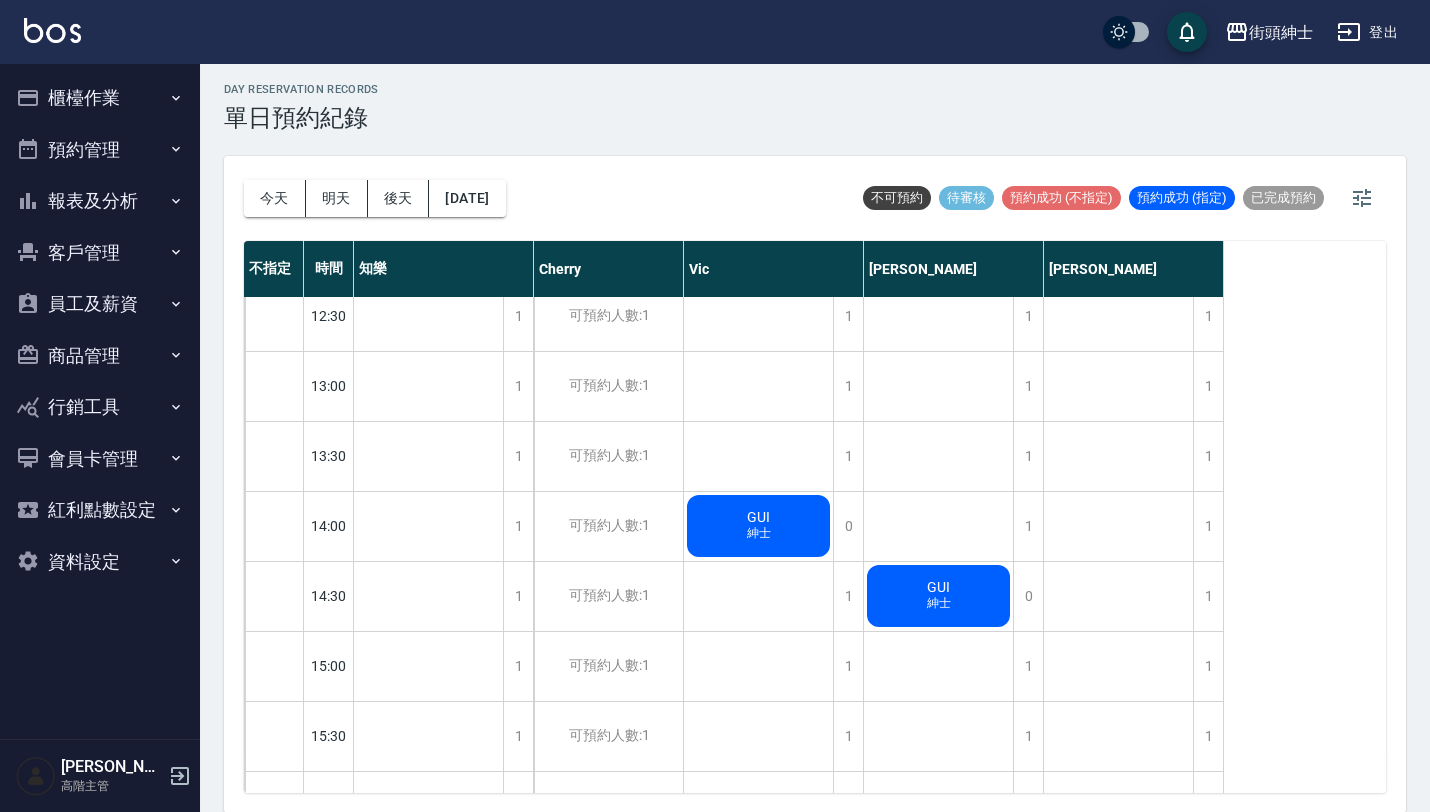 scroll, scrollTop: 523, scrollLeft: 0, axis: vertical 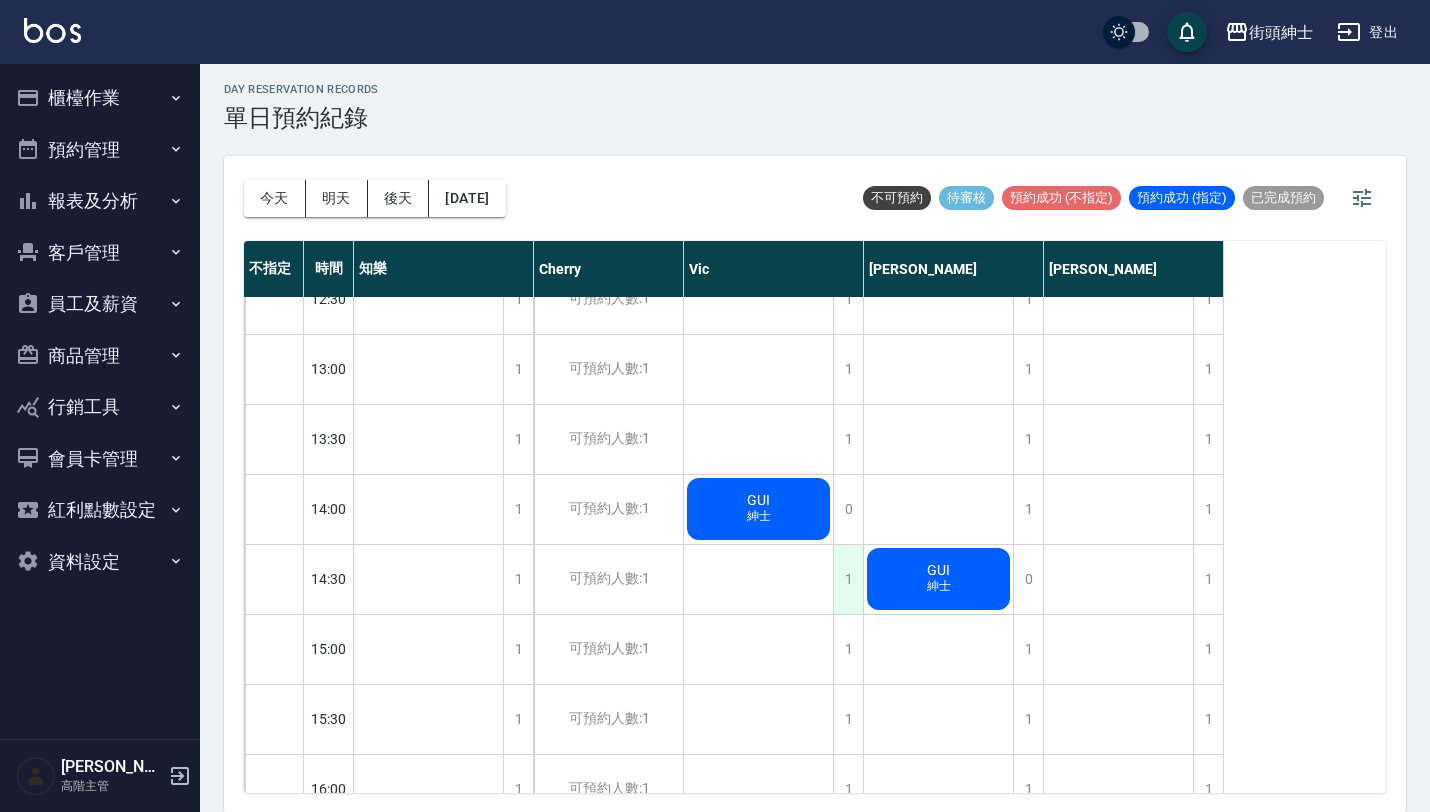 click on "1" at bounding box center (848, 579) 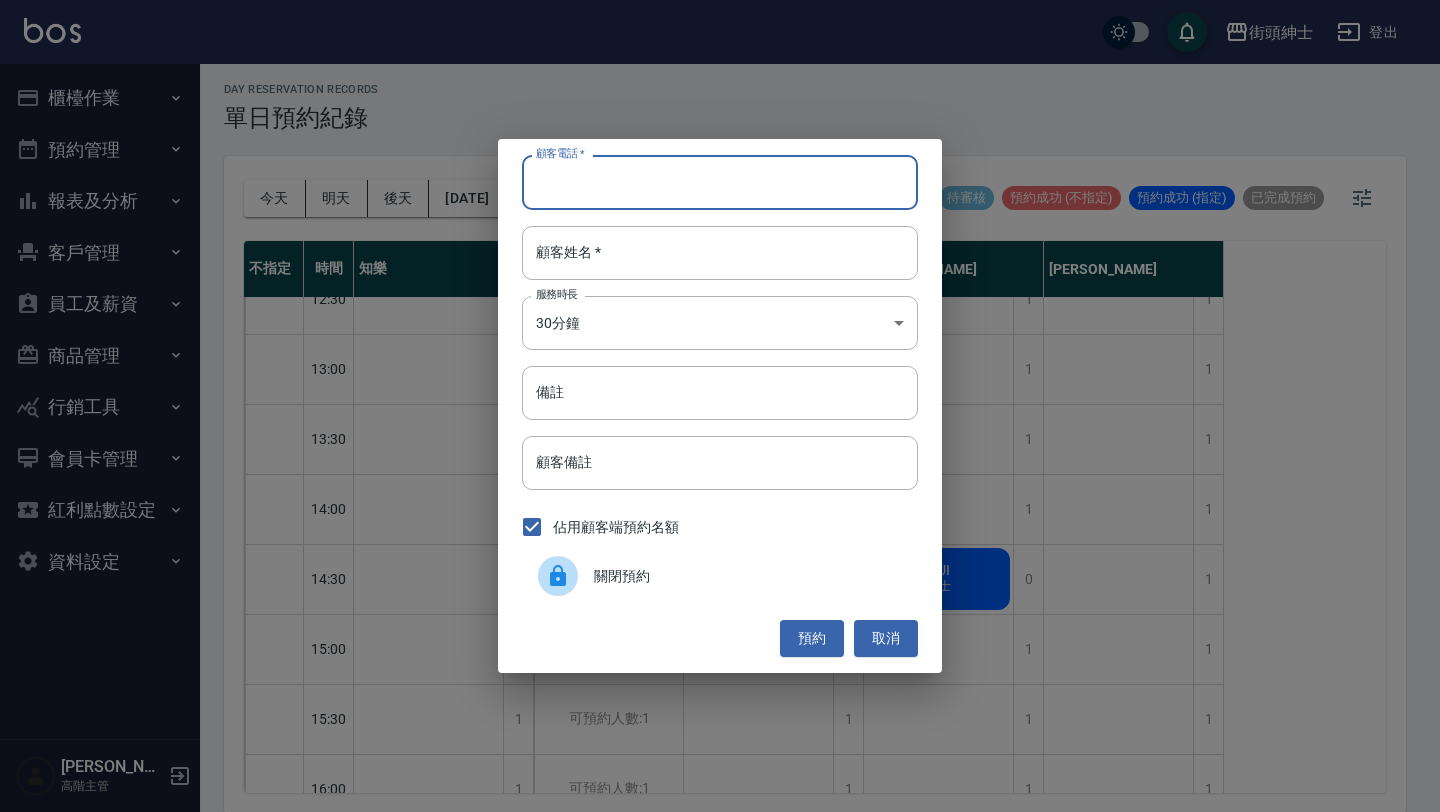 click on "顧客電話   *" at bounding box center [720, 182] 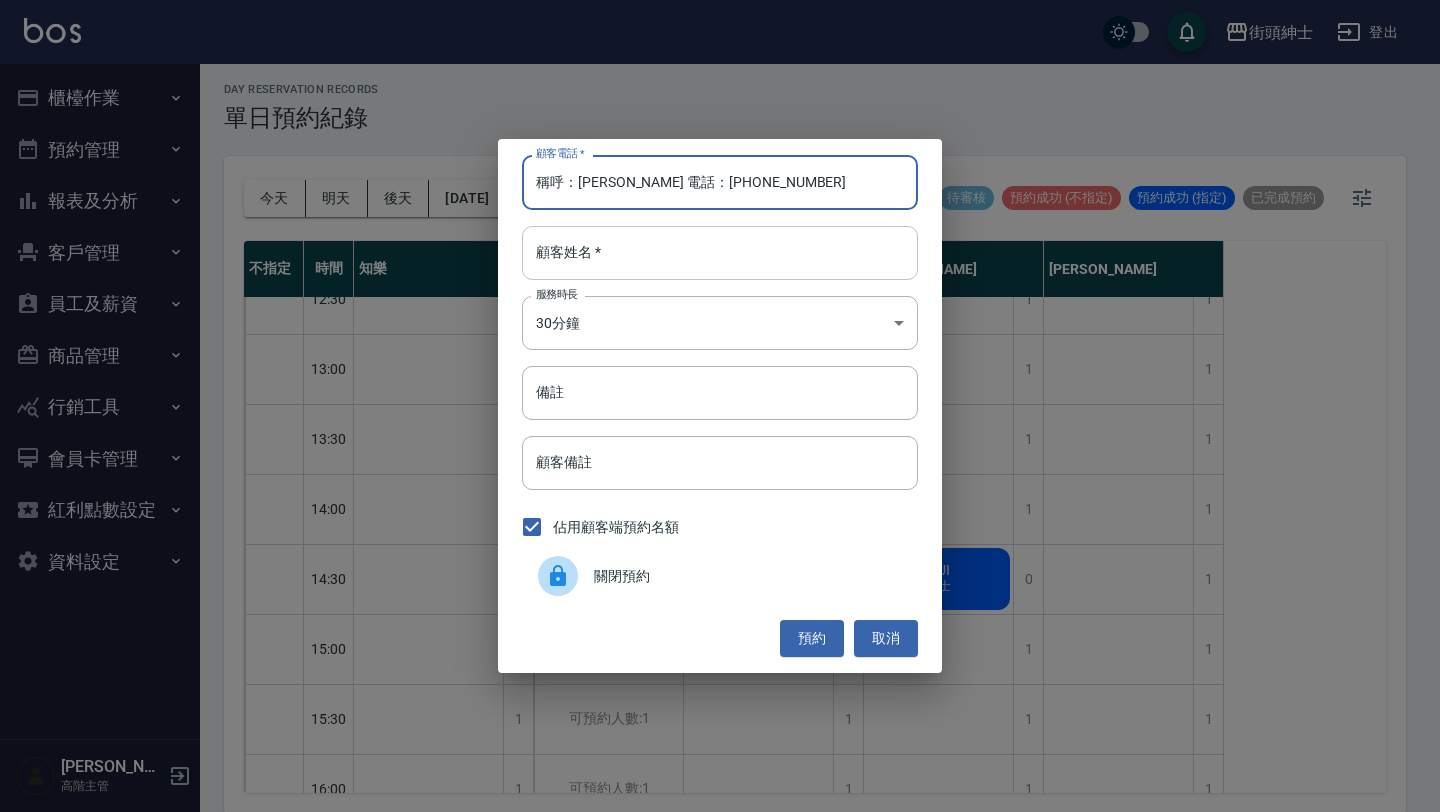 type on "稱呼：郭于瑄 電話：0975695568" 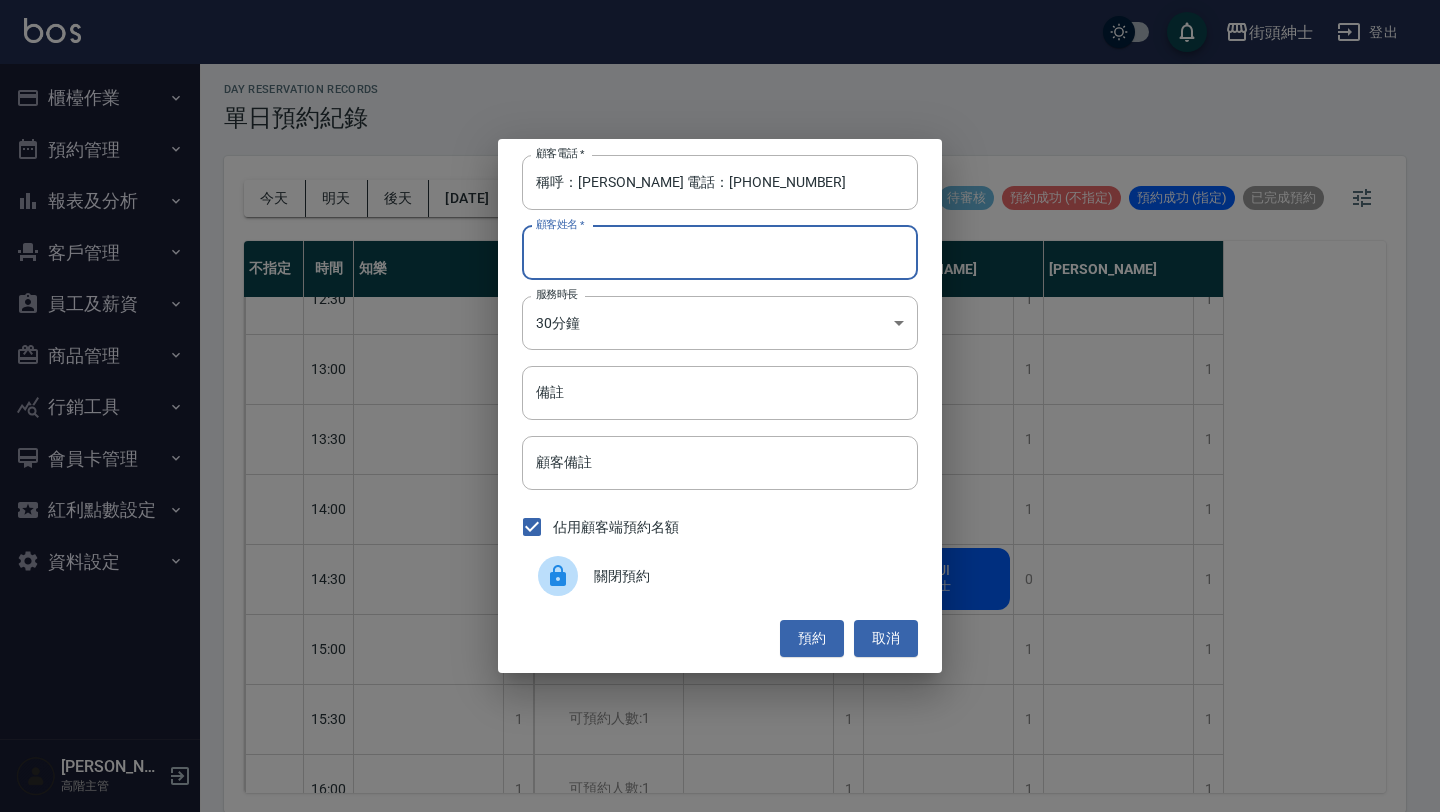 paste on "稱呼：郭于瑄 電話：0975695568" 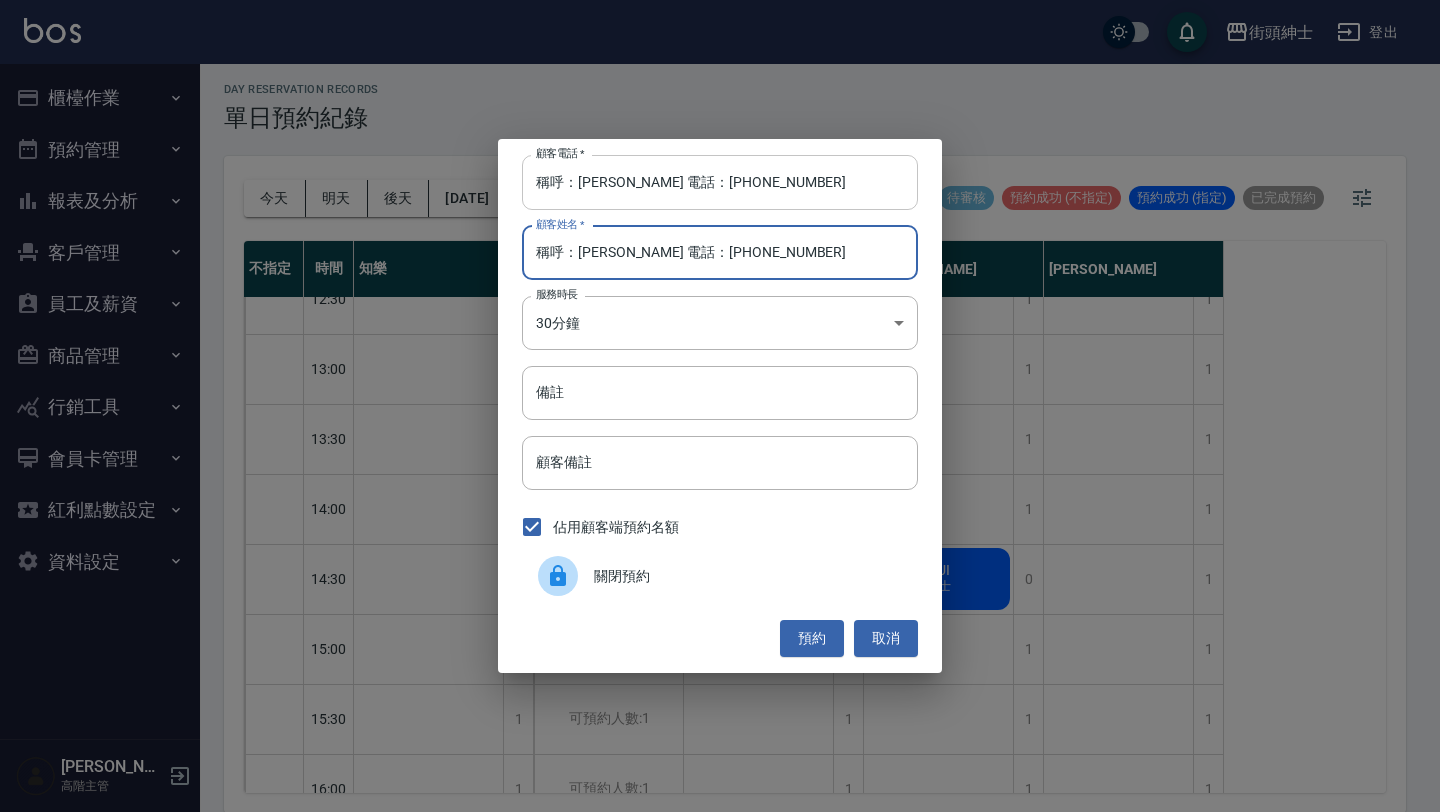type on "稱呼：郭于瑄 電話：0975695568" 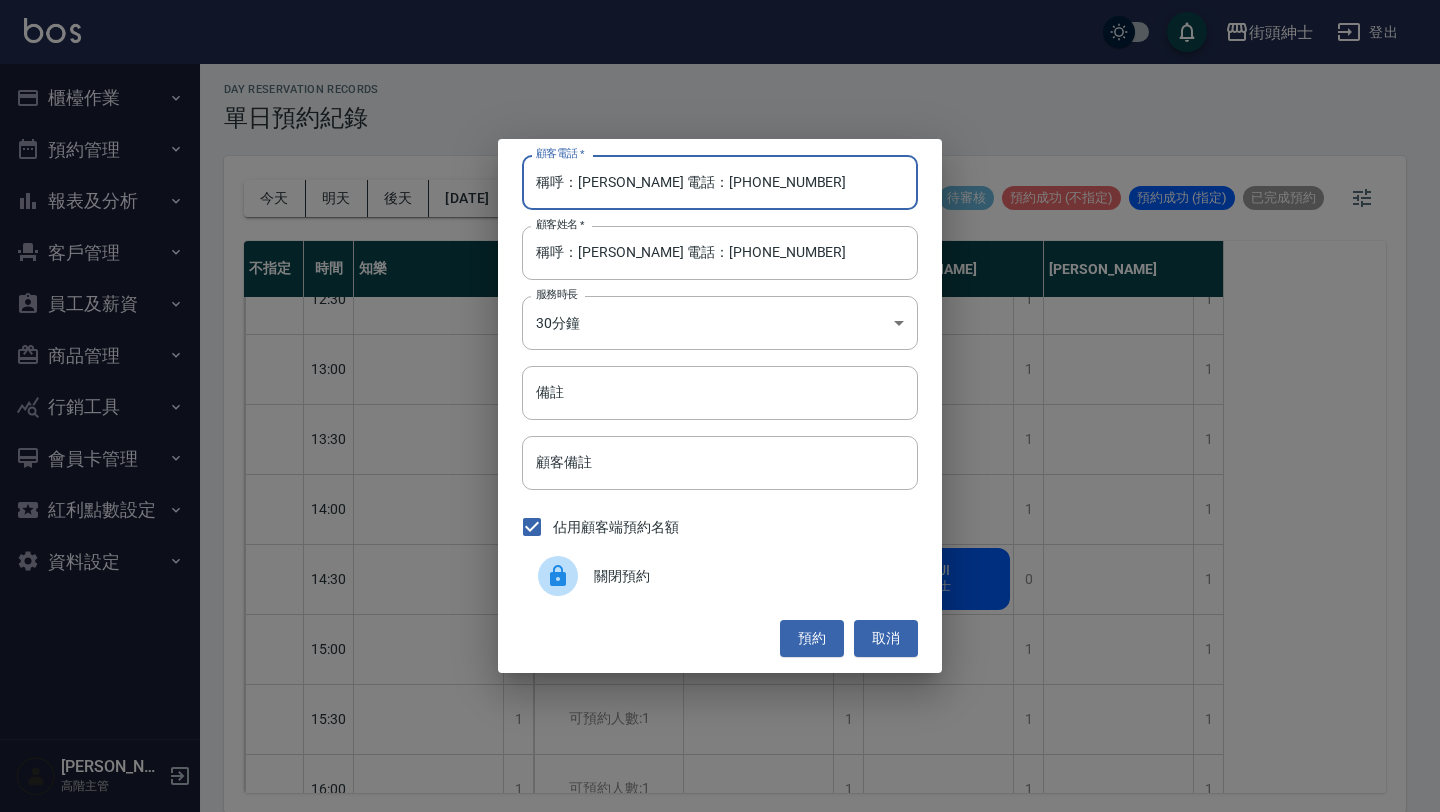 drag, startPoint x: 666, startPoint y: 181, endPoint x: 465, endPoint y: 181, distance: 201 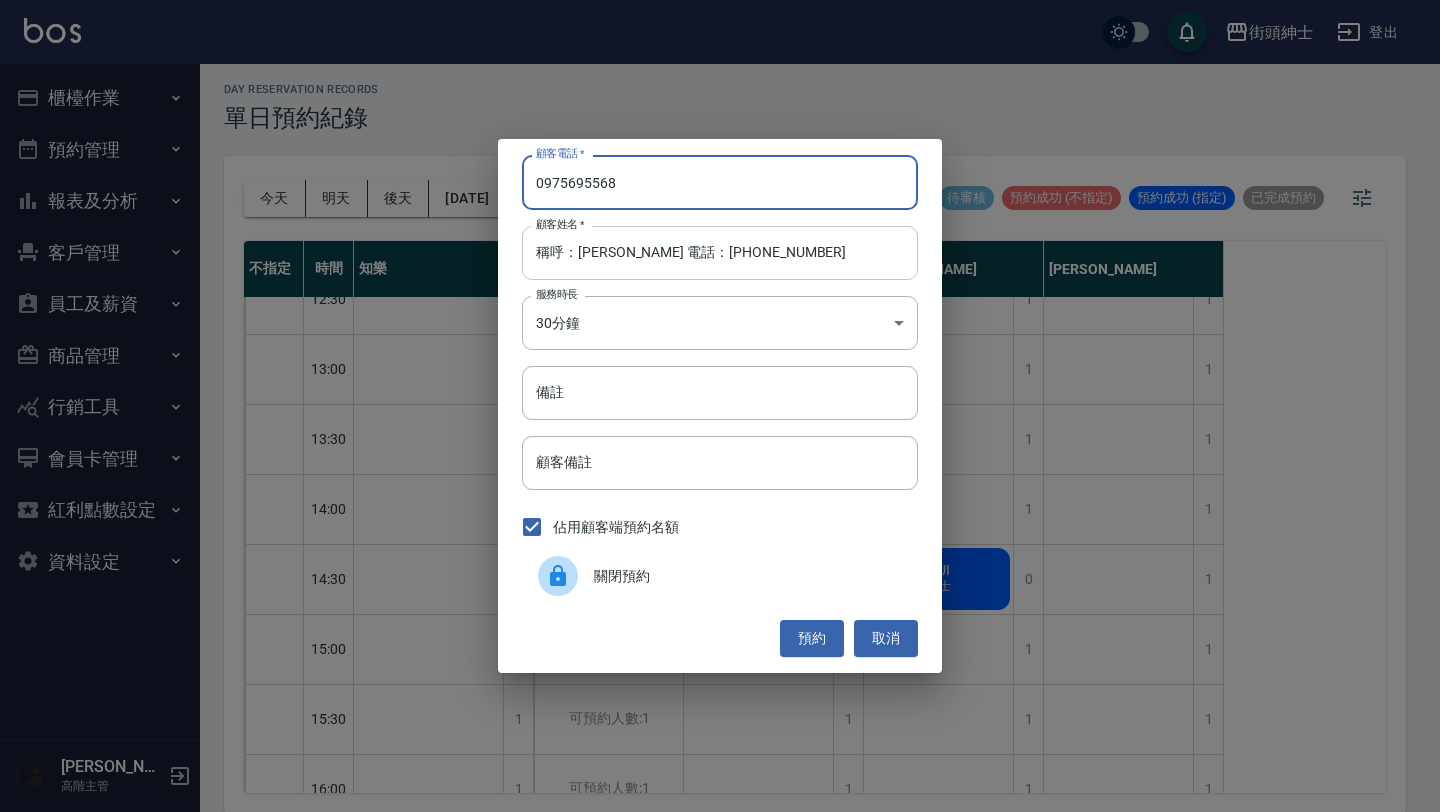 type on "0975695568" 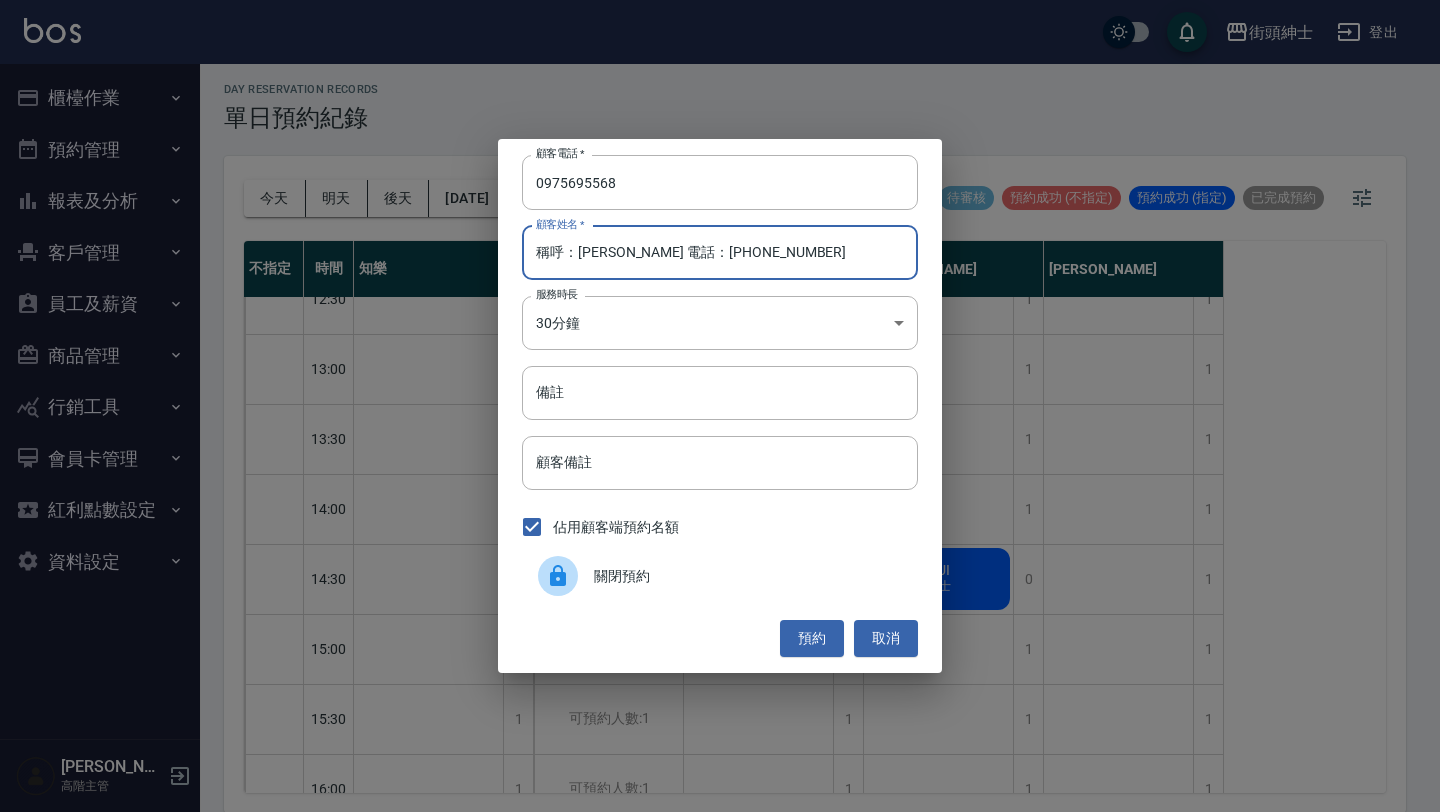 drag, startPoint x: 581, startPoint y: 250, endPoint x: 501, endPoint y: 250, distance: 80 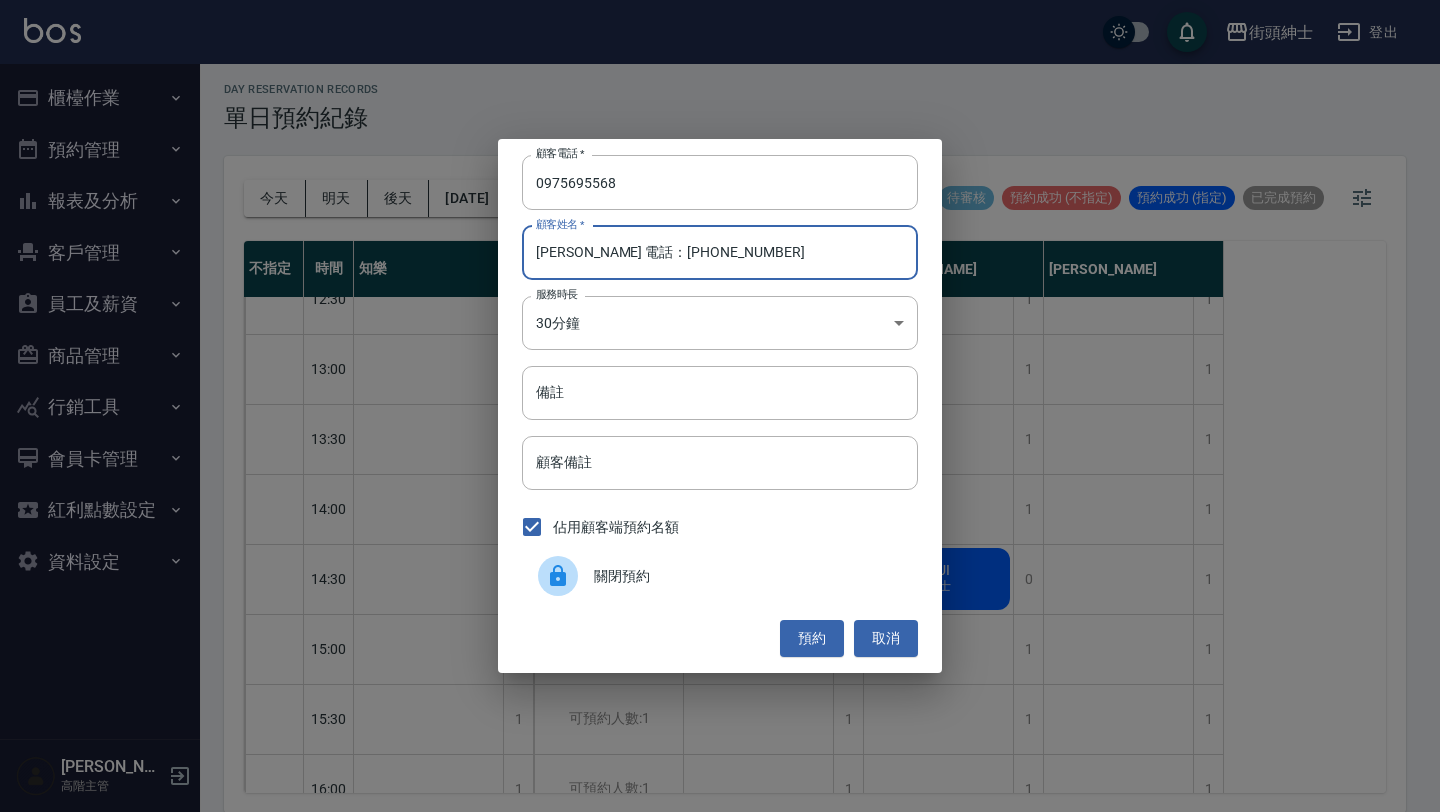 drag, startPoint x: 575, startPoint y: 257, endPoint x: 1207, endPoint y: 239, distance: 632.2563 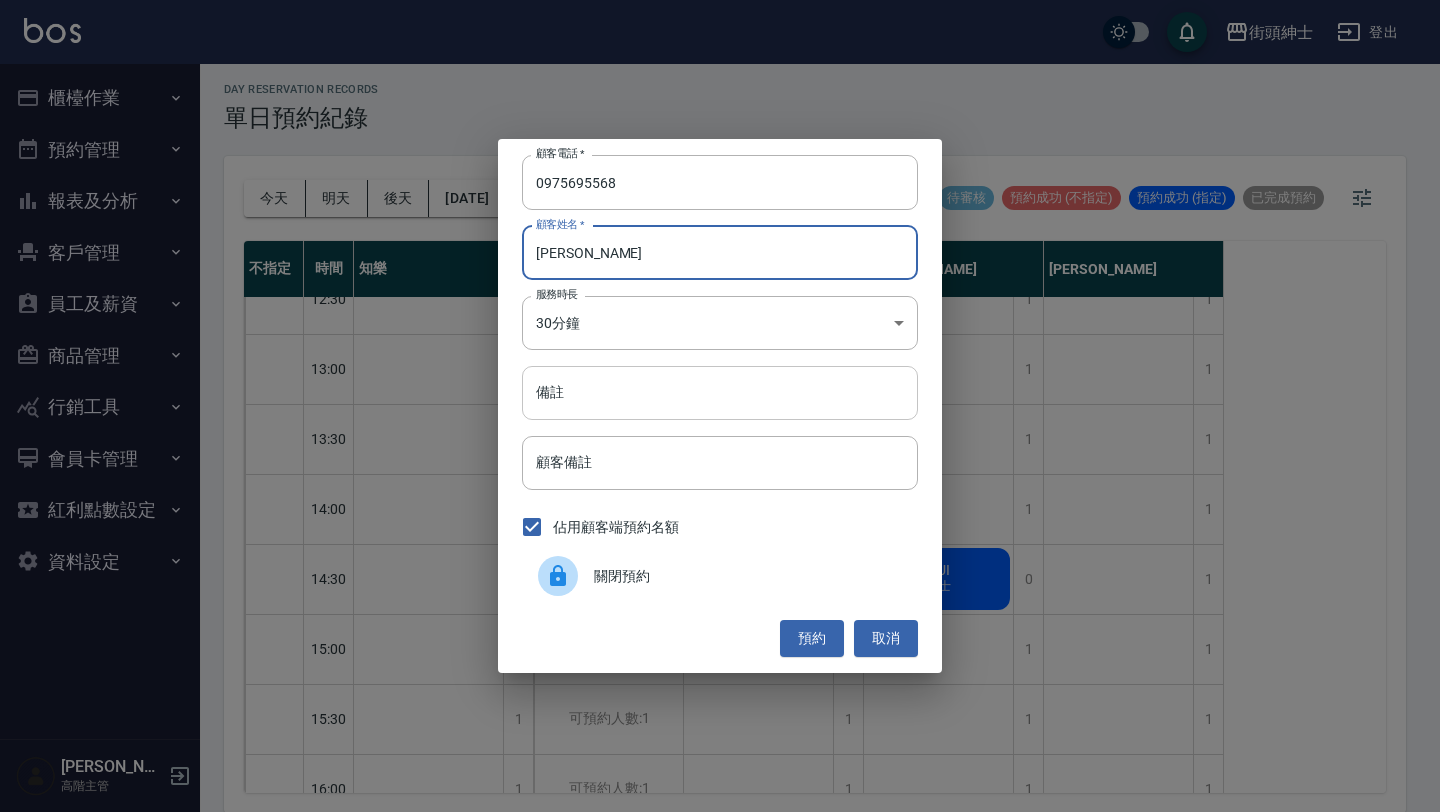 type on "郭于瑄" 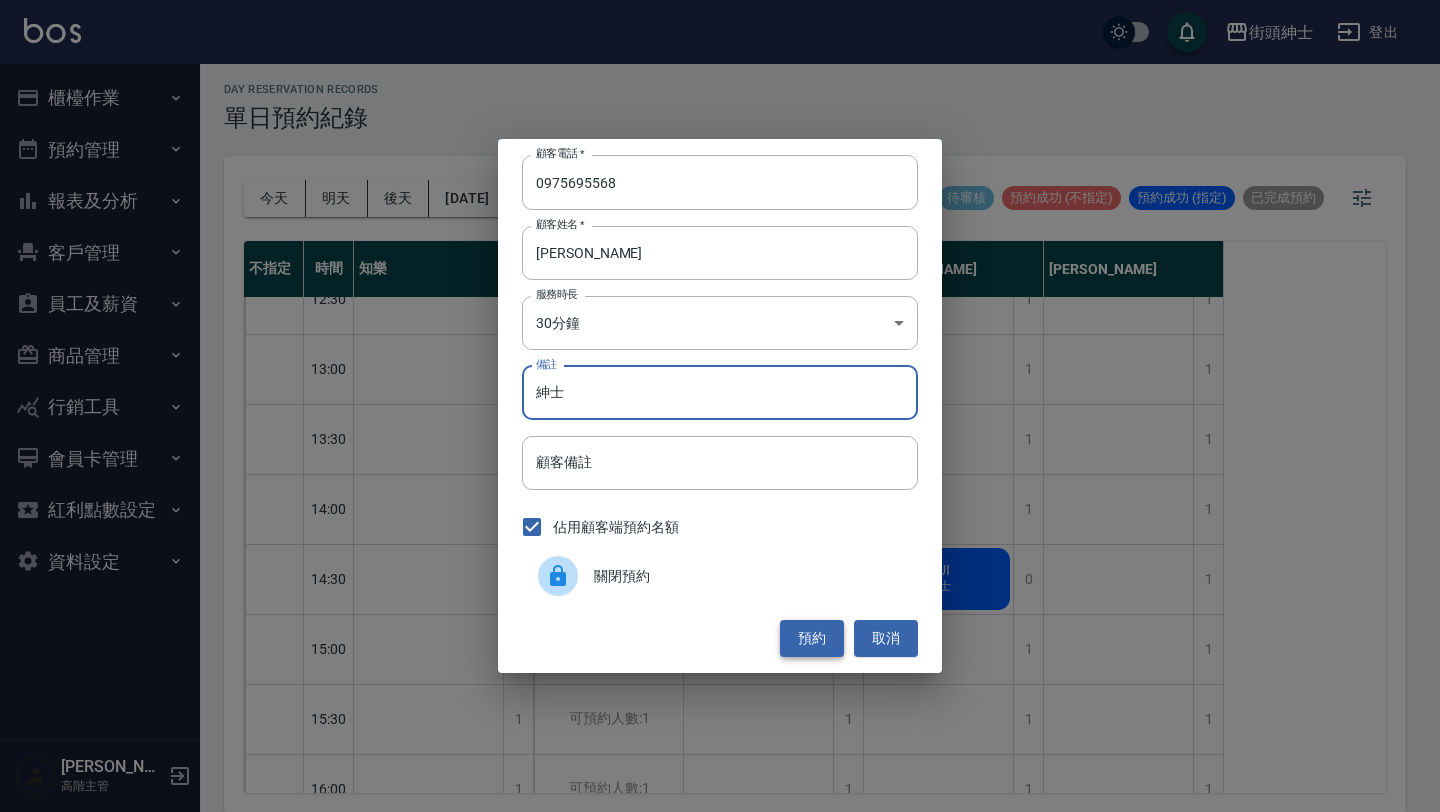 type on "紳士" 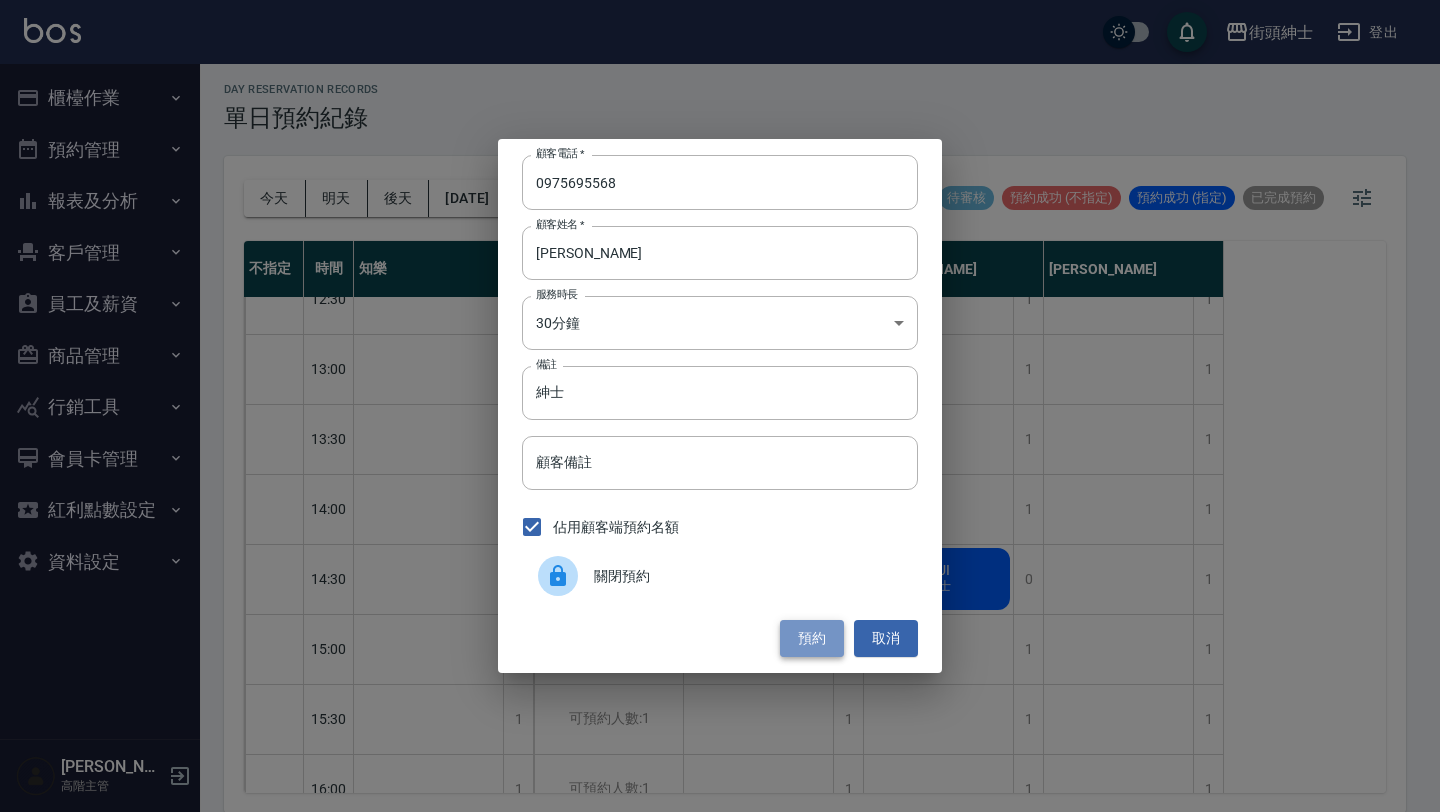 click on "預約" at bounding box center (812, 638) 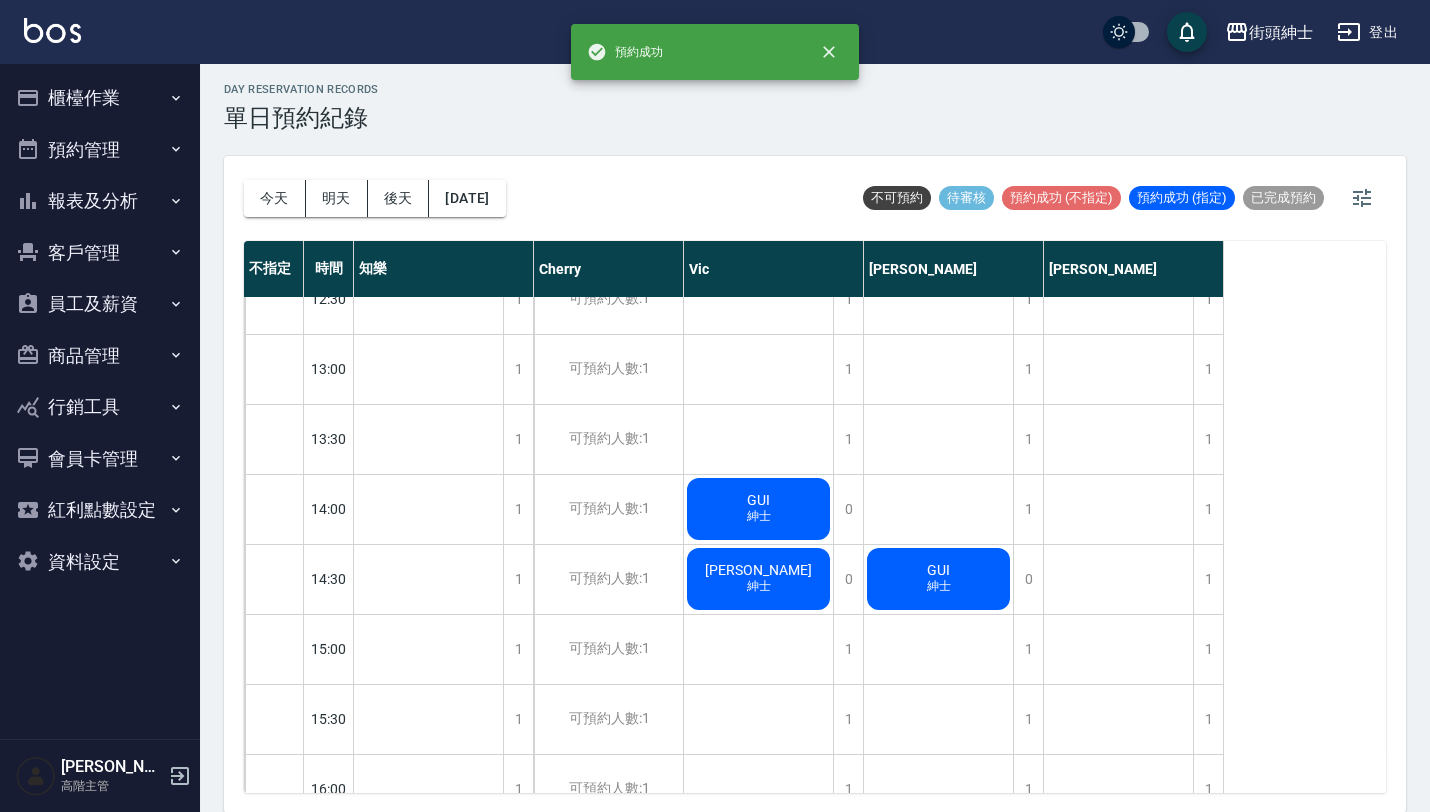click on "郭于瑄" at bounding box center [428, 220] 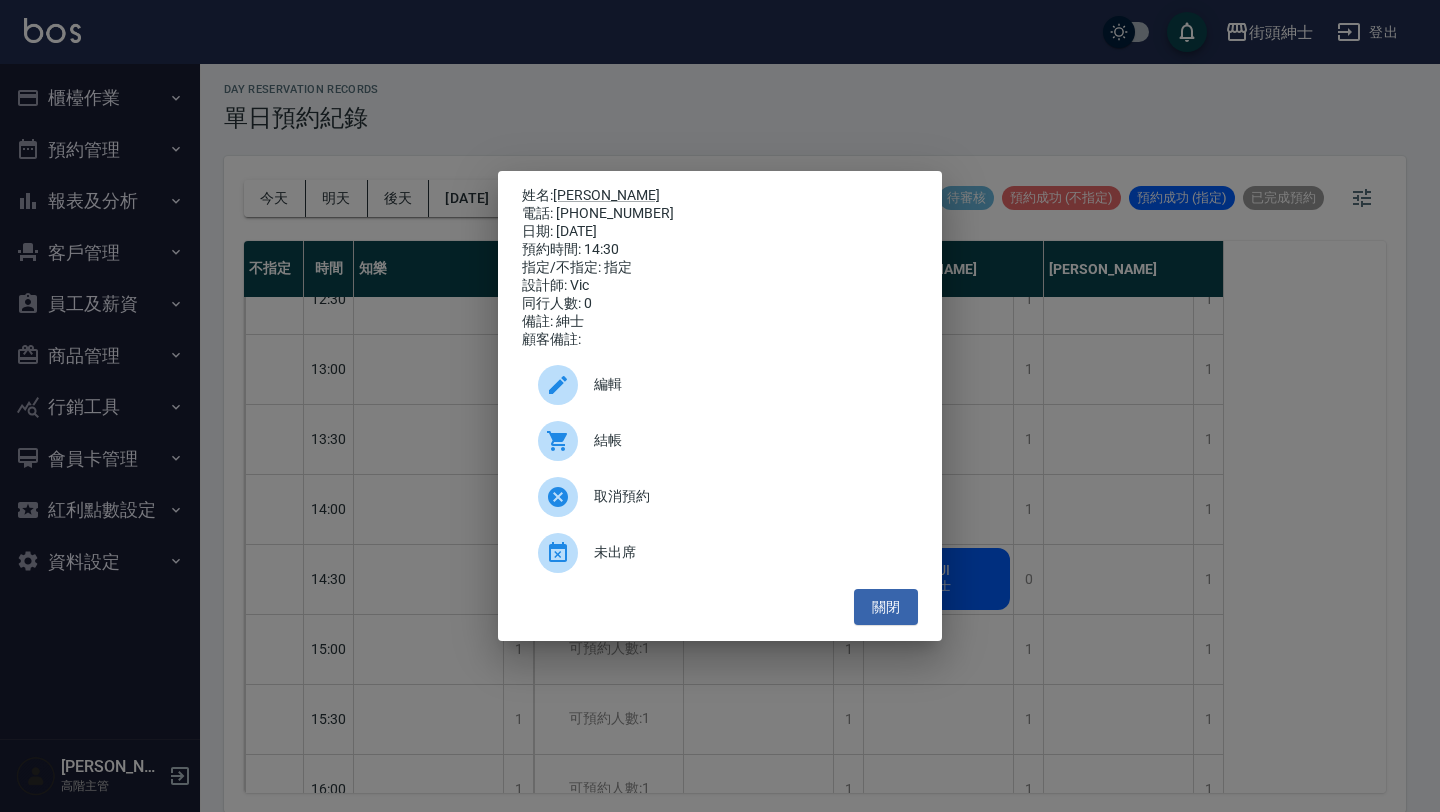 click on "姓名:  郭于瑄 電話: 0975695568 日期: 2025/07/17 預約時間: 14:30 指定/不指定: 指定 設計師: Vic 同行人數: 0 備註: 紳士 顧客備註:  編輯 結帳 取消預約 未出席 關閉" at bounding box center (720, 406) 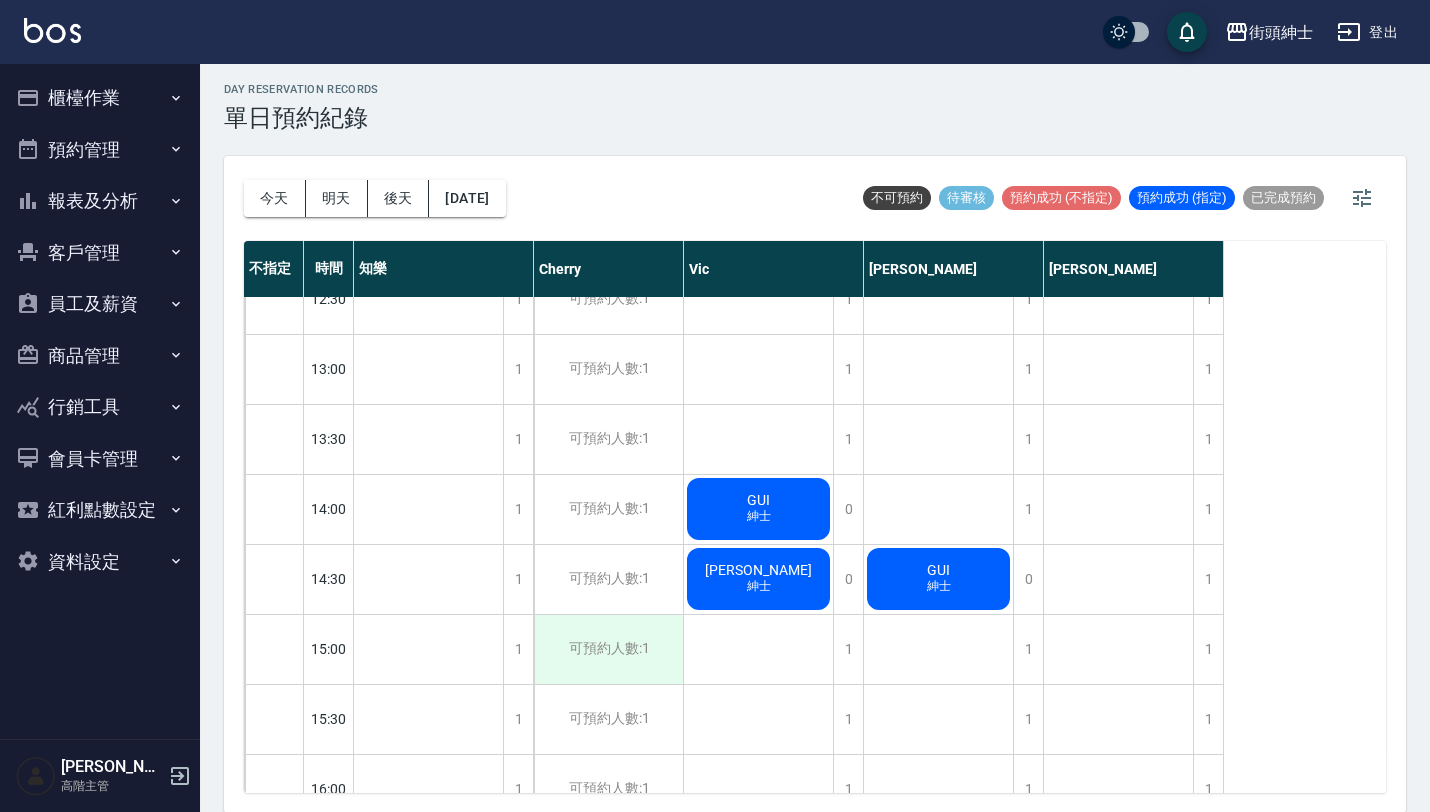 click on "可預約人數:1" at bounding box center [608, 649] 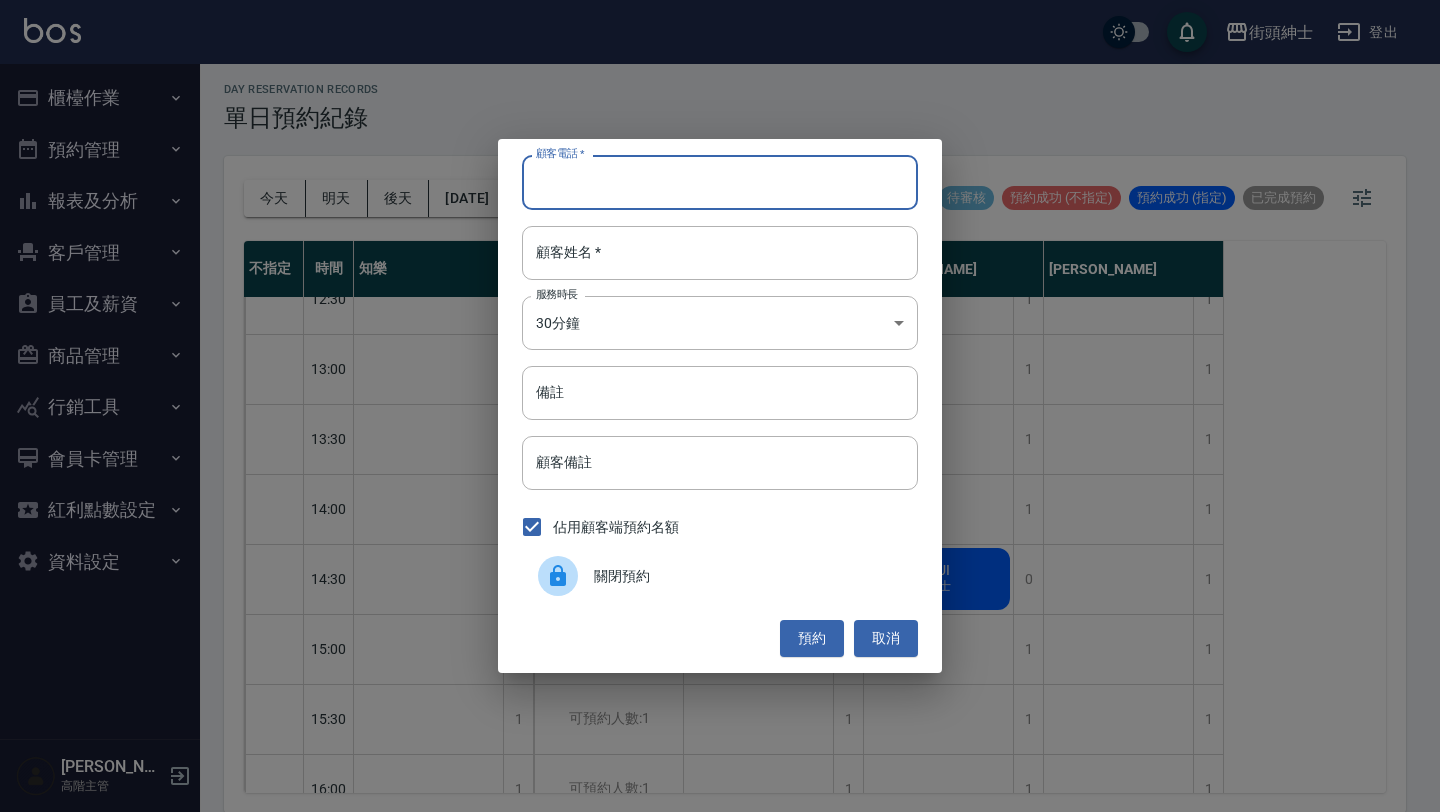 click on "顧客電話   *" at bounding box center (720, 182) 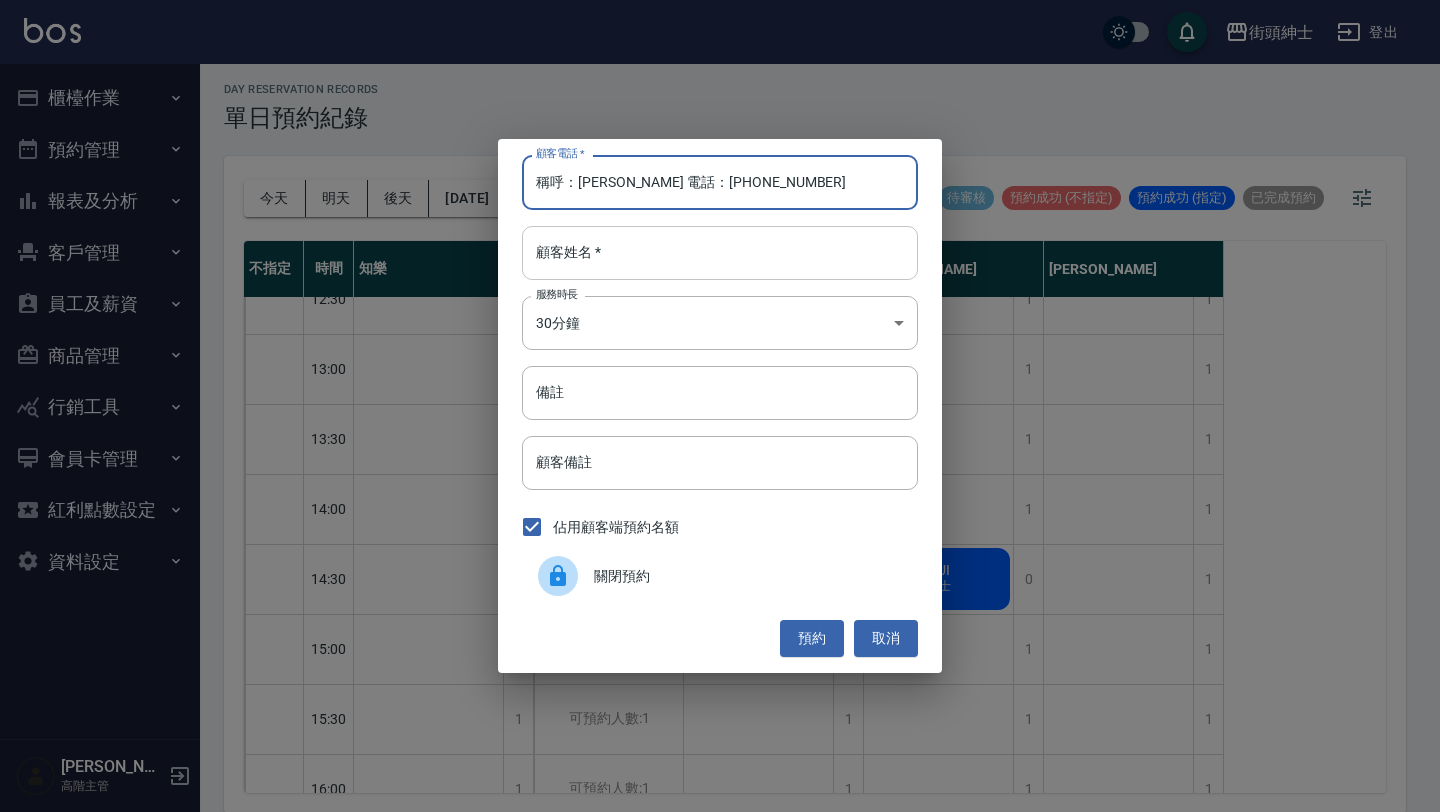 type on "稱呼：郭于瑄 電話：0975695568" 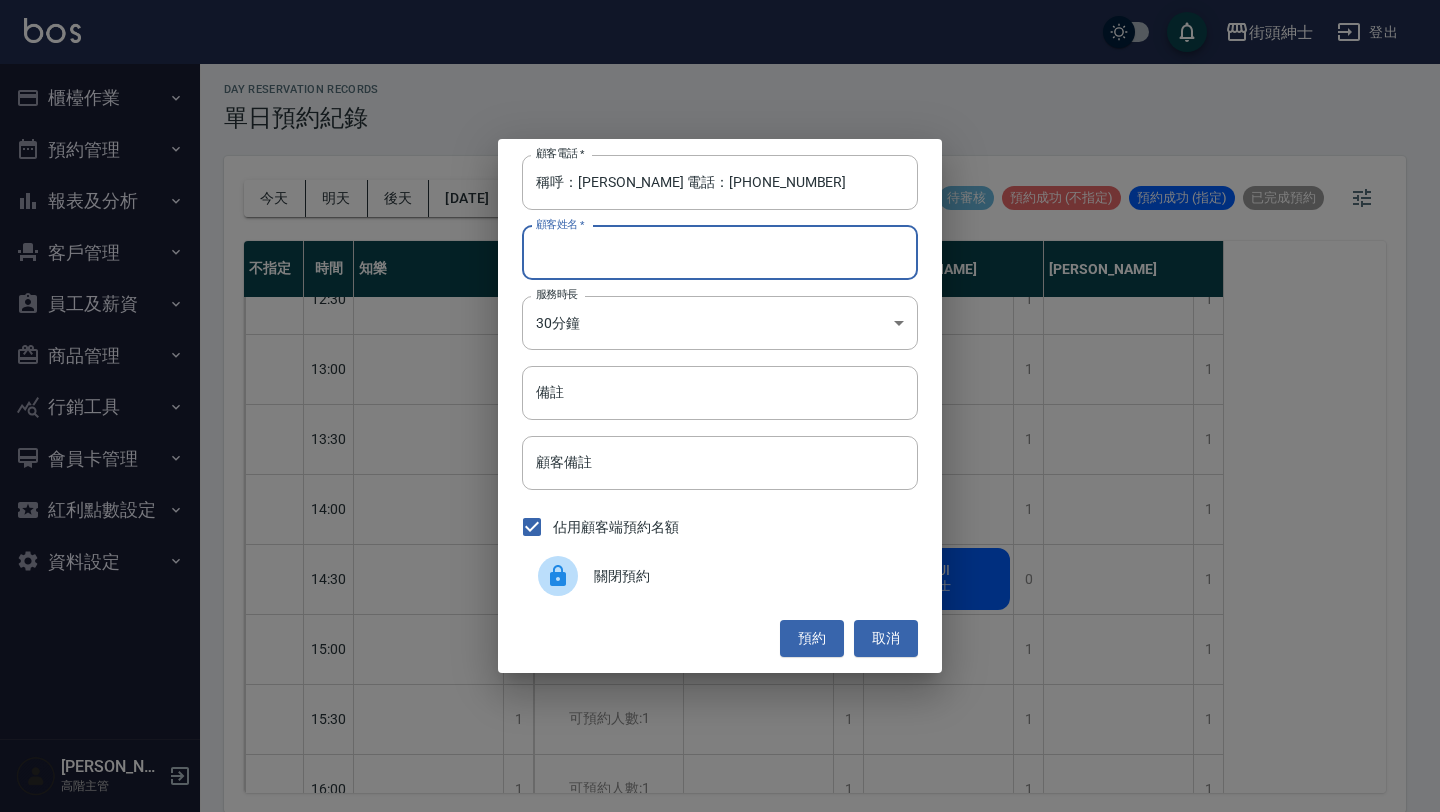 click on "顧客姓名   *" at bounding box center (720, 253) 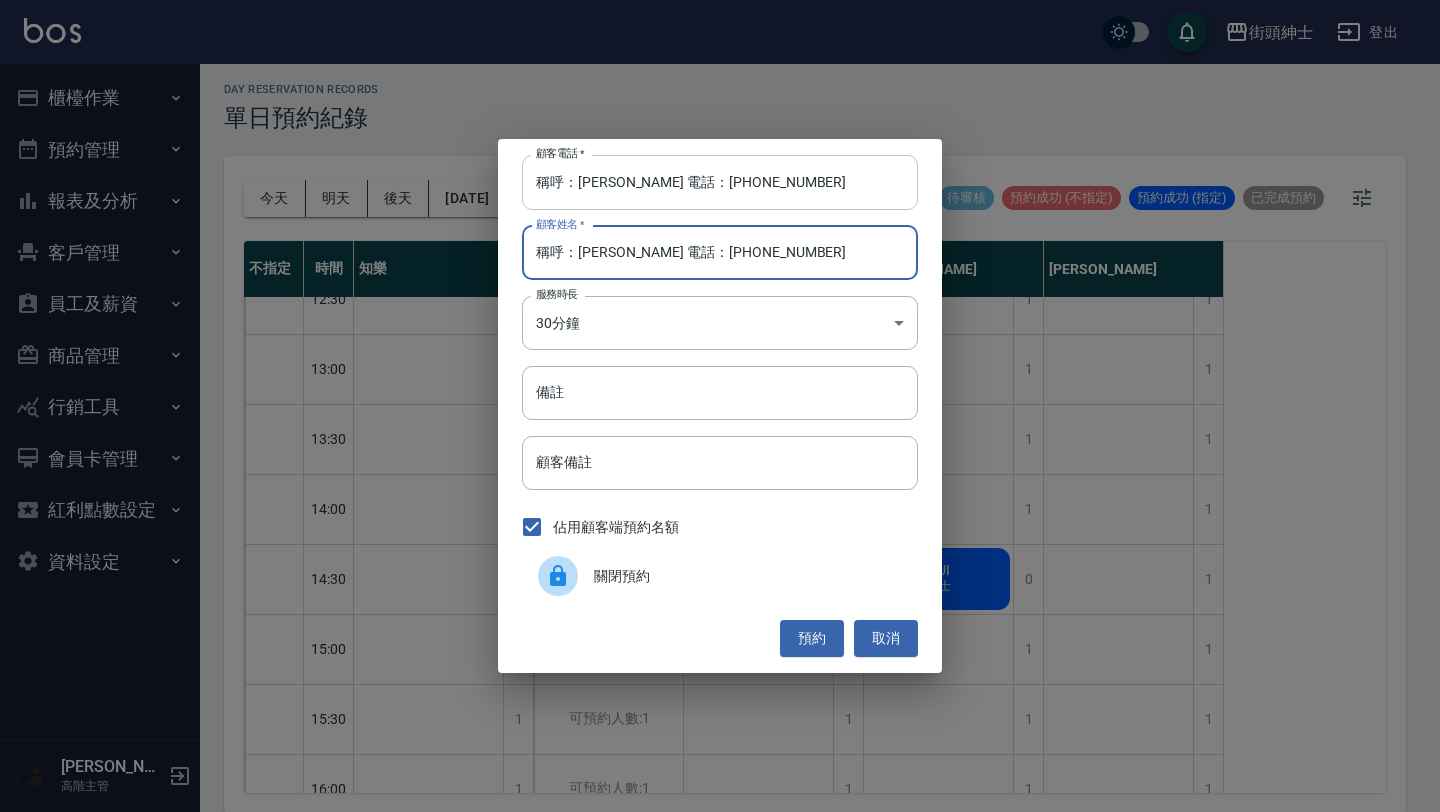 type on "稱呼：郭于瑄 電話：0975695568" 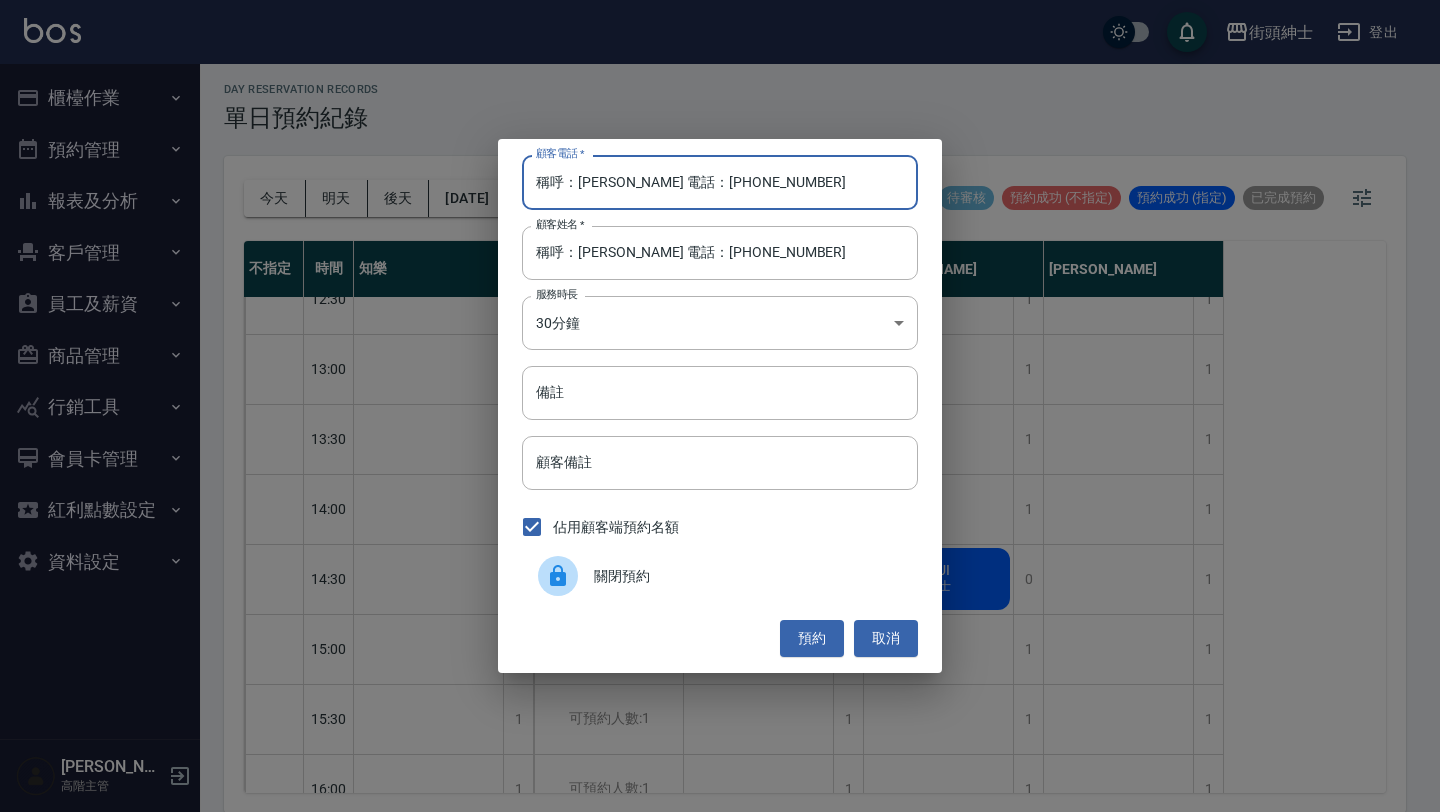 drag, startPoint x: 663, startPoint y: 181, endPoint x: 350, endPoint y: 181, distance: 313 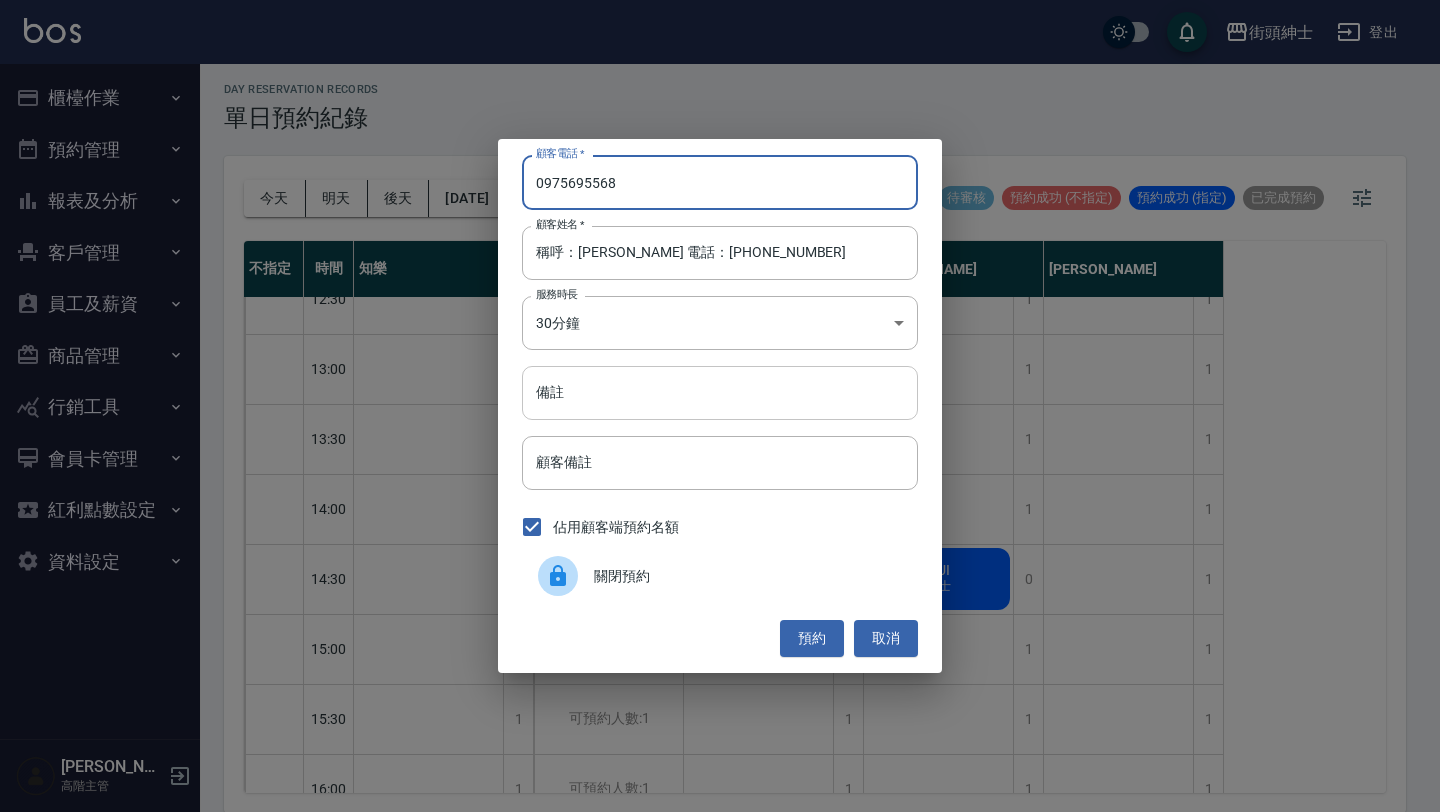 type on "0975695568" 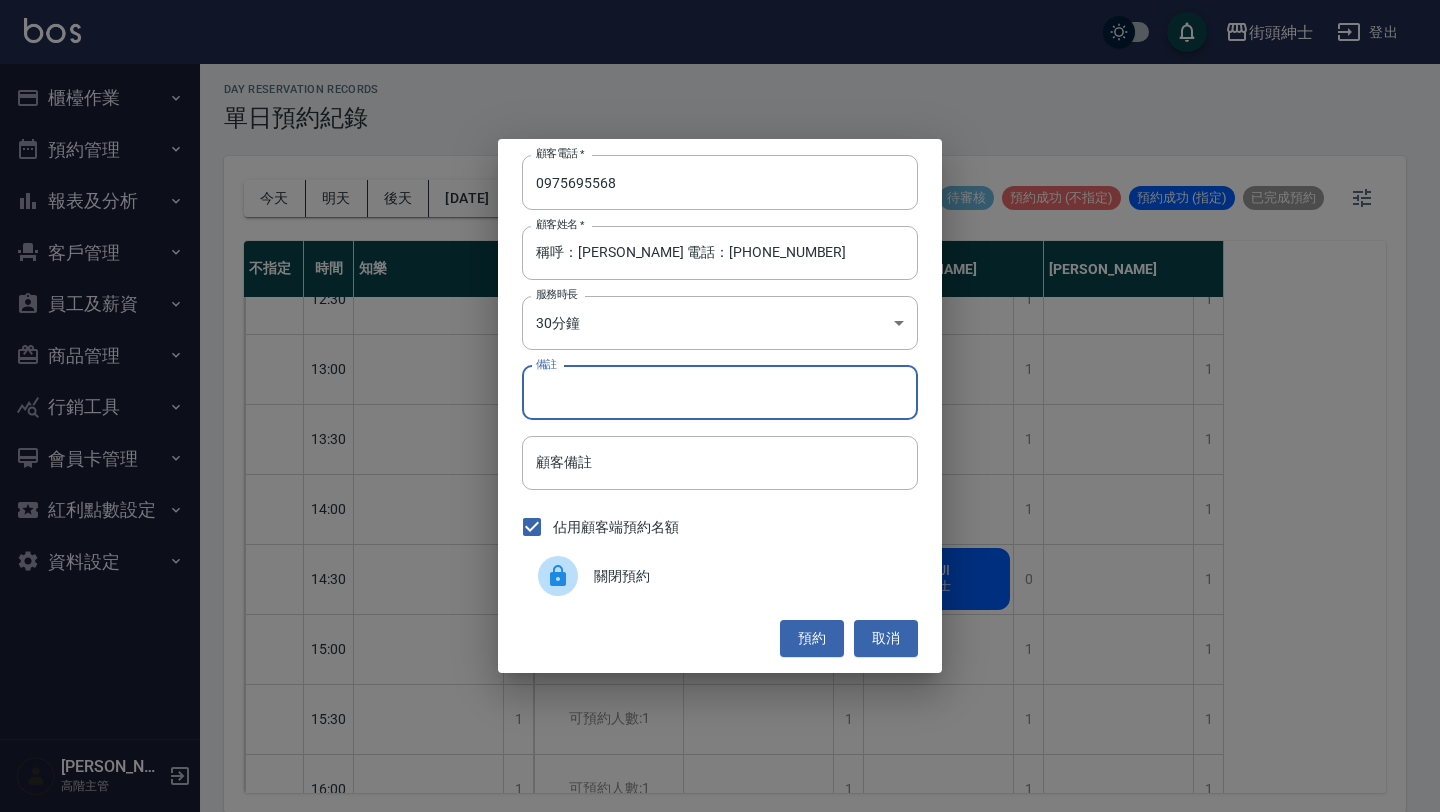 click on "備註" at bounding box center [720, 393] 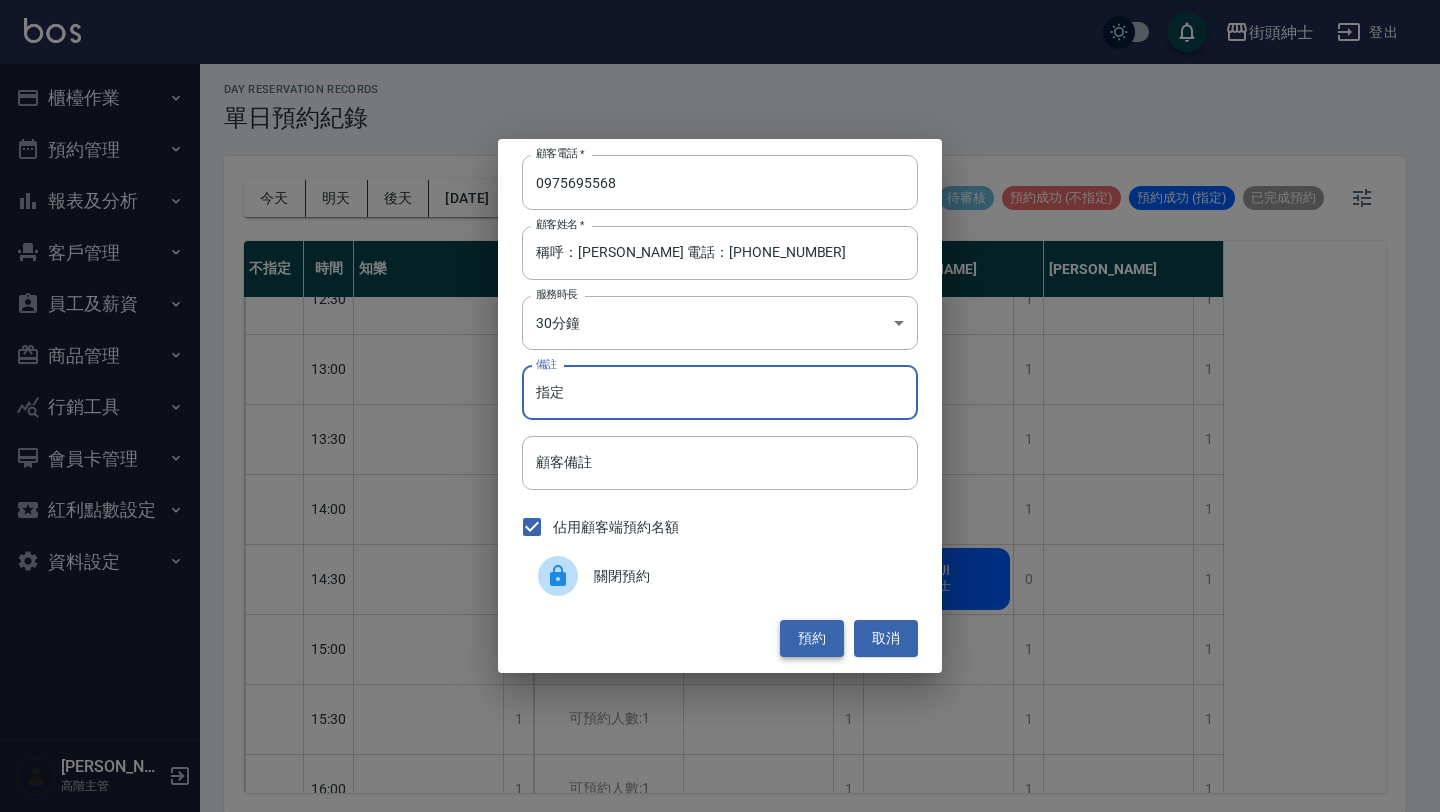 type on "指定" 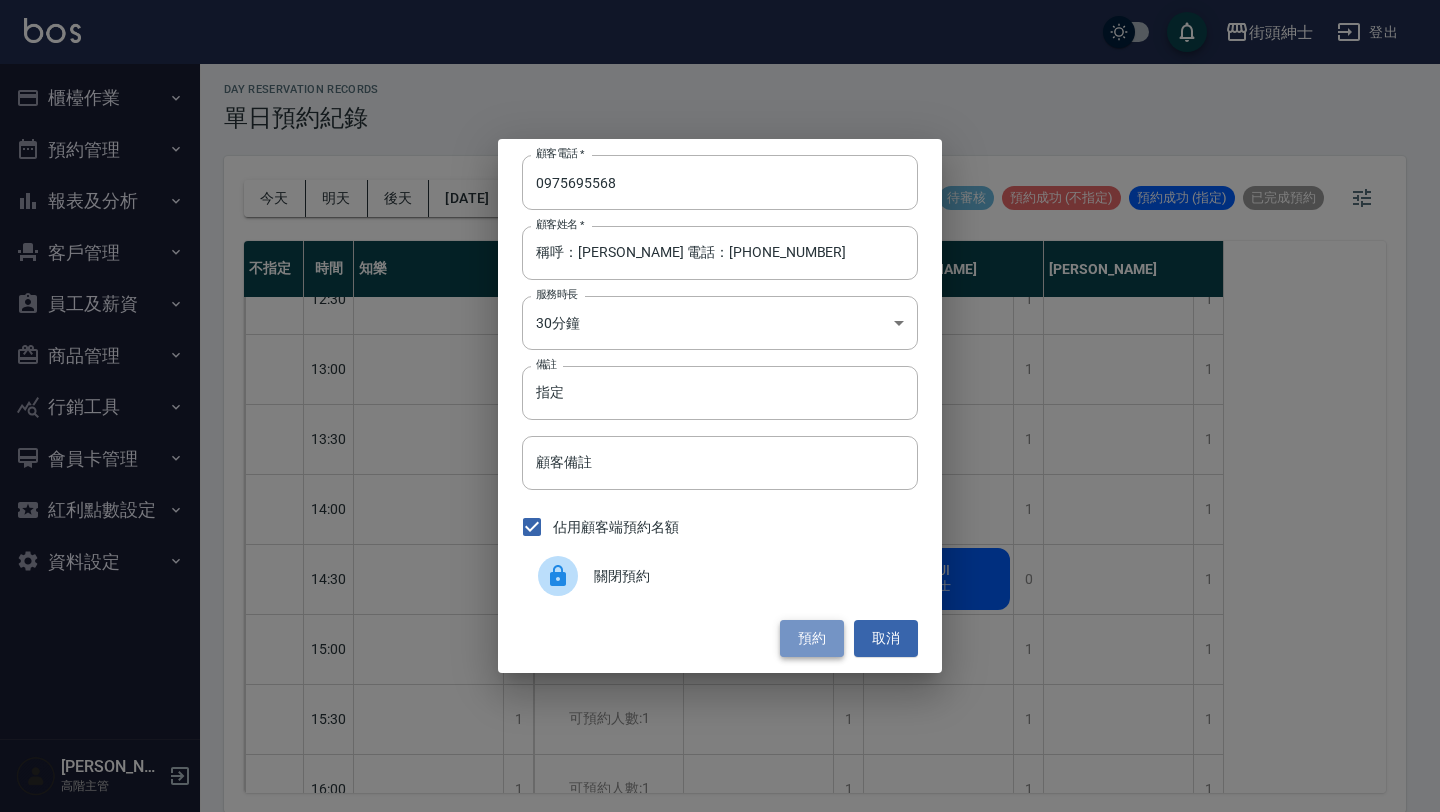 click on "預約" at bounding box center [812, 638] 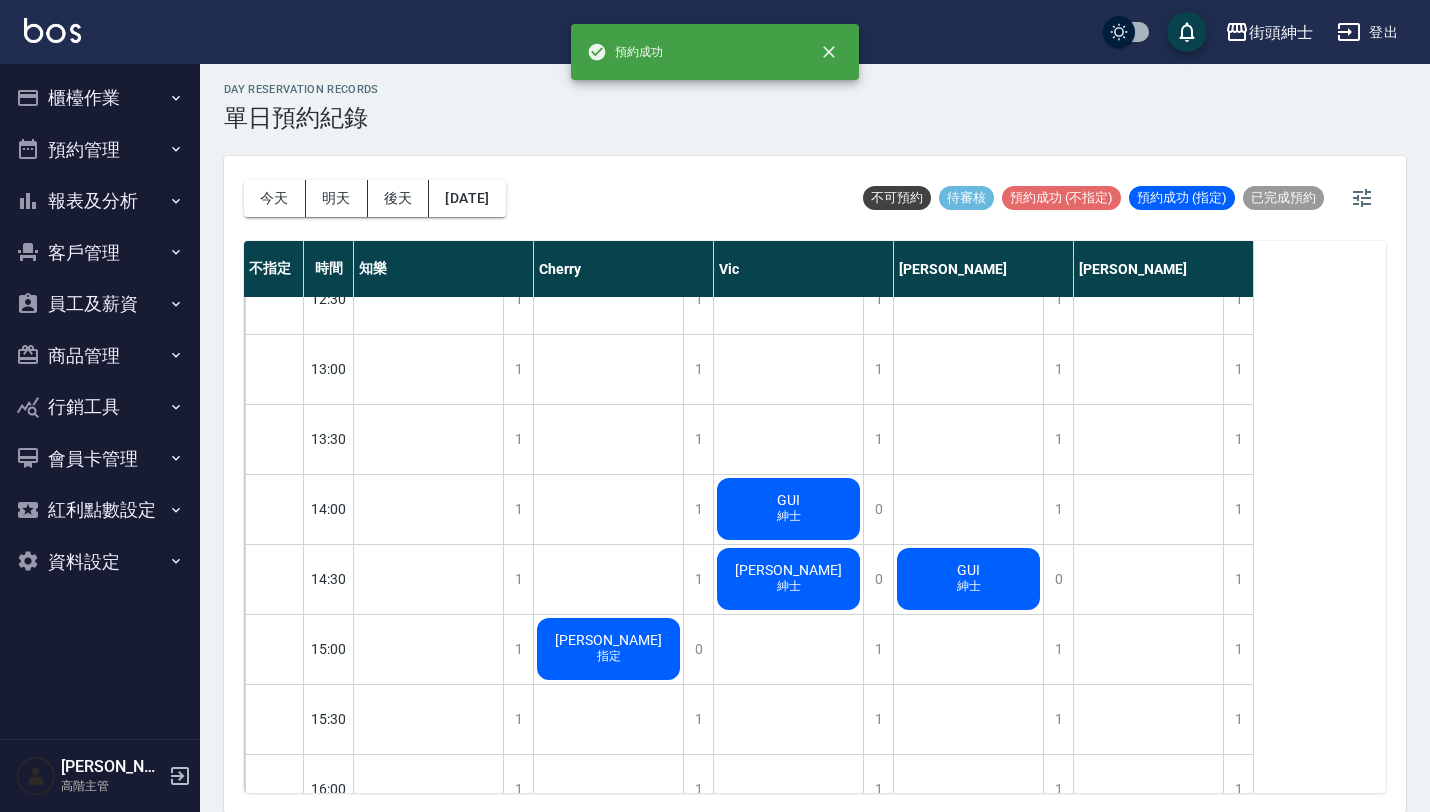 click on "郭于瑄" at bounding box center [428, 220] 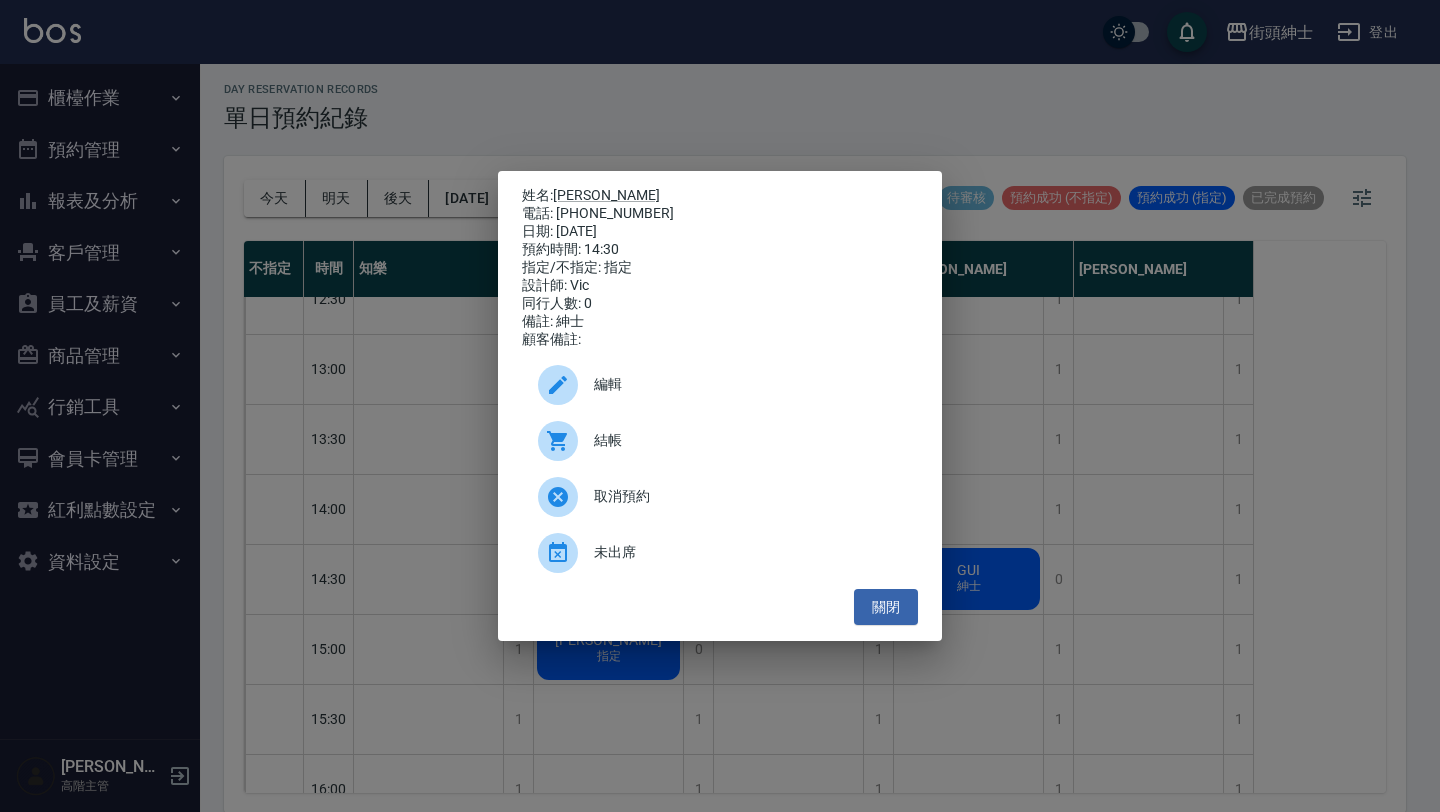click on "編輯" at bounding box center [748, 384] 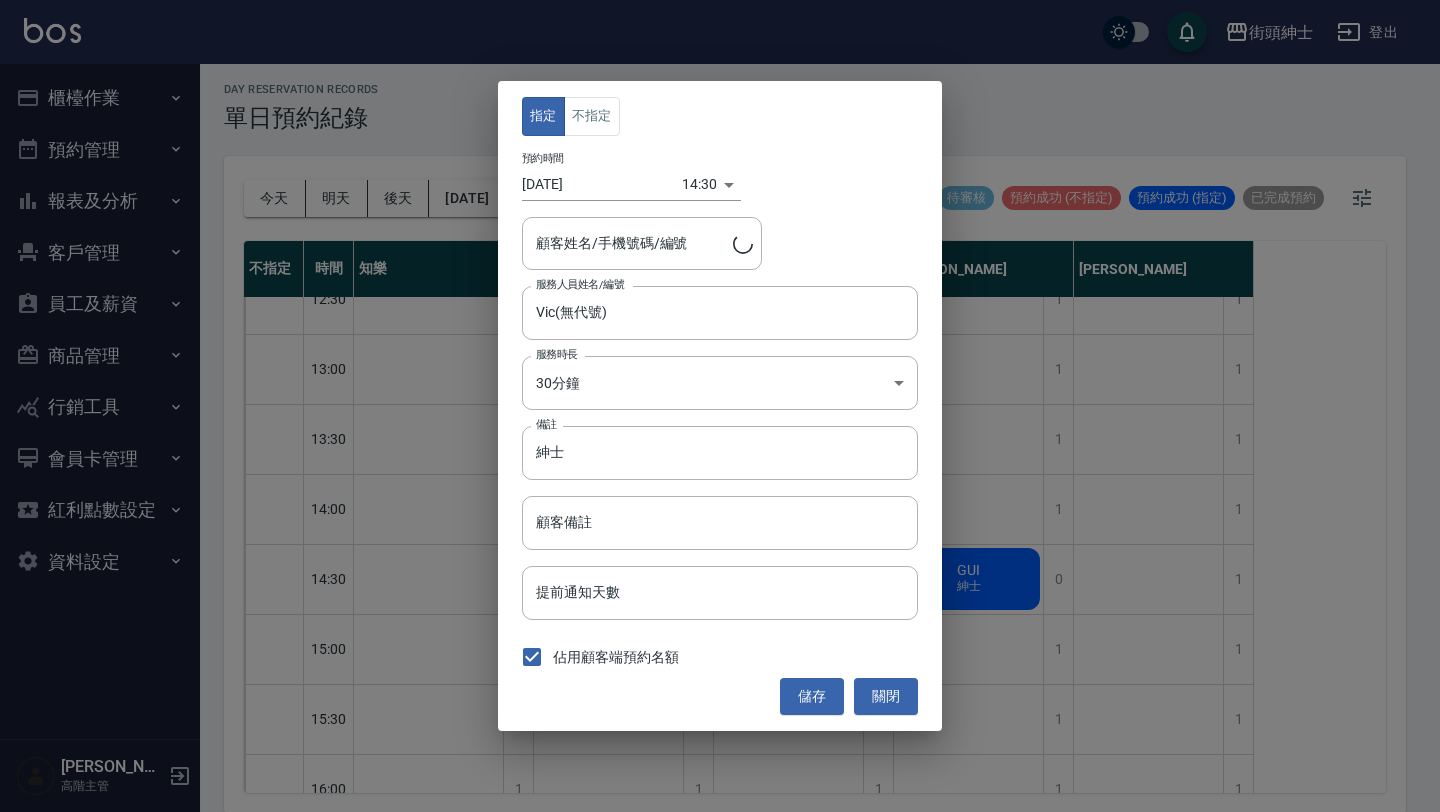 type on "郭于瑄/0975695568" 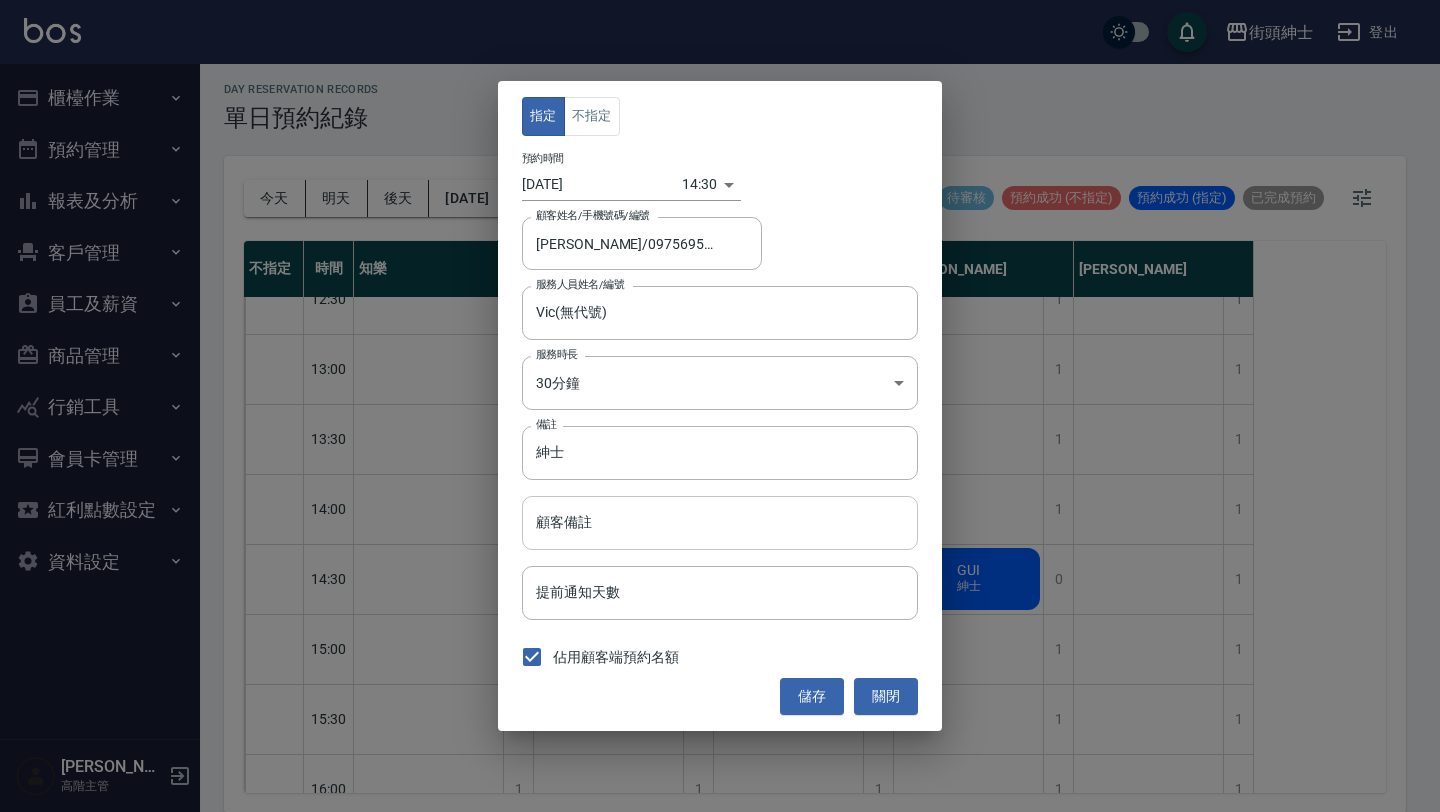 click on "顧客備註" at bounding box center [720, 523] 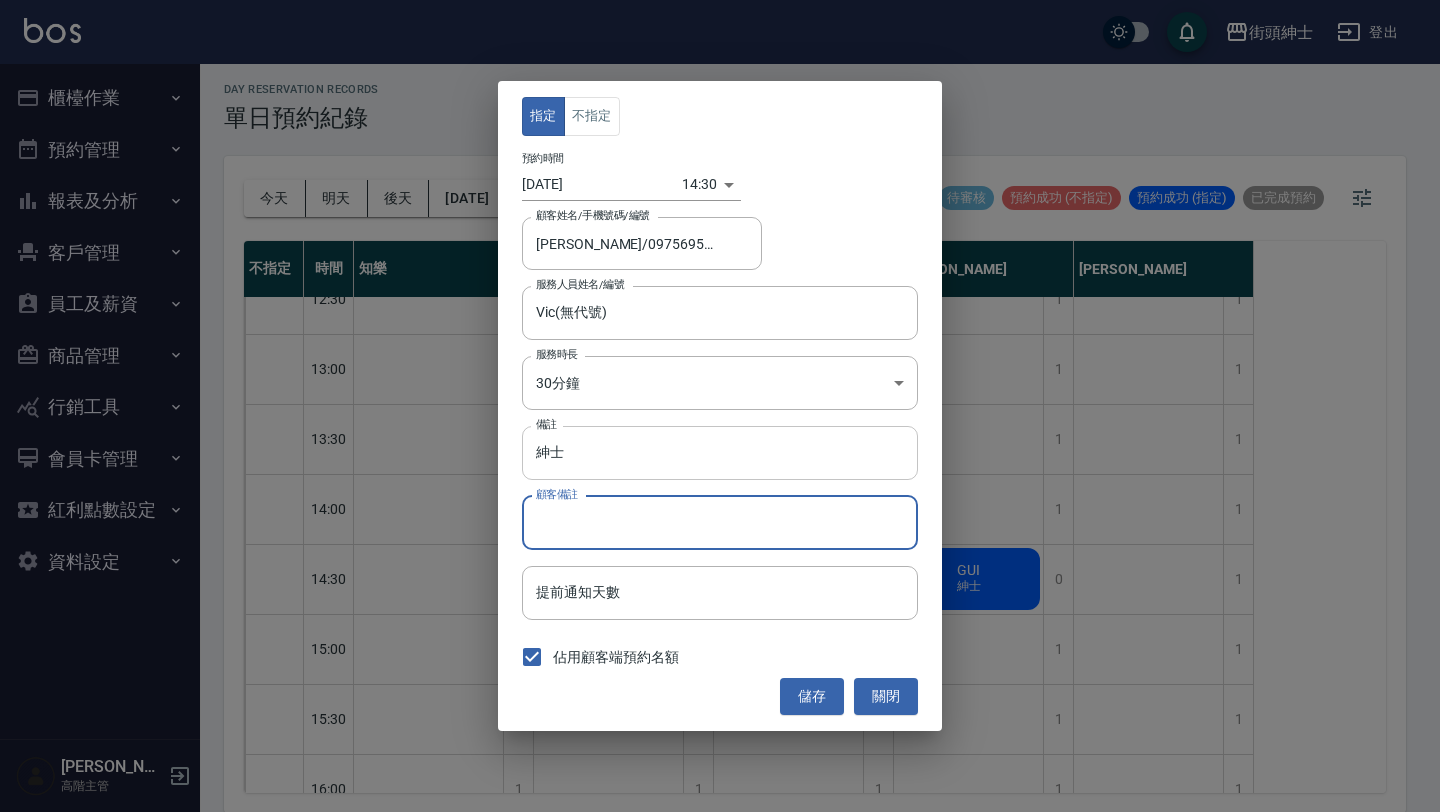 click on "紳士" at bounding box center (720, 453) 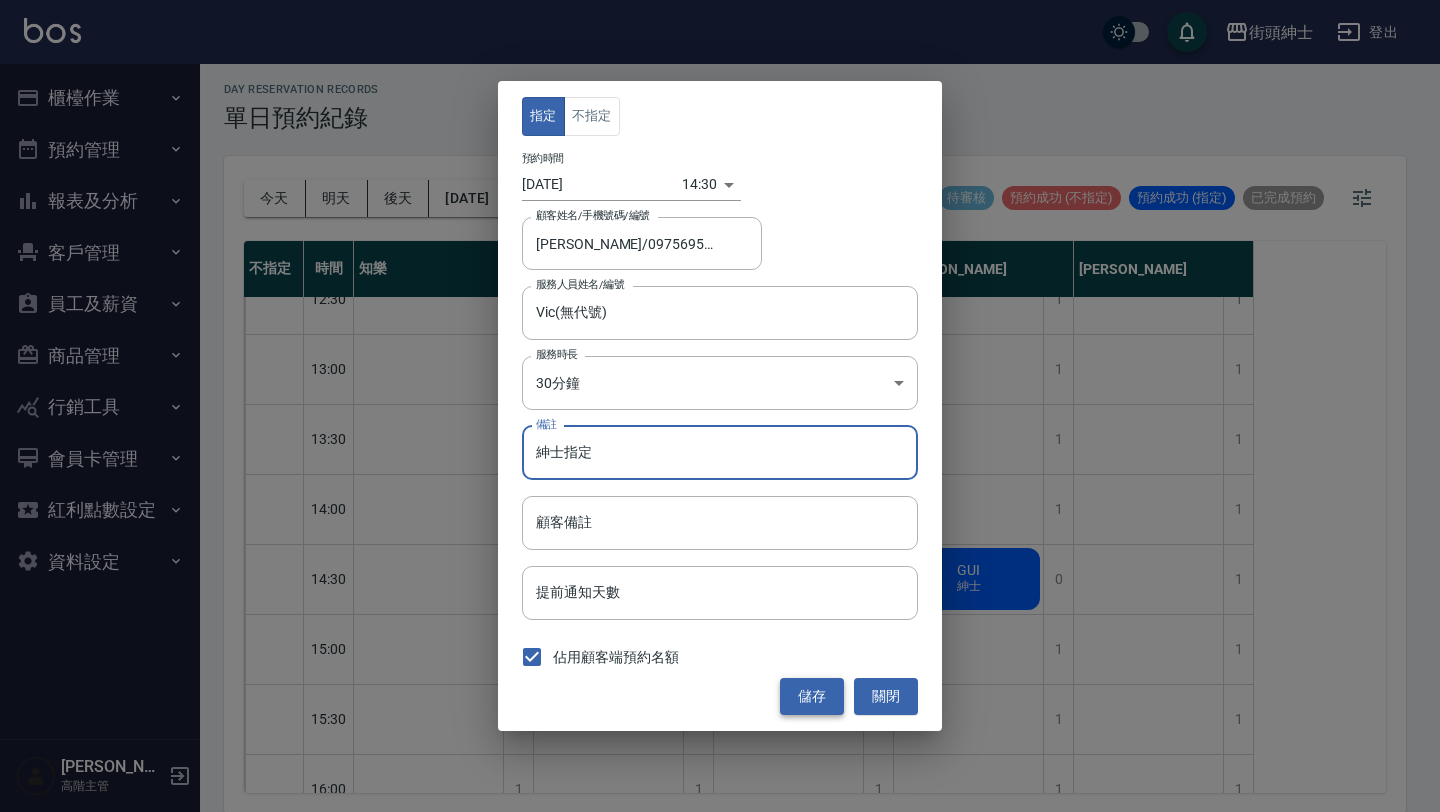 type on "紳士指定" 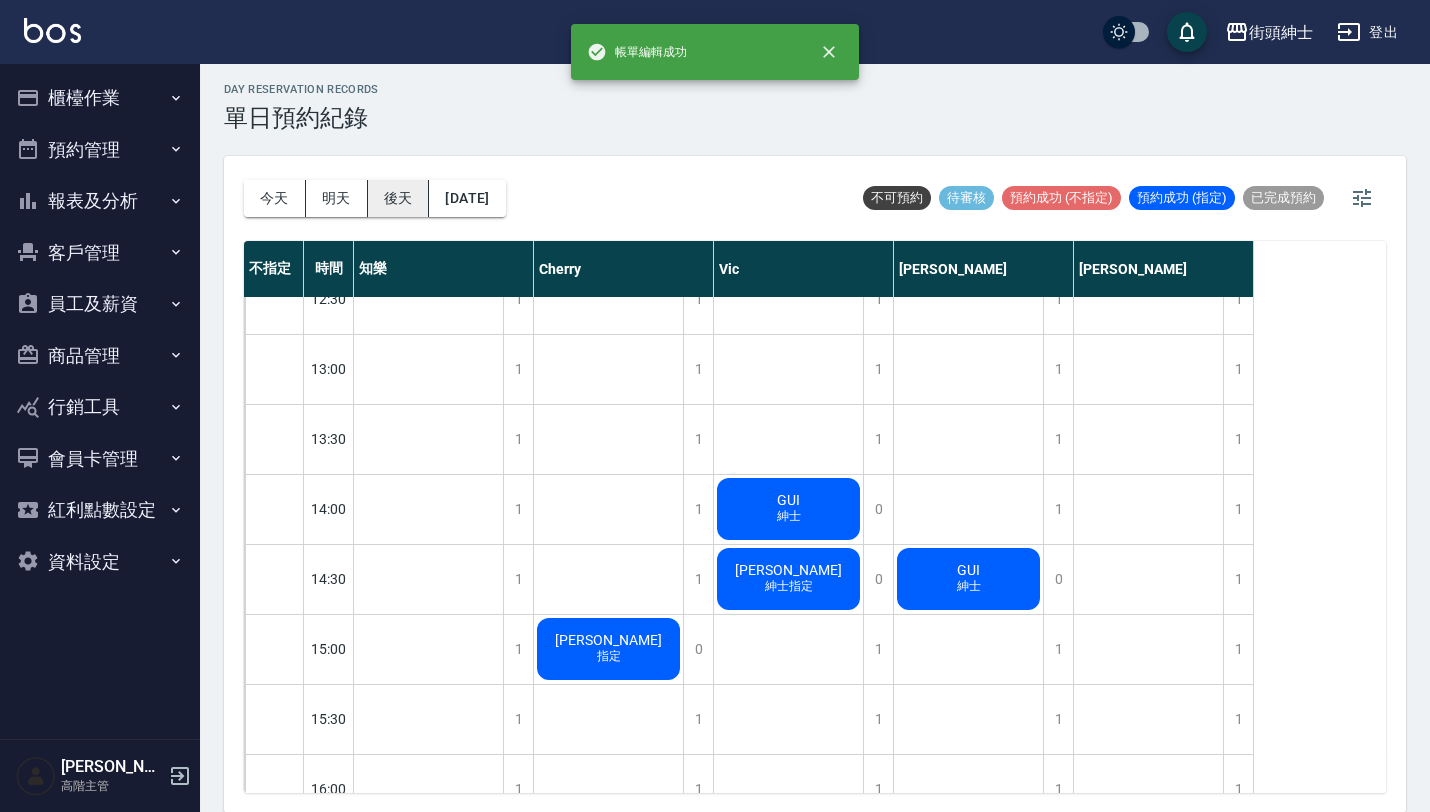 click on "後天" at bounding box center (399, 198) 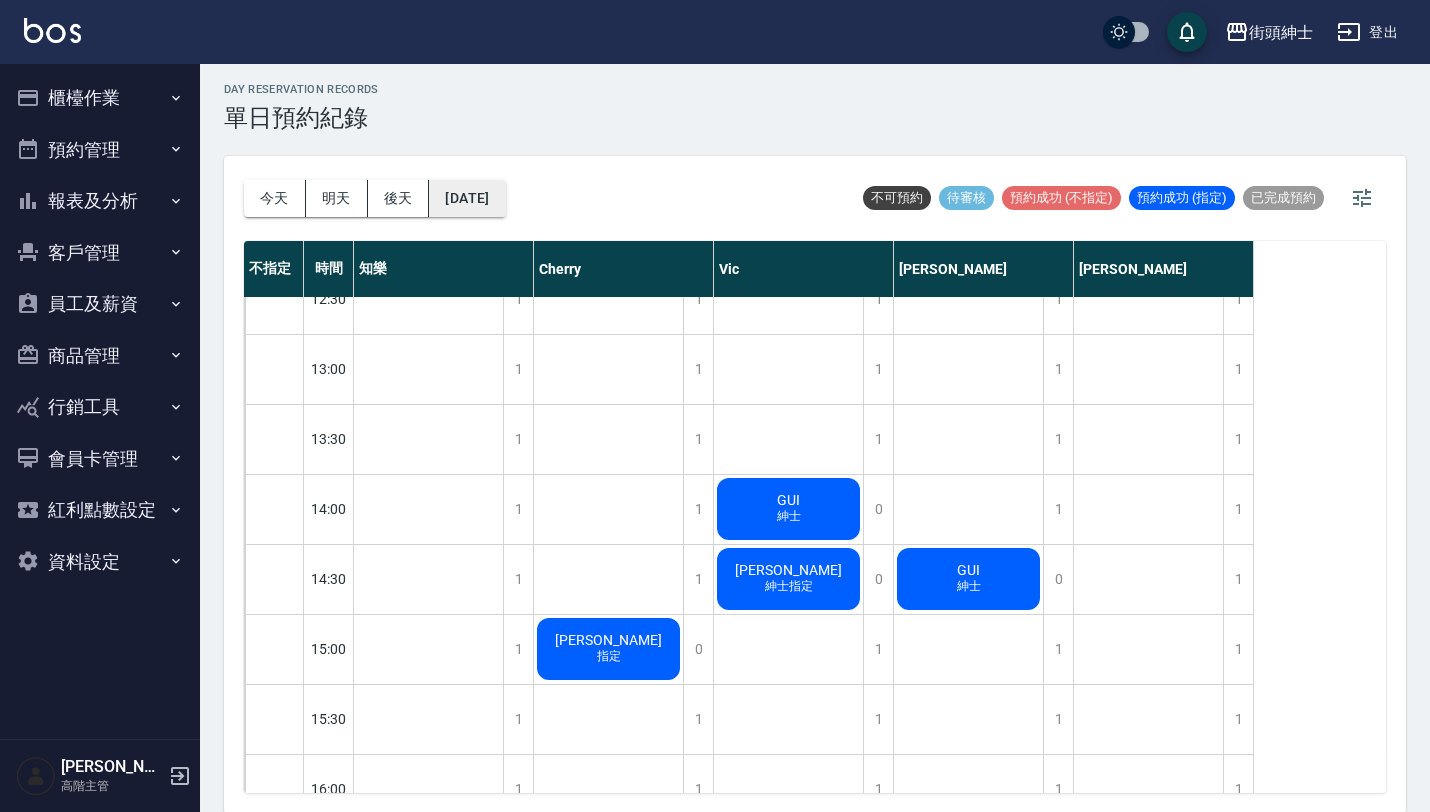 click on "2025/07/17" at bounding box center [467, 198] 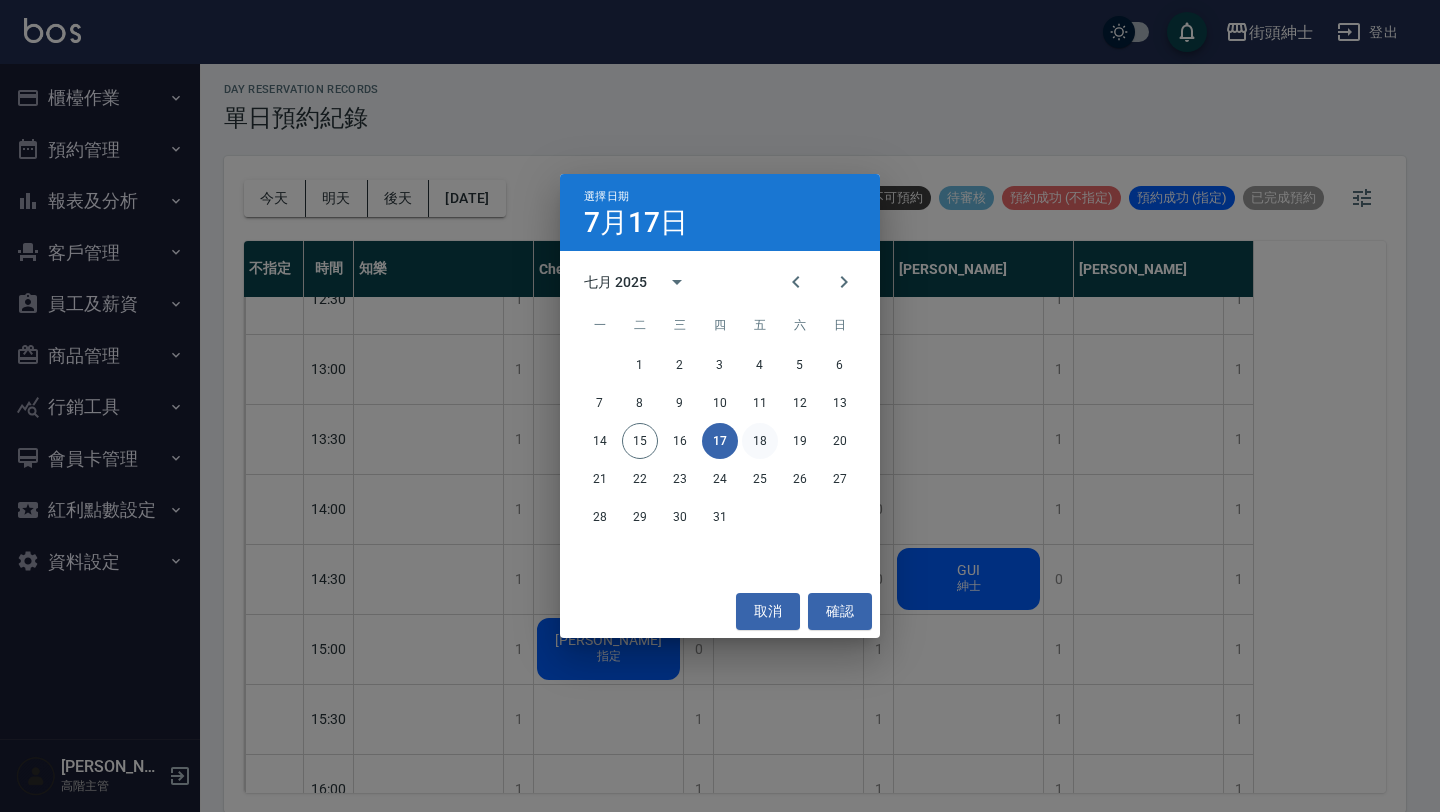 click on "18" at bounding box center (760, 441) 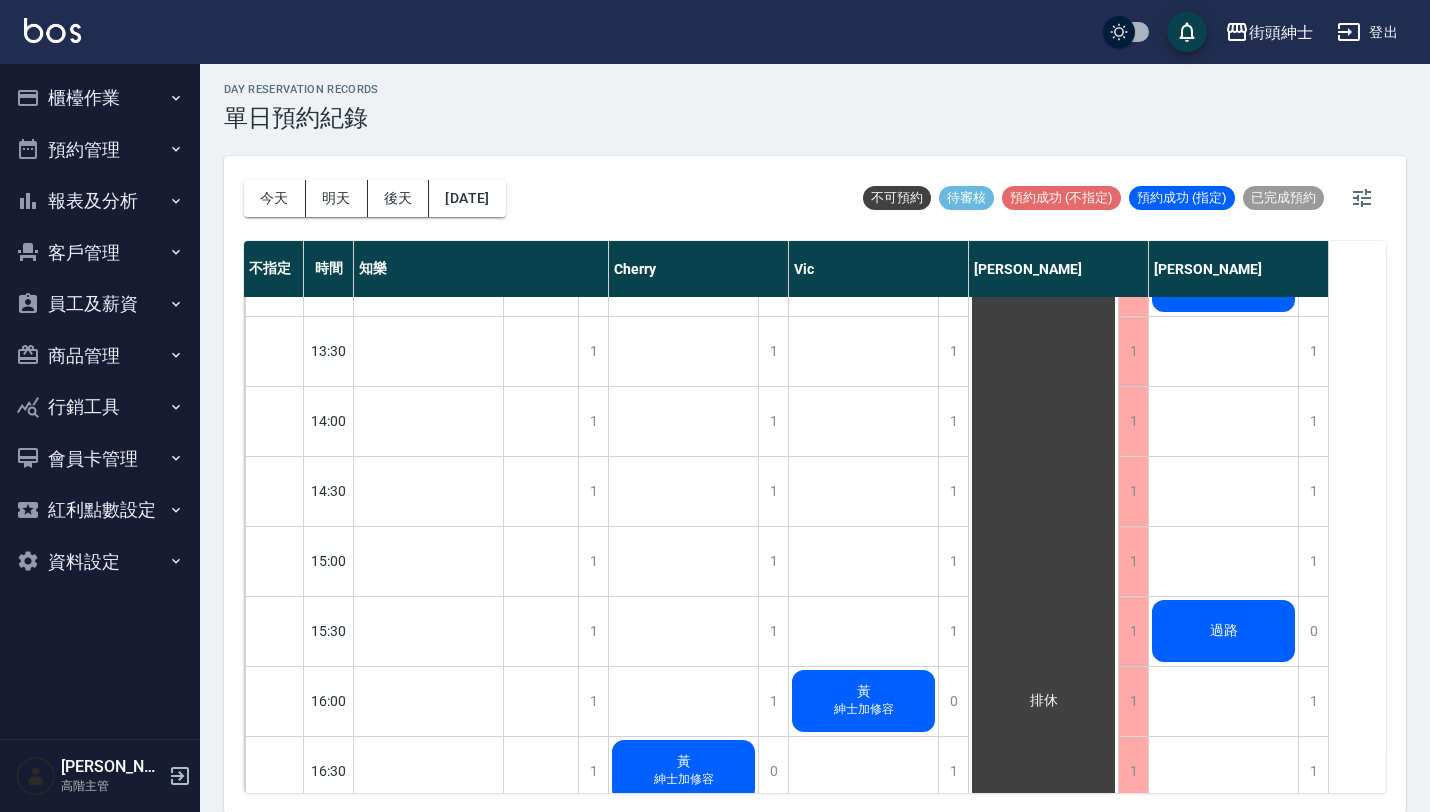 scroll, scrollTop: 613, scrollLeft: 0, axis: vertical 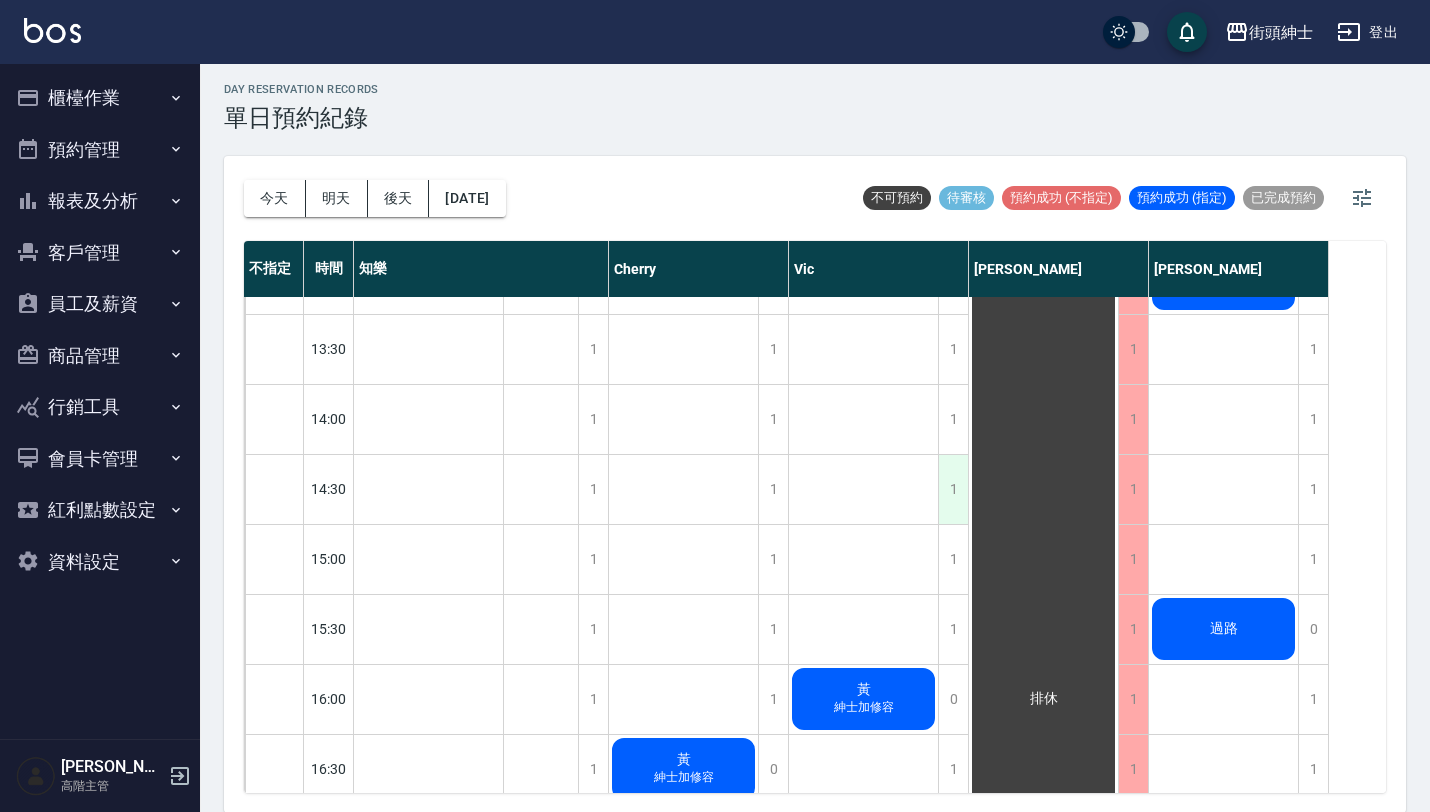 click on "1" at bounding box center [953, 489] 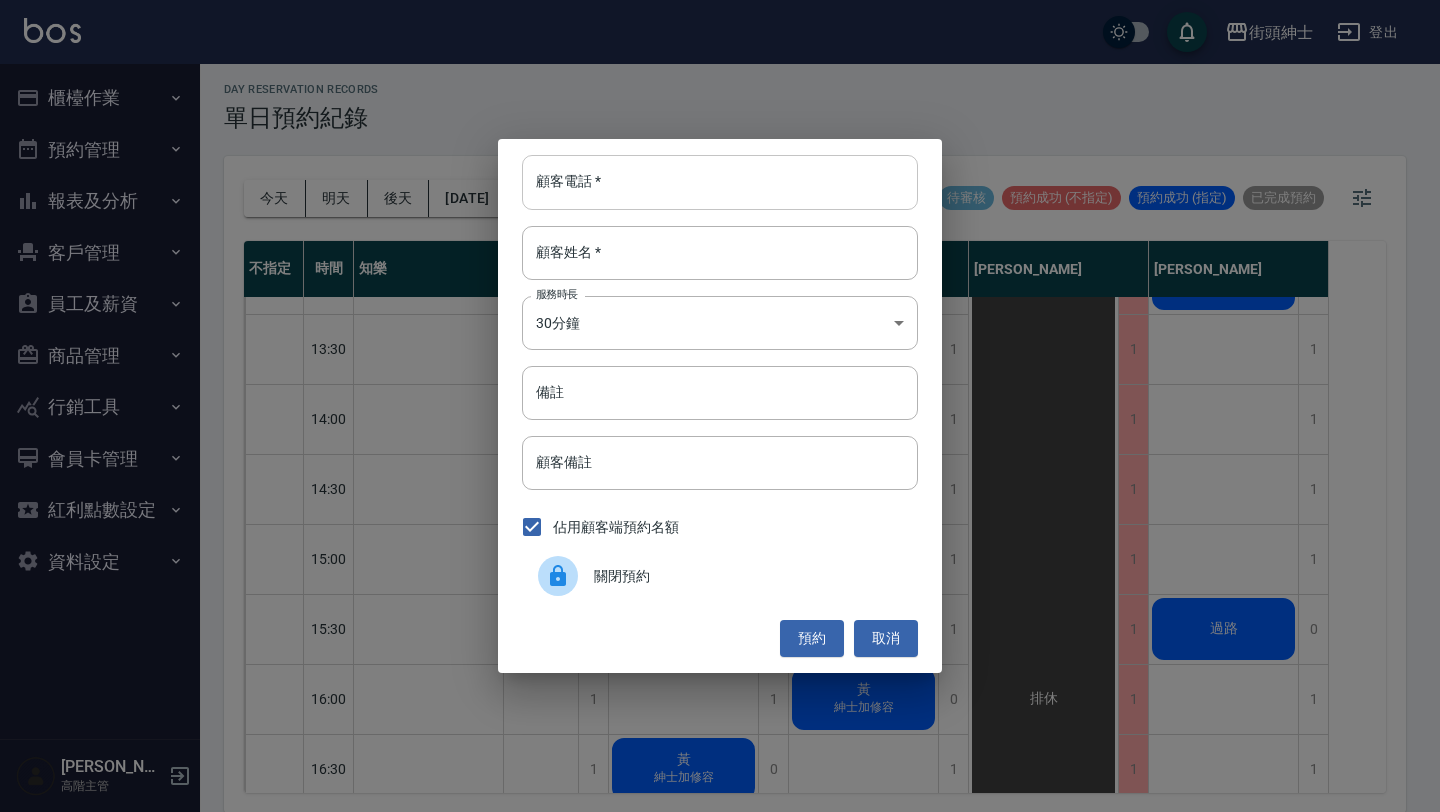 click on "顧客電話   *" at bounding box center (720, 182) 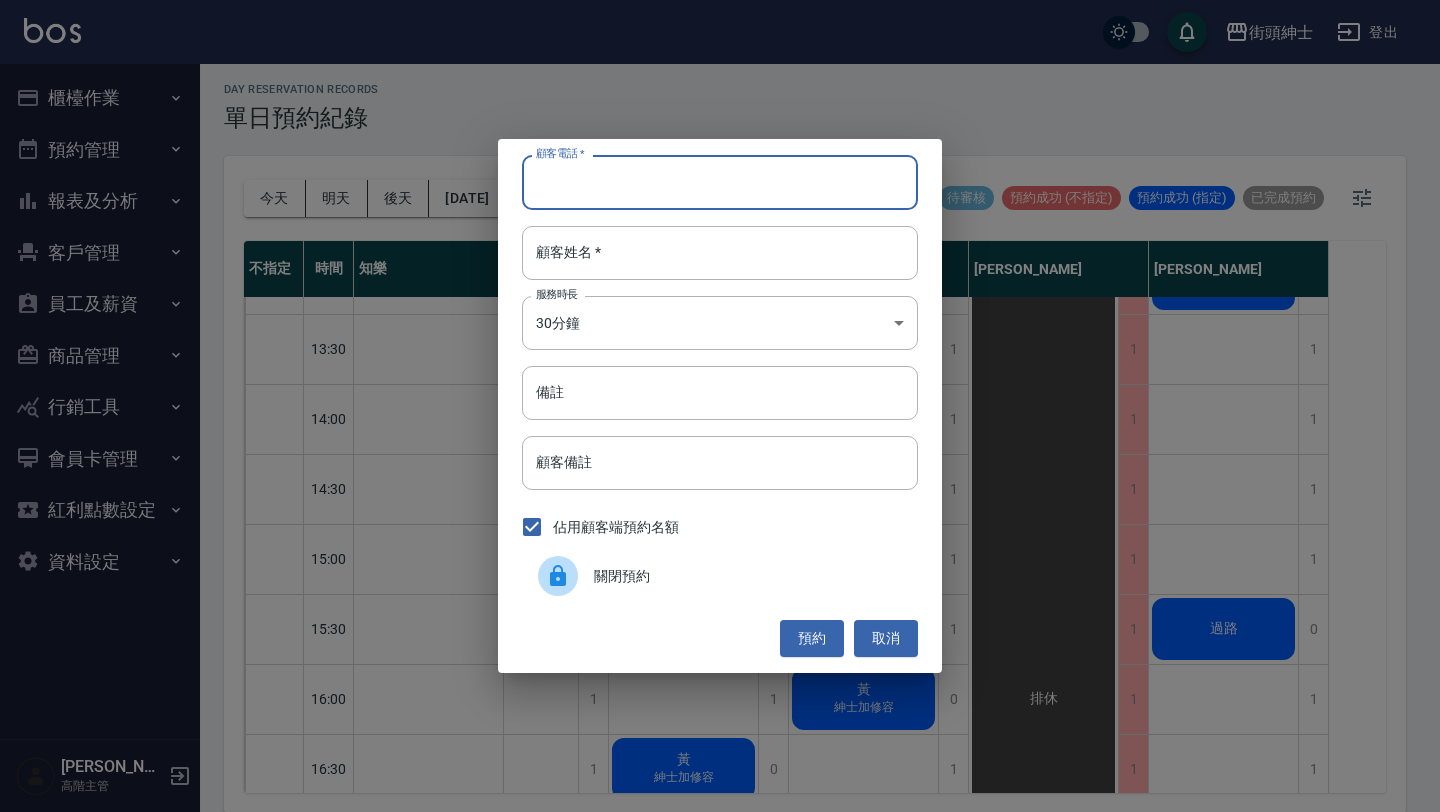paste on "稱呼：Gary 電話：0915801125" 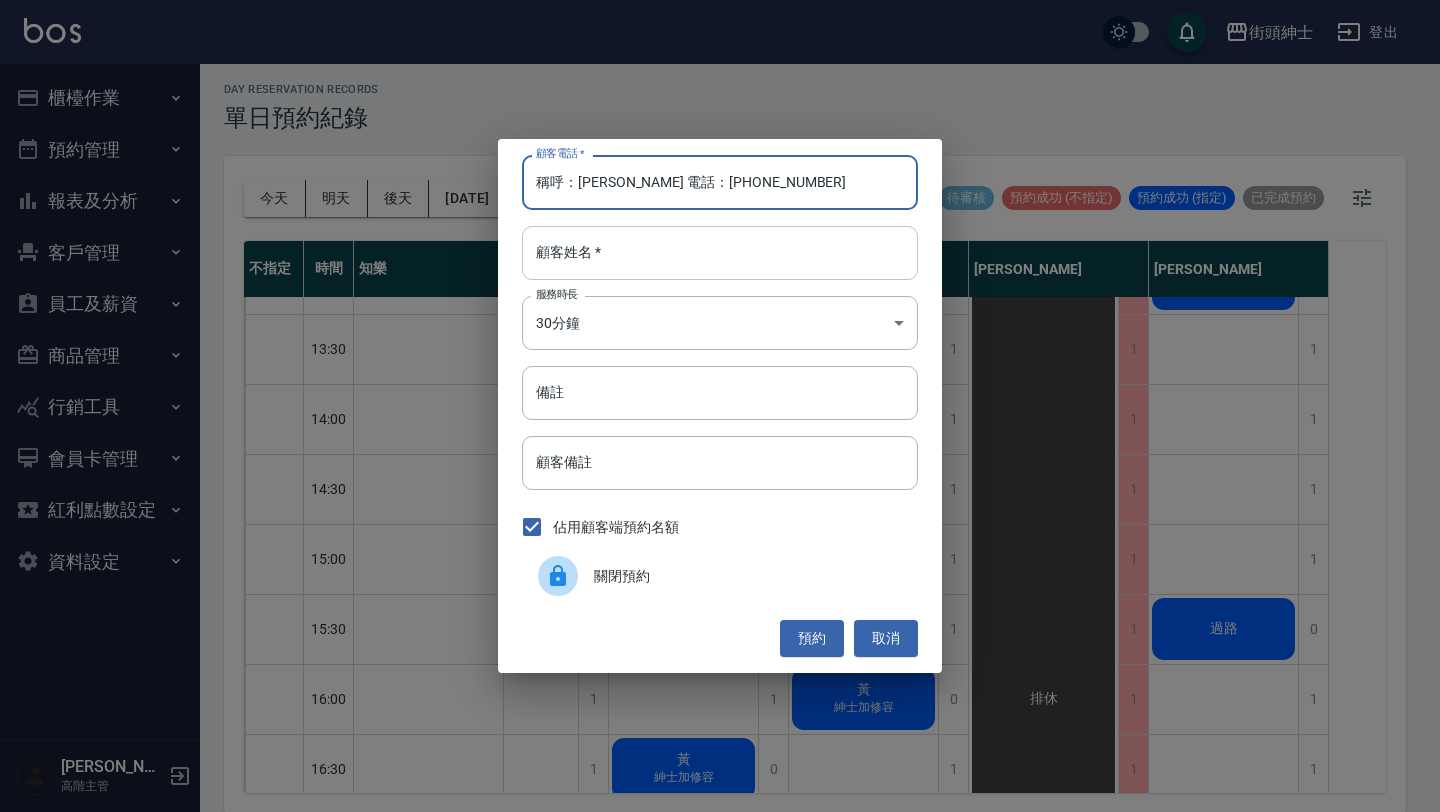 type on "稱呼：Gary 電話：0915801125" 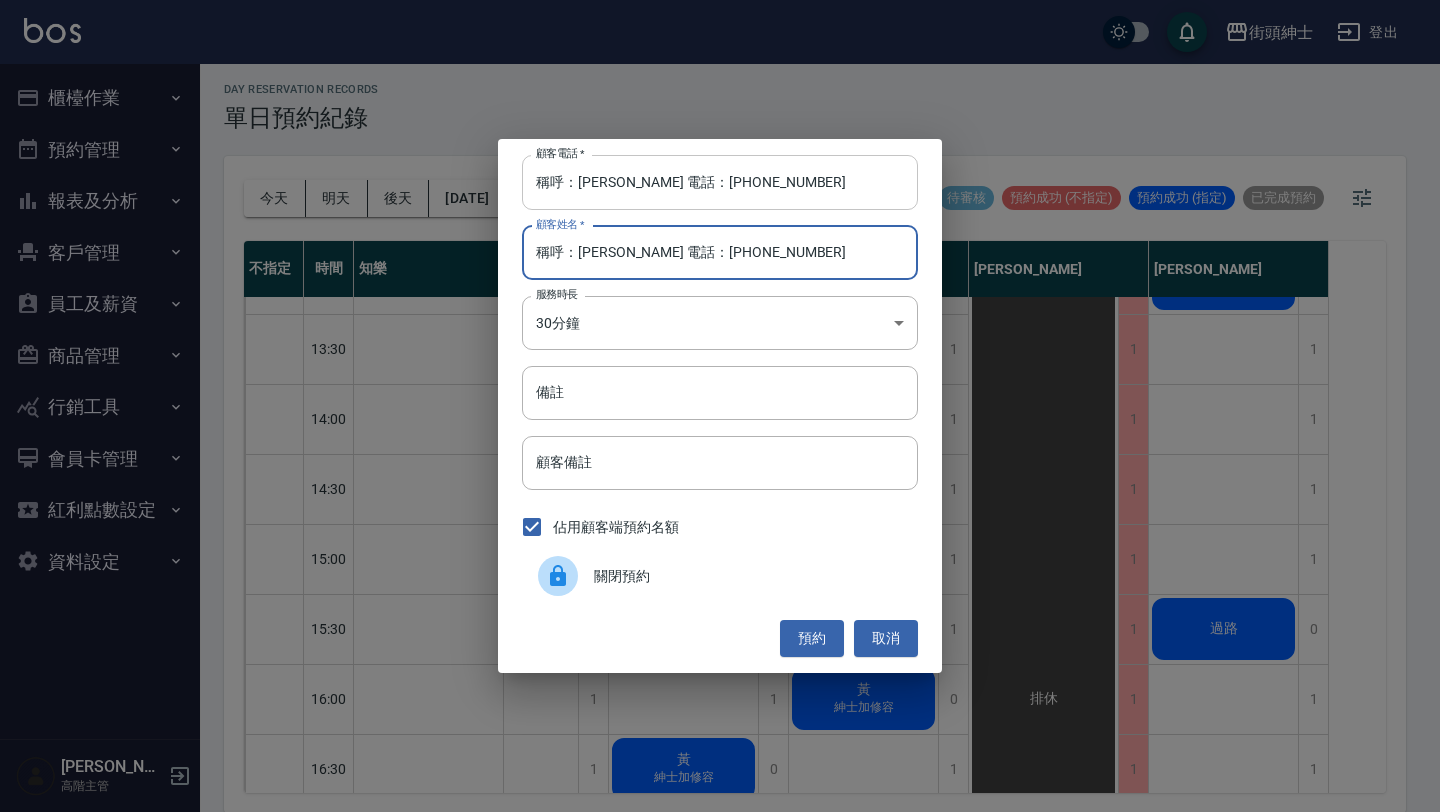 type on "稱呼：Gary 電話：0915801125" 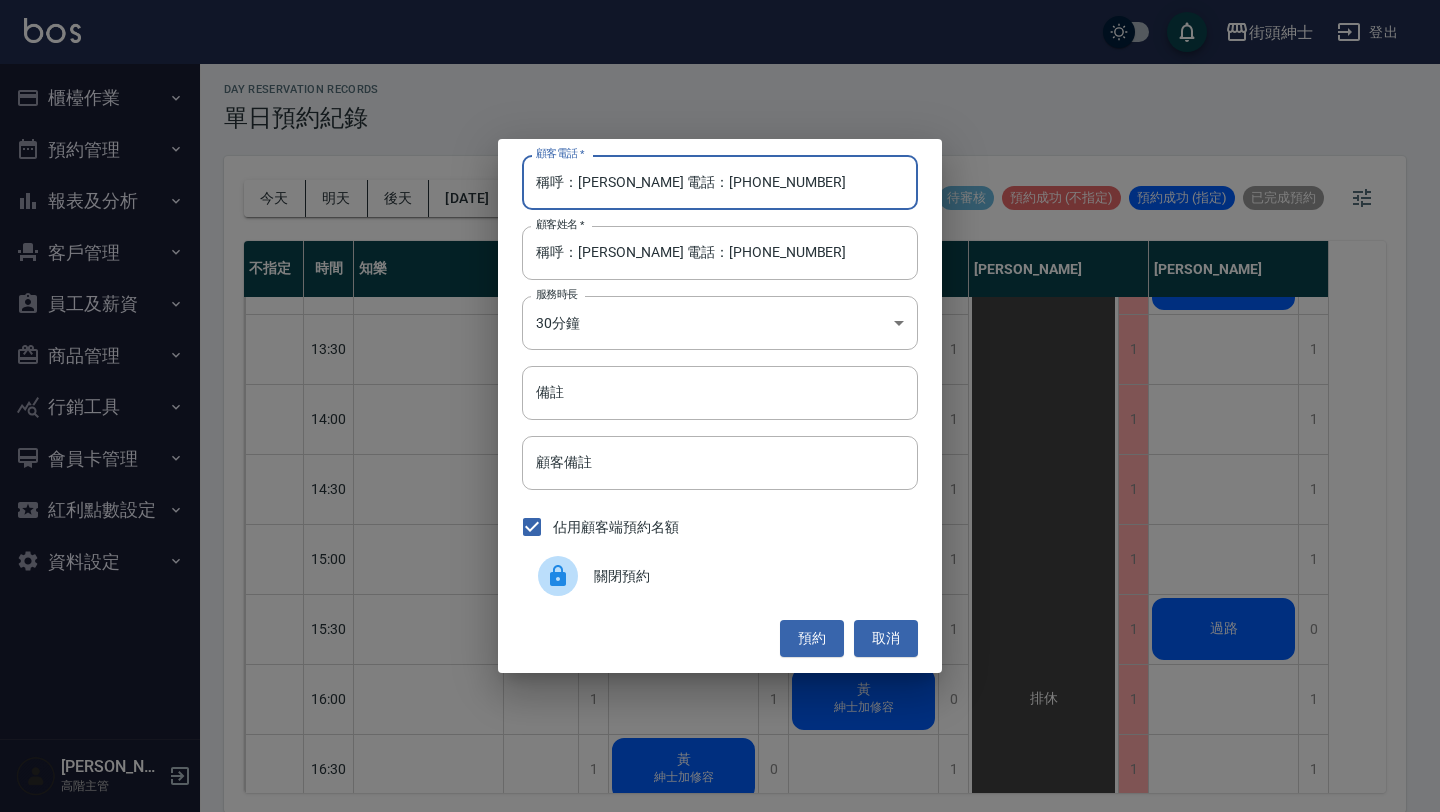 drag, startPoint x: 651, startPoint y: 183, endPoint x: 471, endPoint y: 186, distance: 180.025 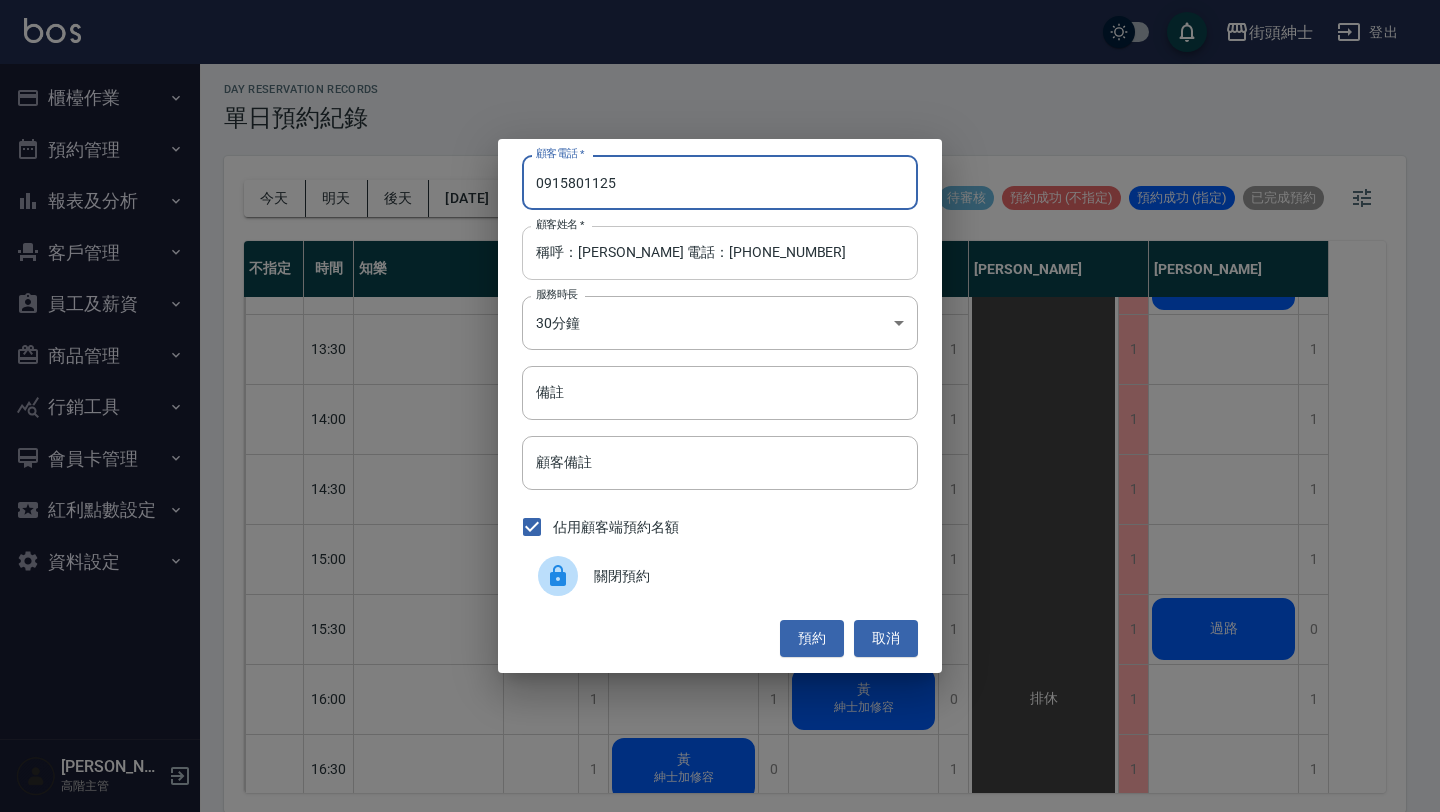 type on "0915801125" 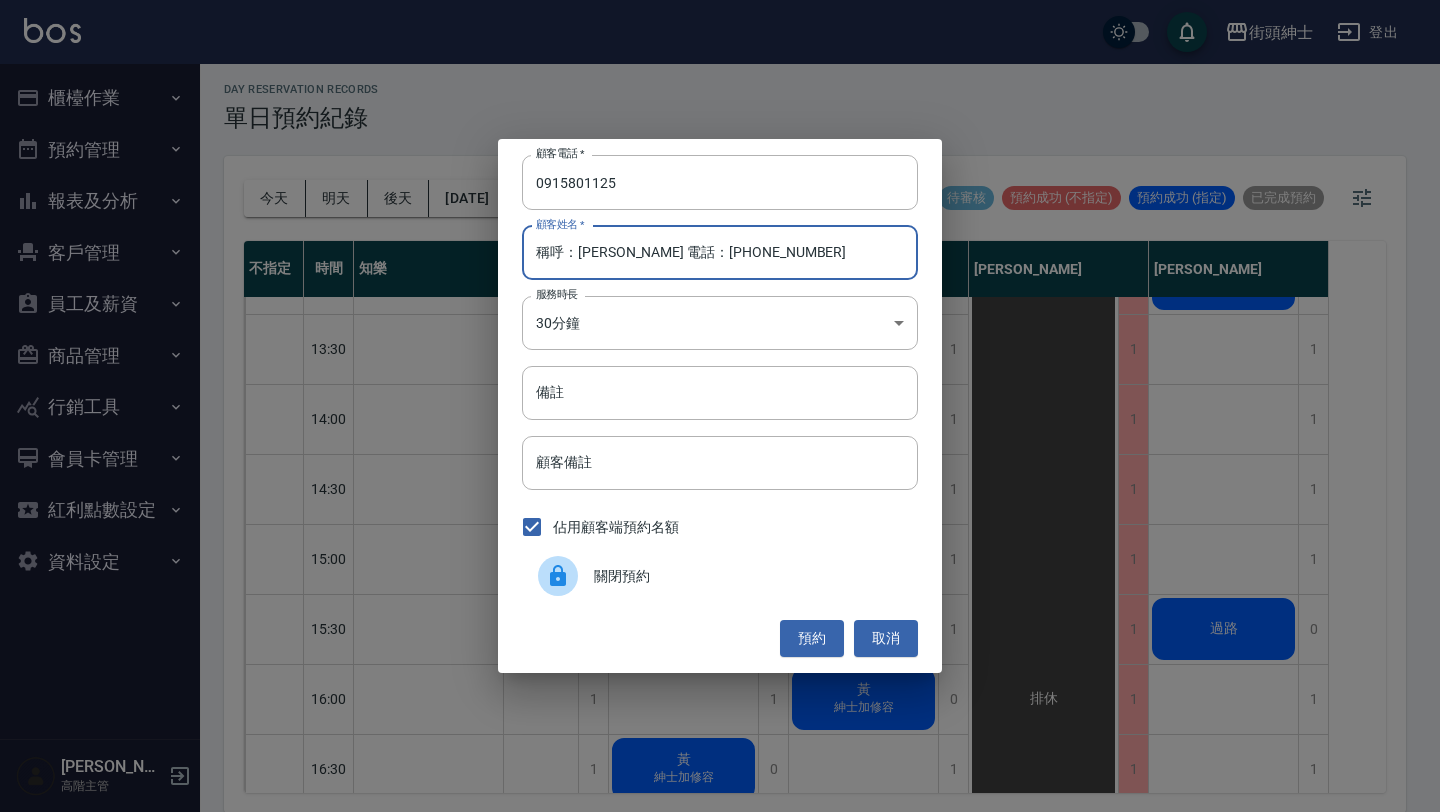 drag, startPoint x: 579, startPoint y: 256, endPoint x: 398, endPoint y: 254, distance: 181.01105 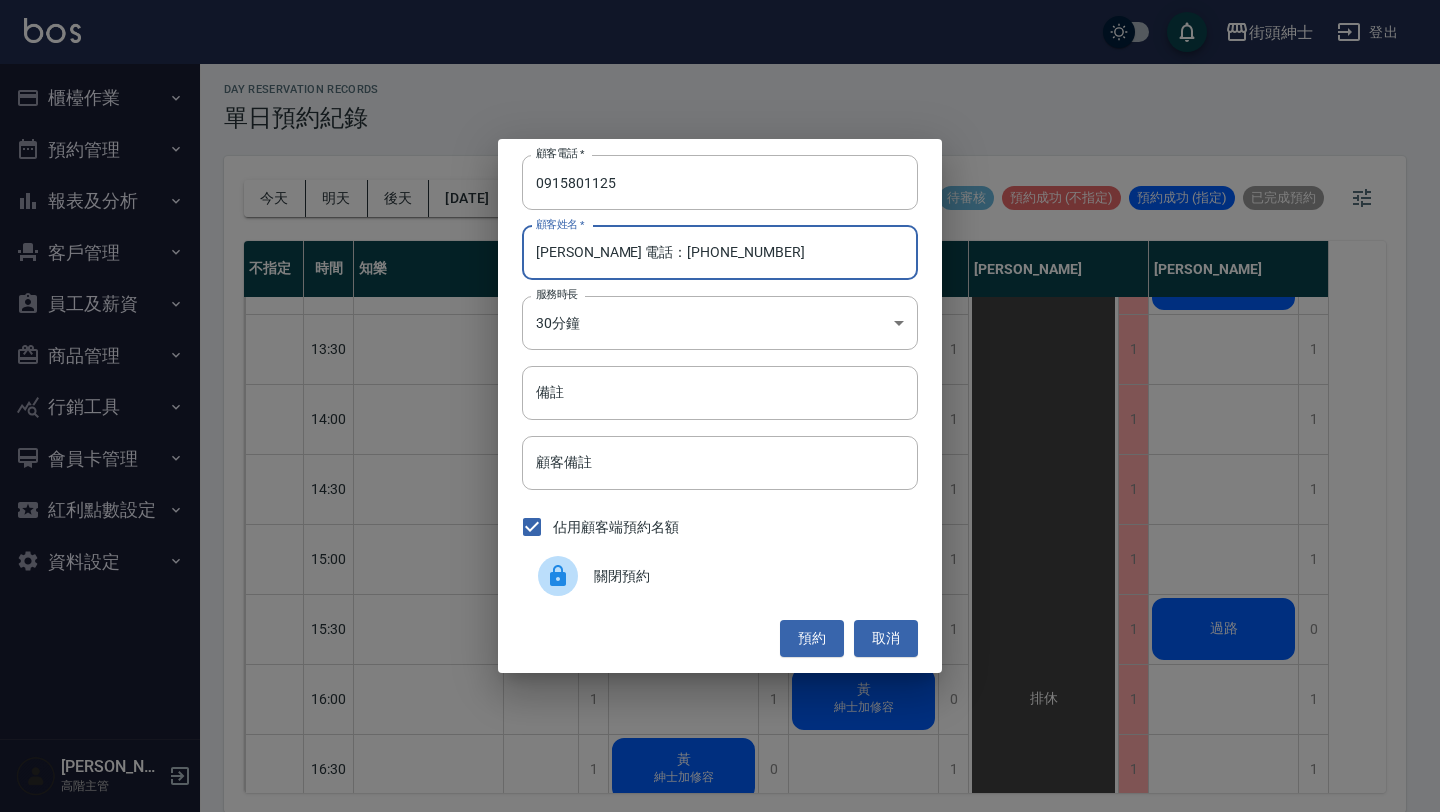 drag, startPoint x: 566, startPoint y: 253, endPoint x: 785, endPoint y: 253, distance: 219 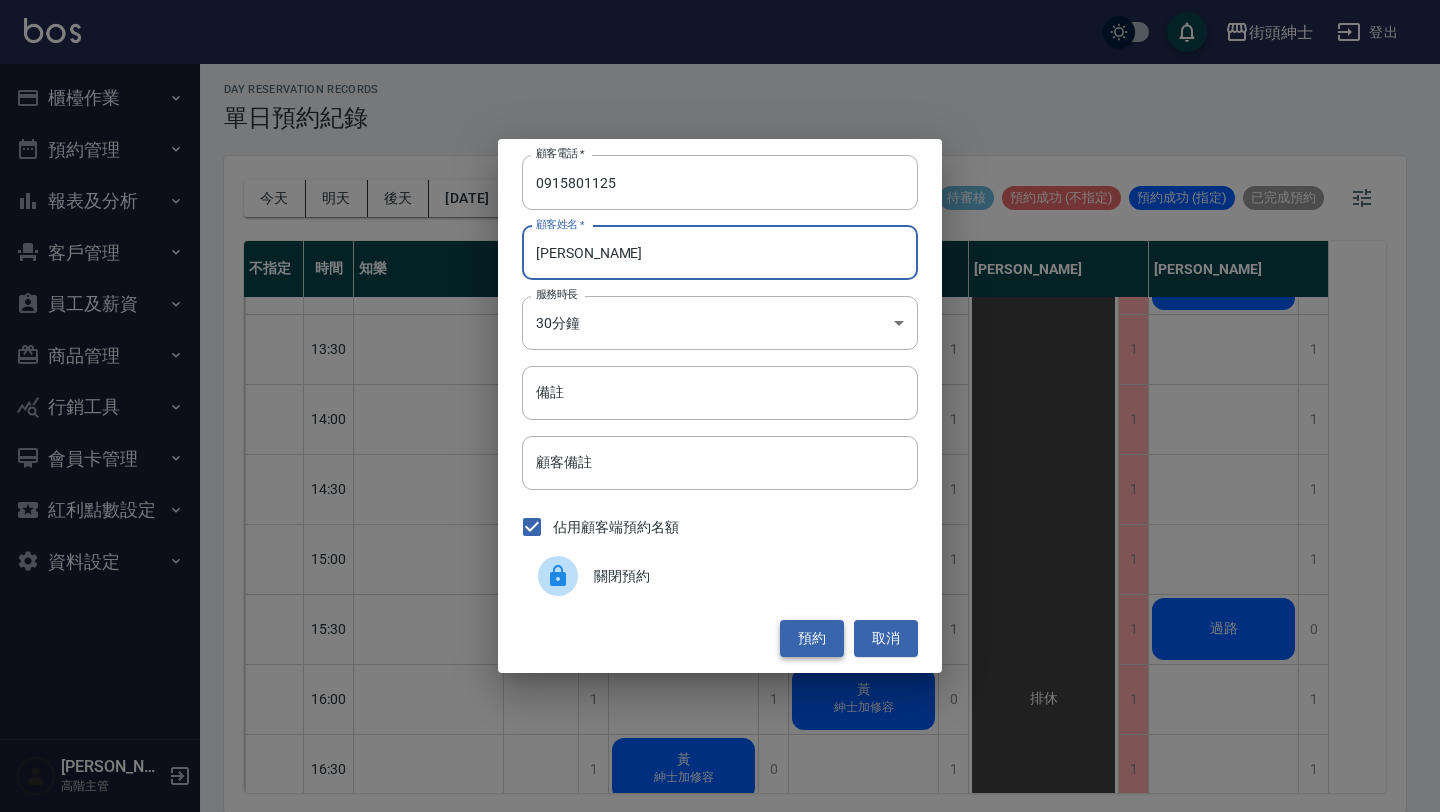 type on "Gary" 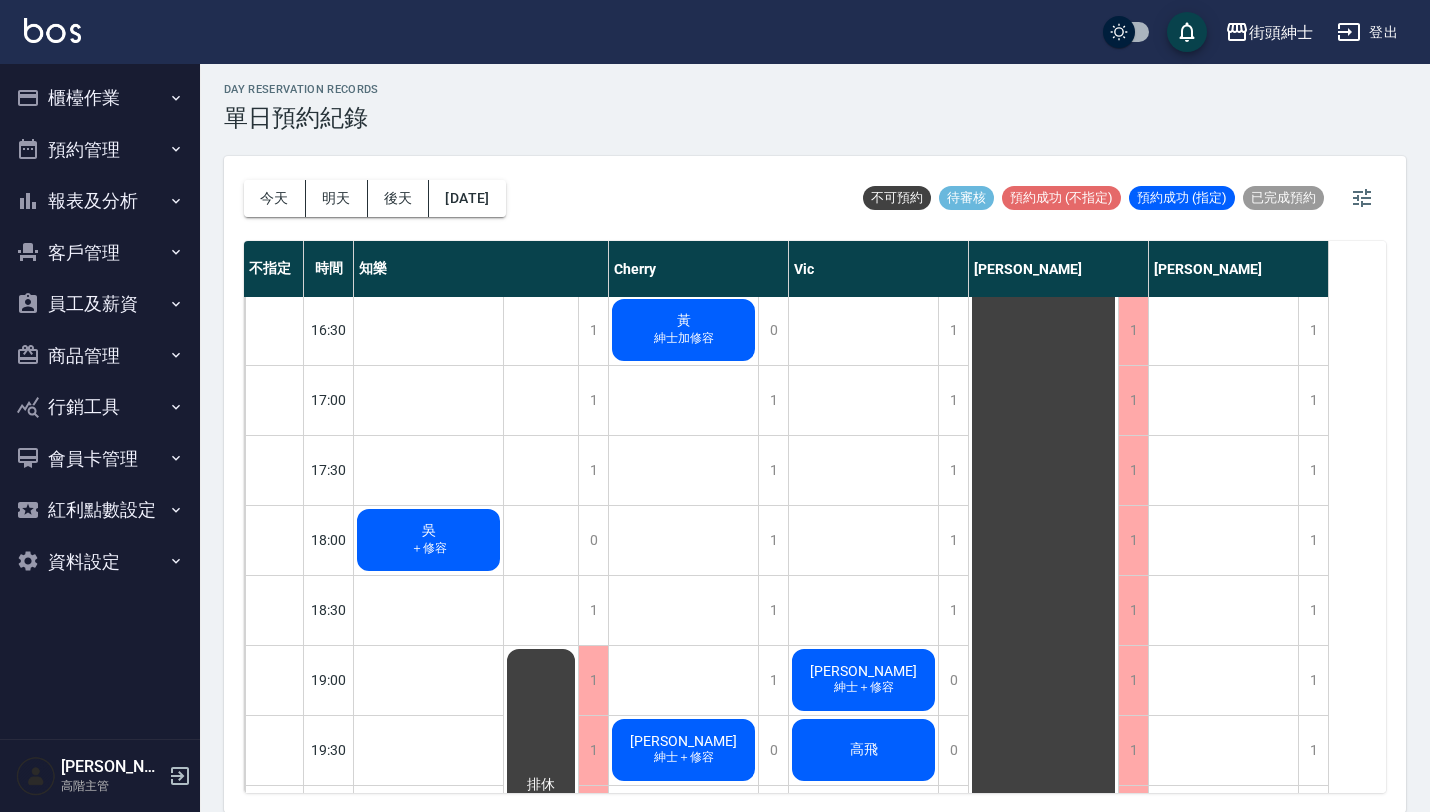 scroll, scrollTop: 1050, scrollLeft: 0, axis: vertical 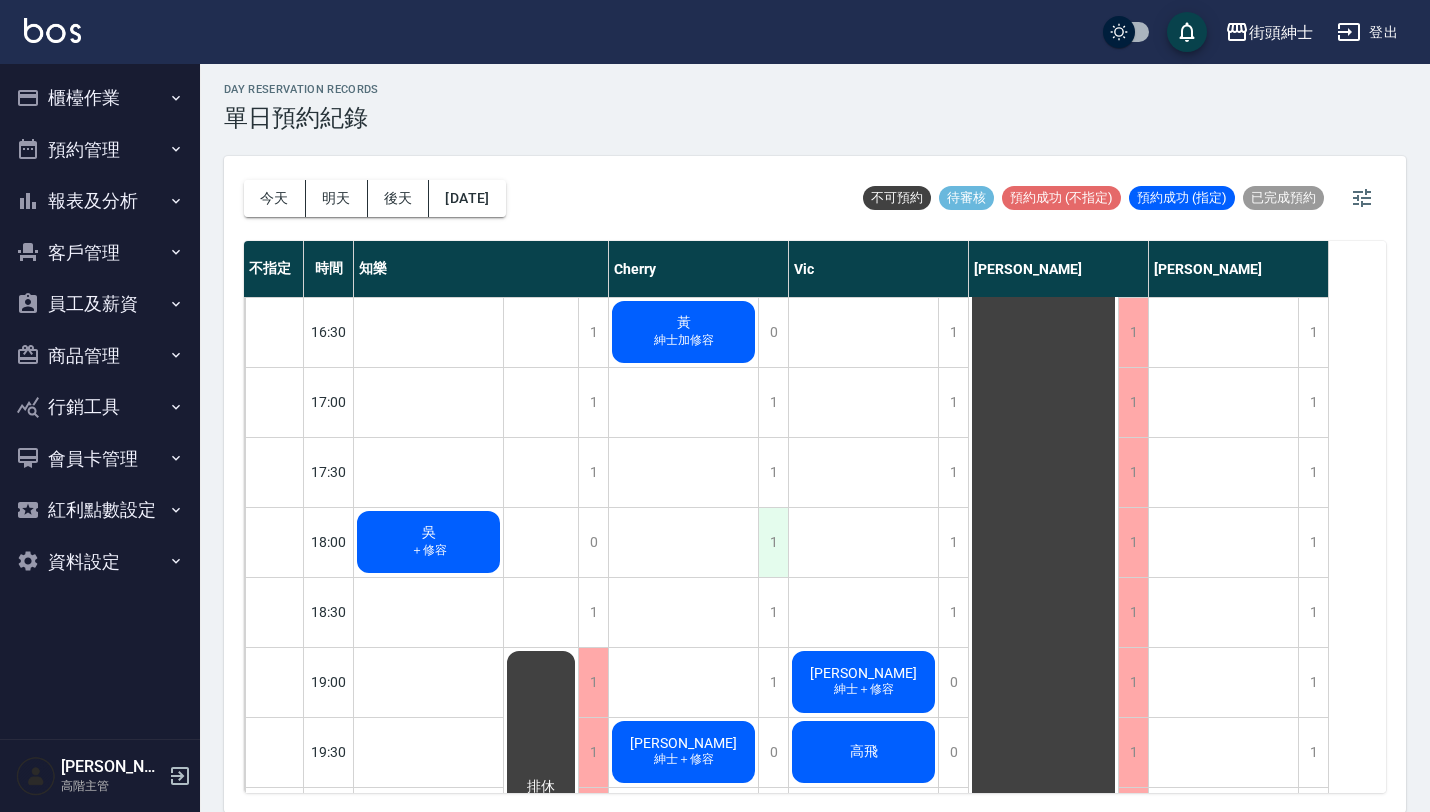 click on "1" at bounding box center (773, 542) 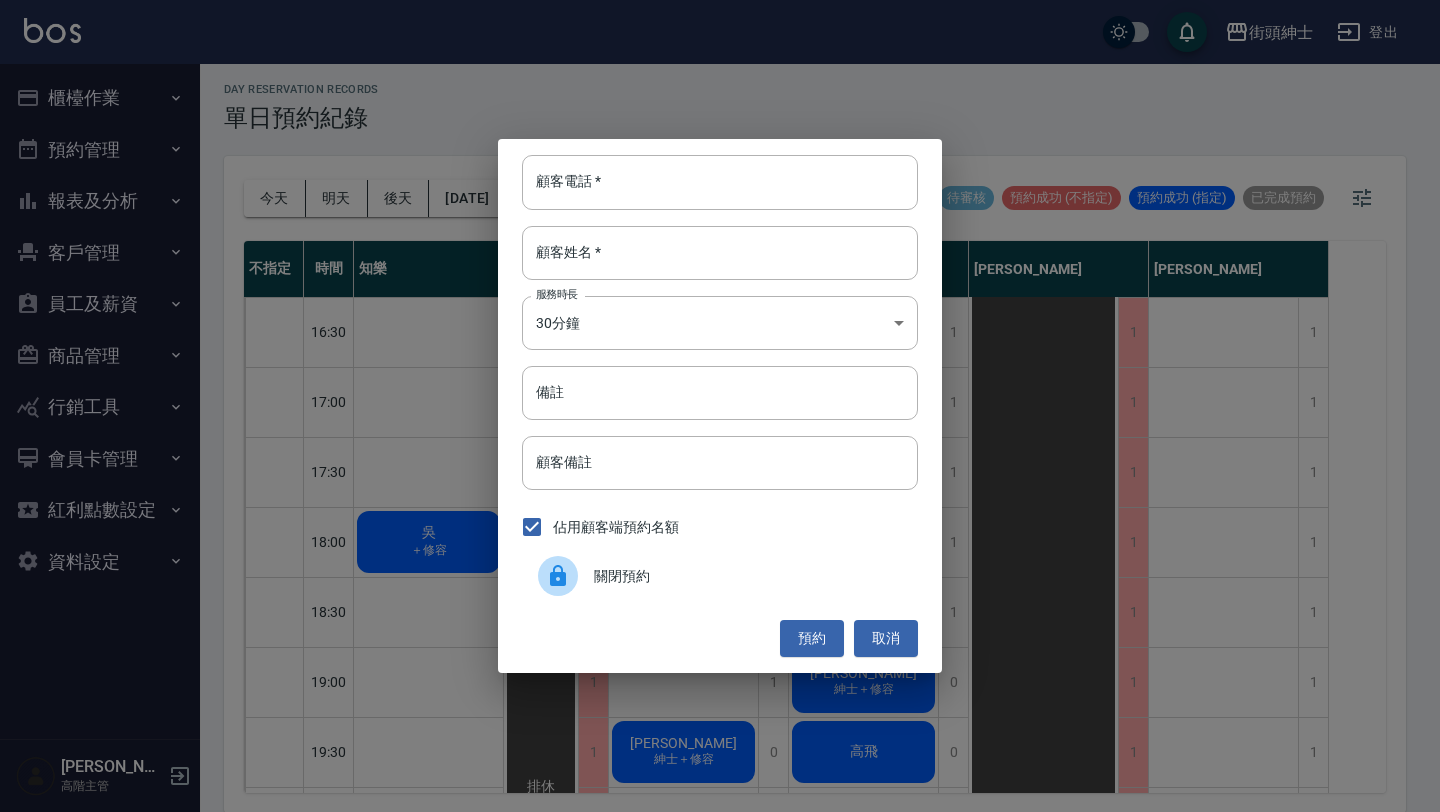 click on "顧客電話   * 顧客電話   * 顧客姓名   * 顧客姓名   * 服務時長 30分鐘 1 服務時長 備註 備註 顧客備註 顧客備註 佔用顧客端預約名額 關閉預約 預約 取消" at bounding box center [720, 405] 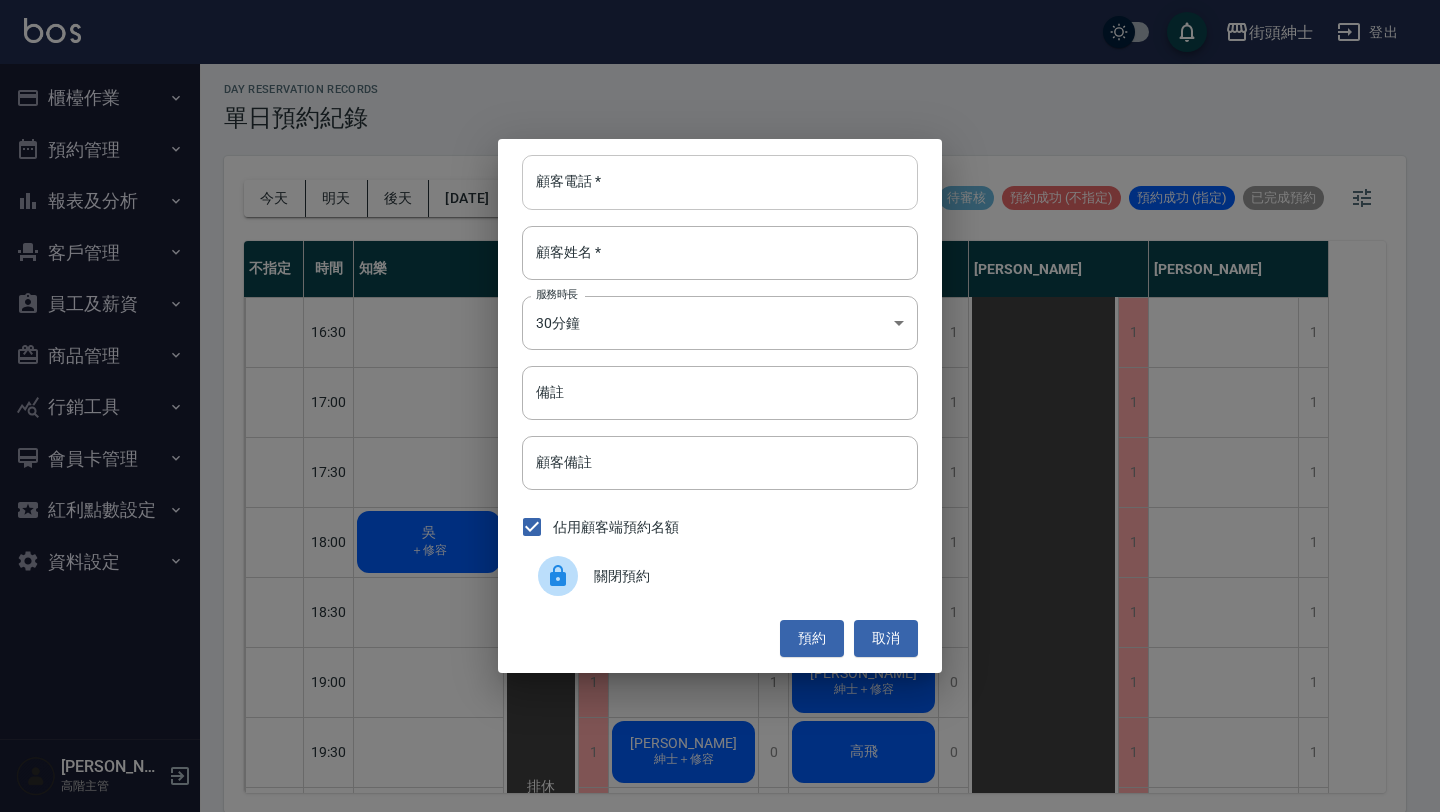 click on "顧客電話   *" at bounding box center (720, 182) 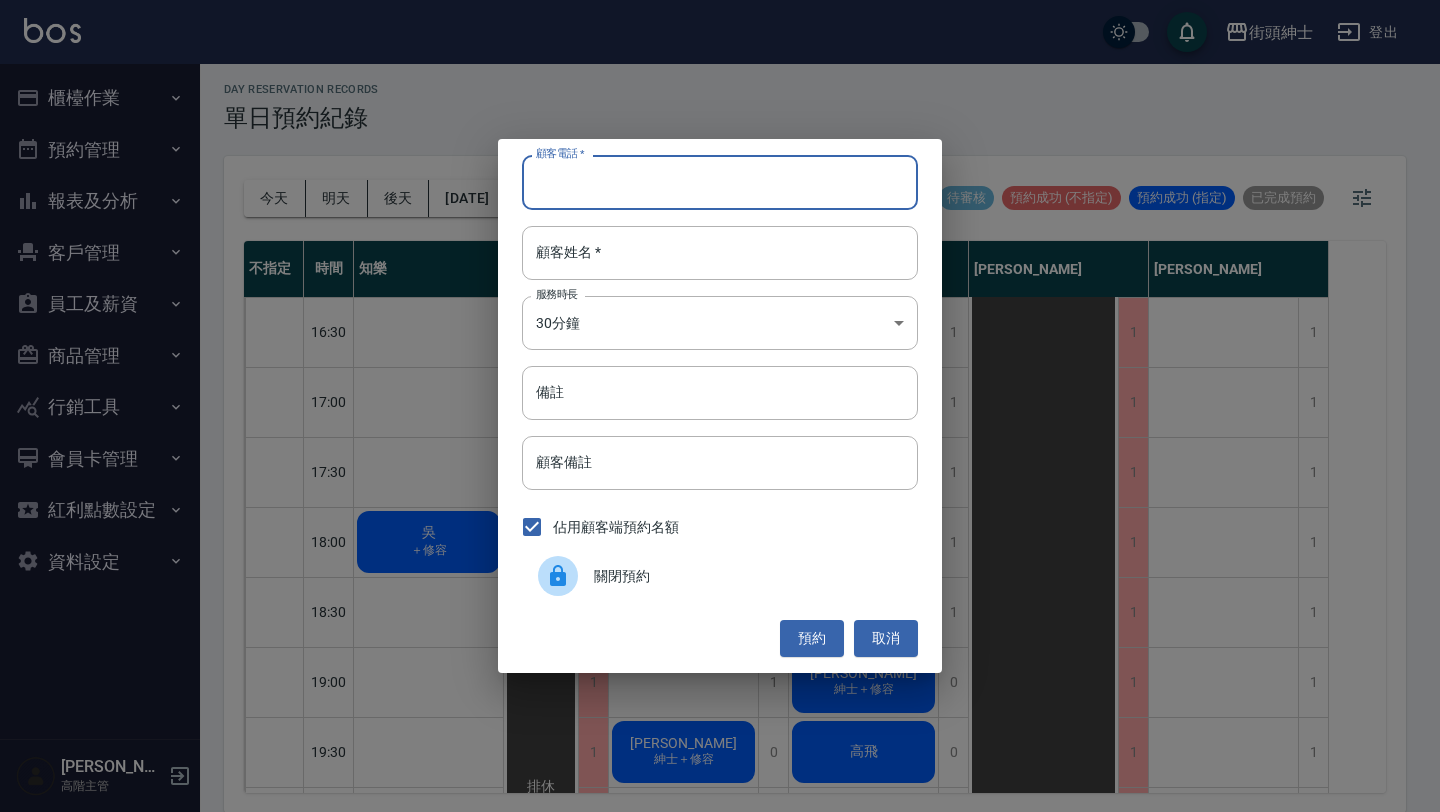 paste on "稱呼：聖恩 電話：0968023913" 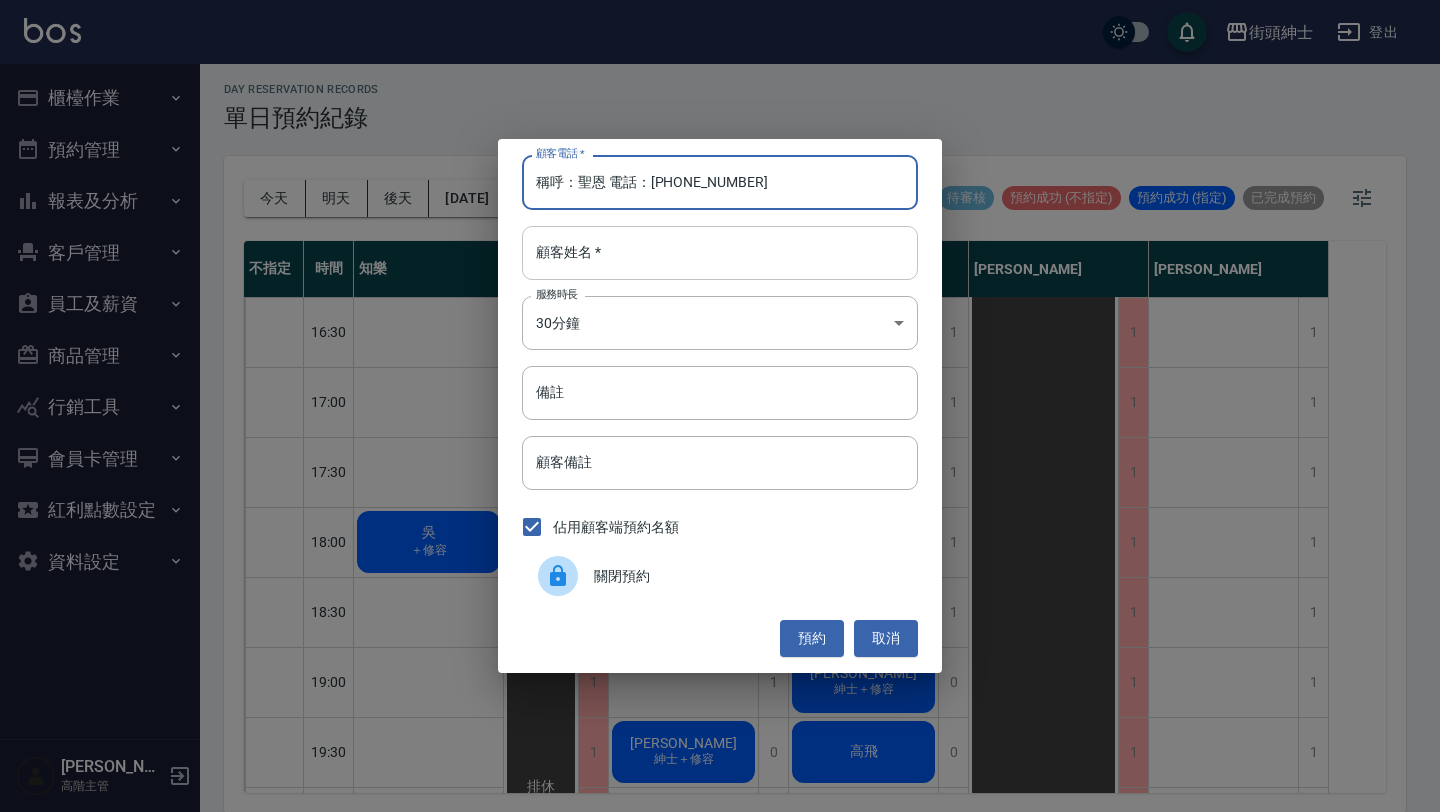 type on "稱呼：聖恩 電話：0968023913" 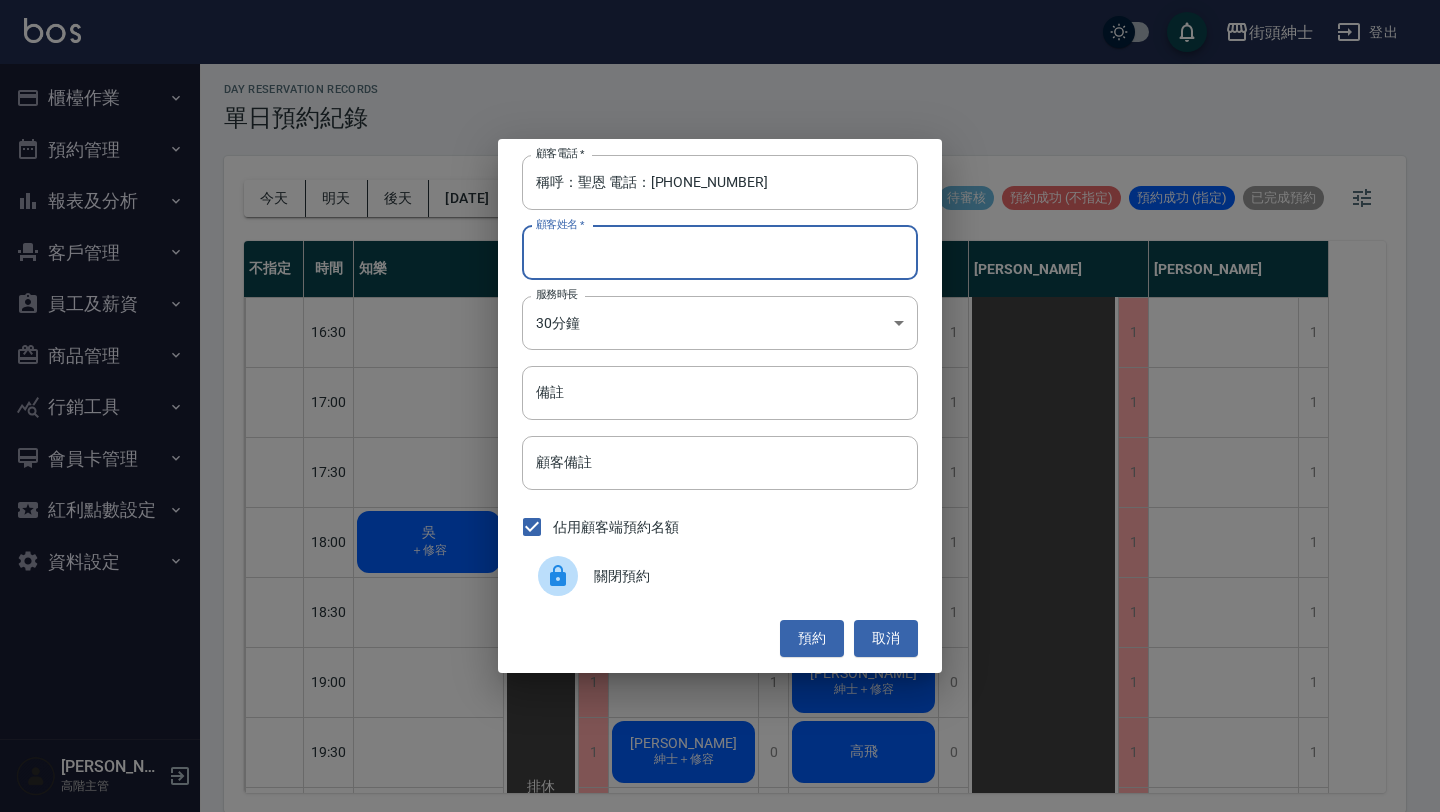 paste on "稱呼：聖恩 電話：0968023913" 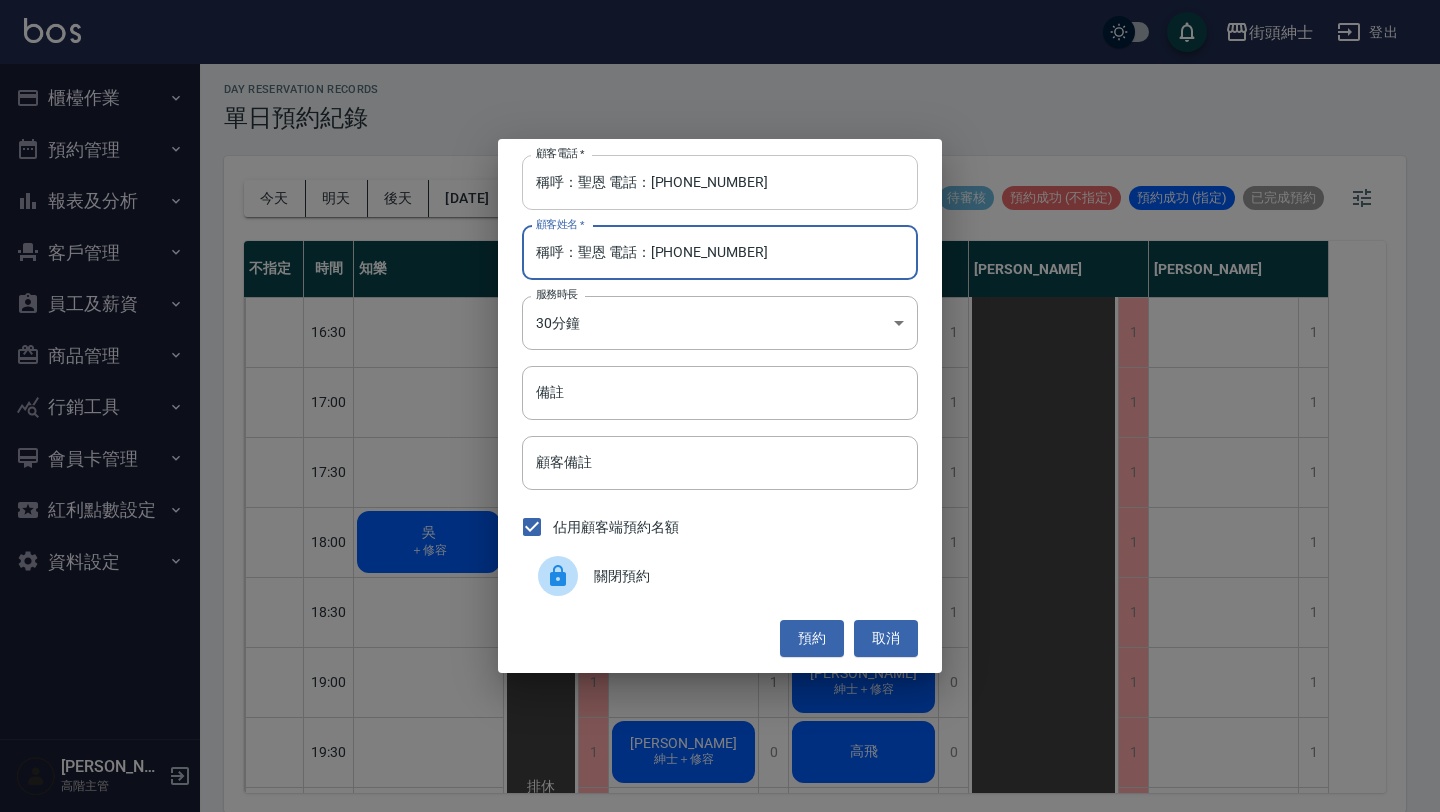 type on "稱呼：聖恩 電話：0968023913" 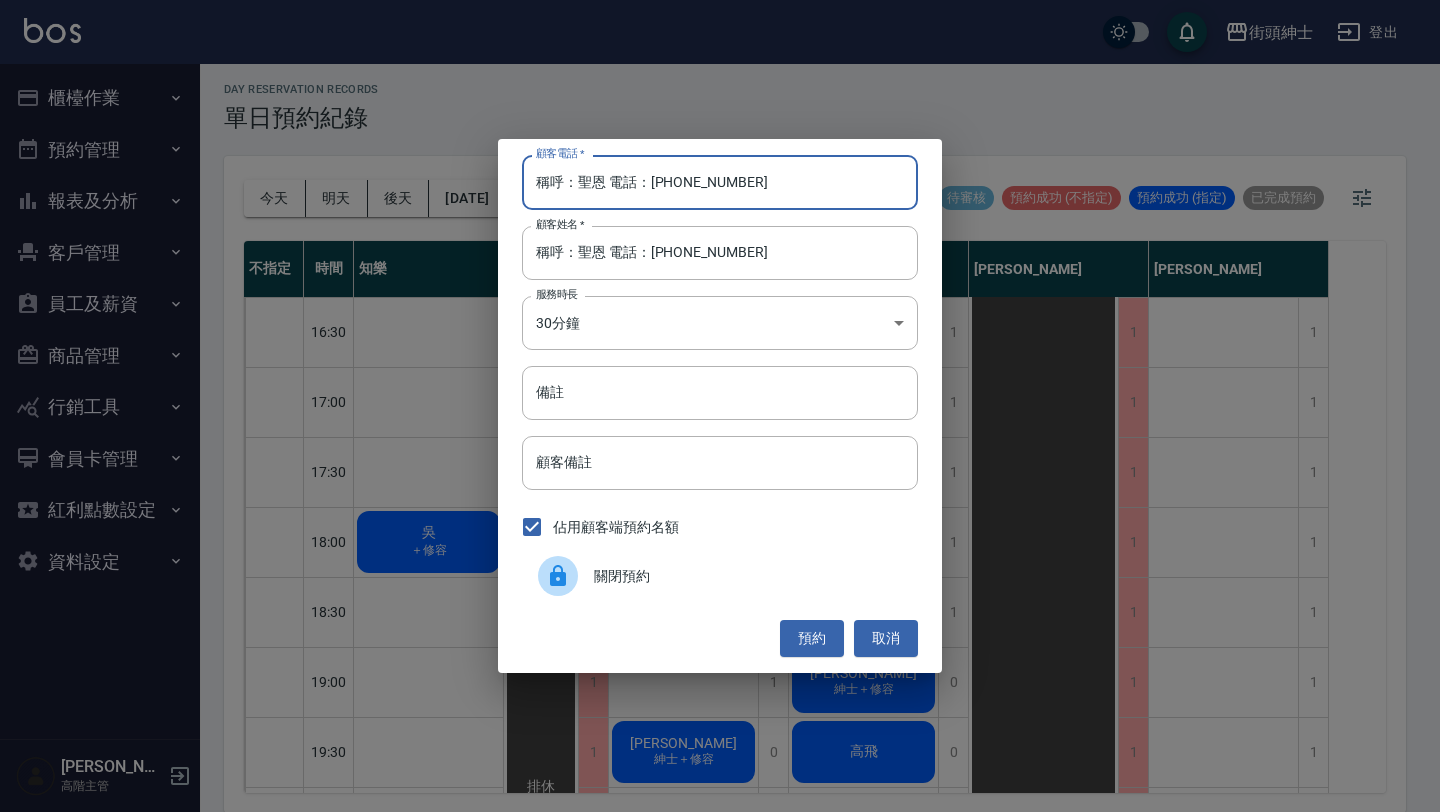 drag, startPoint x: 650, startPoint y: 186, endPoint x: 440, endPoint y: 186, distance: 210 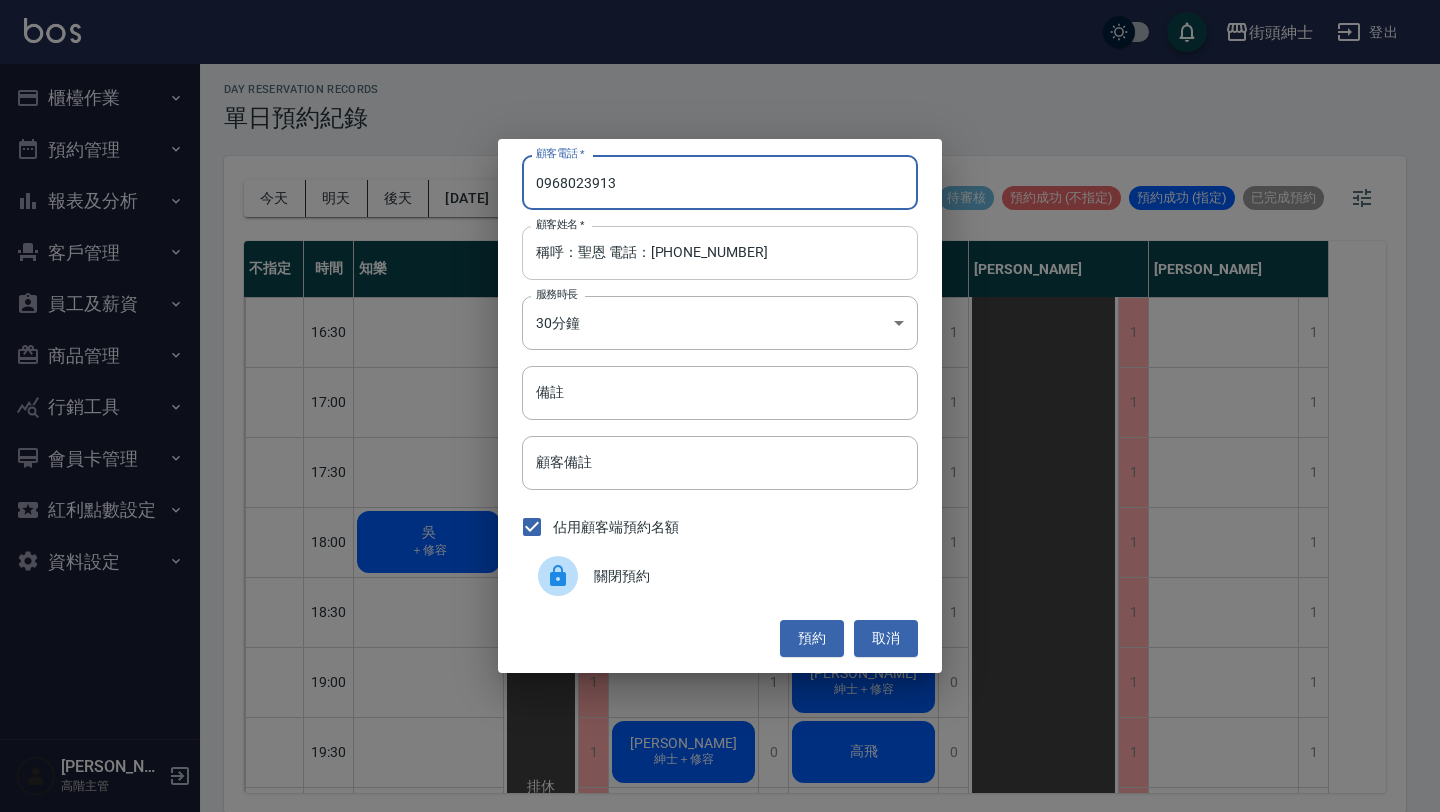 type on "0968023913" 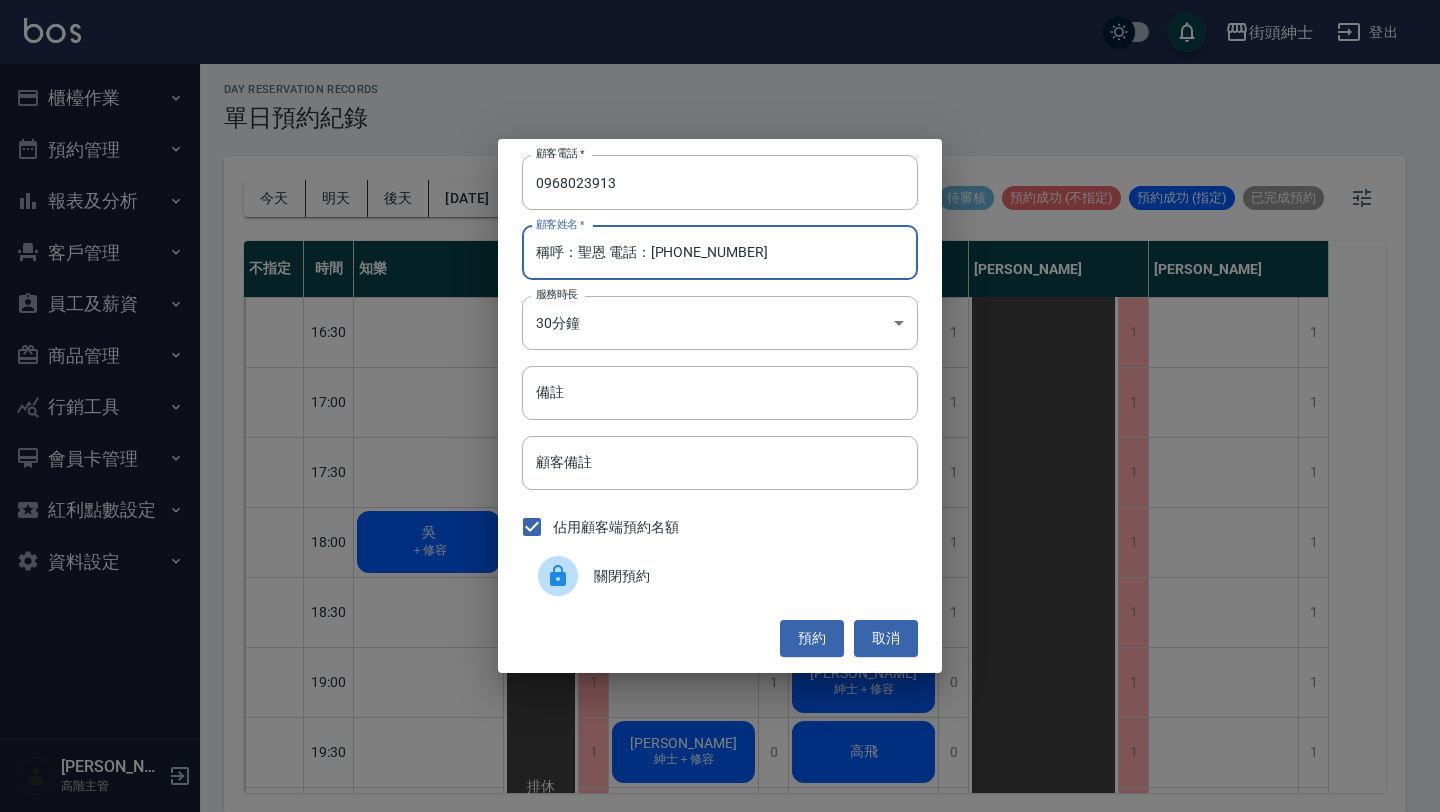 drag, startPoint x: 577, startPoint y: 249, endPoint x: 414, endPoint y: 247, distance: 163.01227 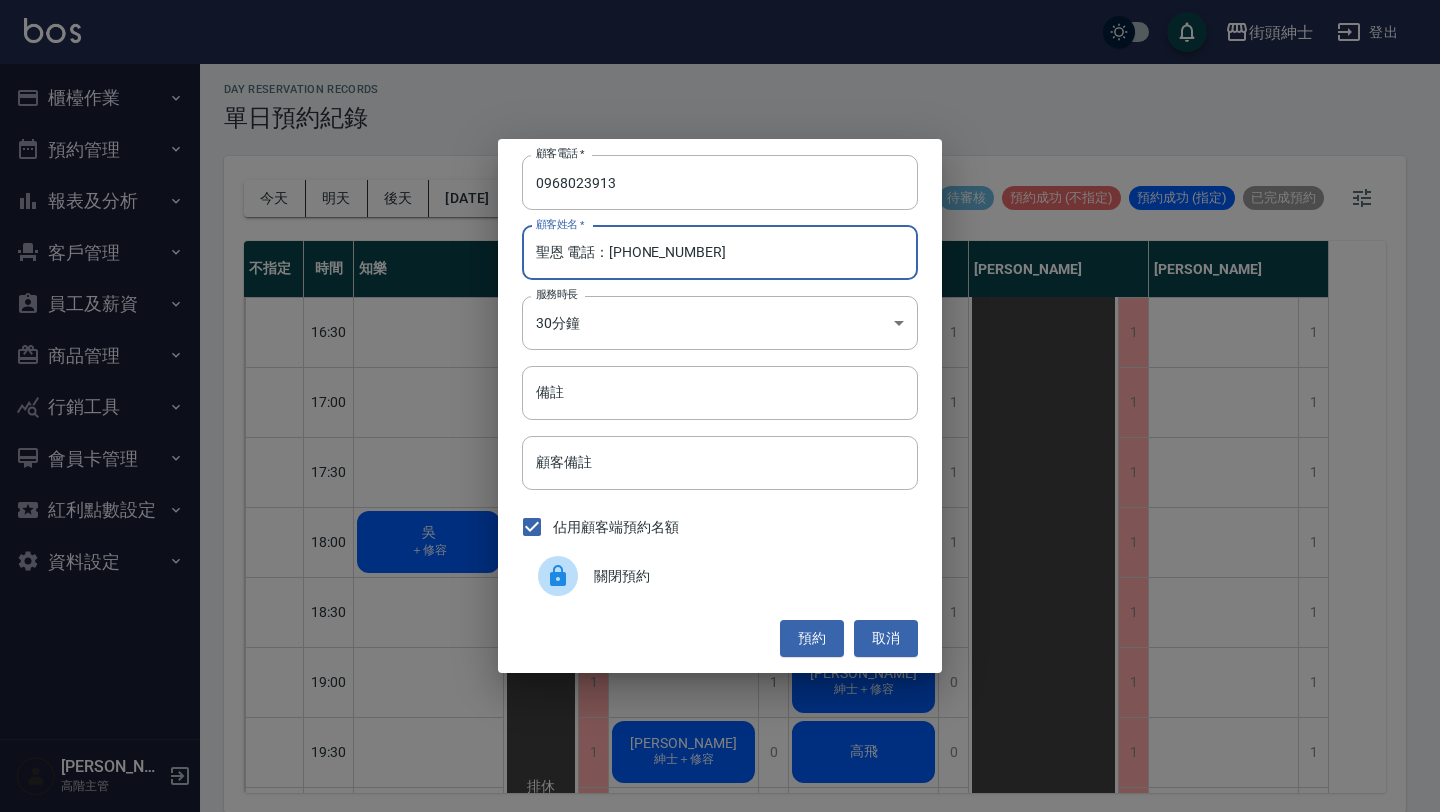 drag, startPoint x: 560, startPoint y: 252, endPoint x: 742, endPoint y: 252, distance: 182 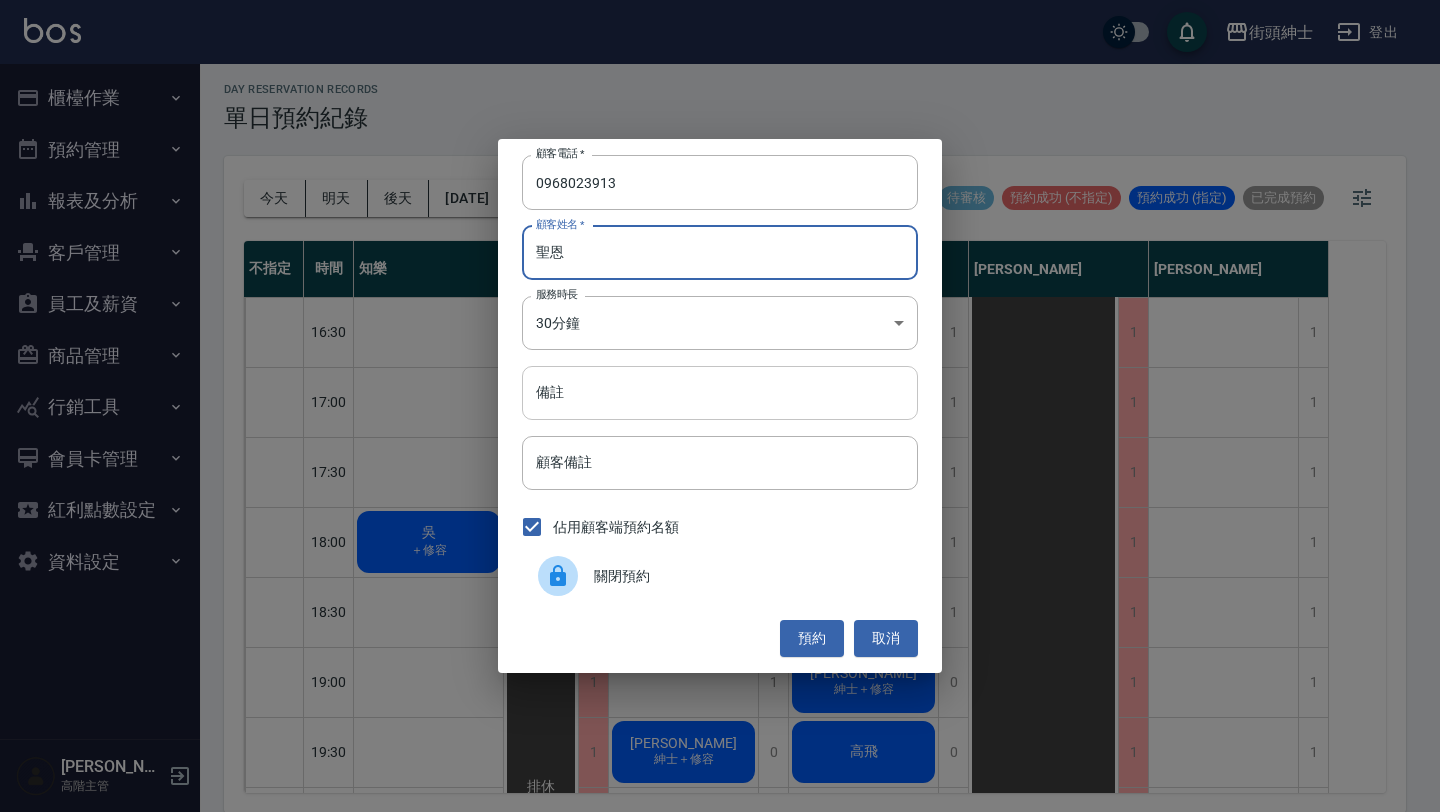 type on "聖恩" 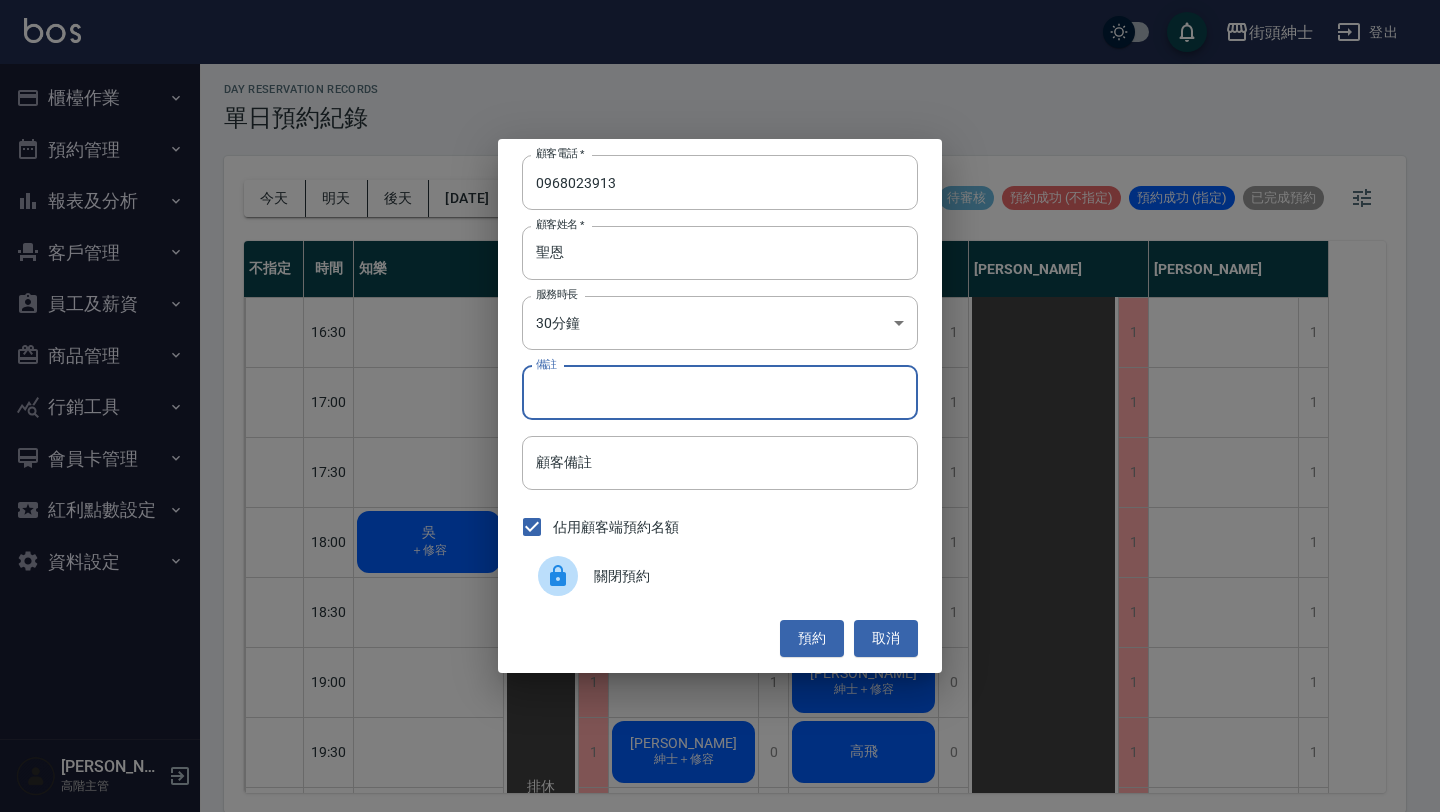 click on "備註" at bounding box center (720, 393) 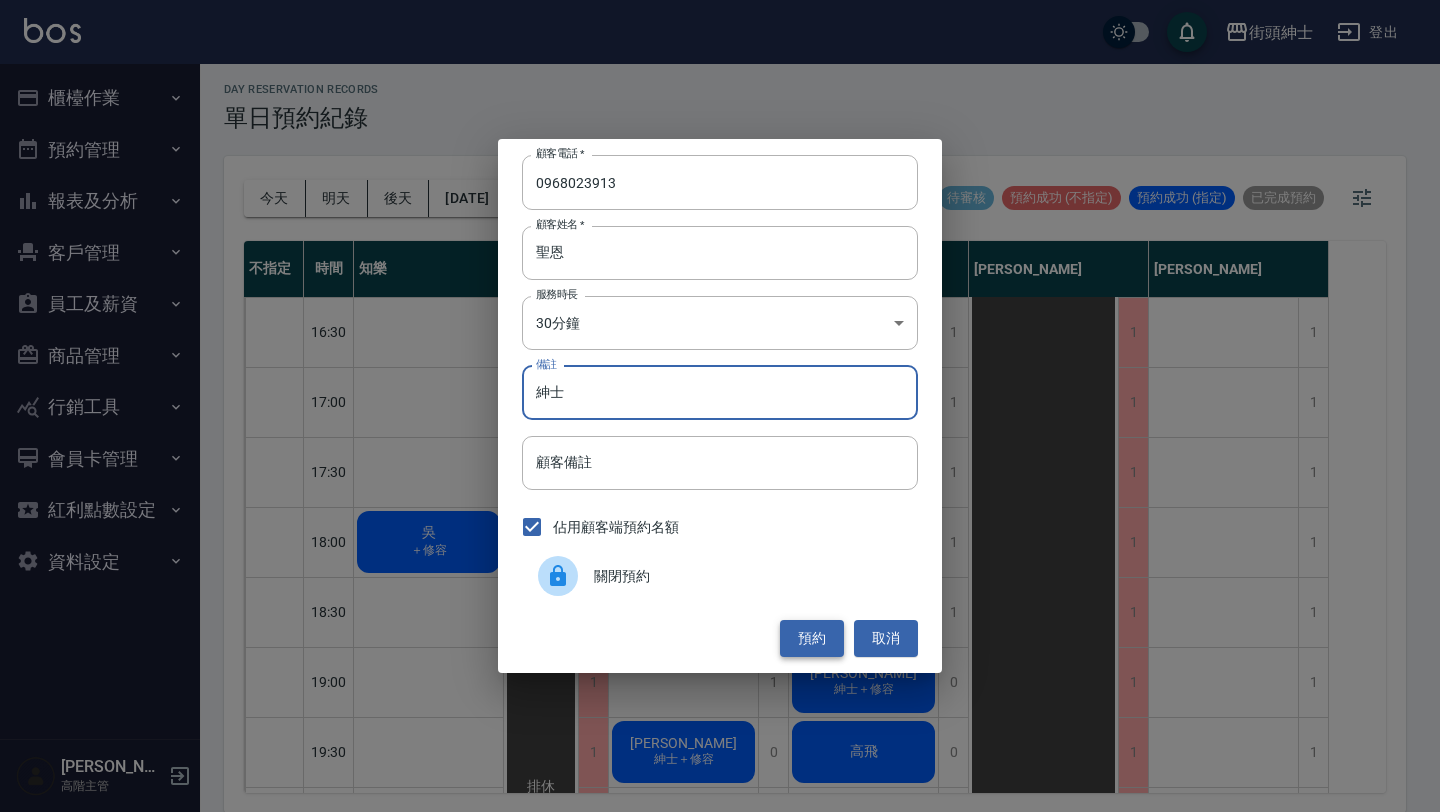 type on "紳士" 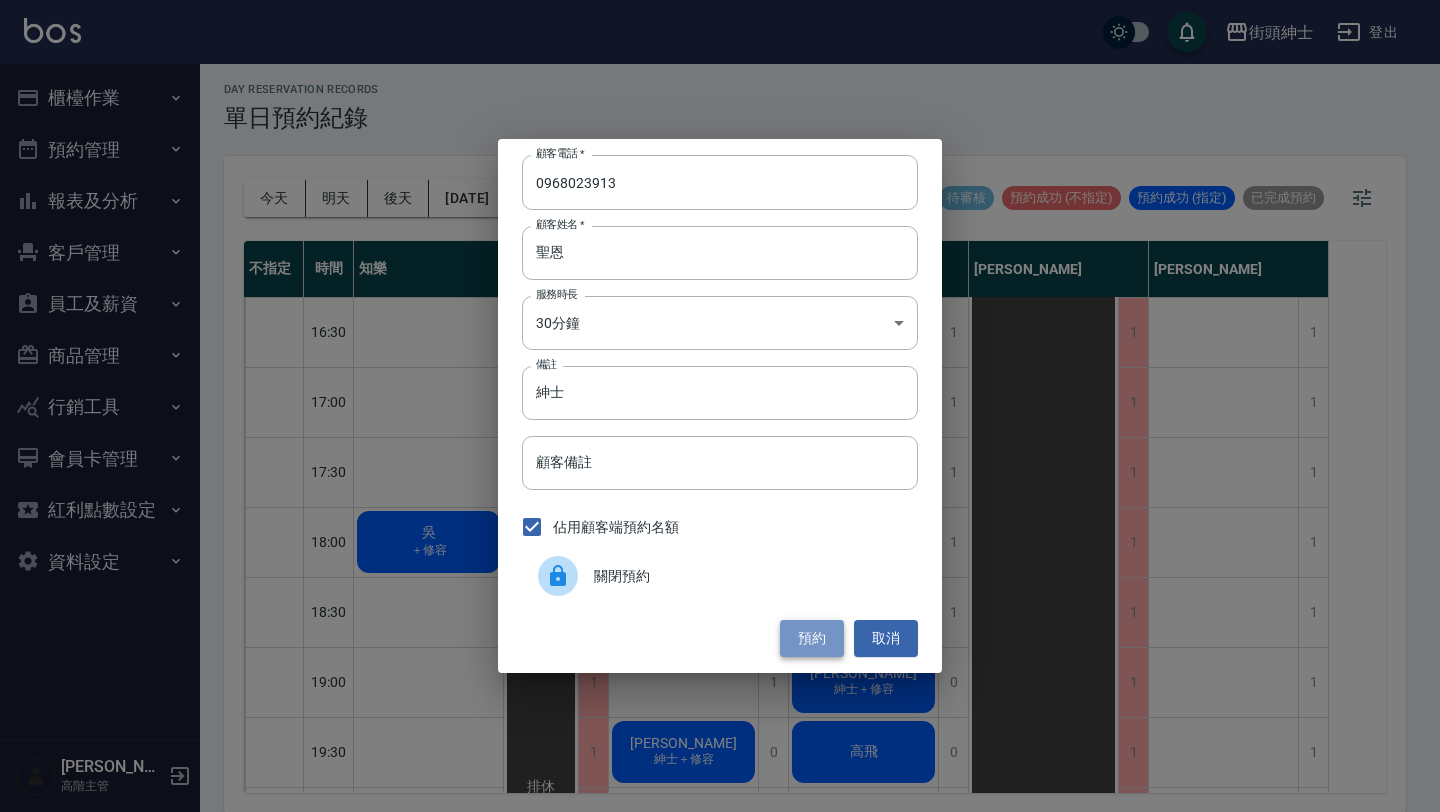 click on "預約" at bounding box center [812, 638] 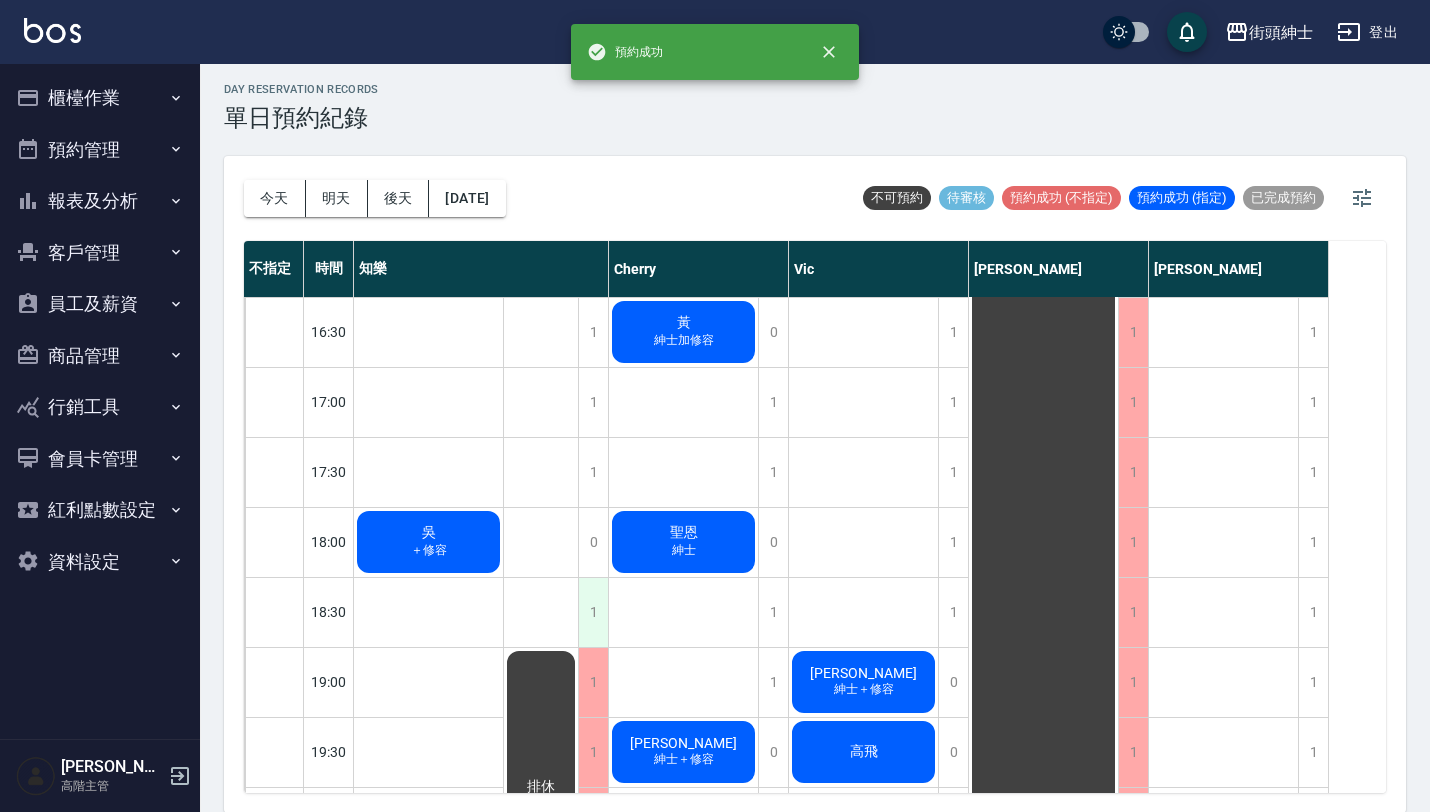 click on "1" at bounding box center (593, 612) 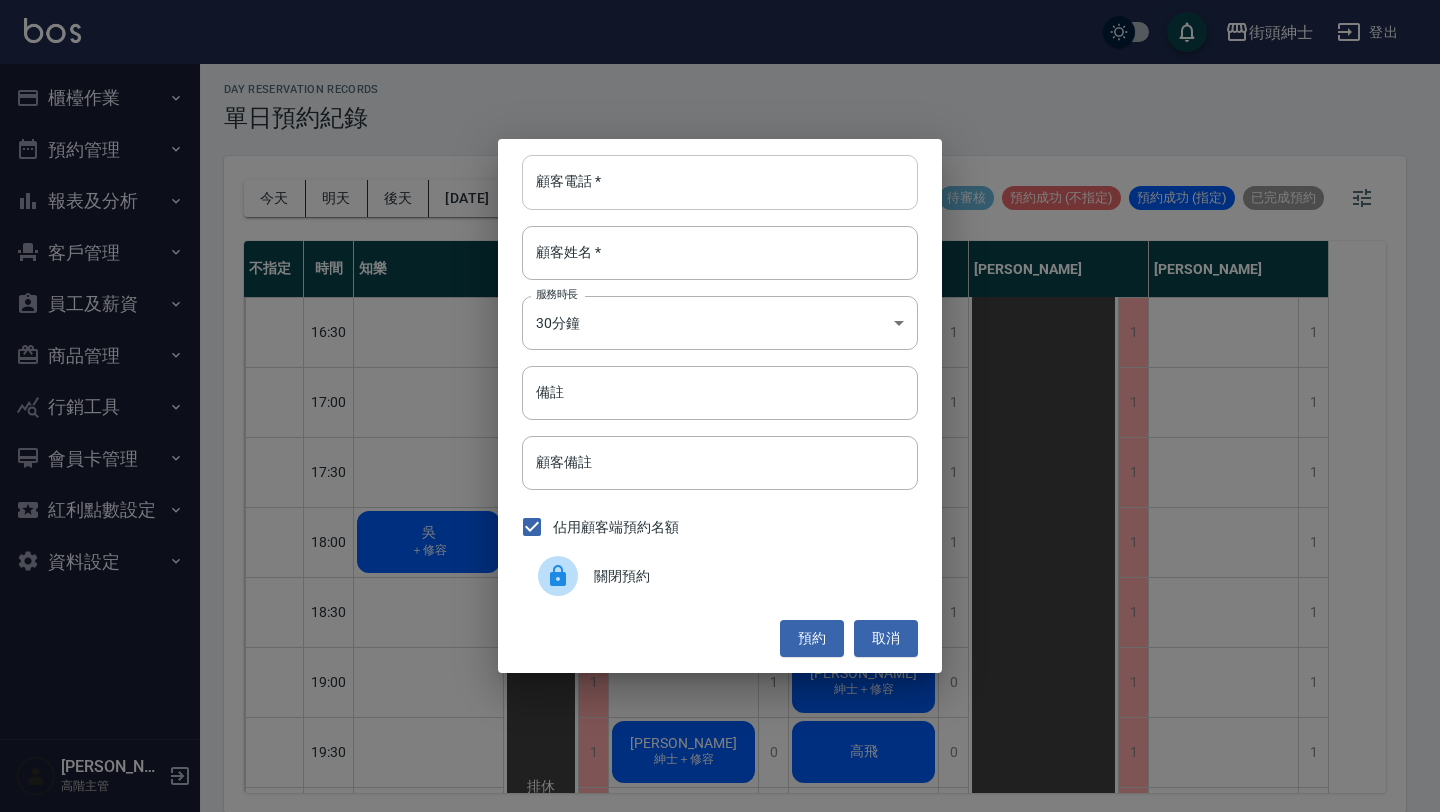 click on "顧客電話   *" at bounding box center [720, 182] 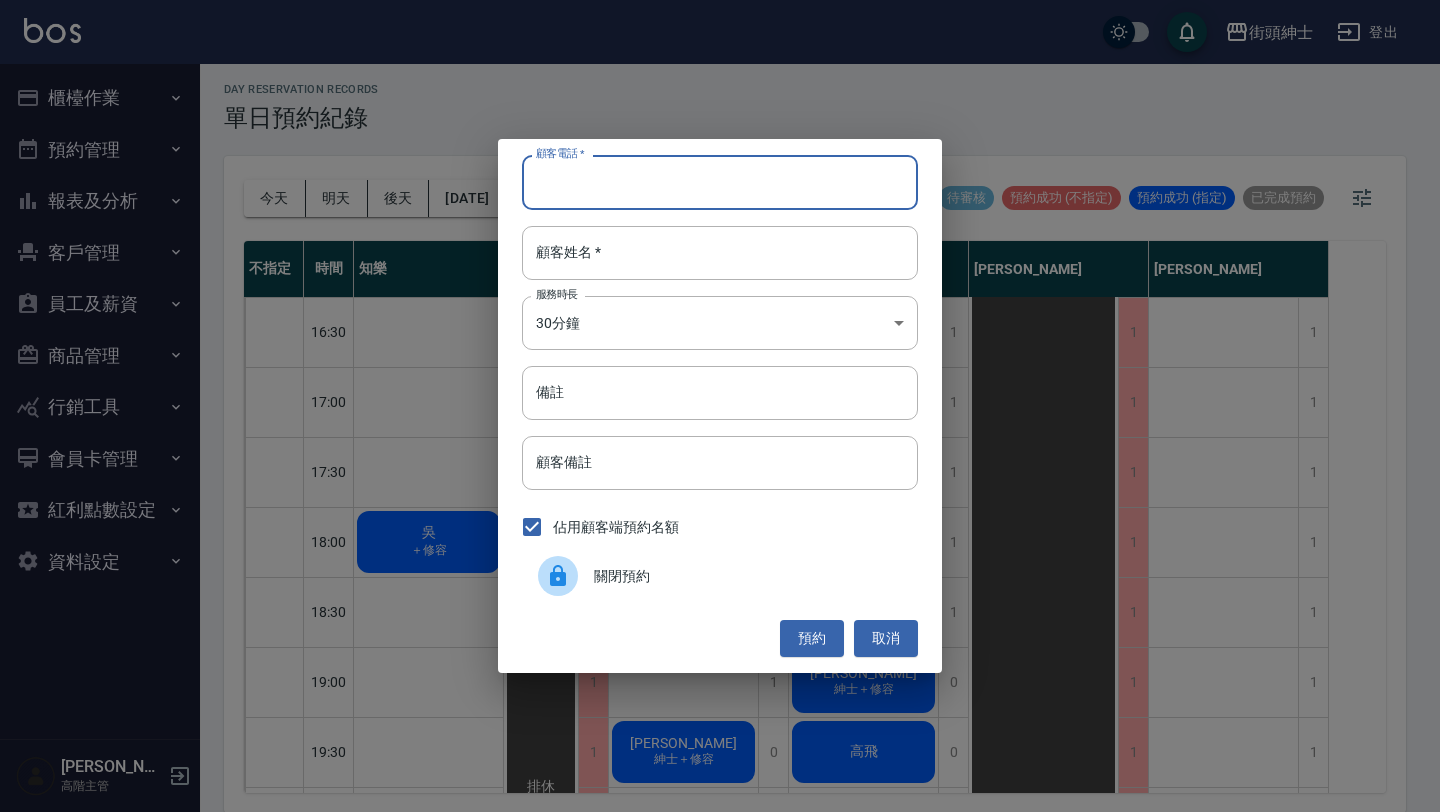 paste on "稱呼：聖恩 電話：0968023913" 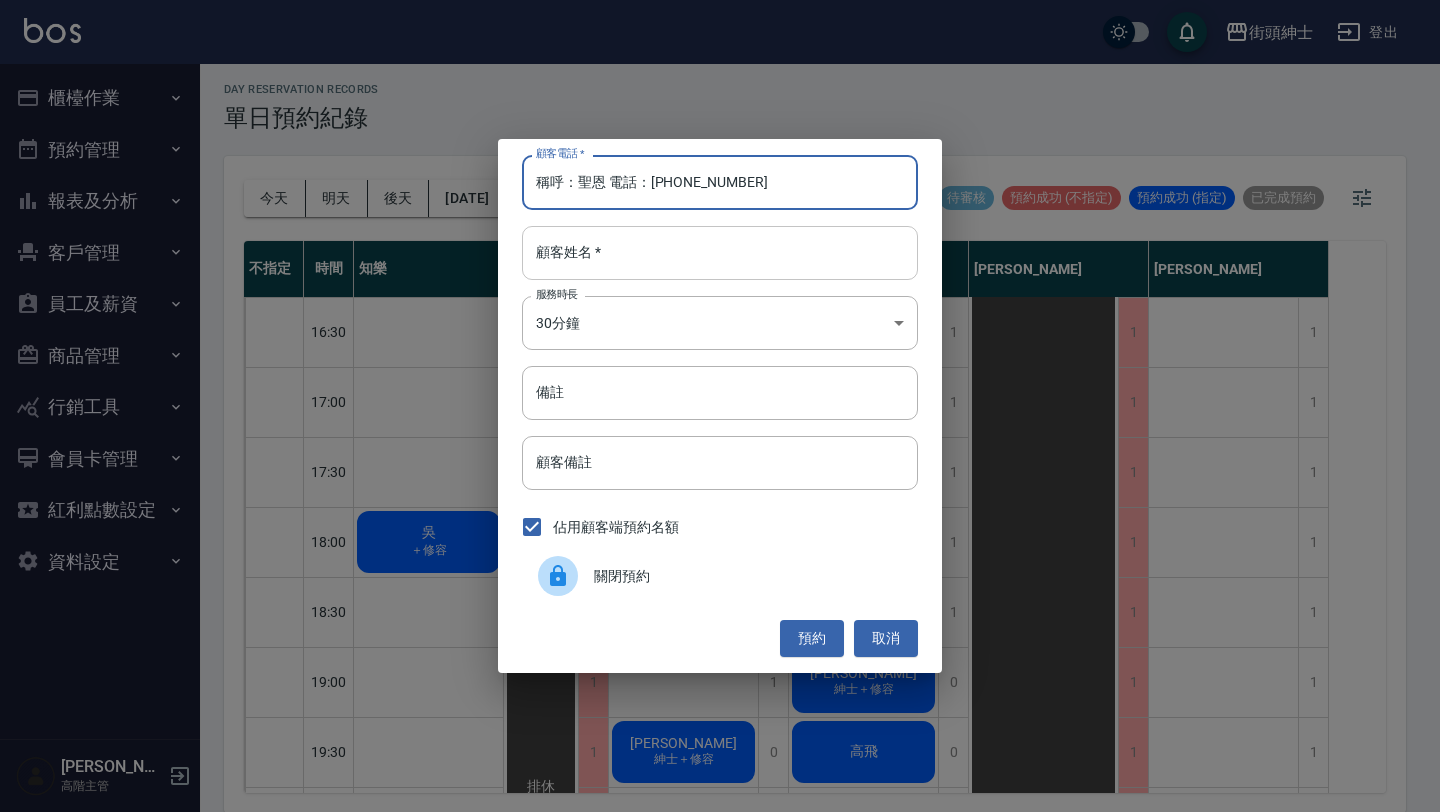 type on "稱呼：聖恩 電話：0968023913" 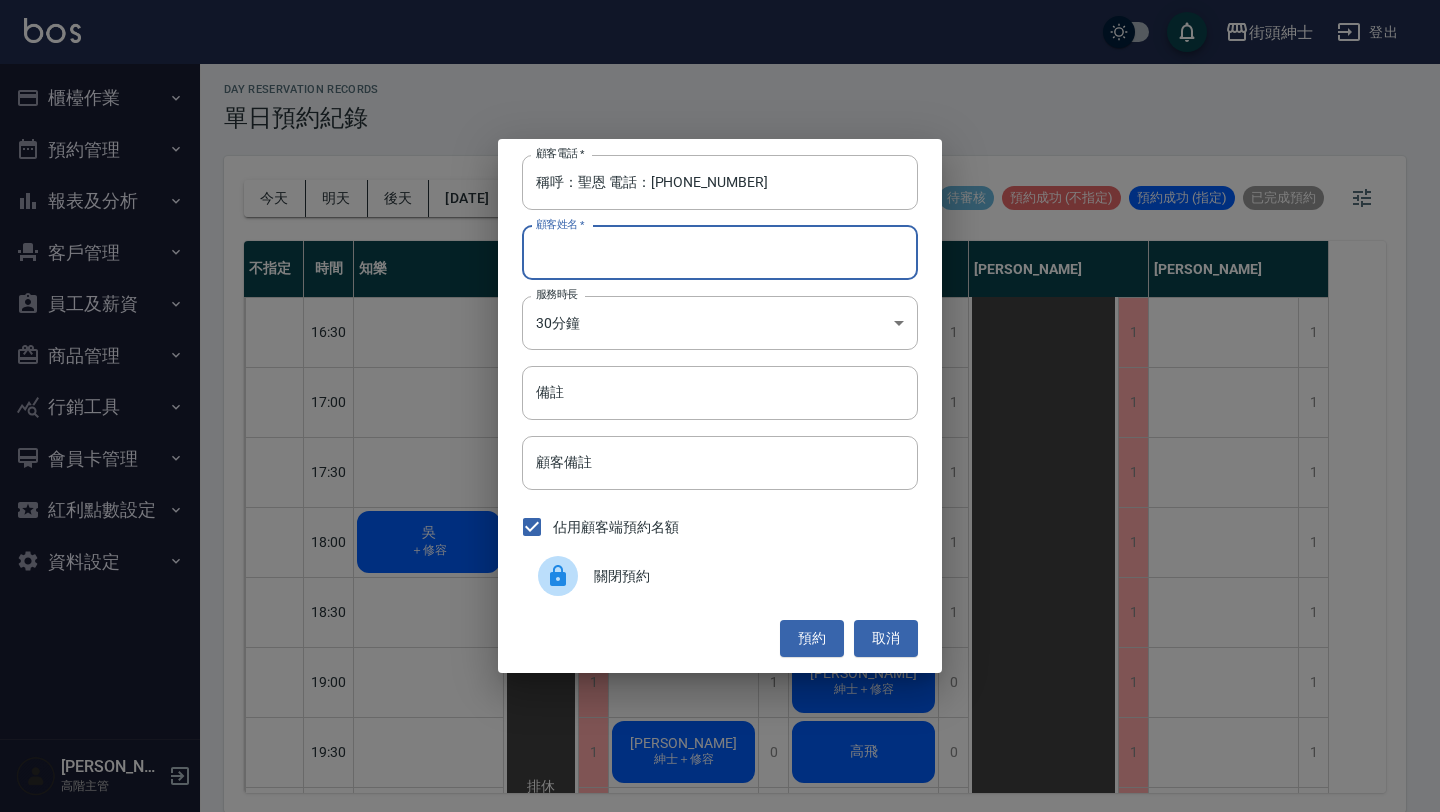 click on "顧客姓名   *" at bounding box center [720, 253] 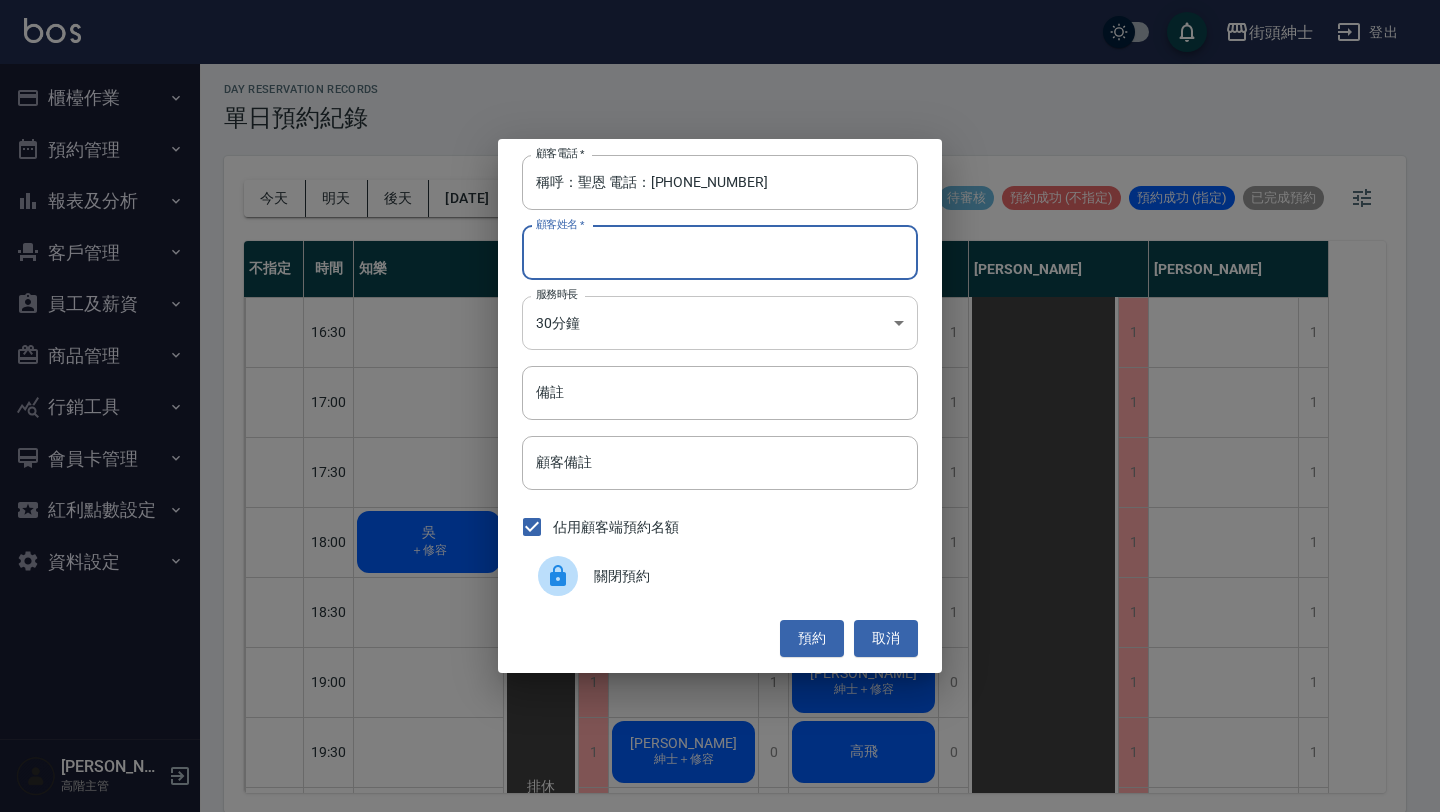 paste on "稱呼：聖恩 電話：0968023913" 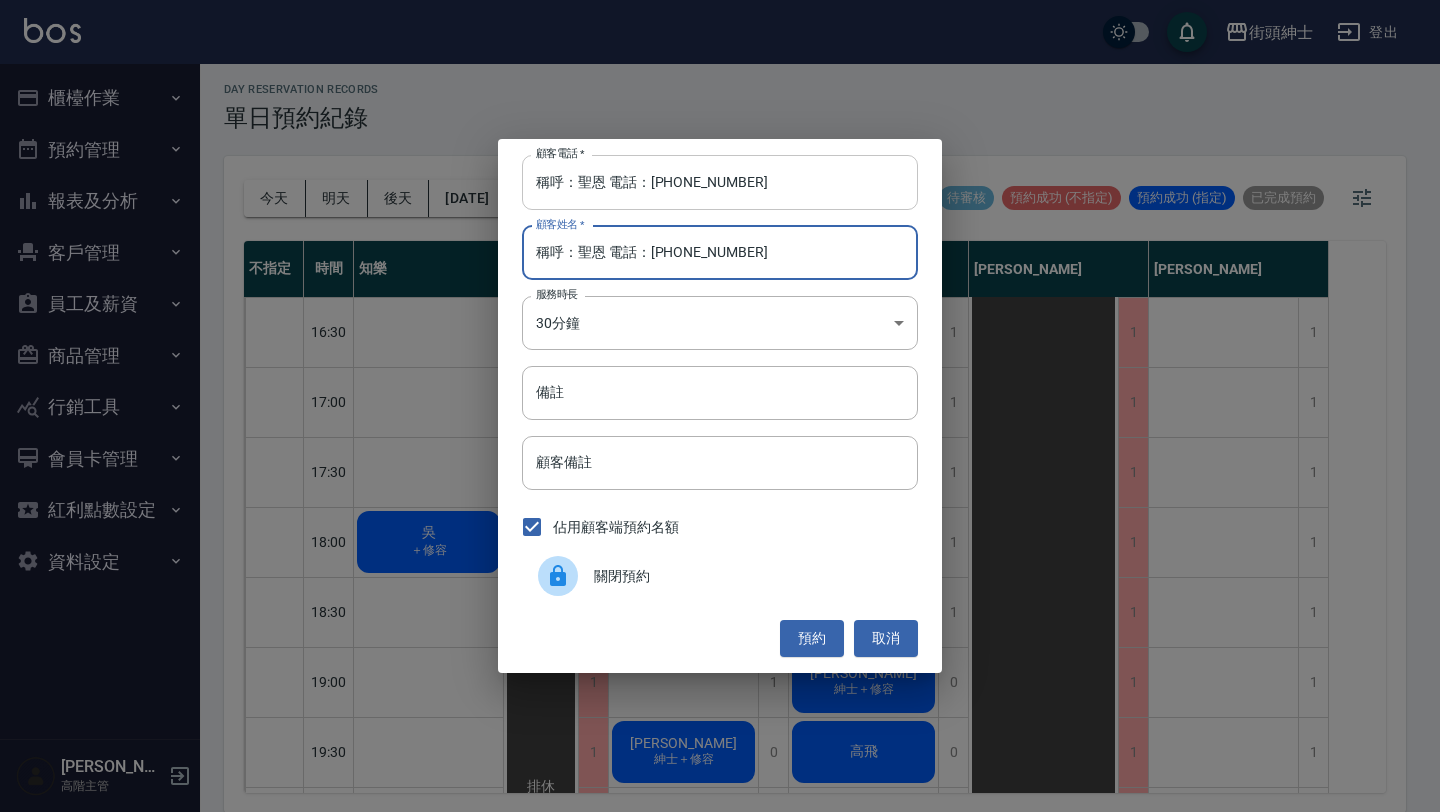 type on "稱呼：聖恩 電話：0968023913" 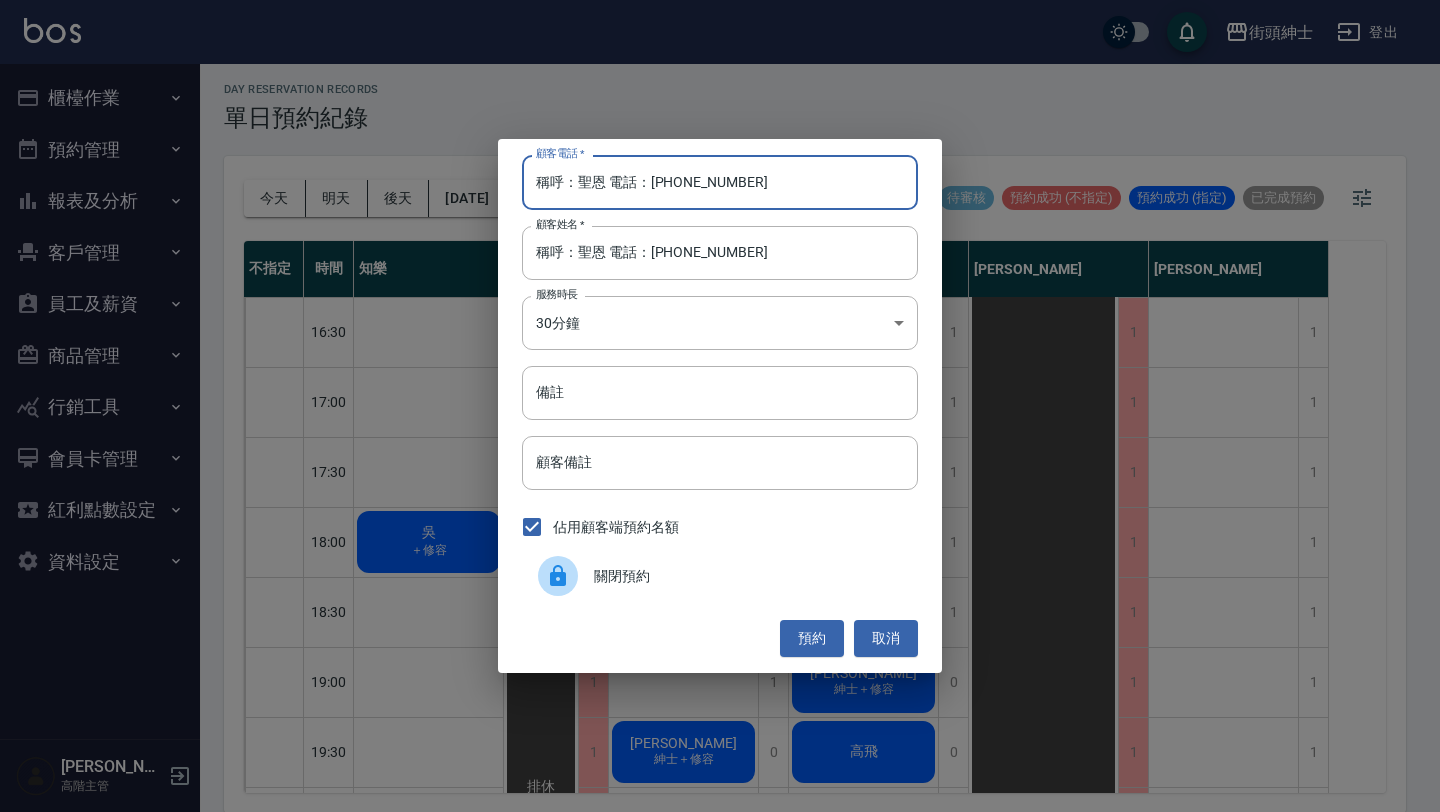 drag, startPoint x: 653, startPoint y: 184, endPoint x: 399, endPoint y: 184, distance: 254 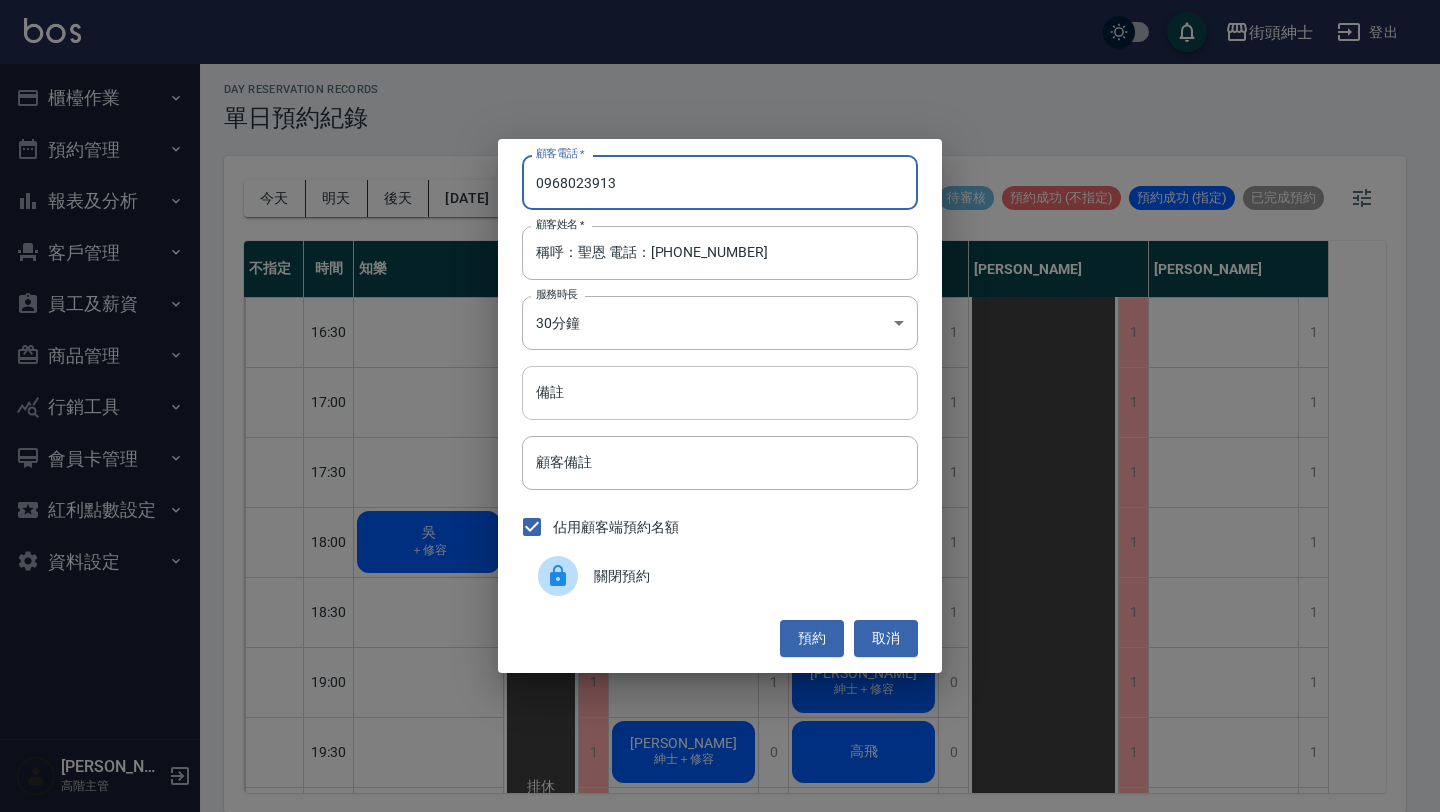 type on "0968023913" 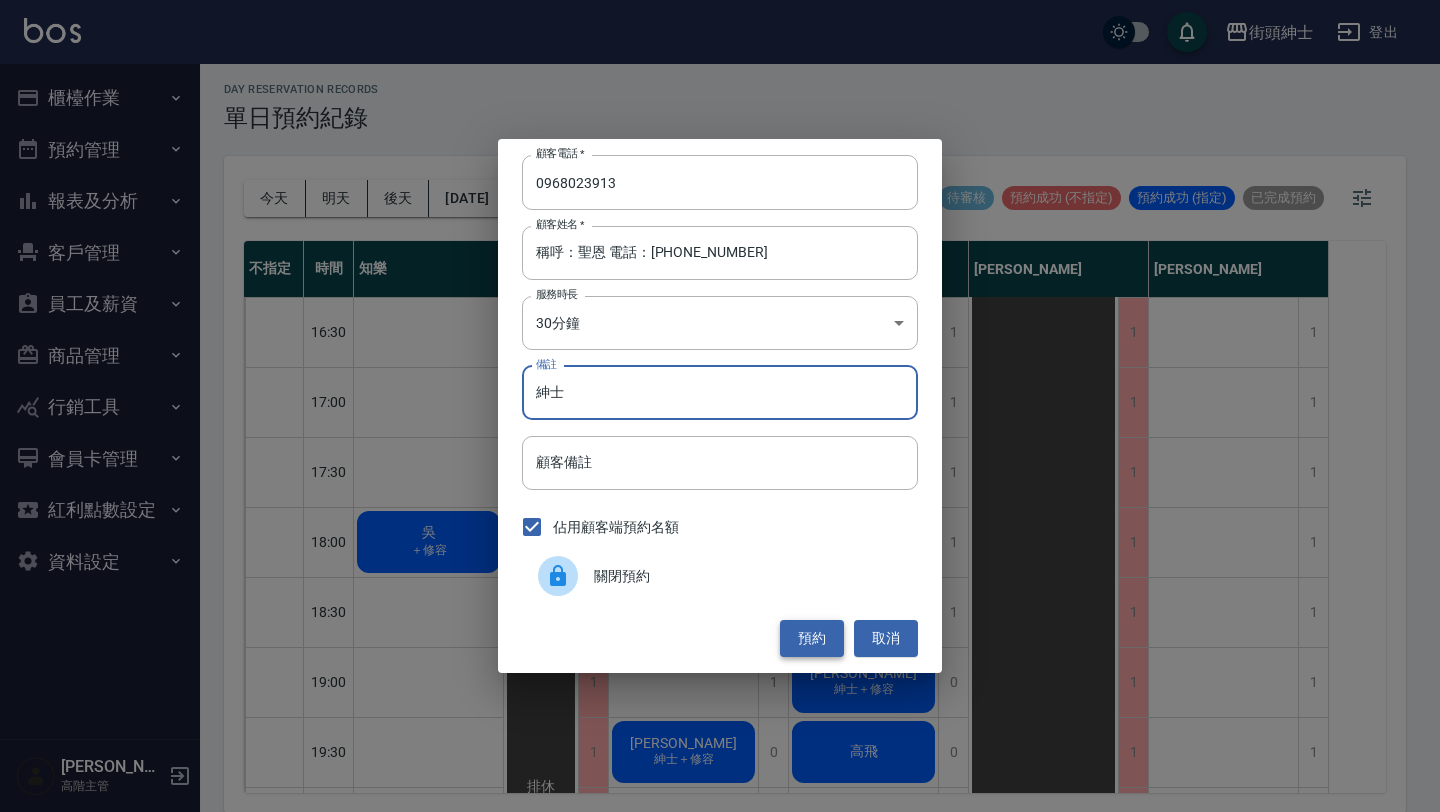 type on "紳士" 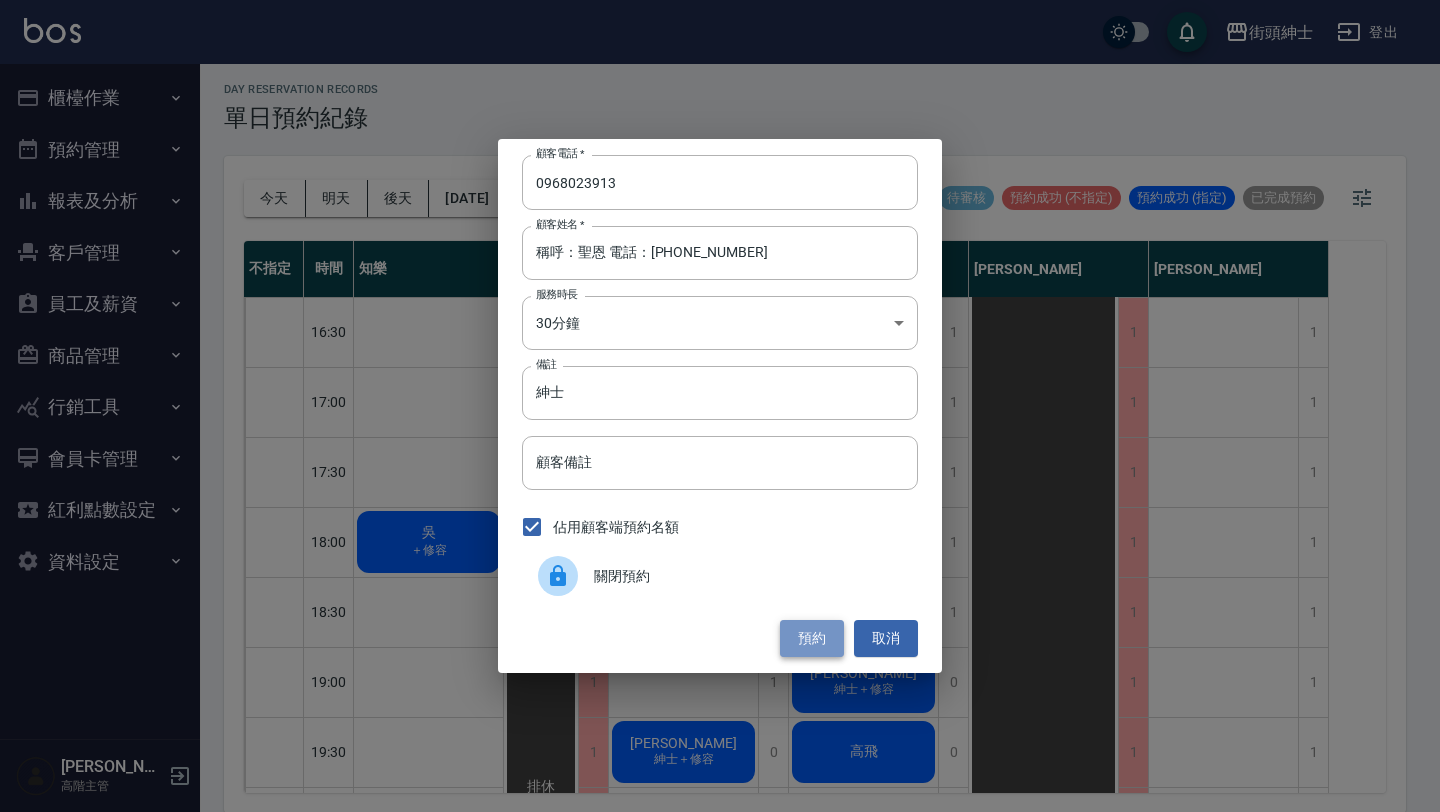 click on "預約" at bounding box center (812, 638) 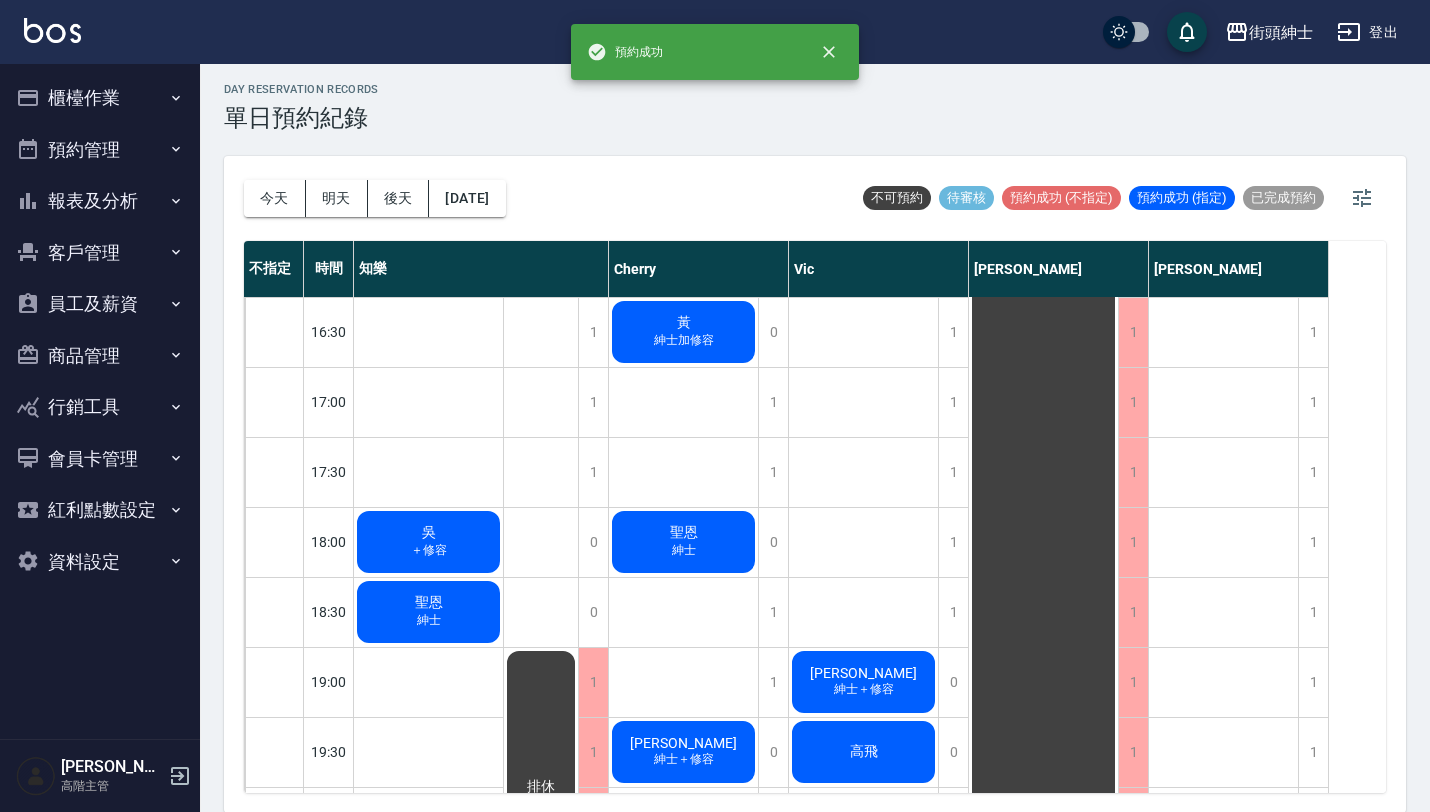 click on "聖恩 紳士" at bounding box center [428, 542] 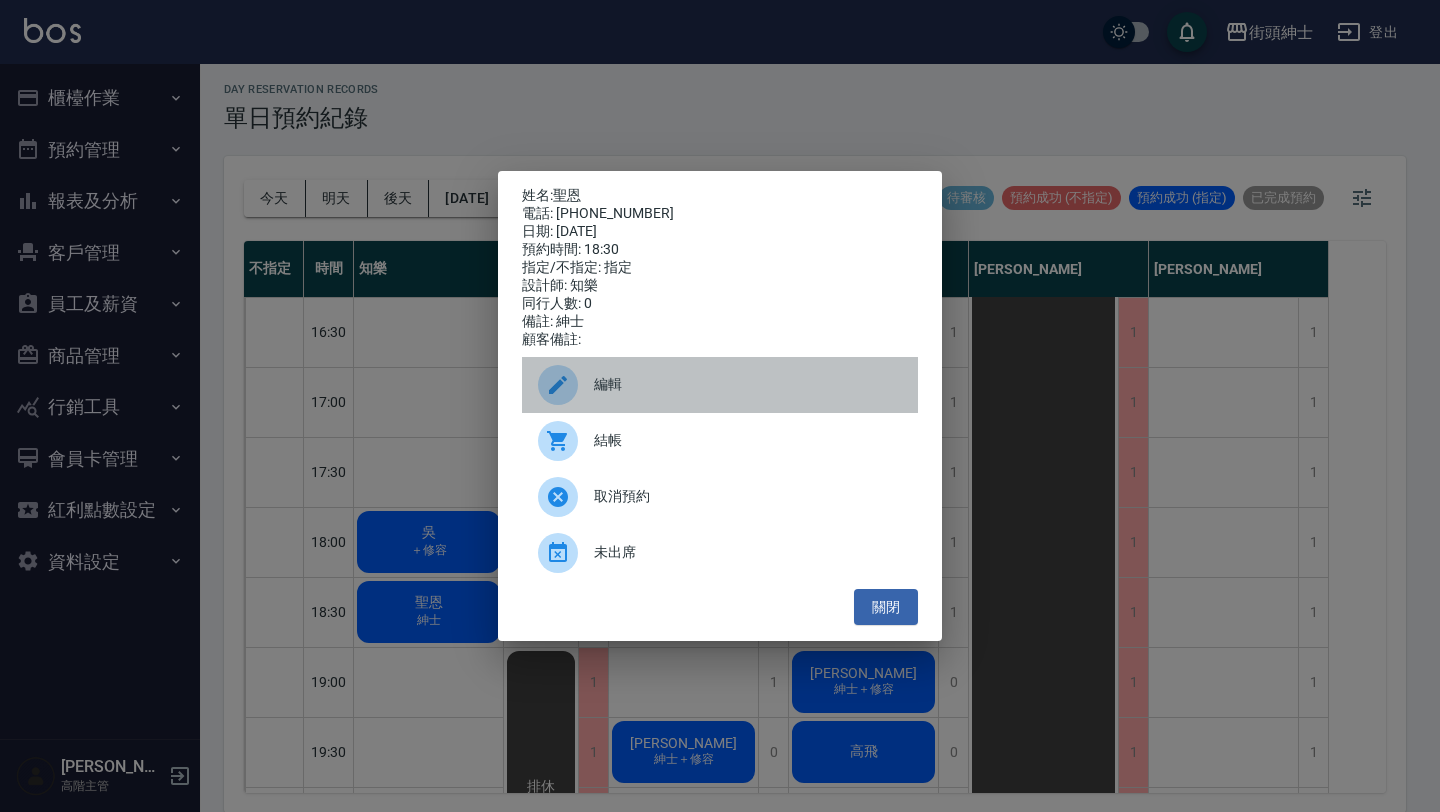 click on "編輯" at bounding box center (748, 384) 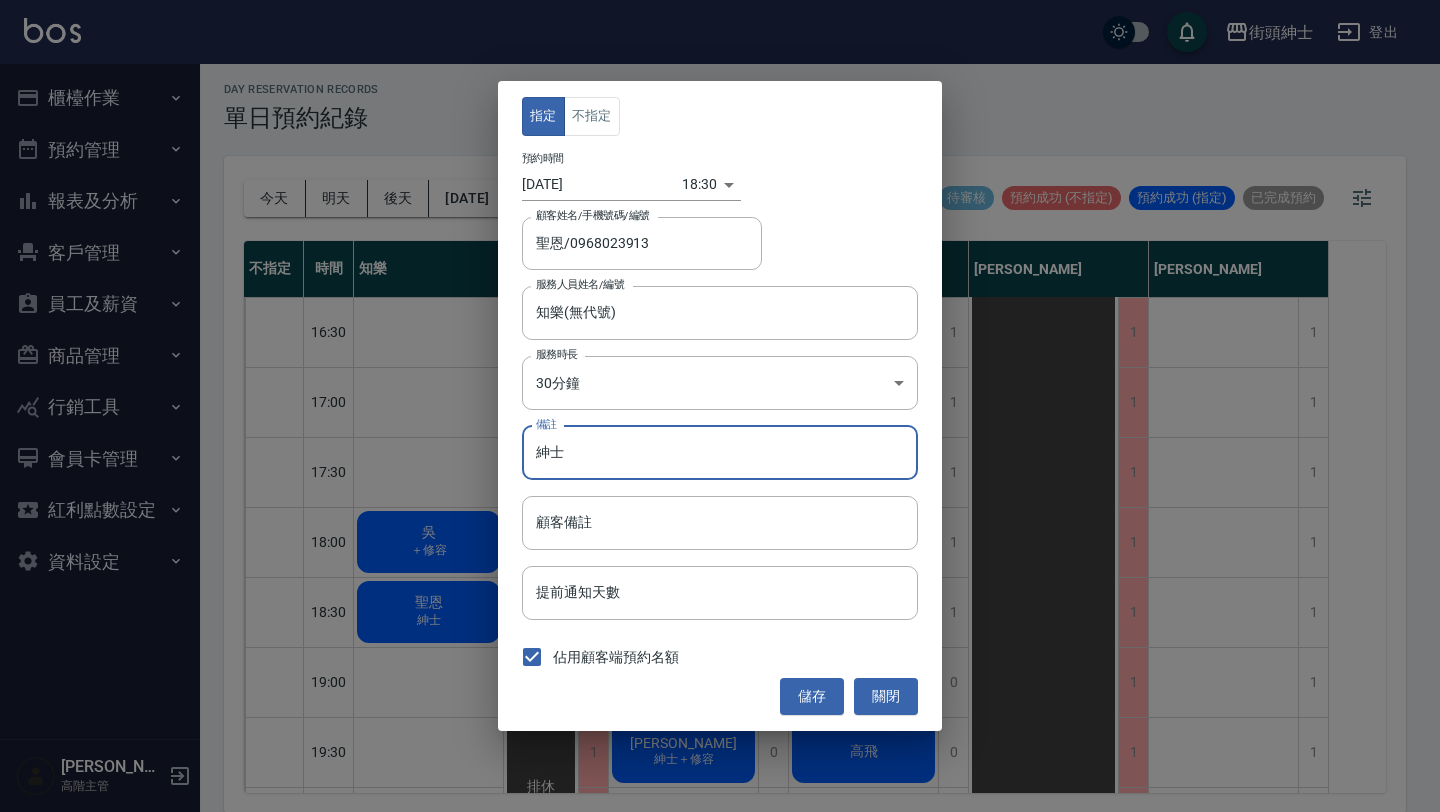 click on "紳士" at bounding box center [720, 453] 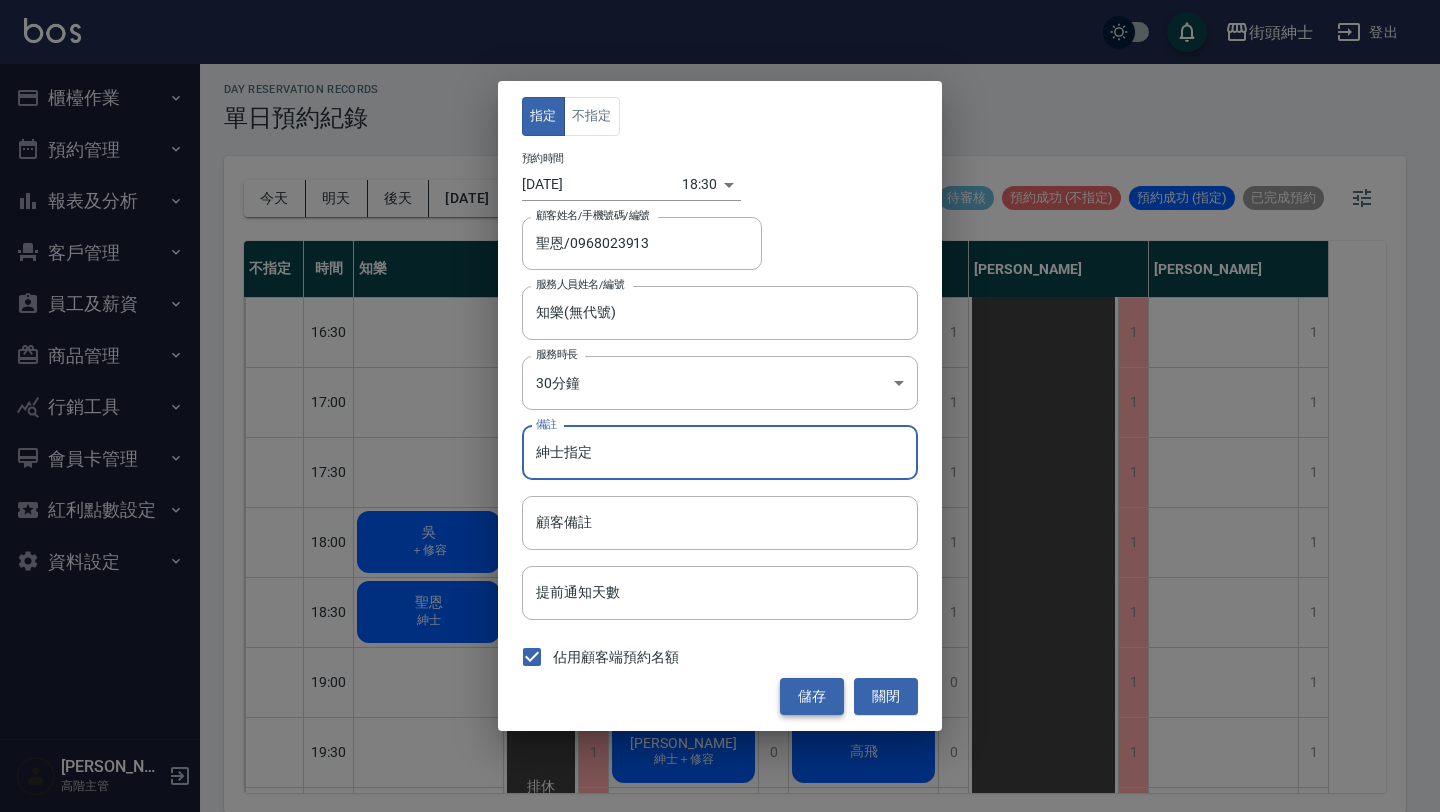 type on "紳士指定" 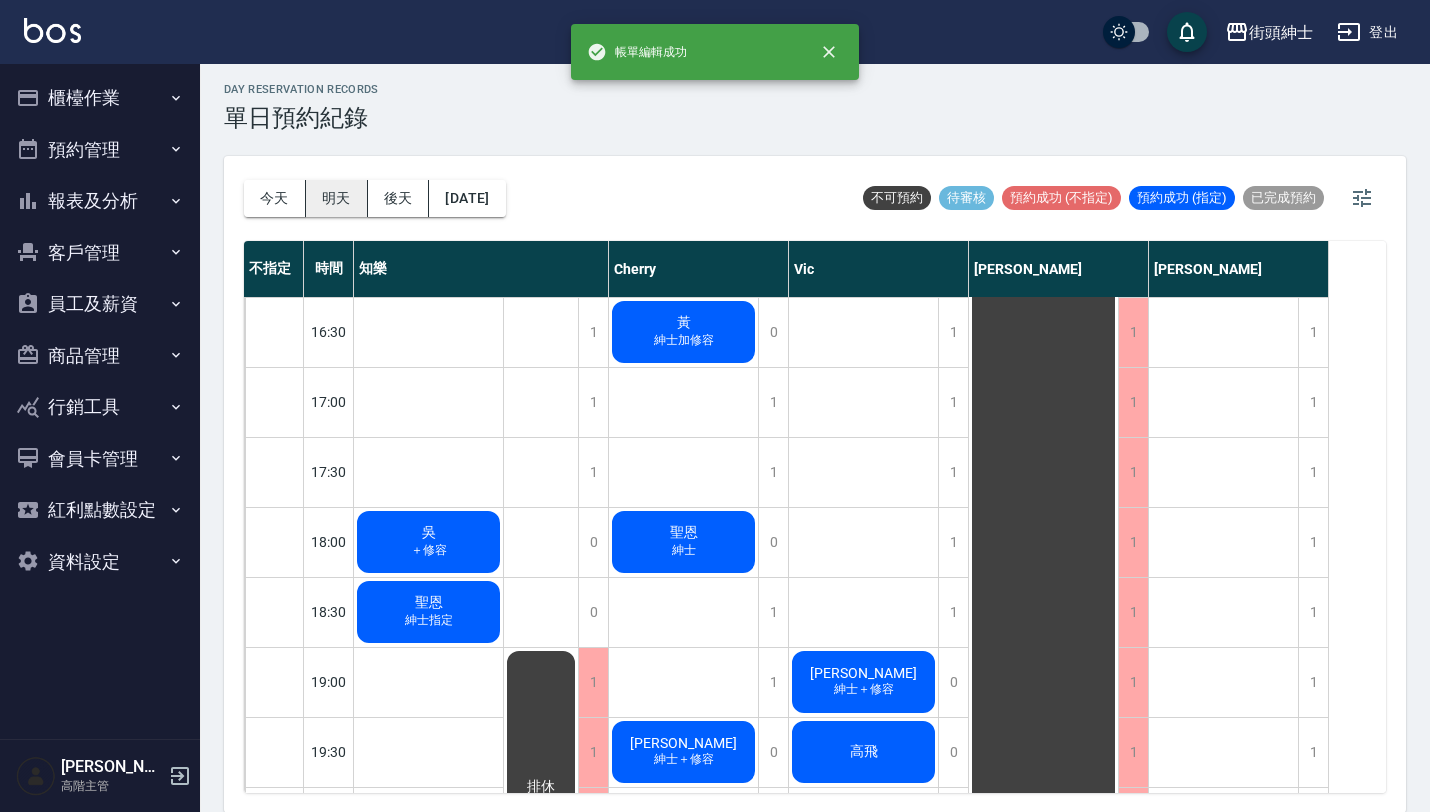 click on "明天" at bounding box center [337, 198] 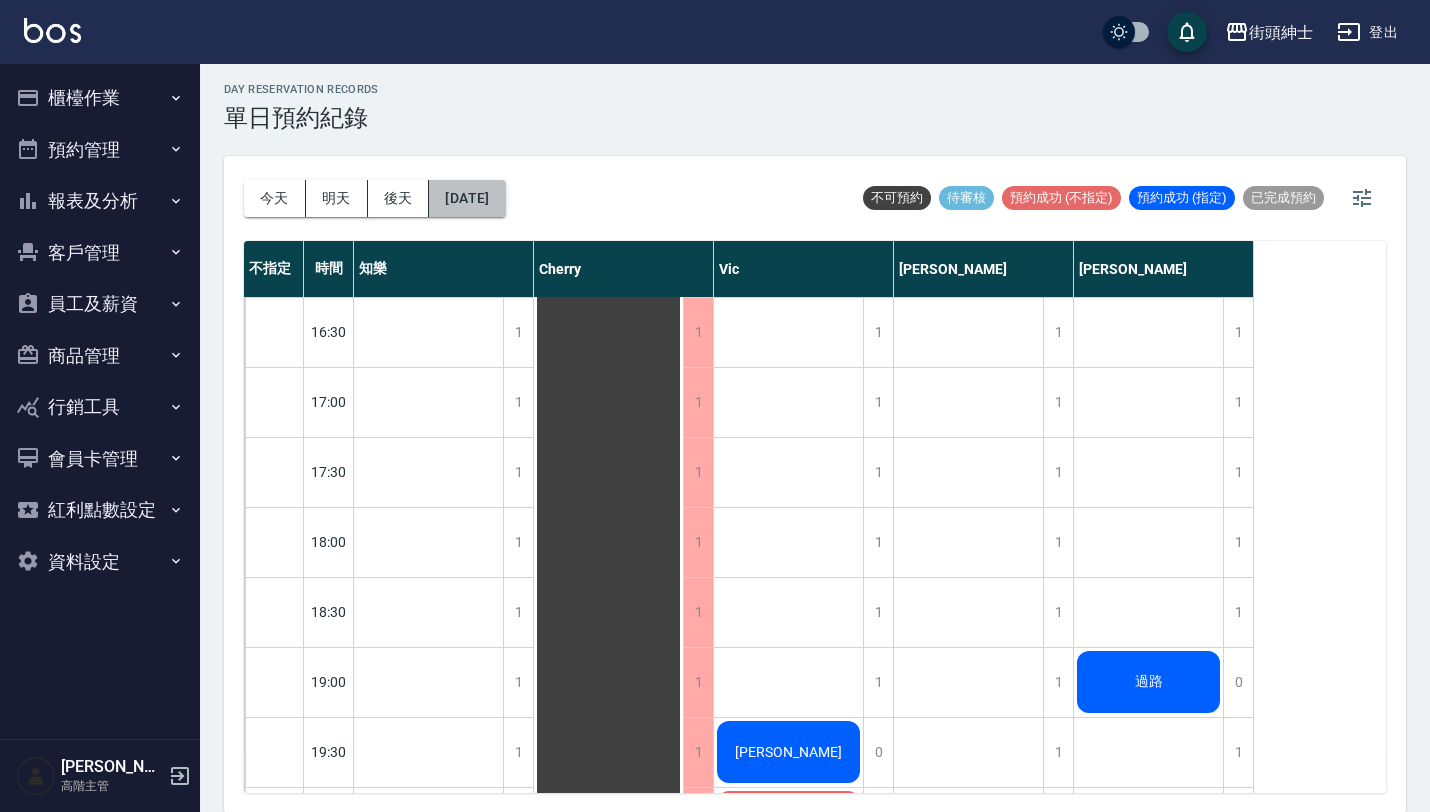 click on "[DATE]" at bounding box center [467, 198] 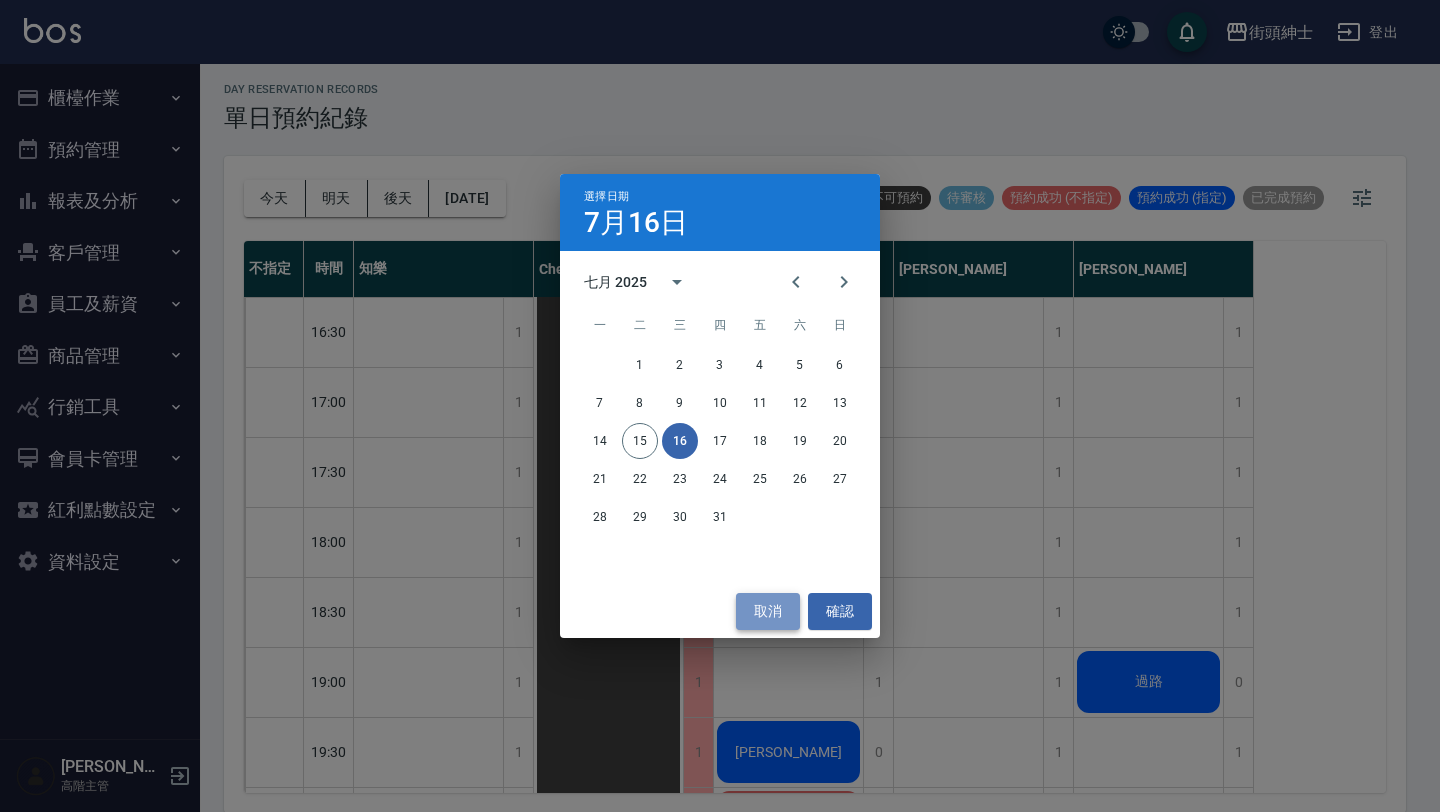 click on "取消" at bounding box center [768, 611] 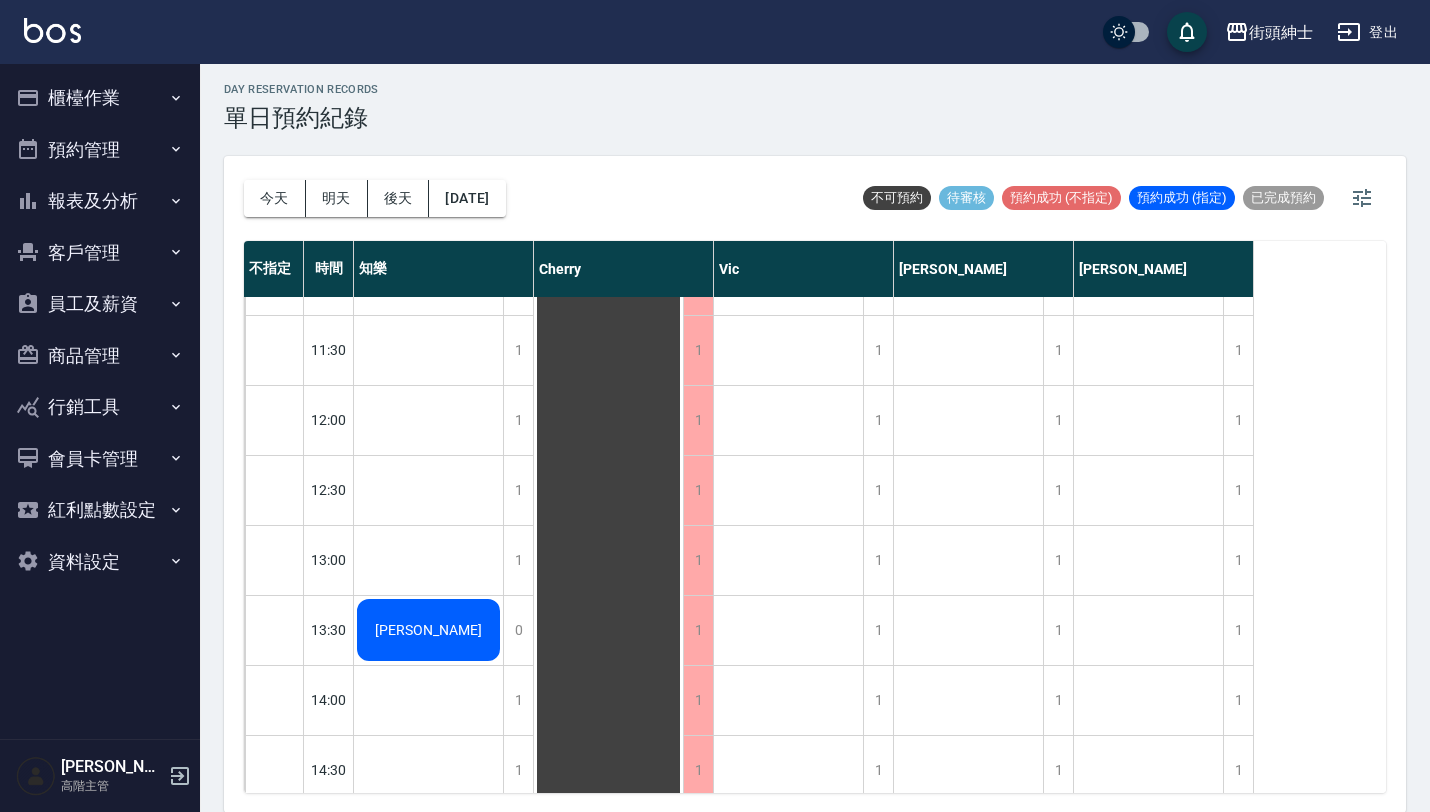 scroll, scrollTop: 317, scrollLeft: 0, axis: vertical 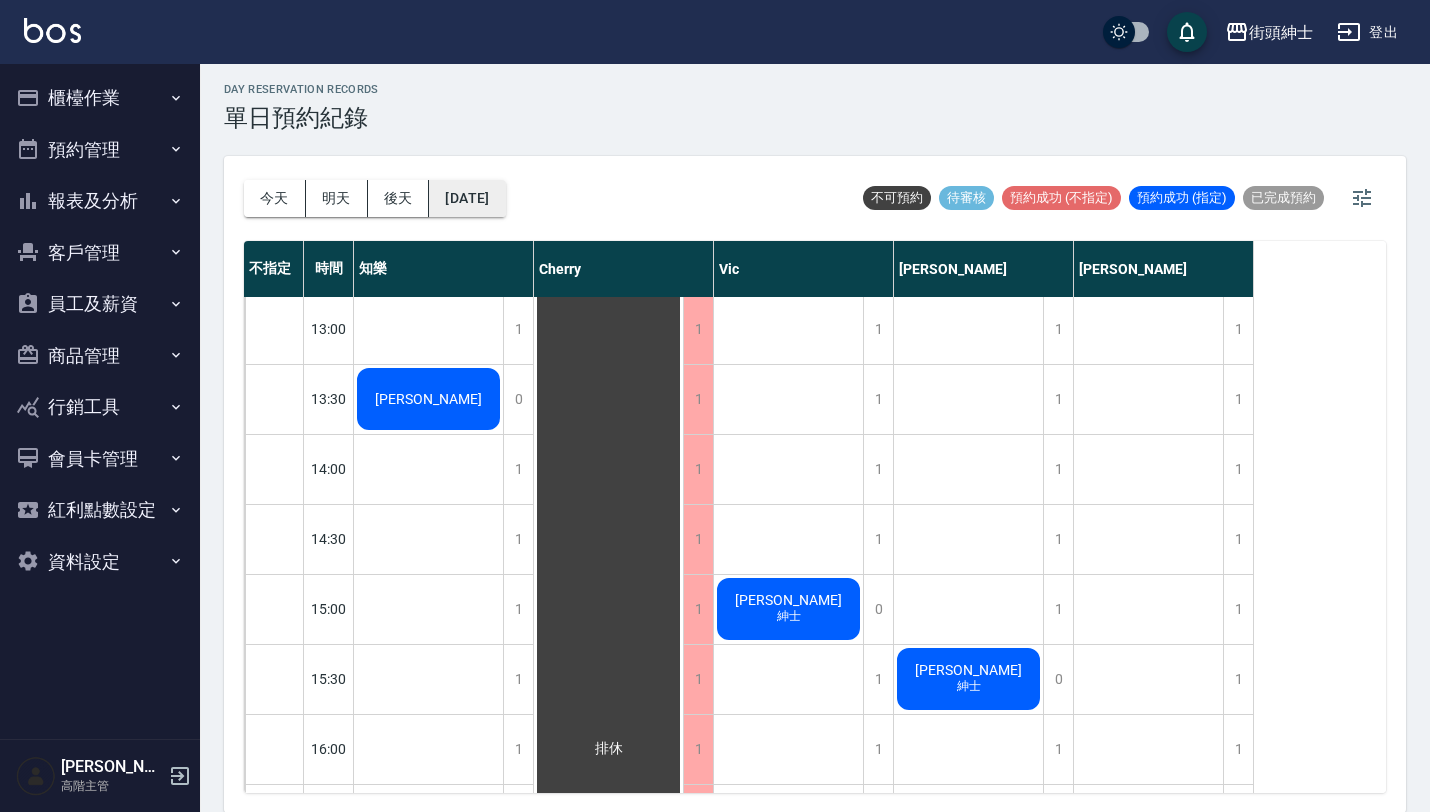 click on "[DATE]" at bounding box center (467, 198) 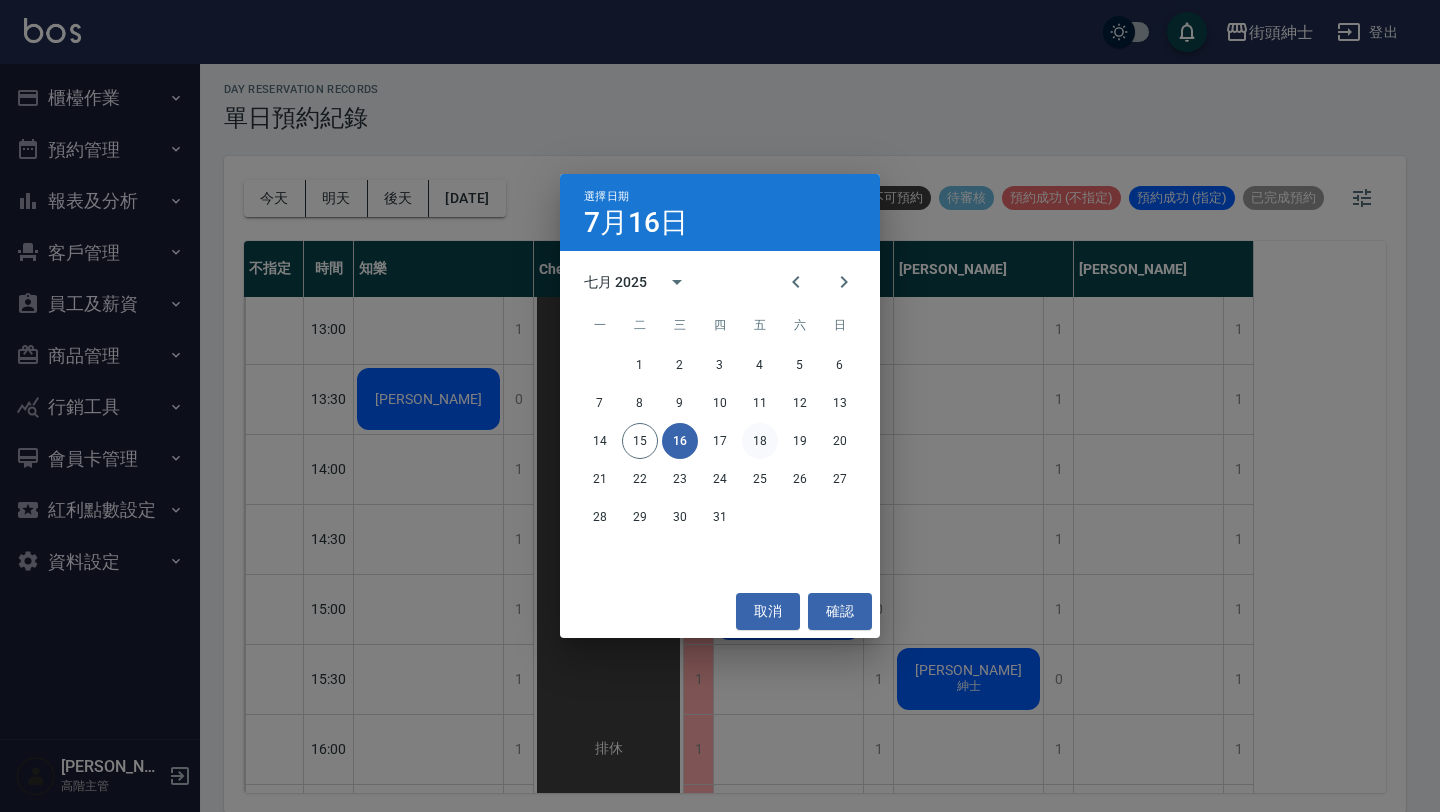click on "18" at bounding box center [760, 441] 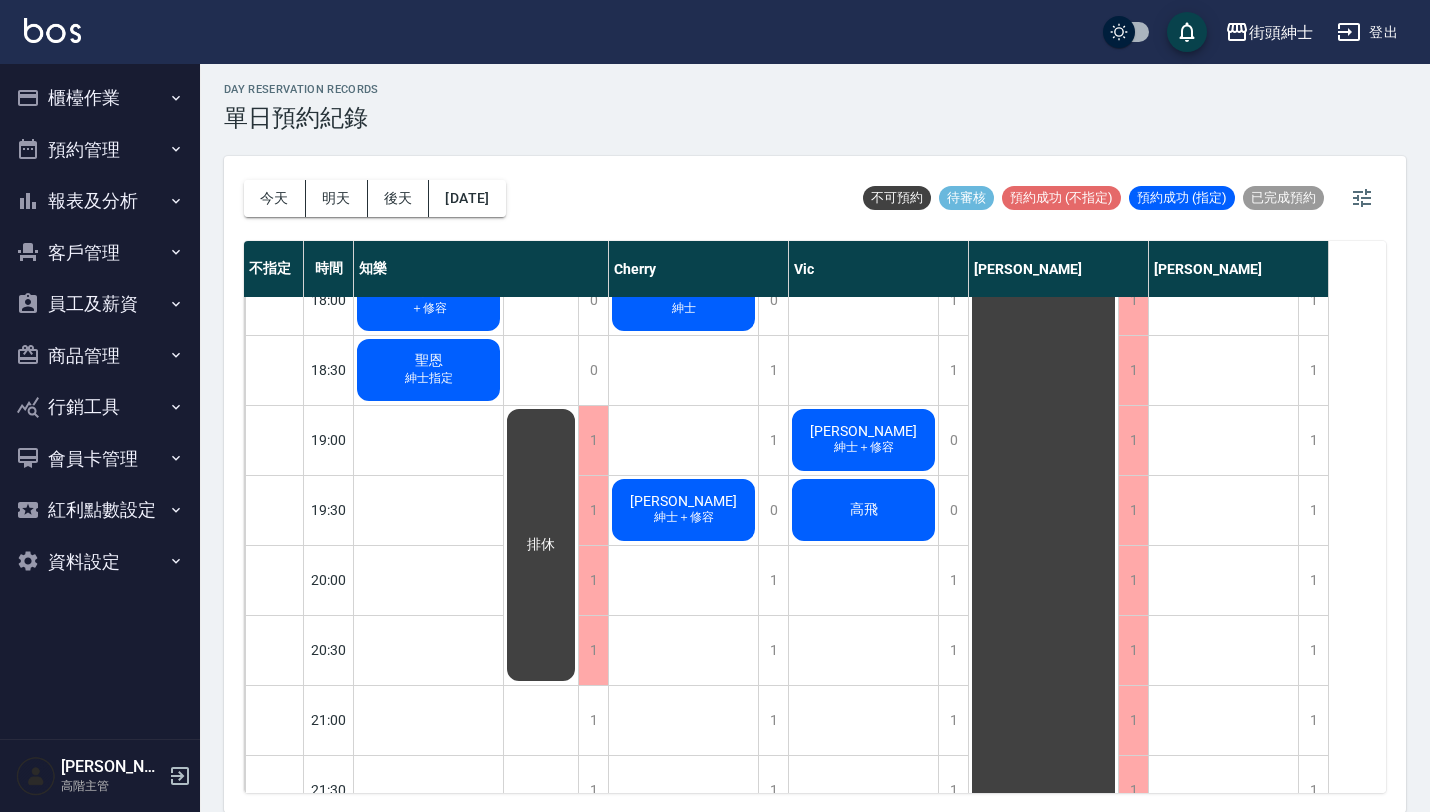 scroll, scrollTop: 1293, scrollLeft: 0, axis: vertical 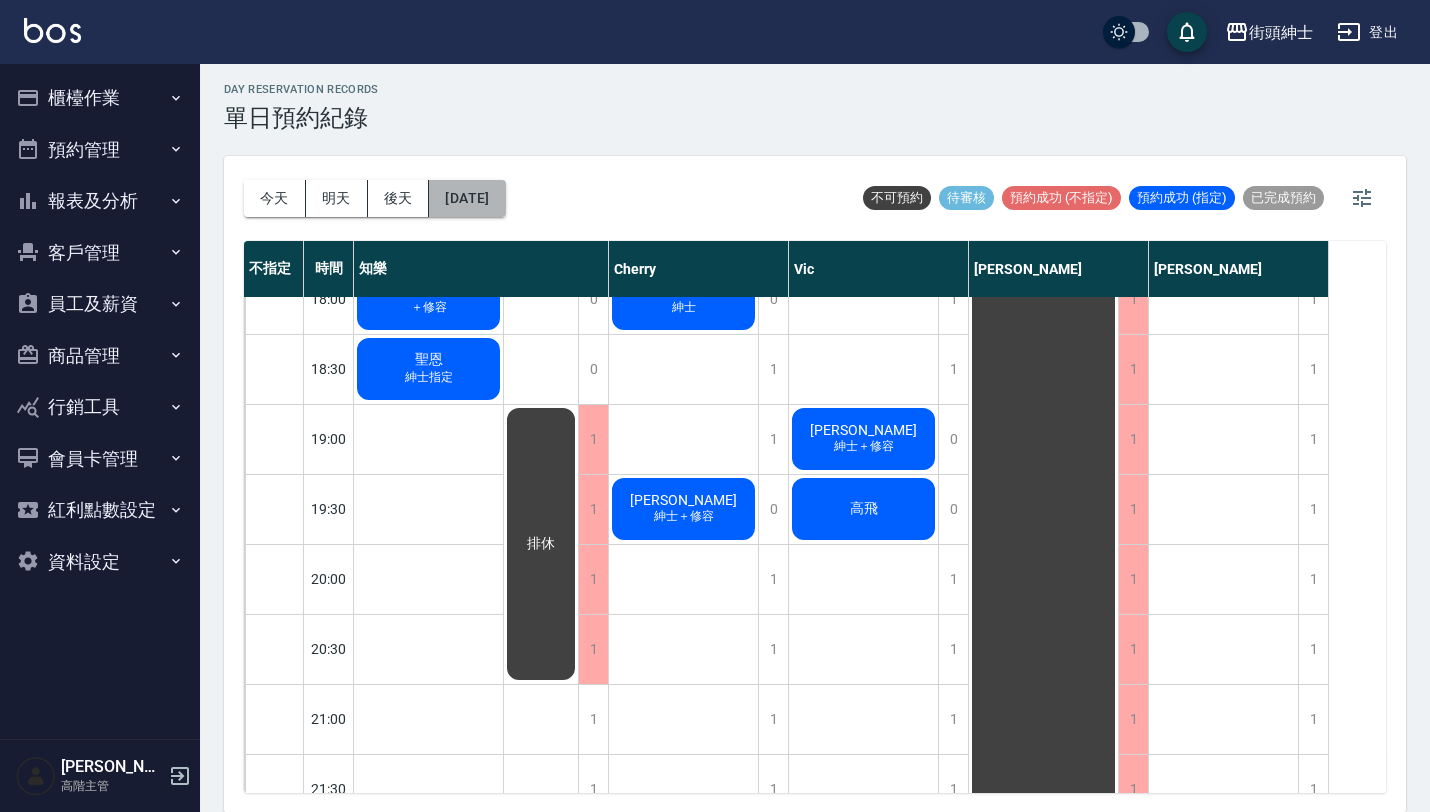 click on "2025/07/18" at bounding box center (467, 198) 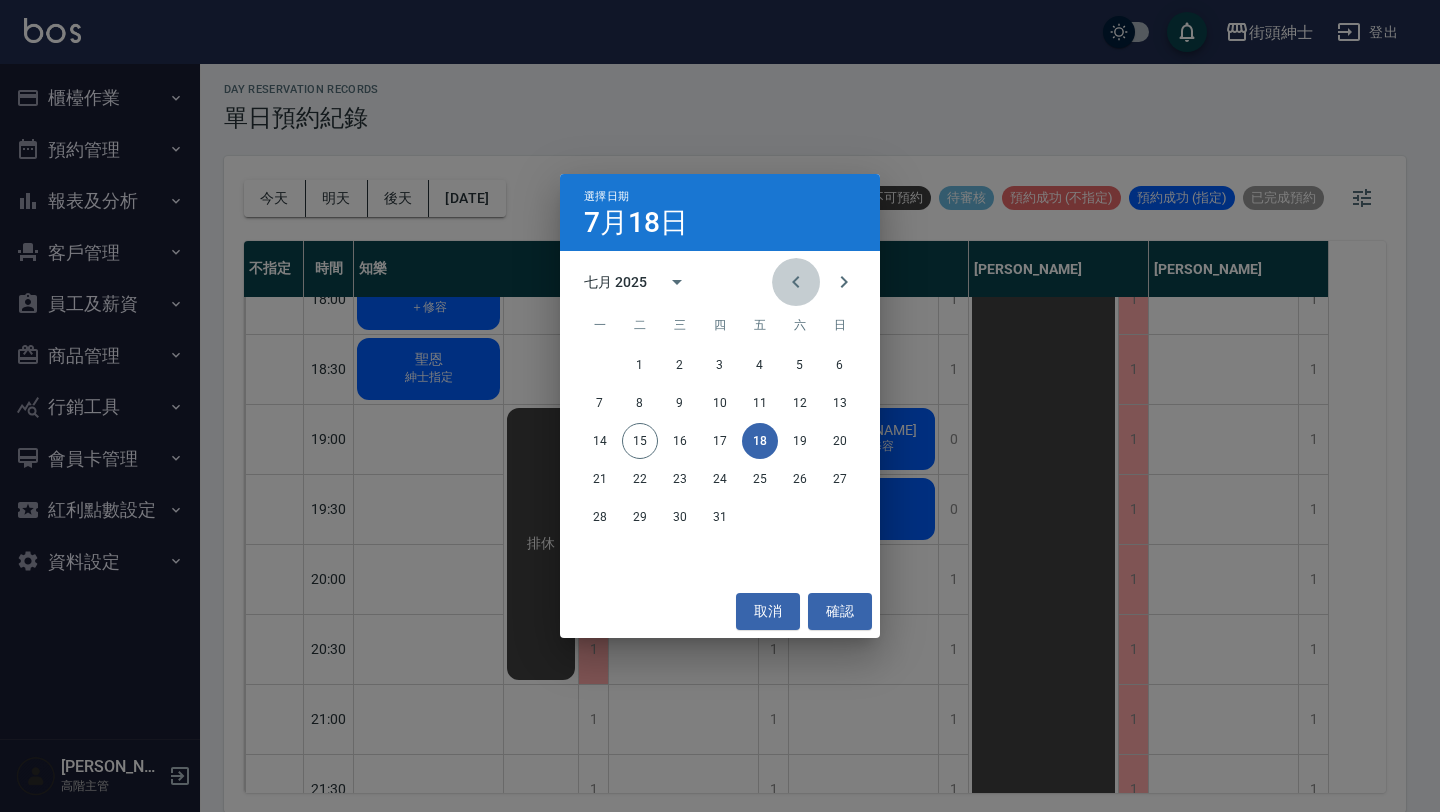 click 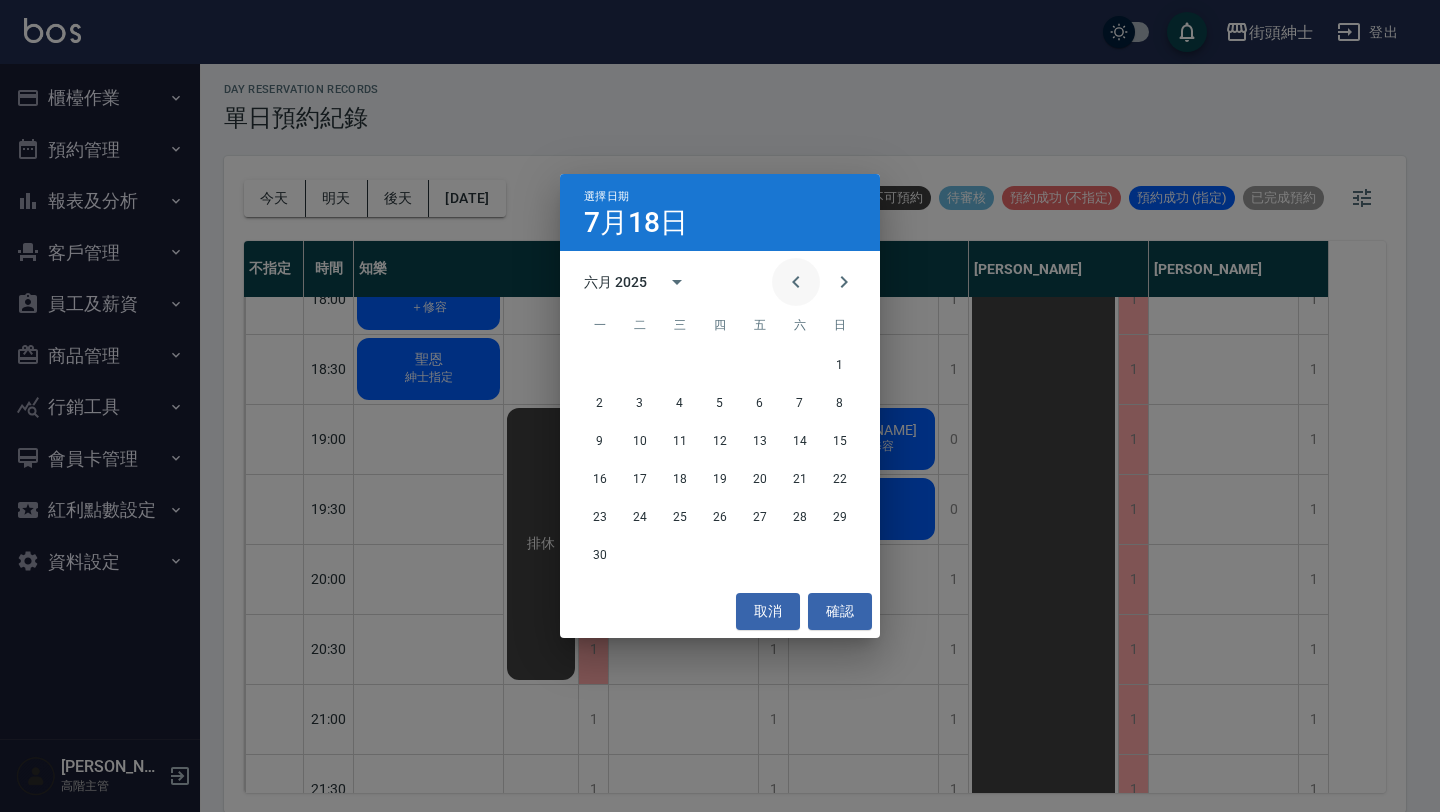 click 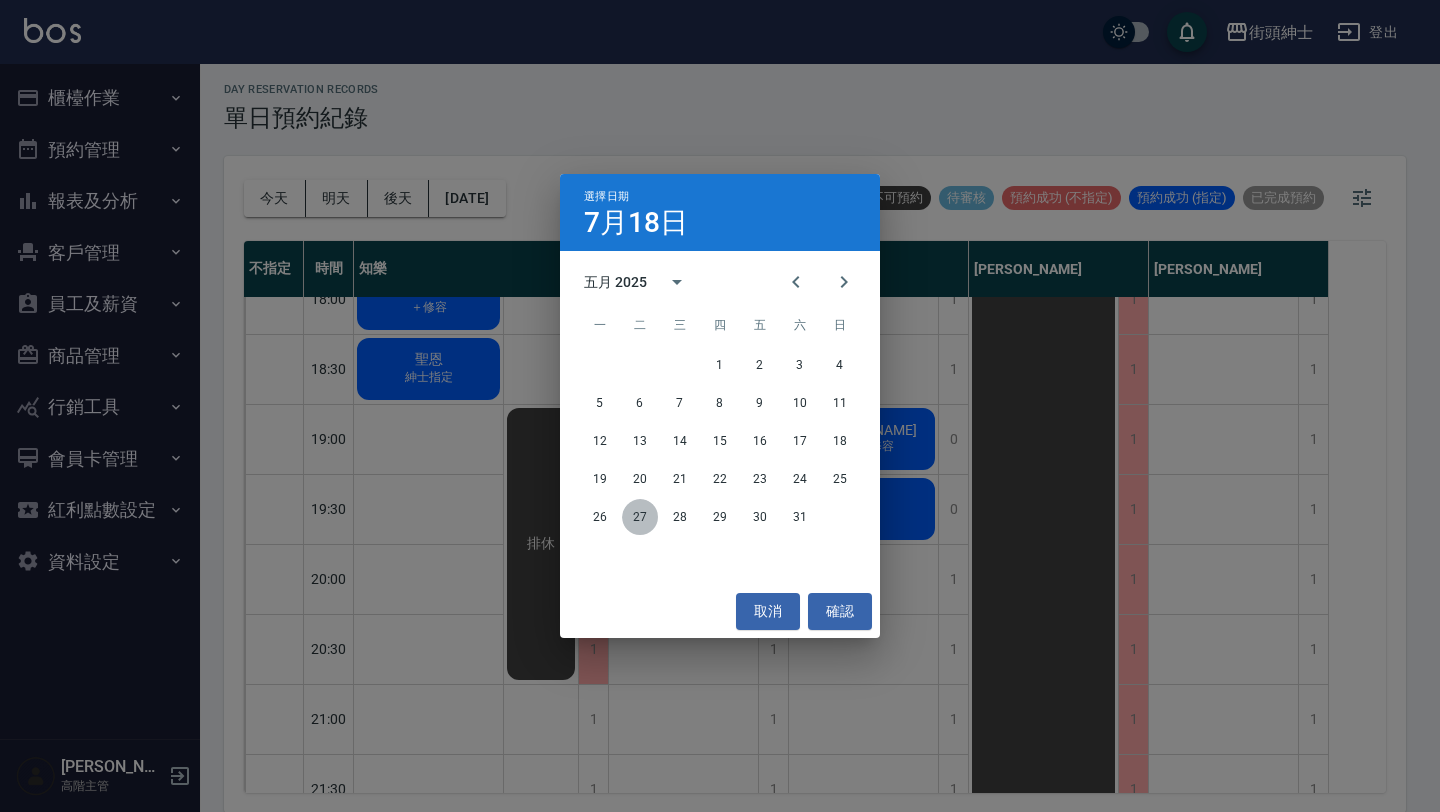 click on "27" at bounding box center [640, 517] 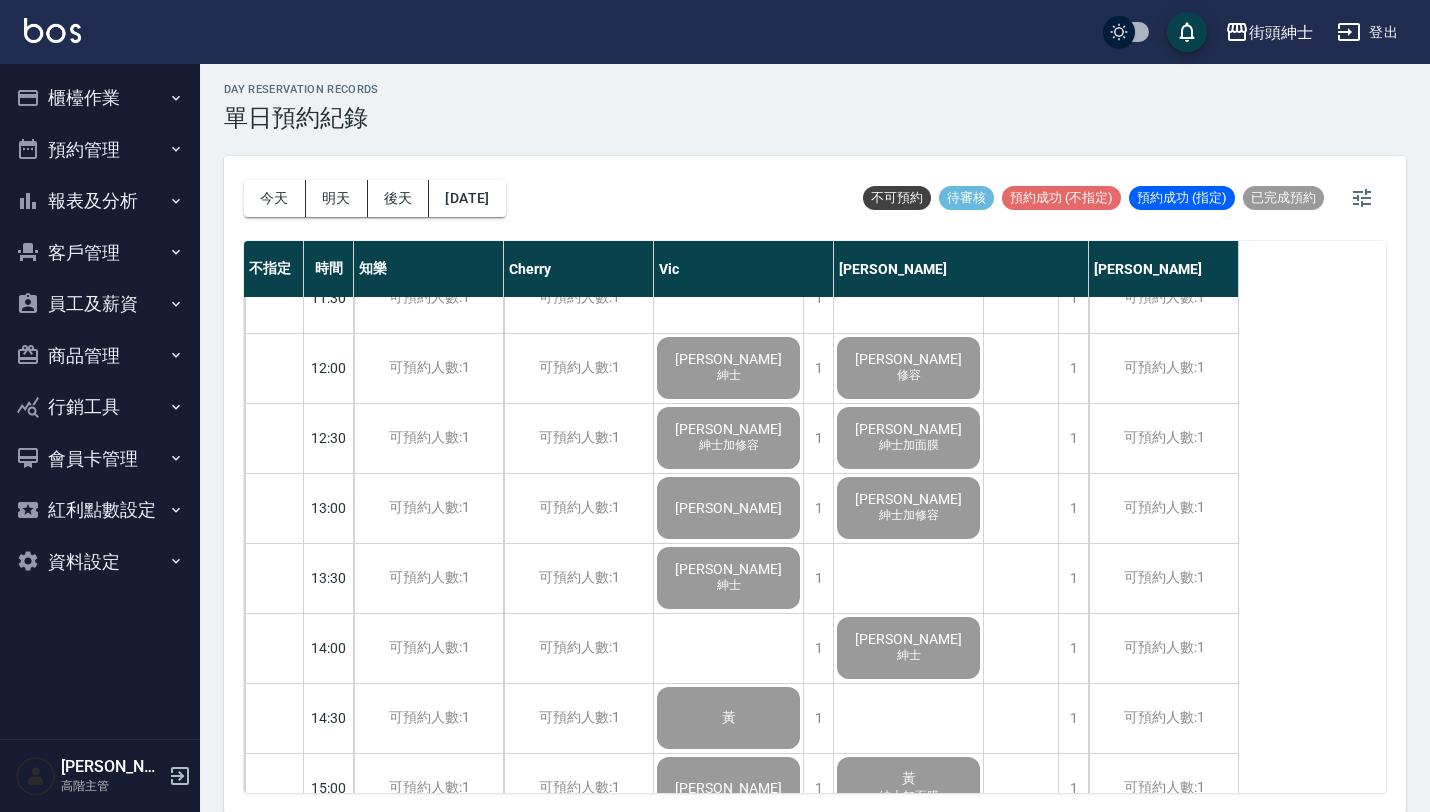 scroll, scrollTop: 375, scrollLeft: 0, axis: vertical 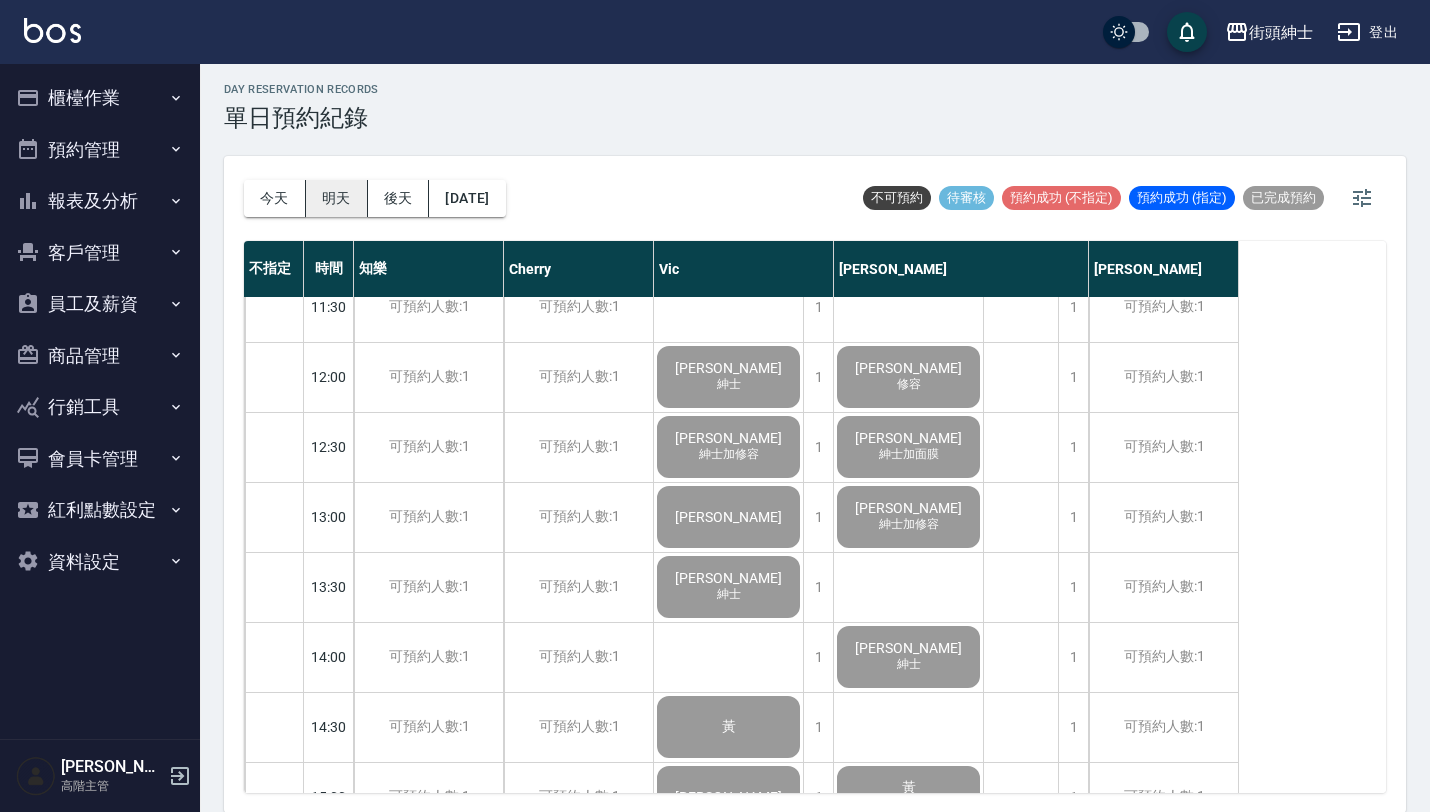 click on "明天" at bounding box center [337, 198] 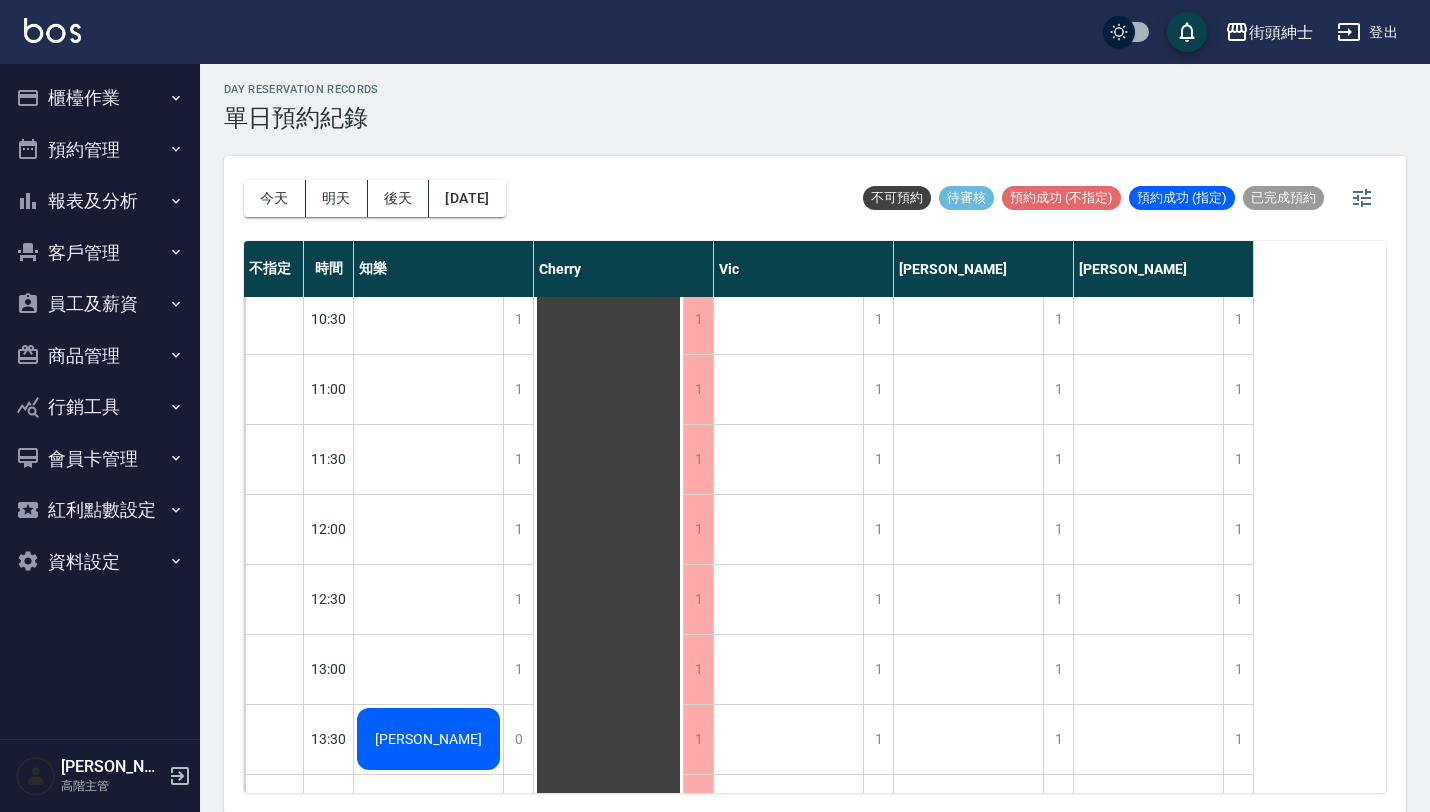 scroll, scrollTop: 190, scrollLeft: 0, axis: vertical 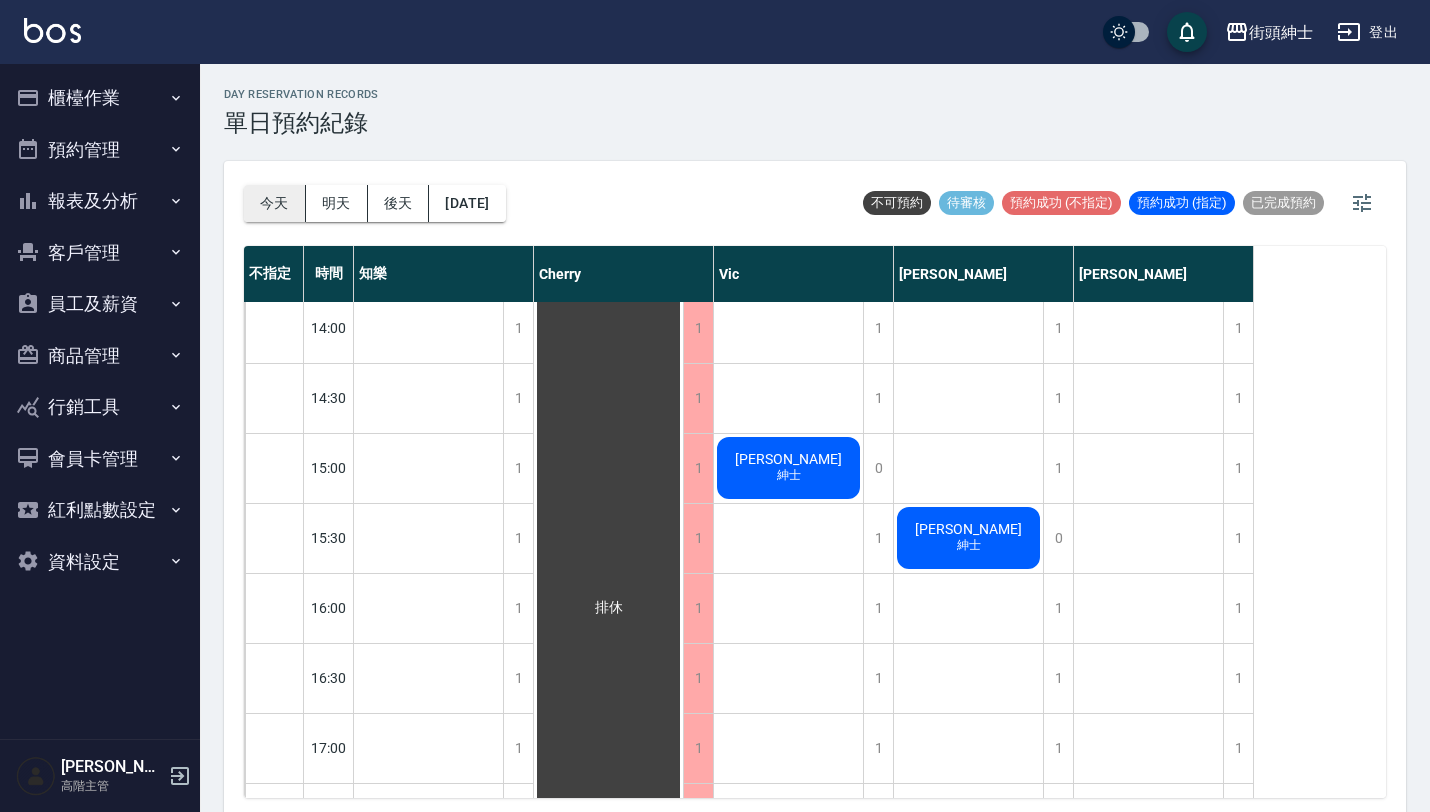 click on "今天" at bounding box center [275, 203] 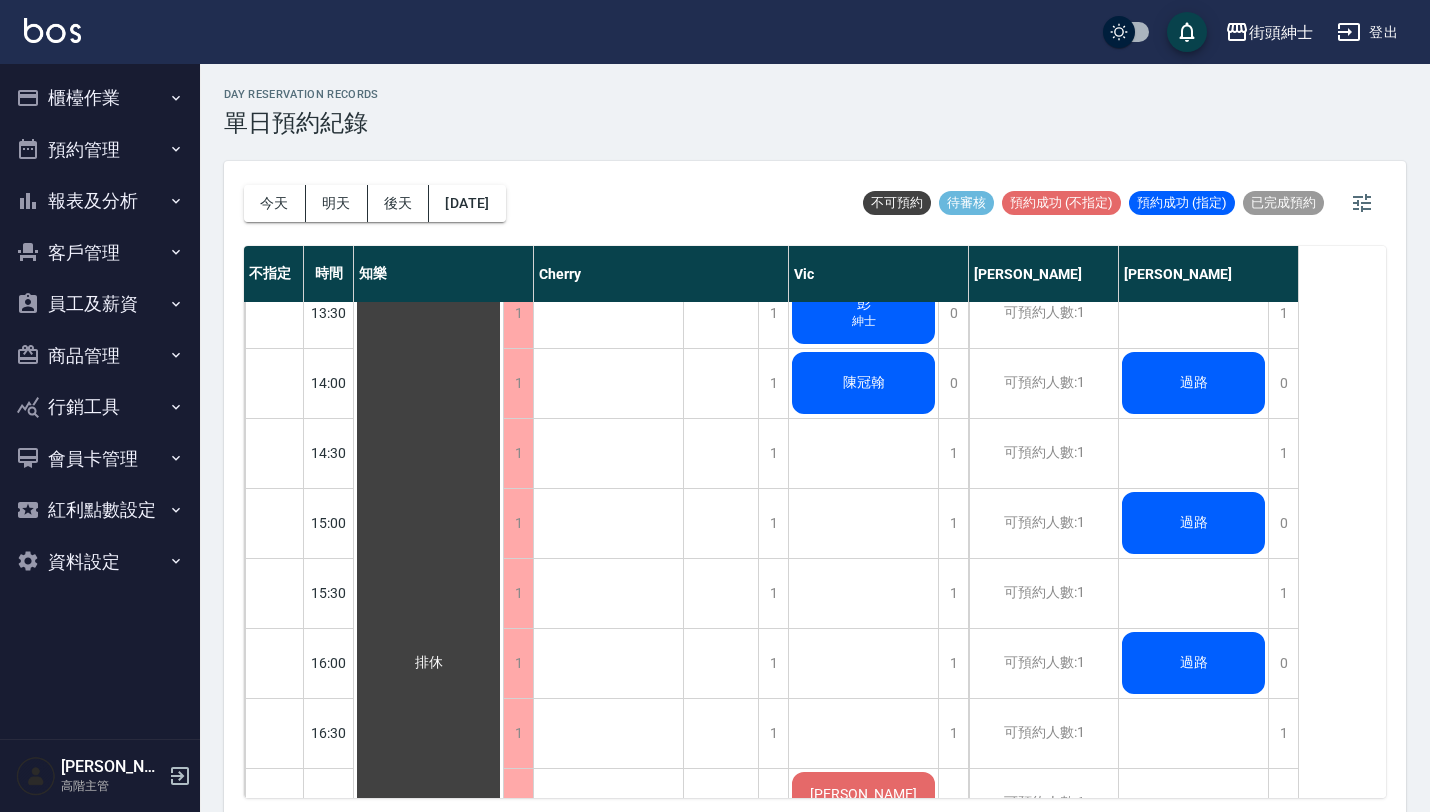 scroll, scrollTop: 682, scrollLeft: 0, axis: vertical 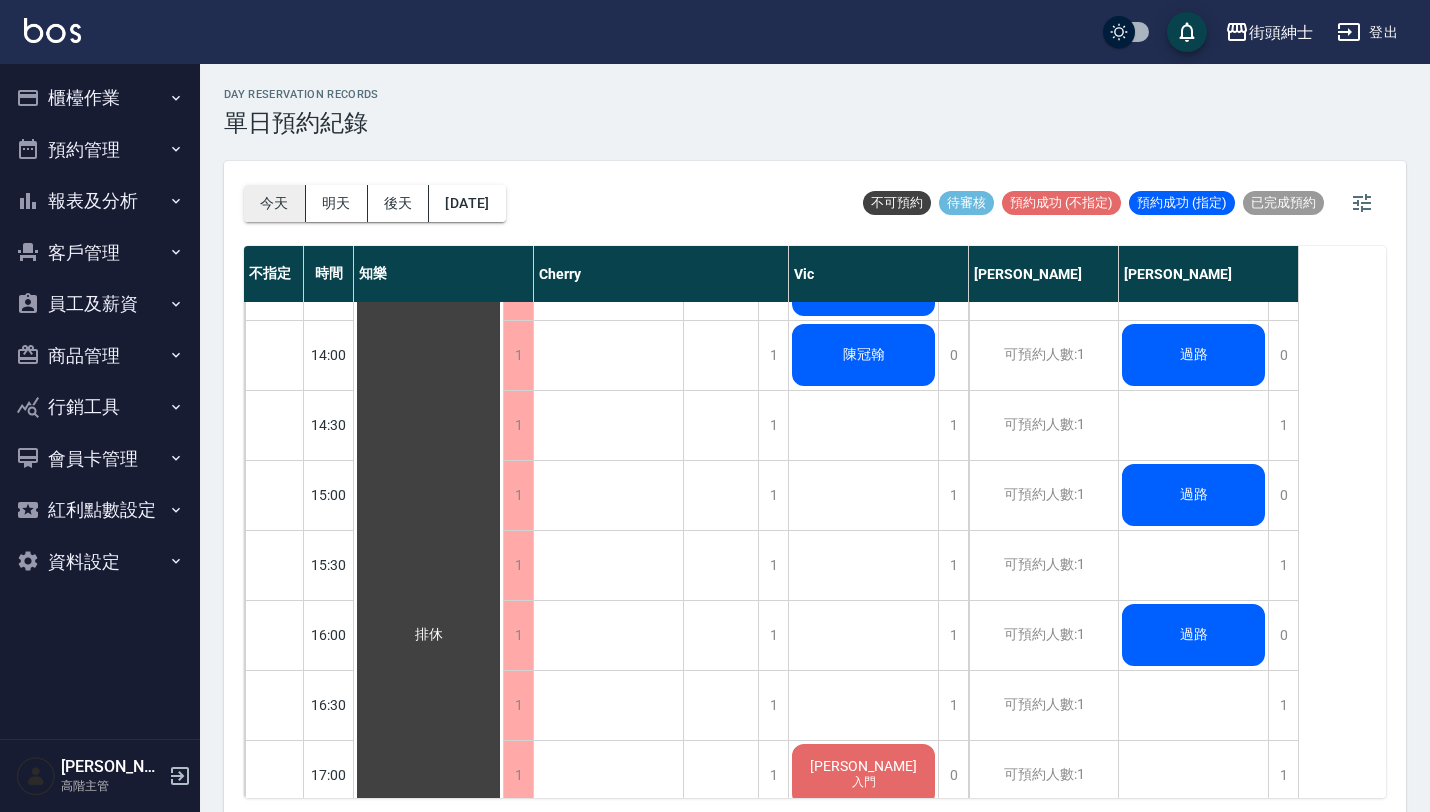 click on "今天" at bounding box center [275, 203] 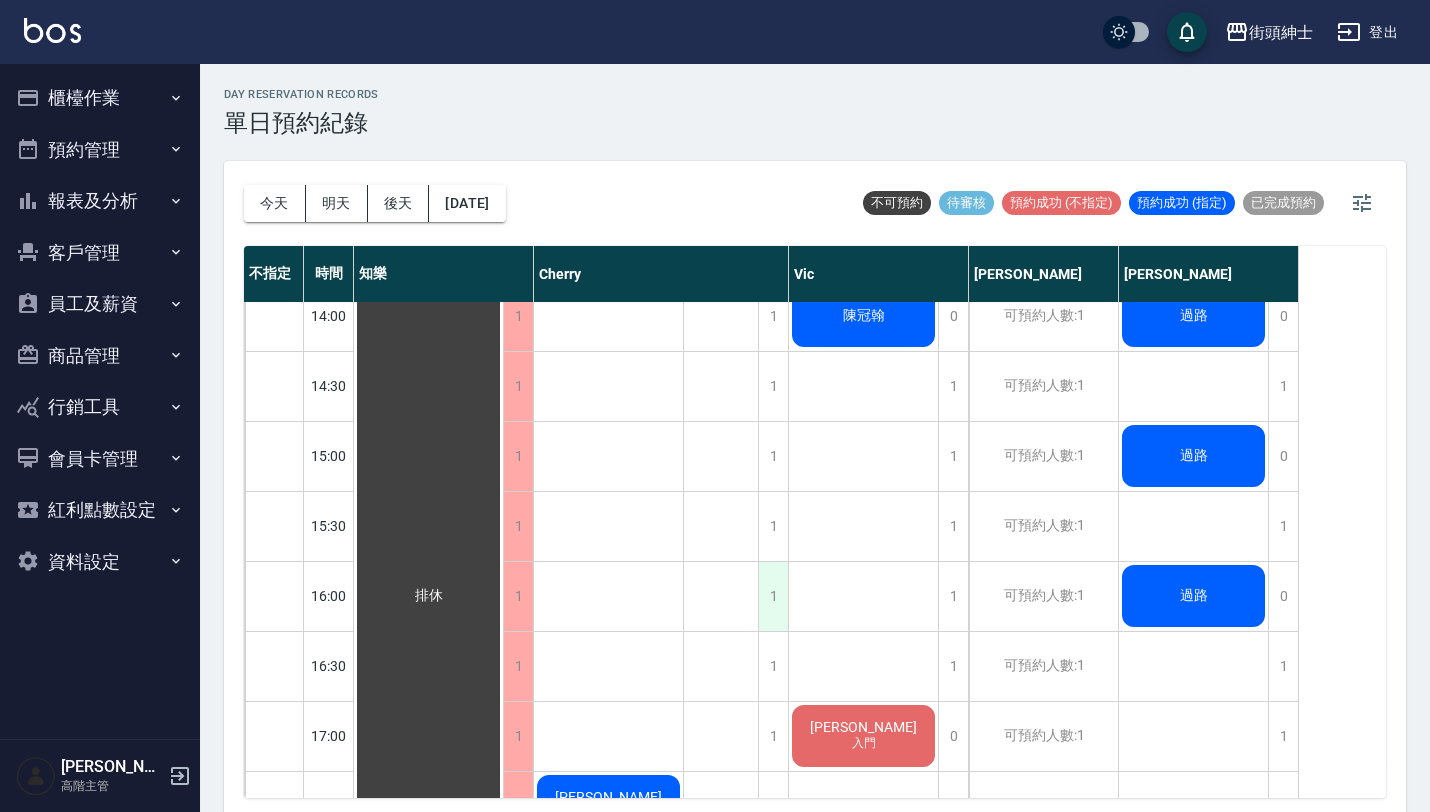 scroll, scrollTop: 746, scrollLeft: 0, axis: vertical 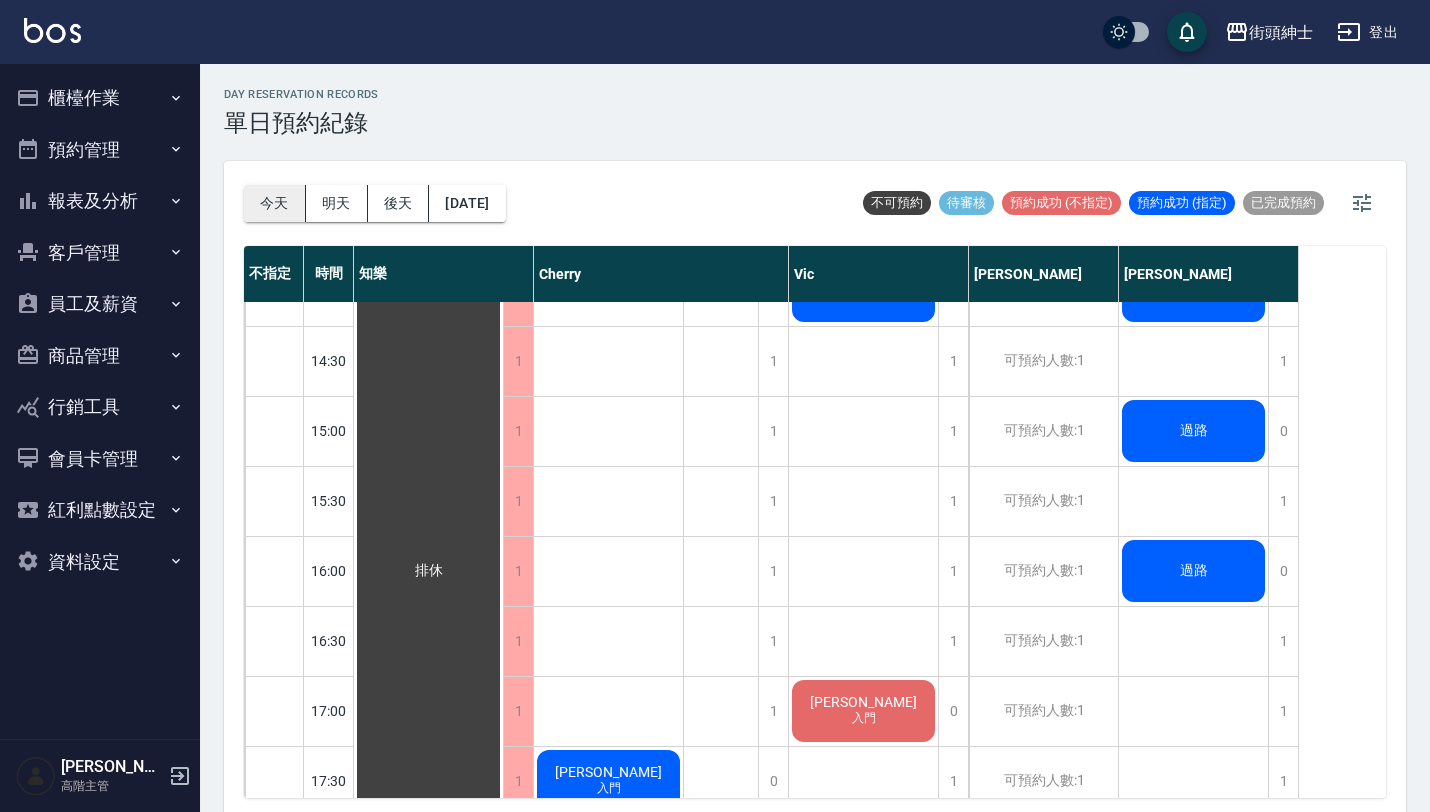click on "今天" at bounding box center [275, 203] 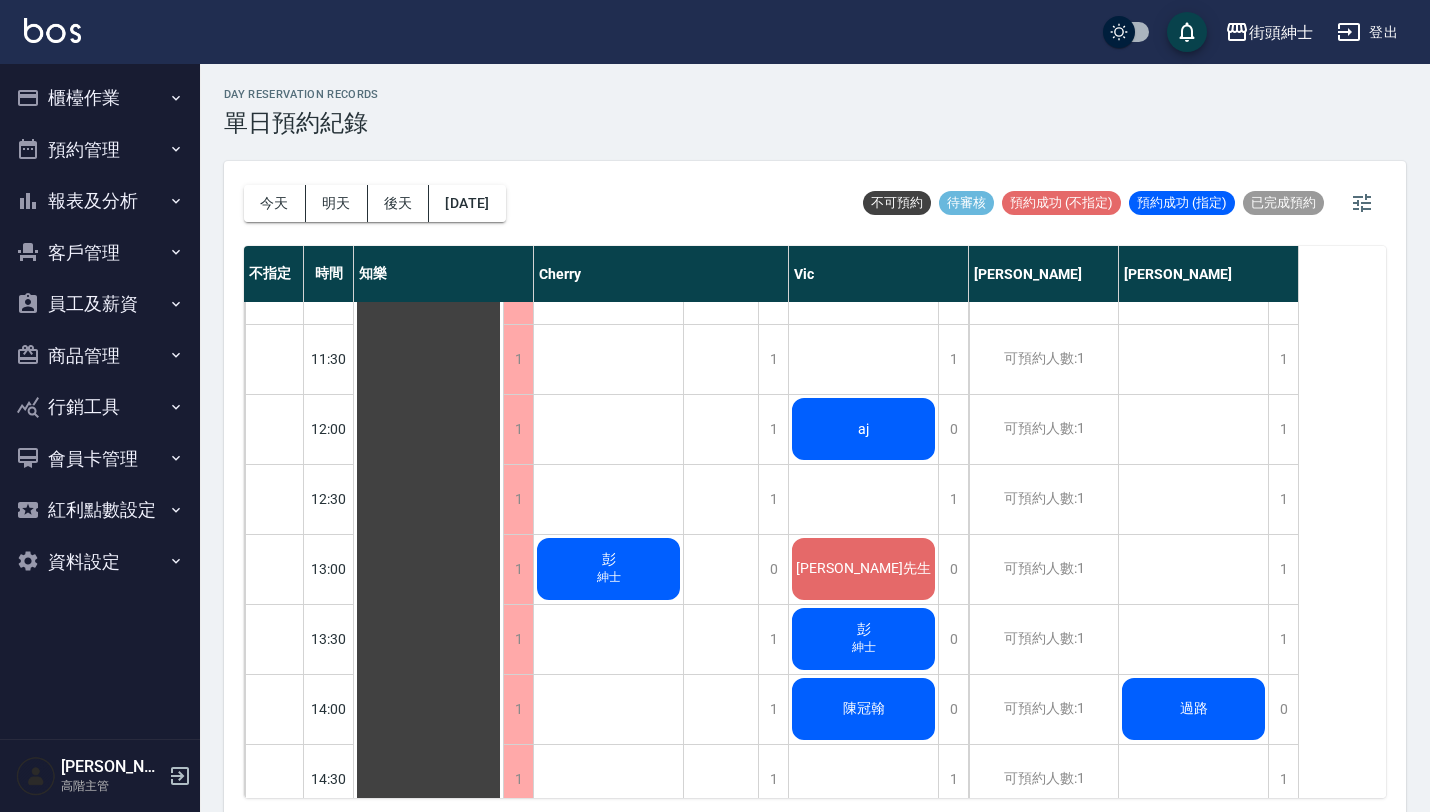 scroll, scrollTop: 276, scrollLeft: 0, axis: vertical 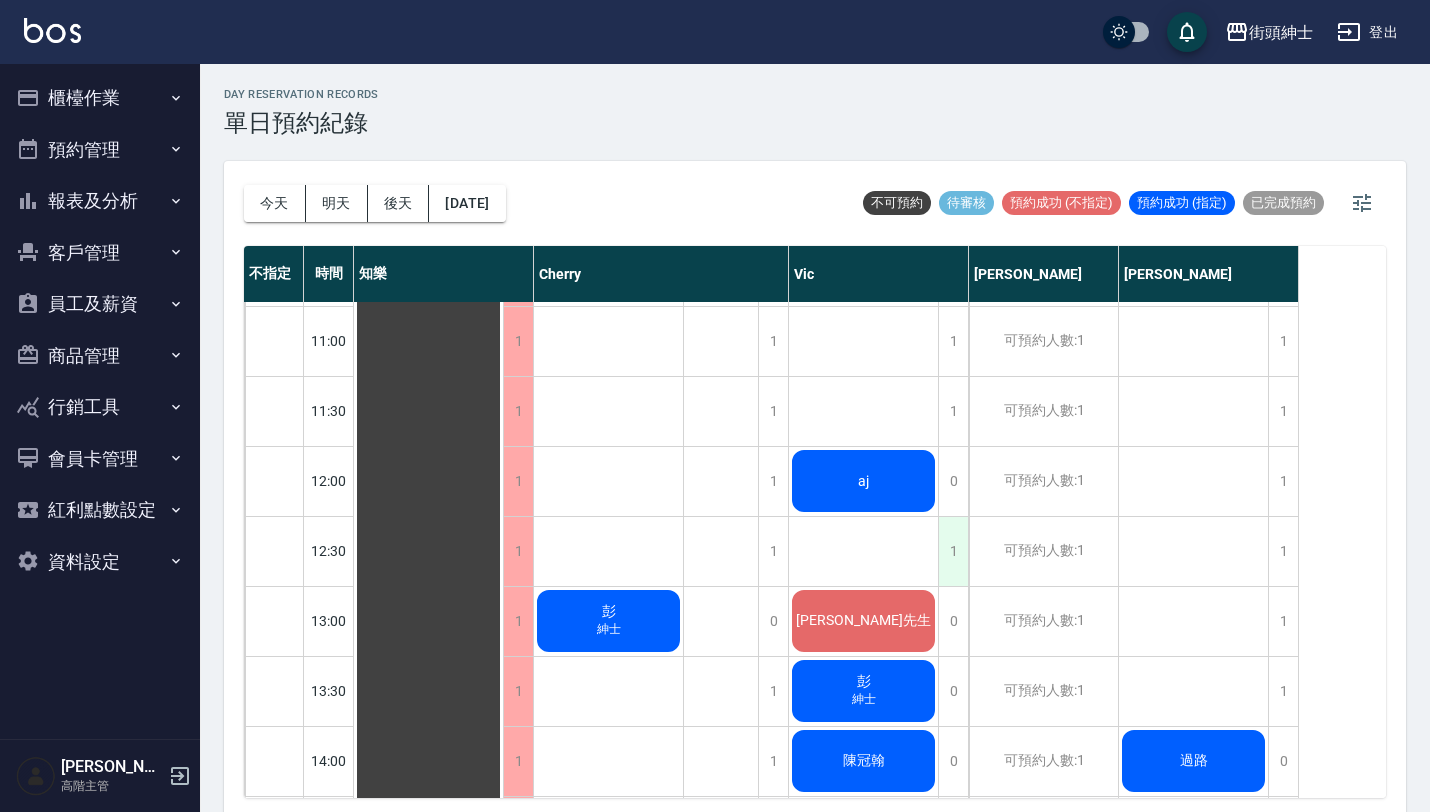 click on "1" at bounding box center (953, 551) 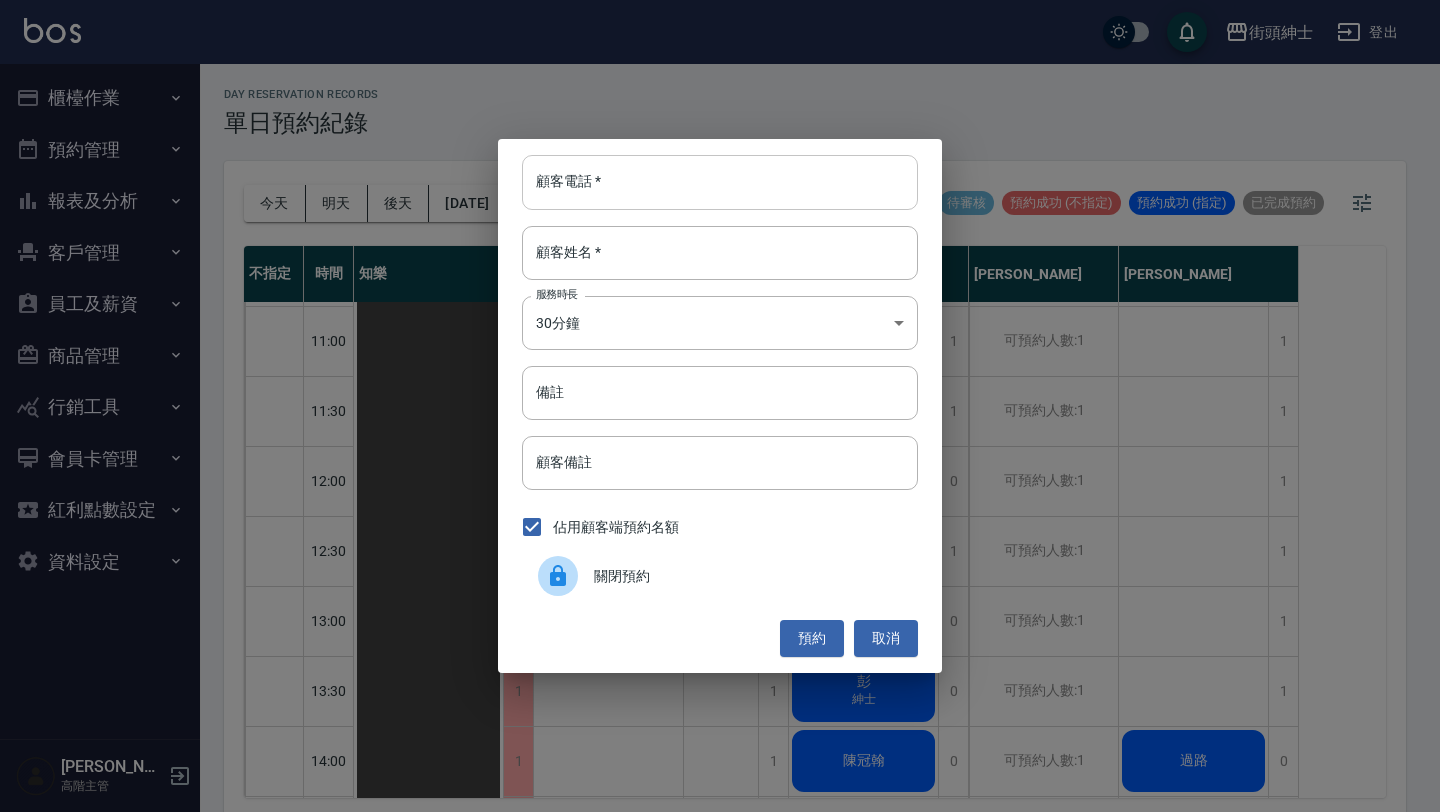 click on "顧客電話   *" at bounding box center (720, 182) 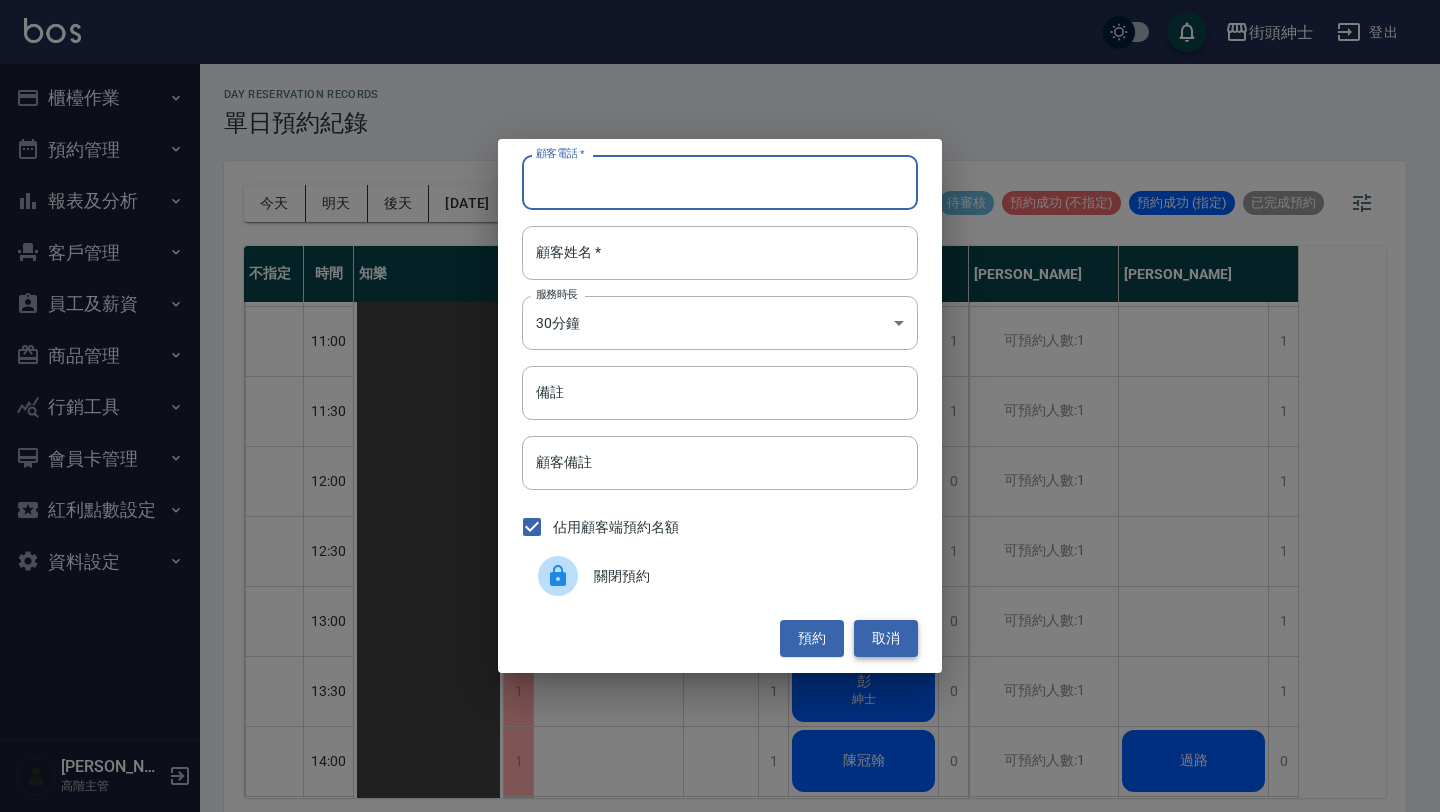 click on "取消" at bounding box center [886, 638] 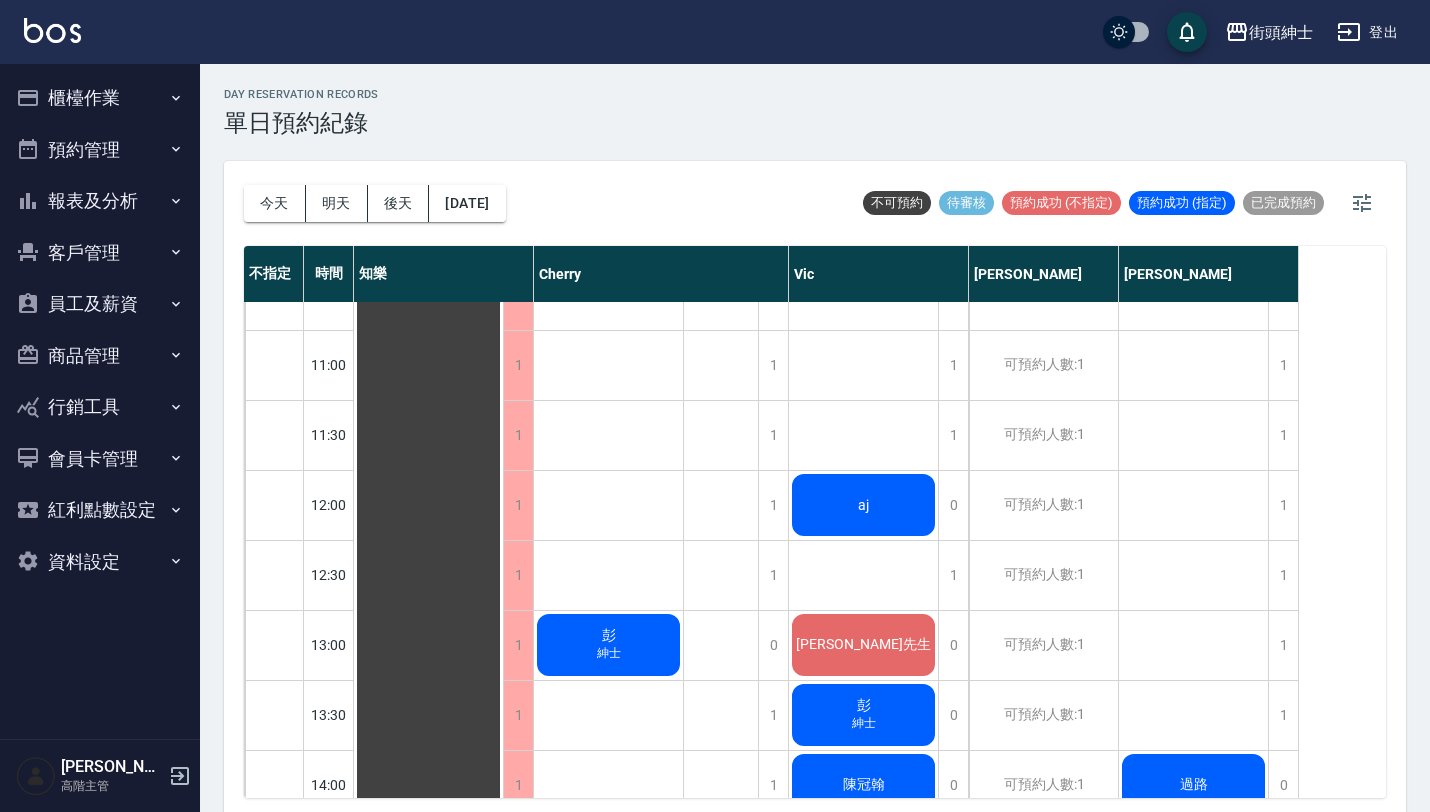 scroll, scrollTop: 239, scrollLeft: 0, axis: vertical 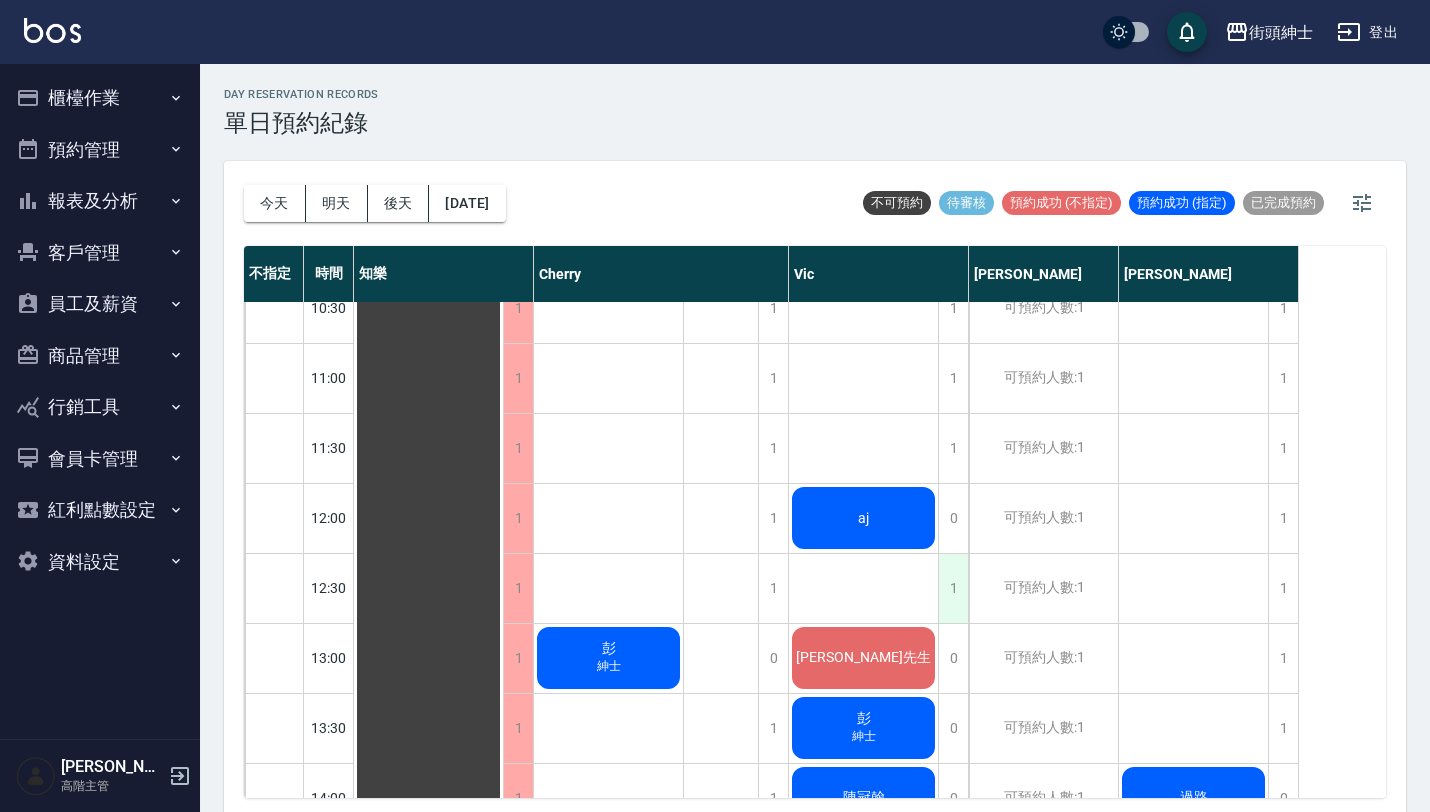click on "1" at bounding box center (953, 588) 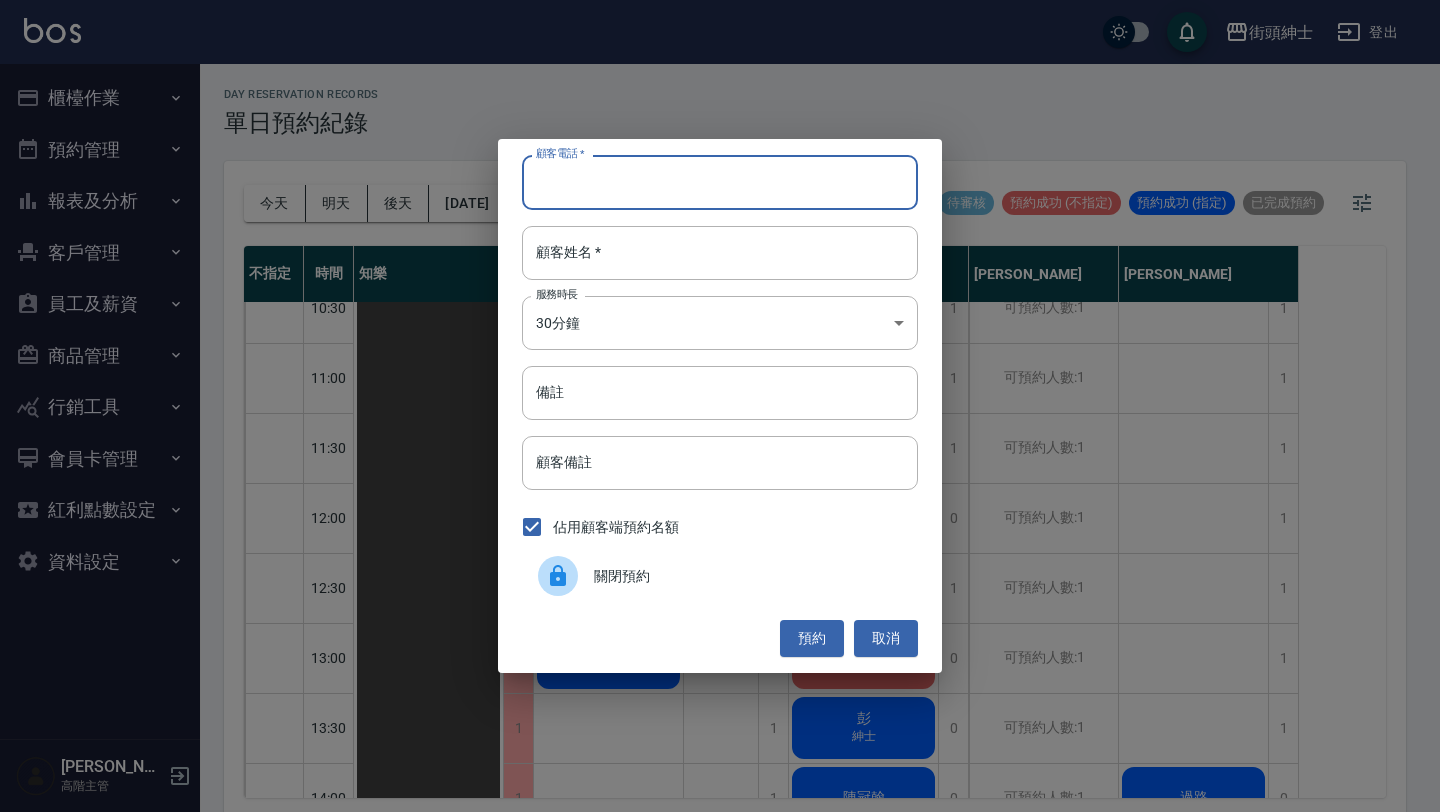 click on "顧客電話   *" at bounding box center [720, 182] 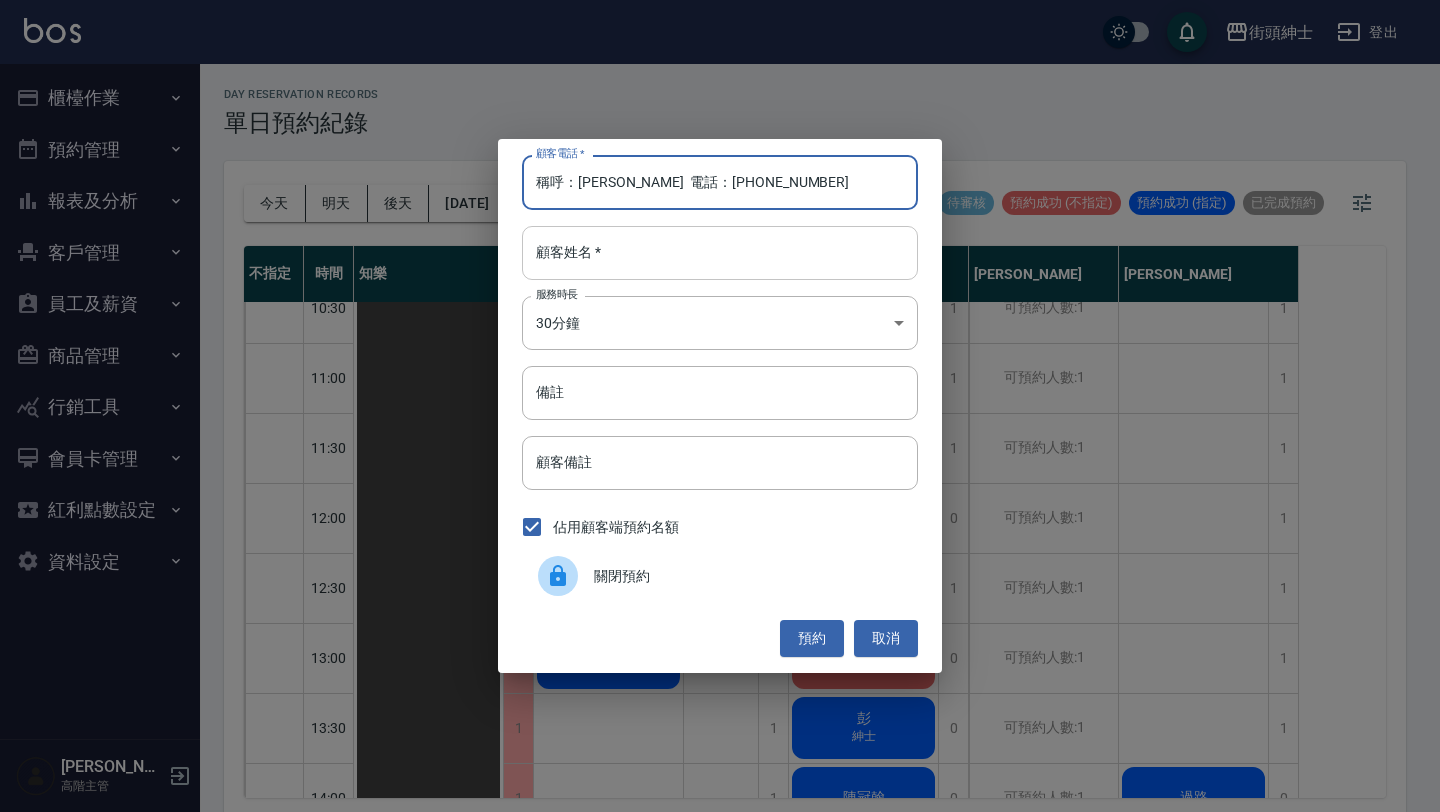 type on "稱呼：Adam  電話：0975829297" 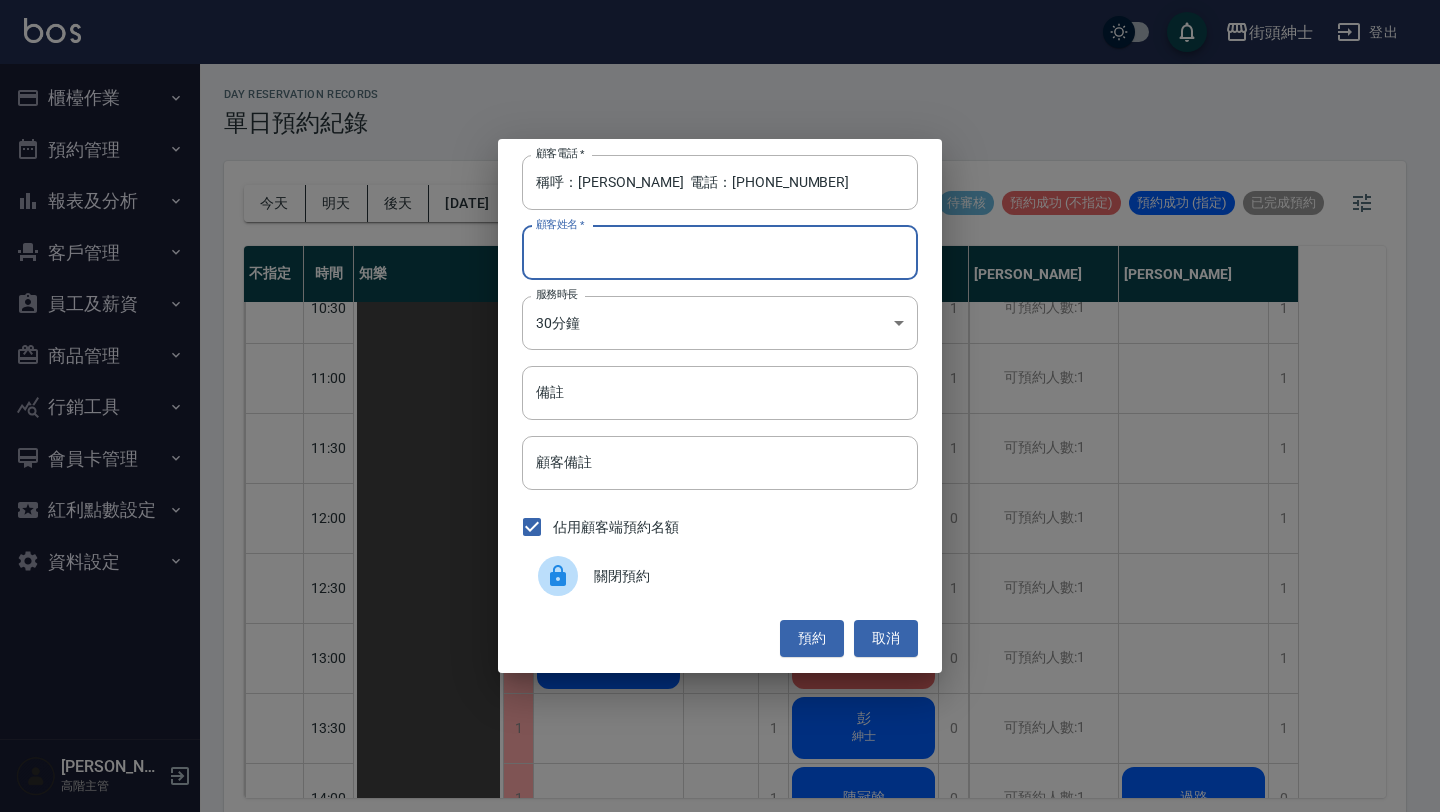 paste on "稱呼：Adam  電話：0975829297" 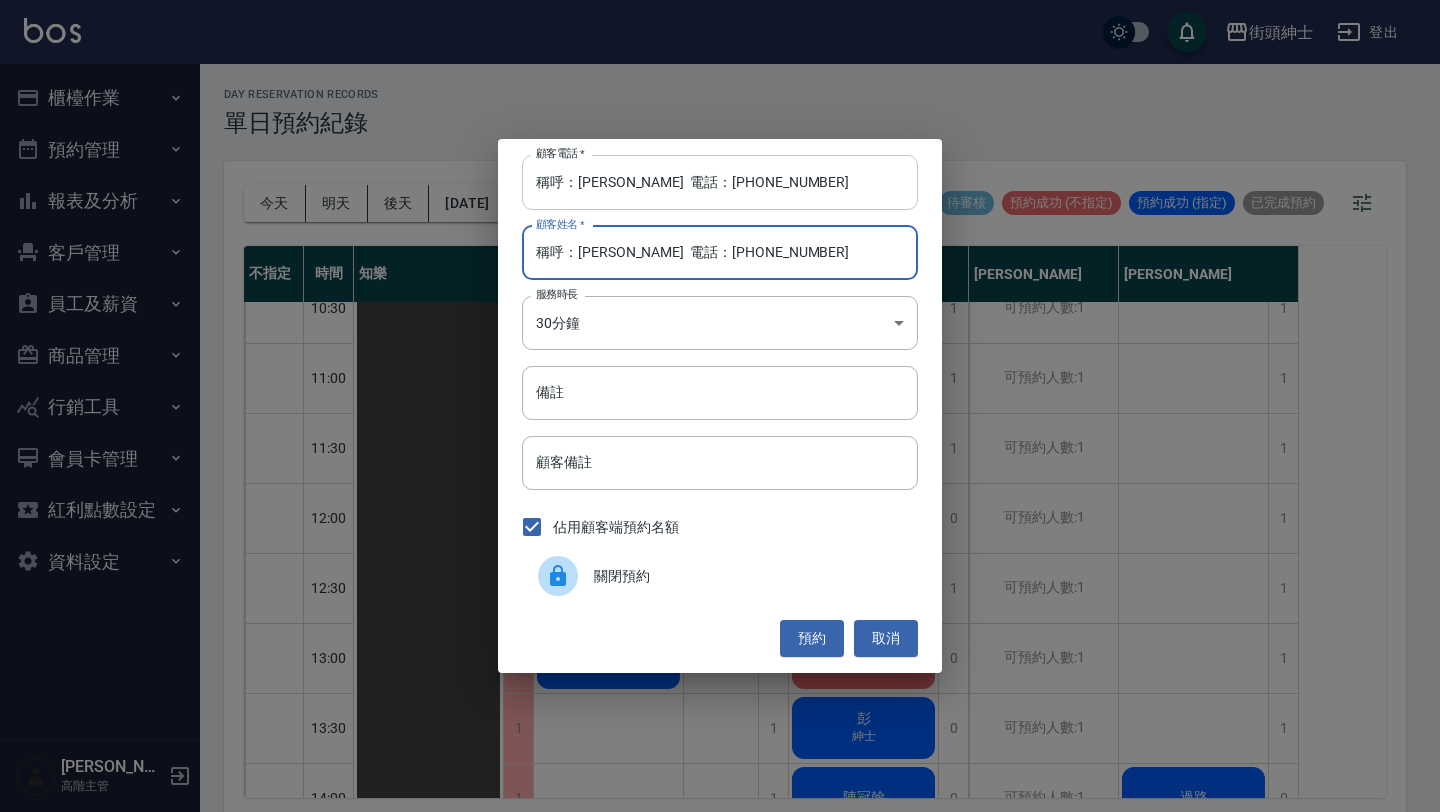 type on "稱呼：Adam  電話：0975829297" 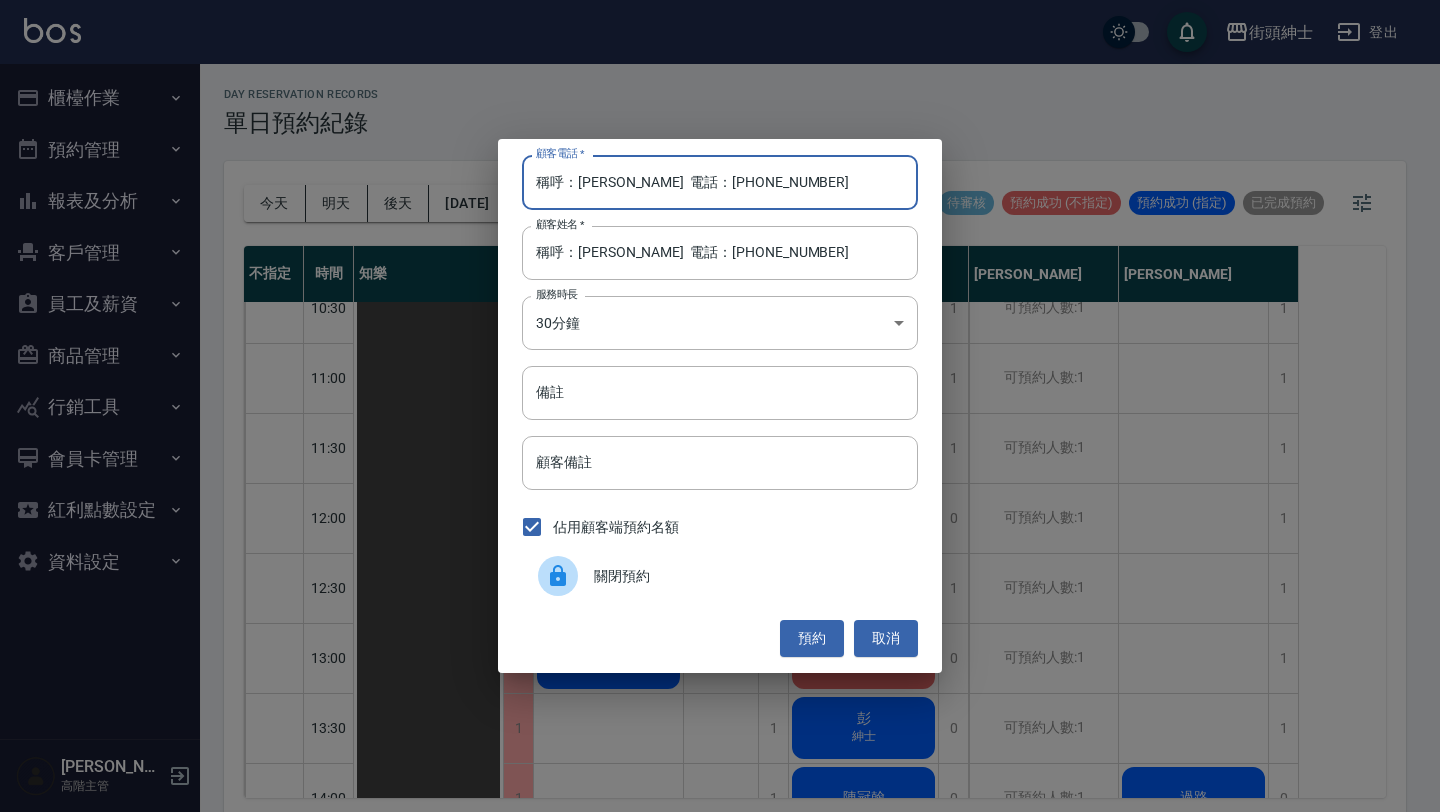 drag, startPoint x: 661, startPoint y: 180, endPoint x: 411, endPoint y: 177, distance: 250.018 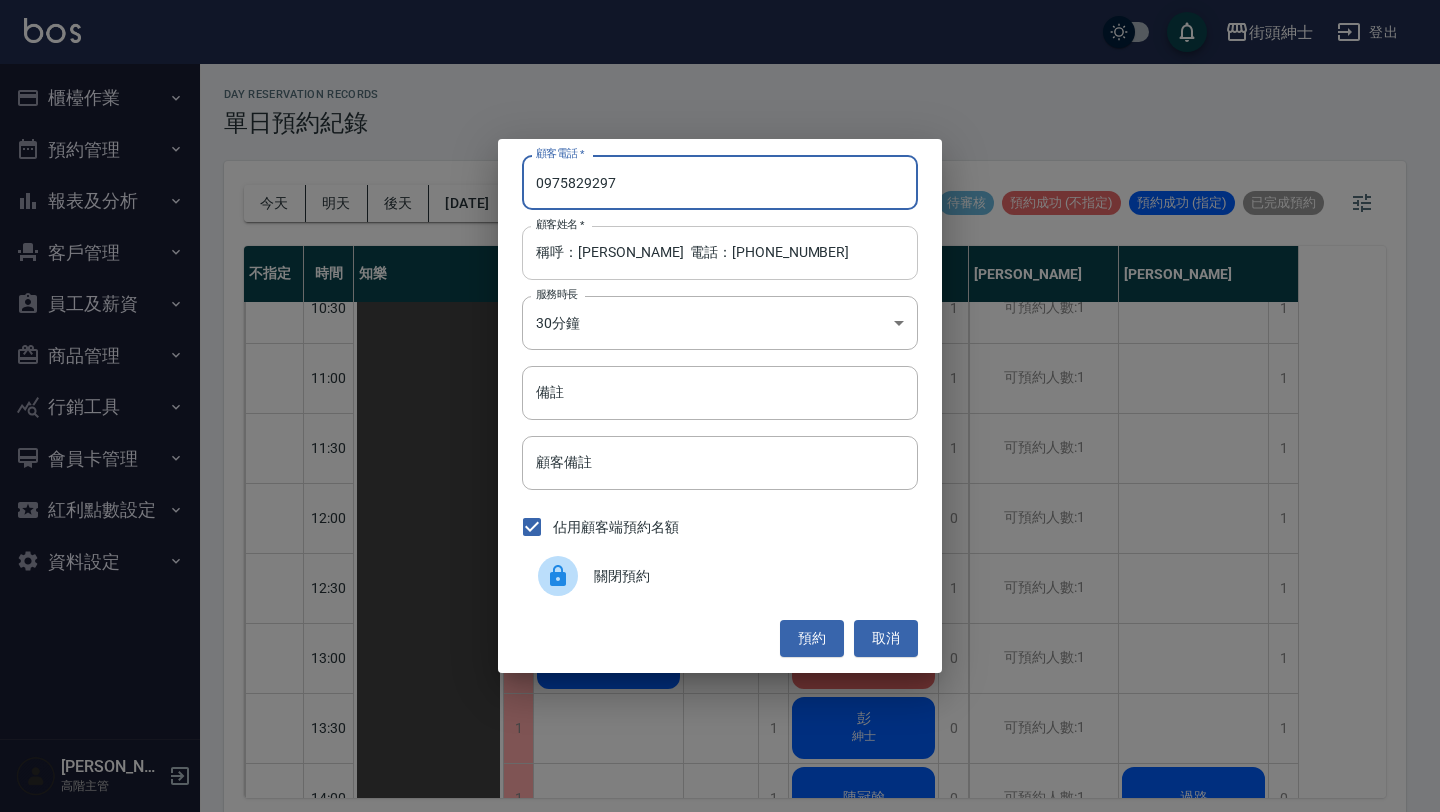 type on "0975829297" 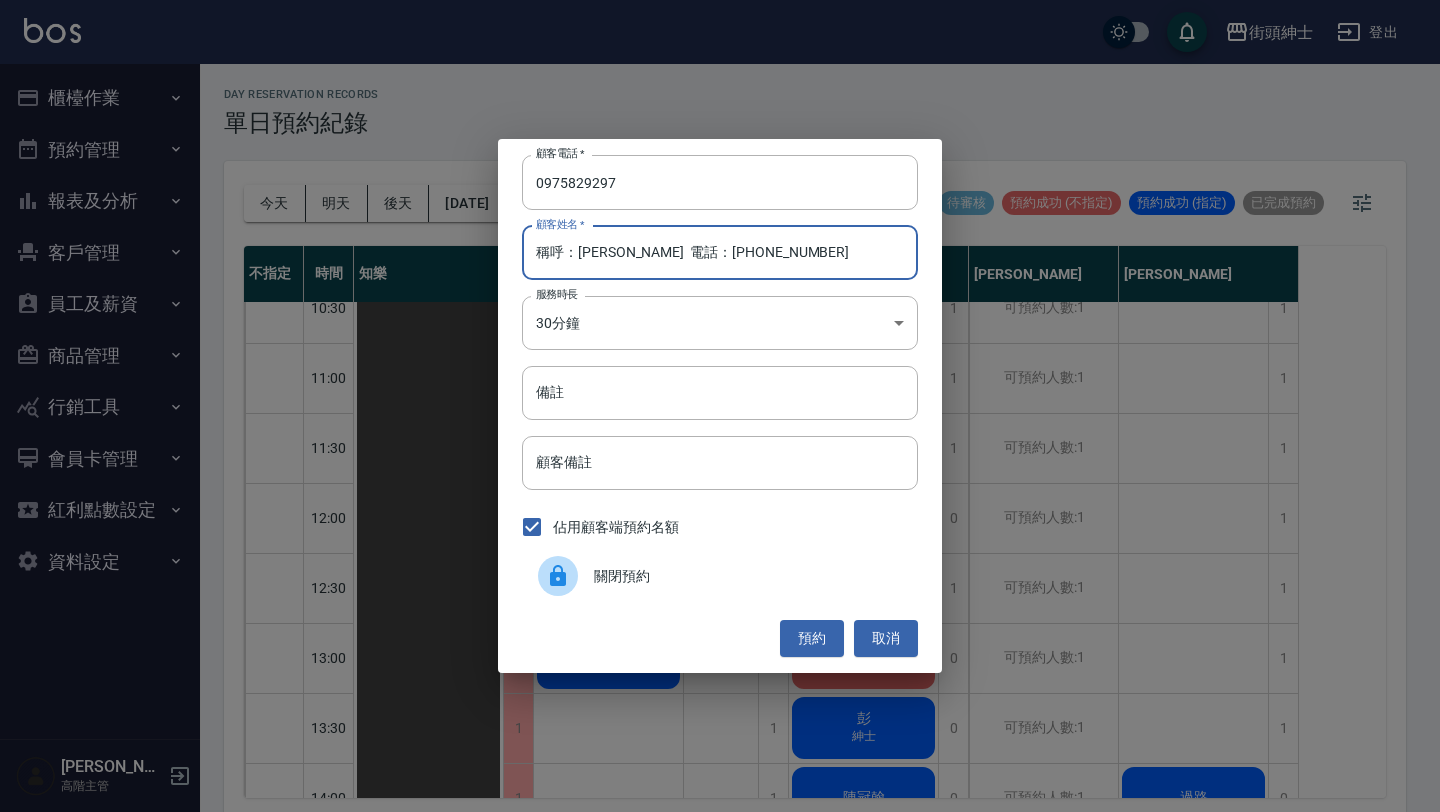 drag, startPoint x: 577, startPoint y: 250, endPoint x: 385, endPoint y: 247, distance: 192.02344 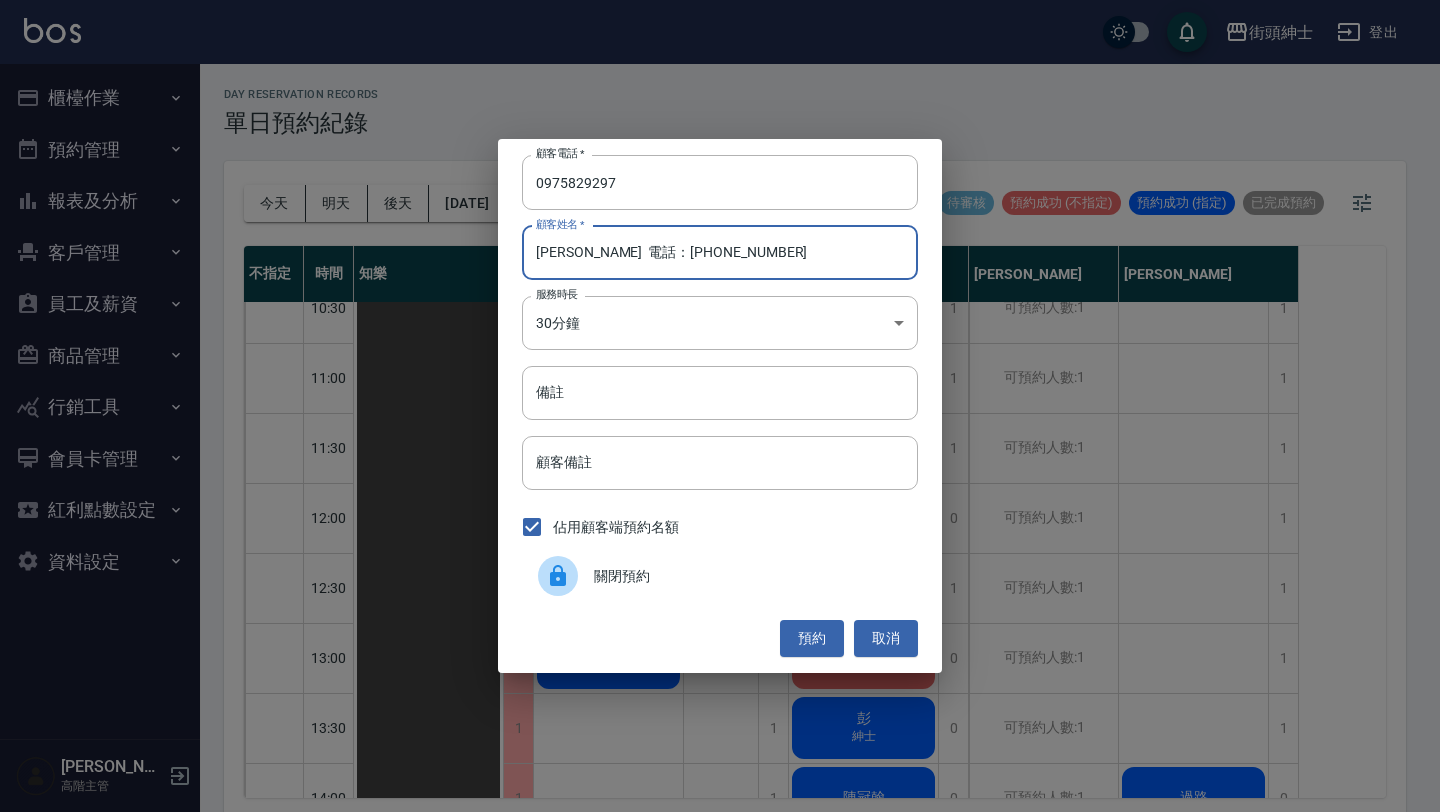 drag, startPoint x: 575, startPoint y: 252, endPoint x: 943, endPoint y: 258, distance: 368.04892 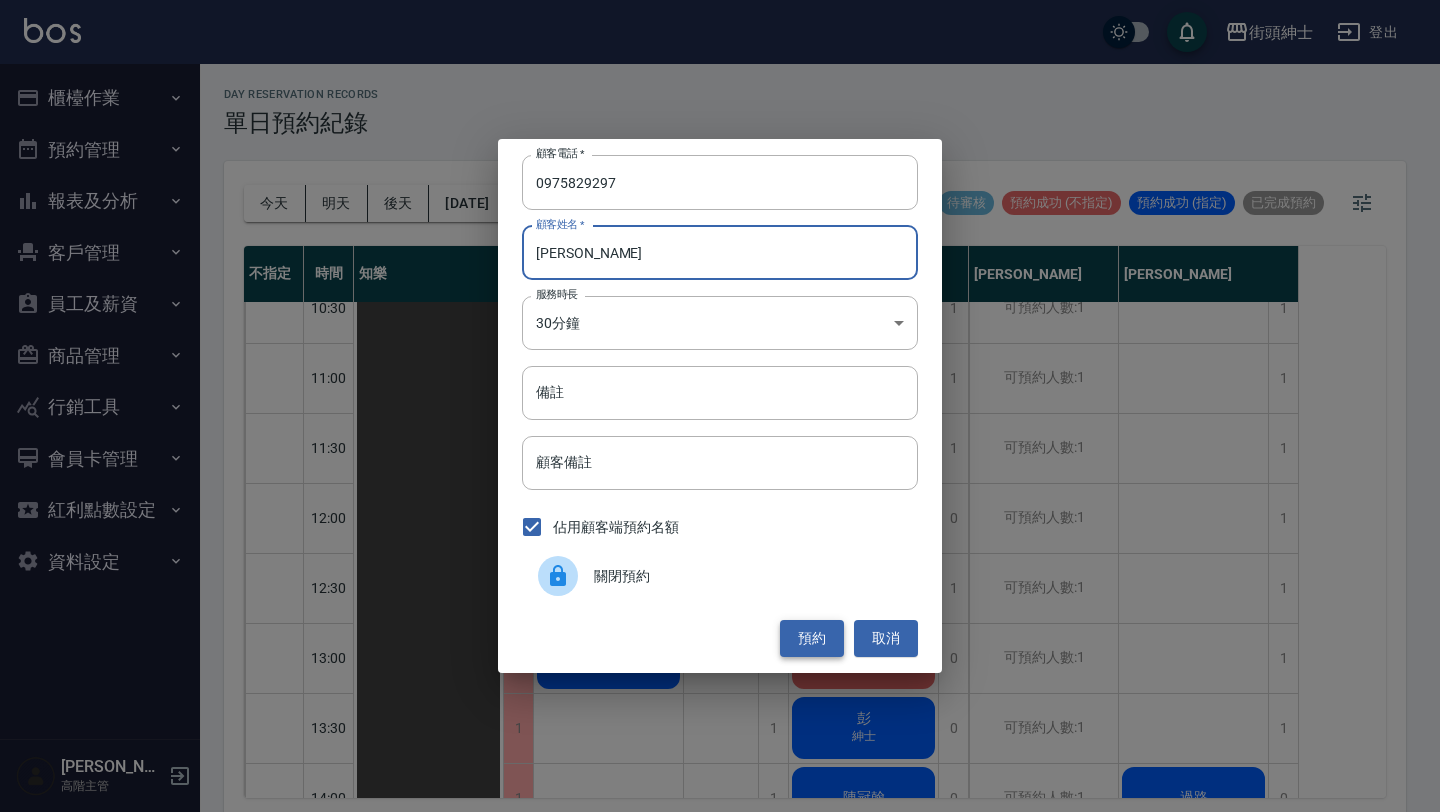 type on "Adam" 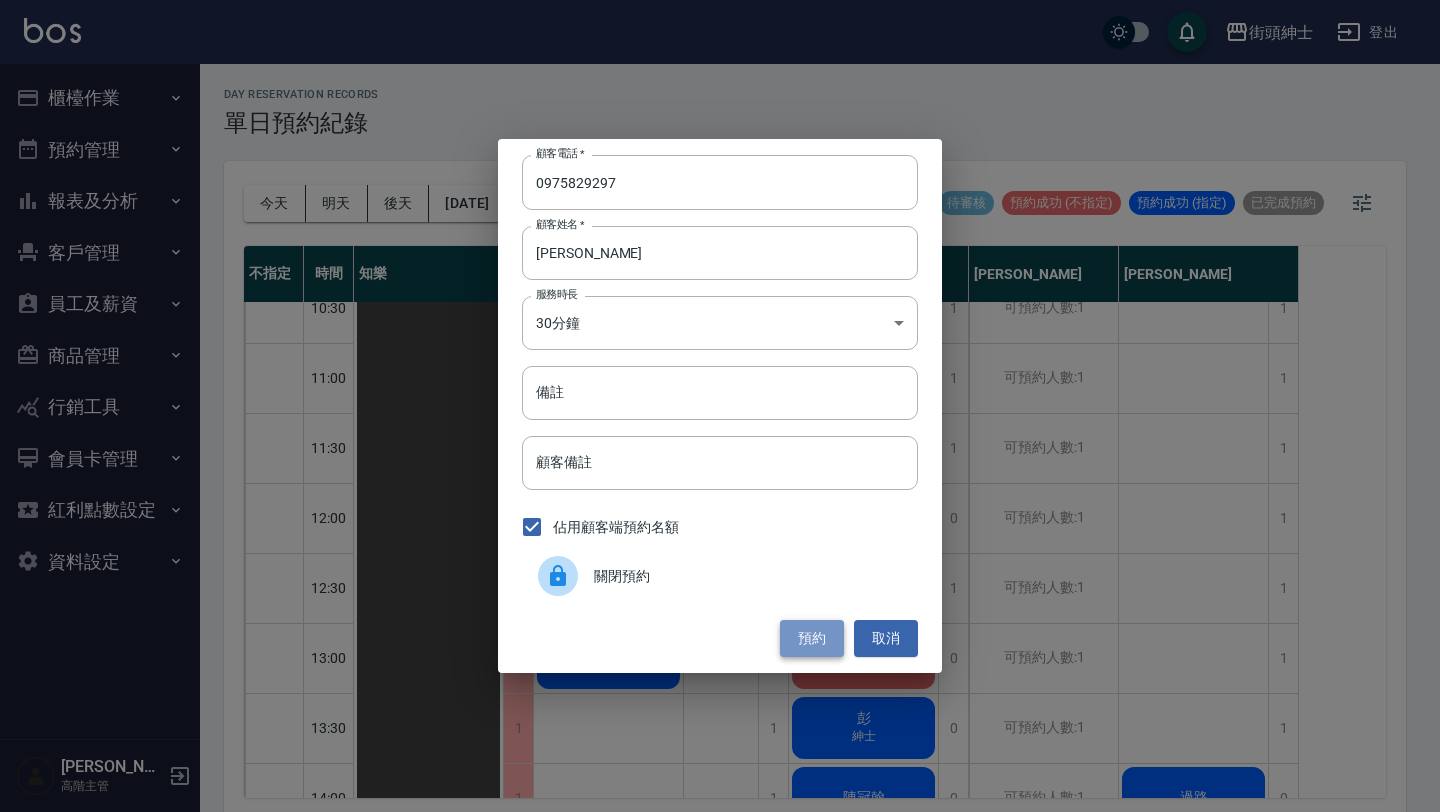 click on "預約" at bounding box center [812, 638] 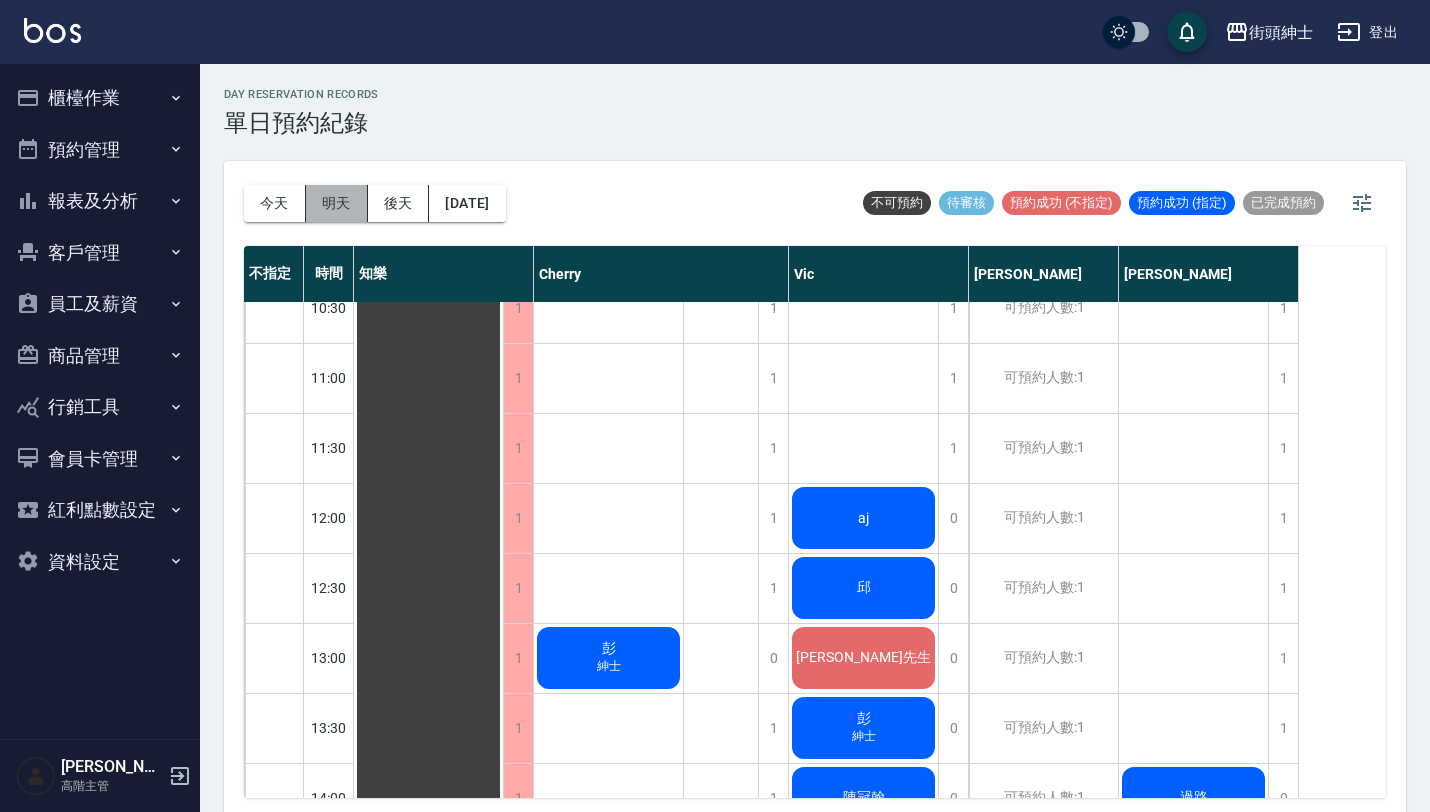 click on "明天" at bounding box center [337, 203] 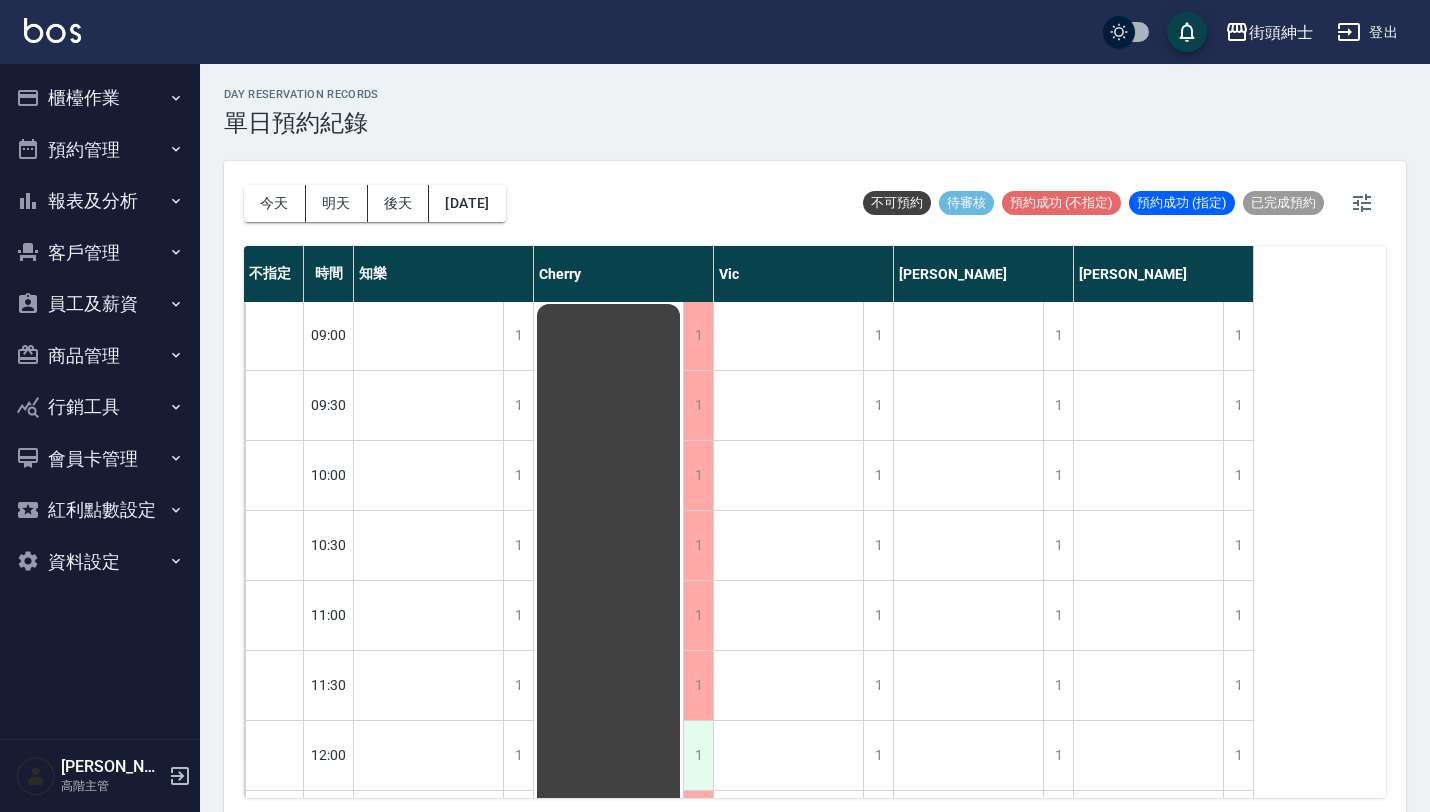 scroll, scrollTop: 0, scrollLeft: 0, axis: both 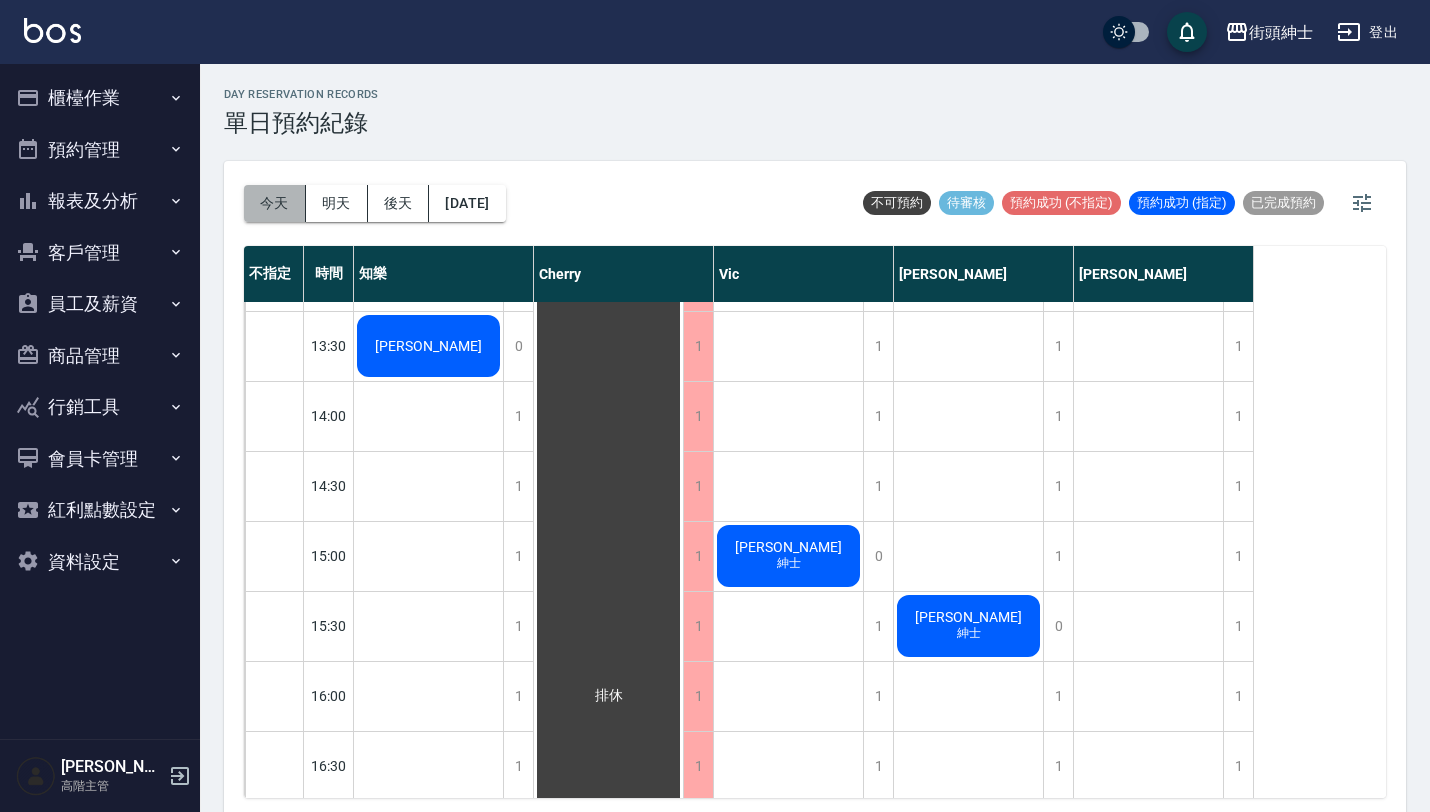 click on "今天" at bounding box center (275, 203) 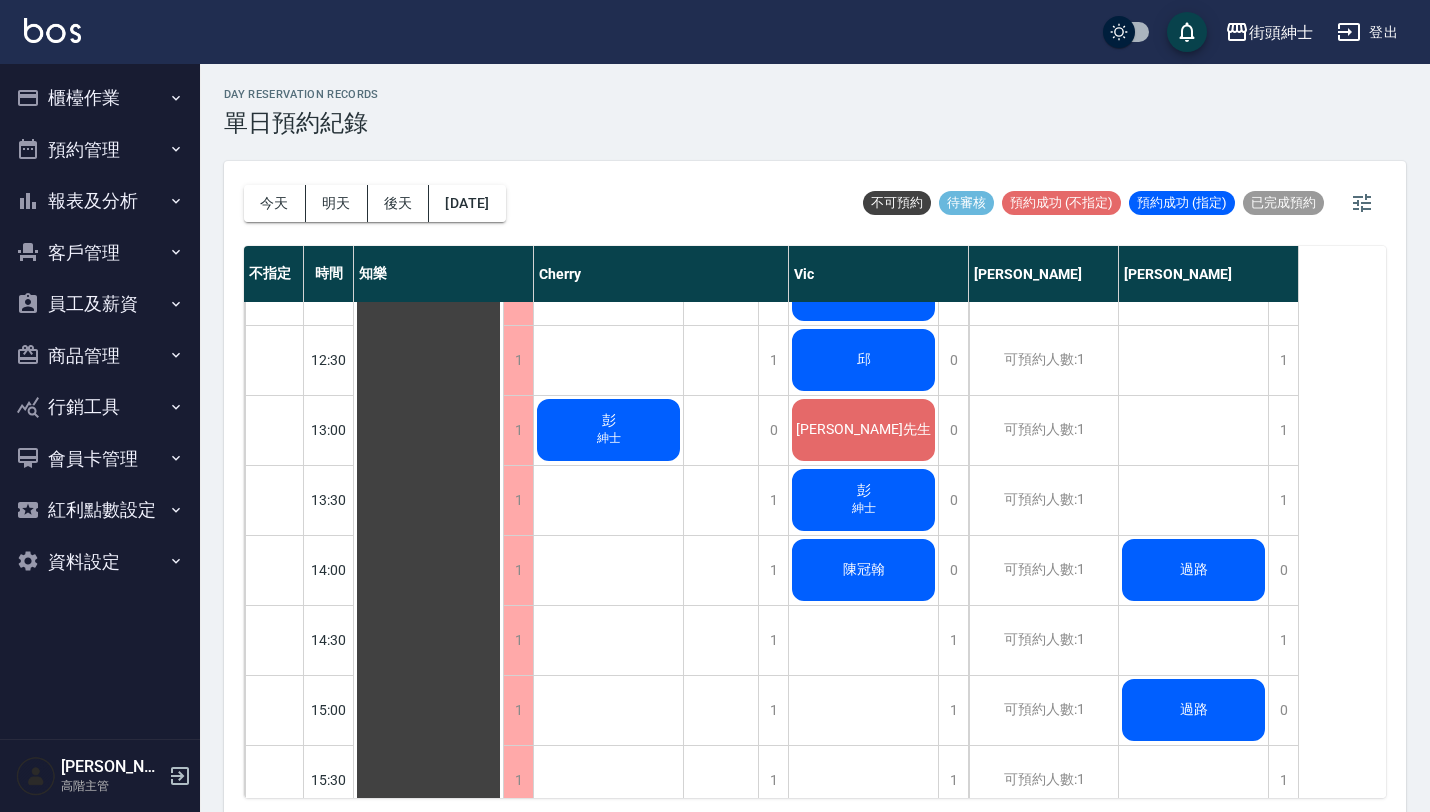 scroll, scrollTop: 602, scrollLeft: 0, axis: vertical 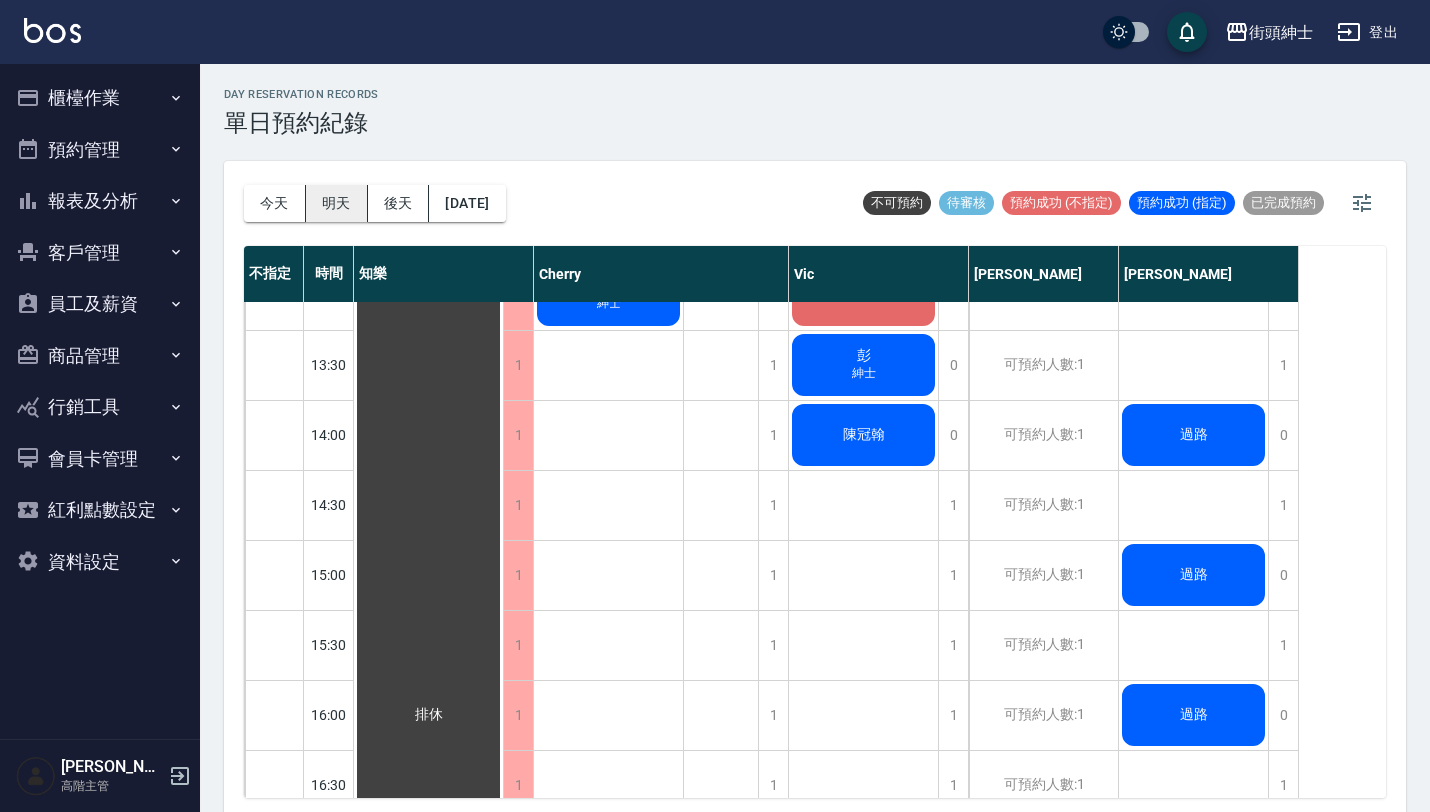 click on "明天" at bounding box center [337, 203] 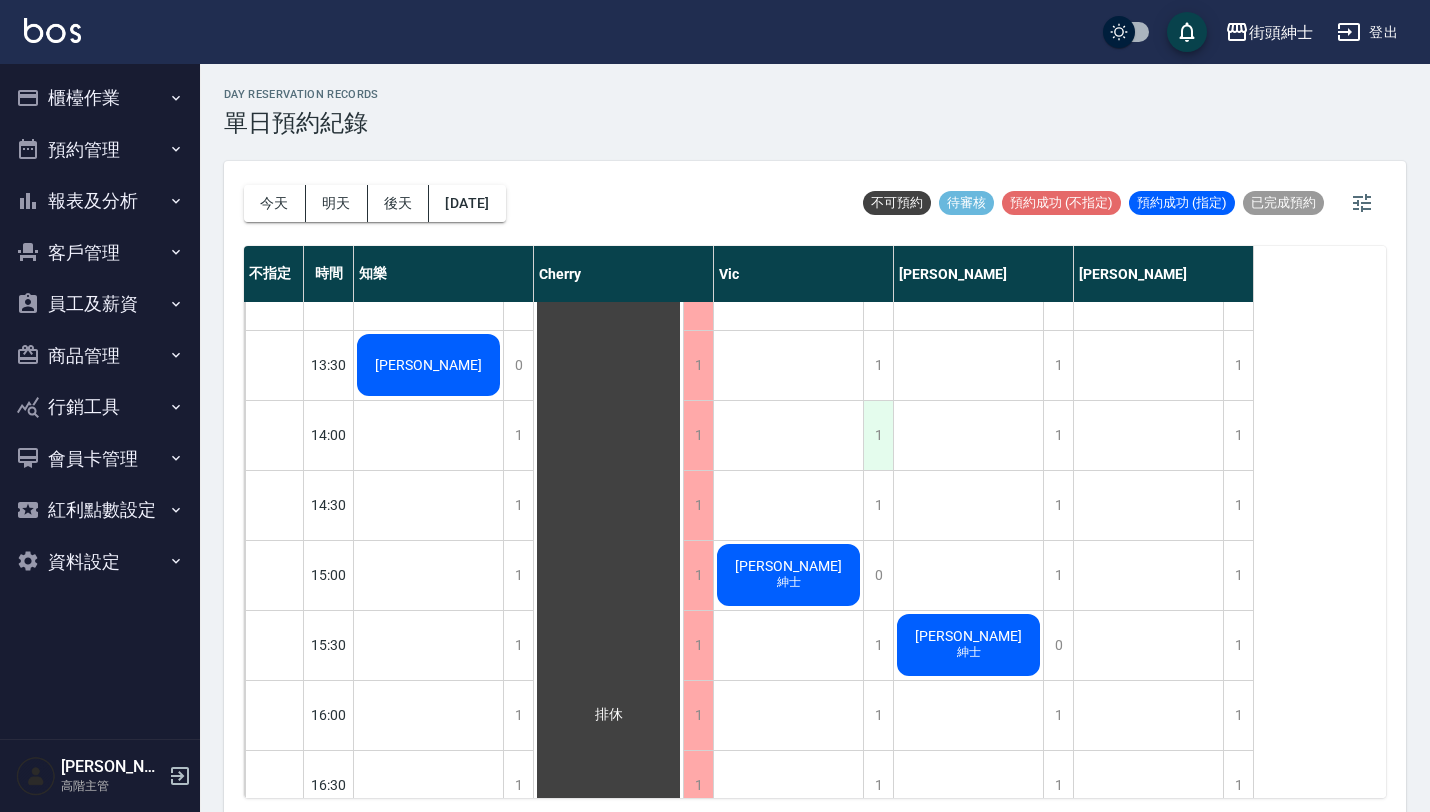click on "1" at bounding box center (878, 435) 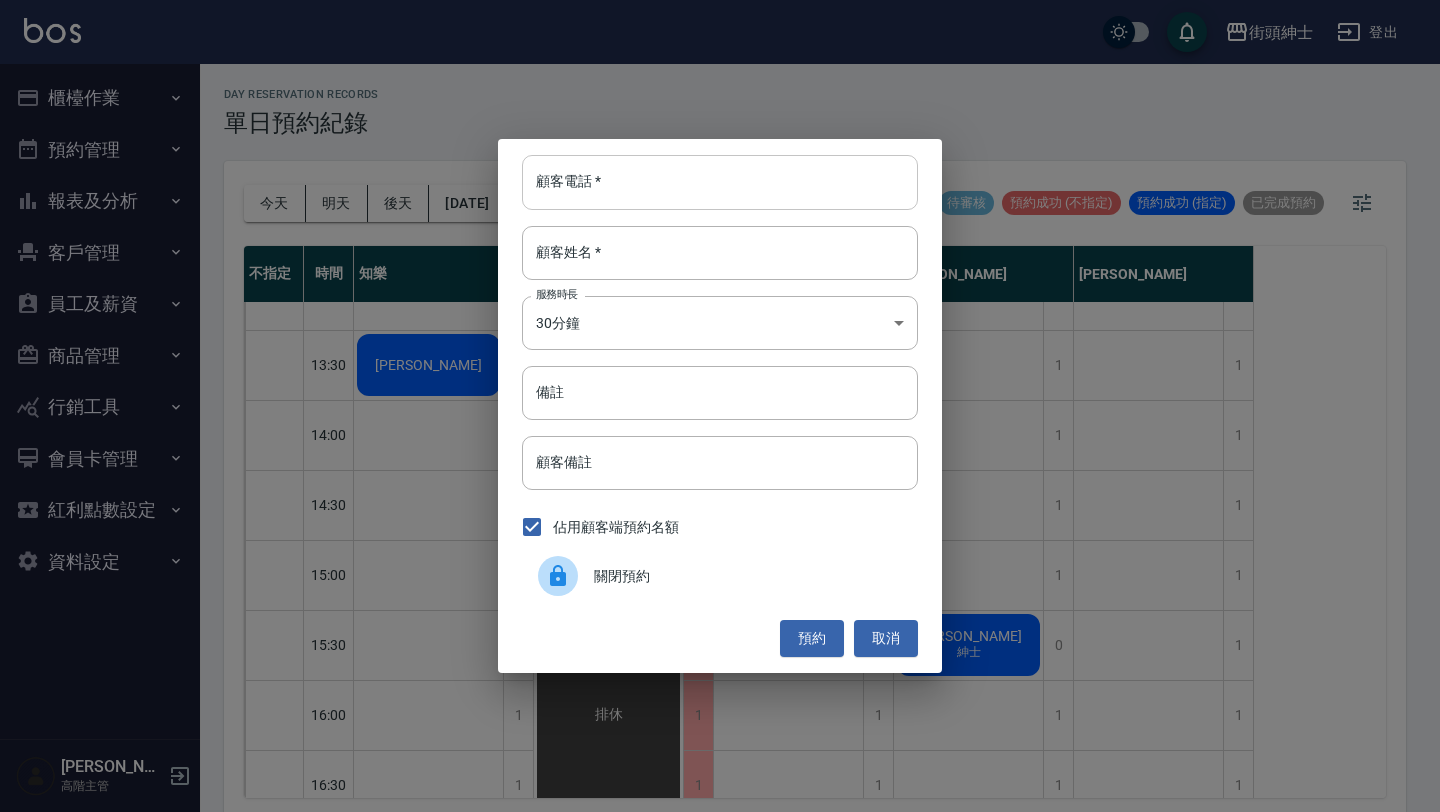 click on "顧客電話   *" at bounding box center (720, 182) 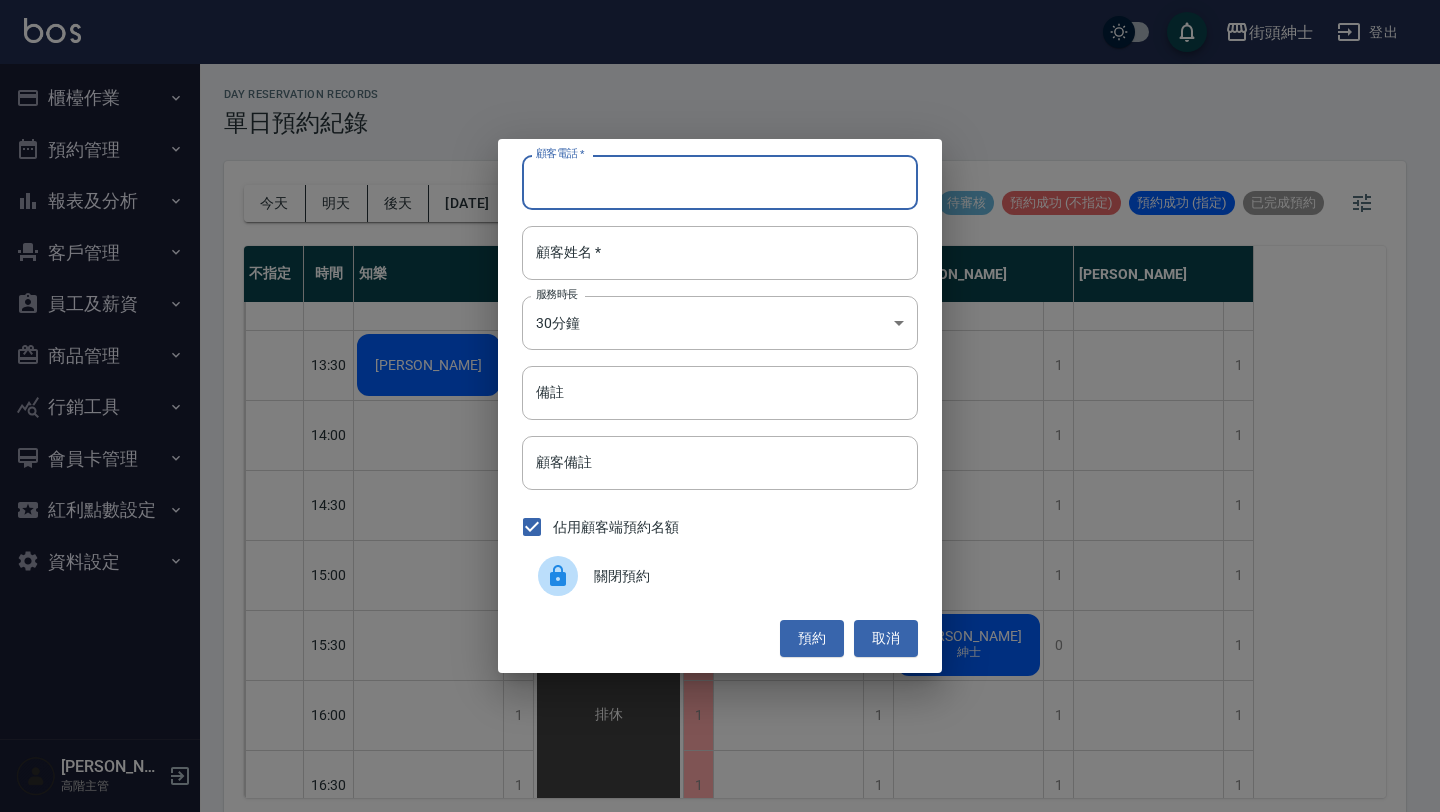 paste on "稱呼：蔡政倫 電話：0989322768" 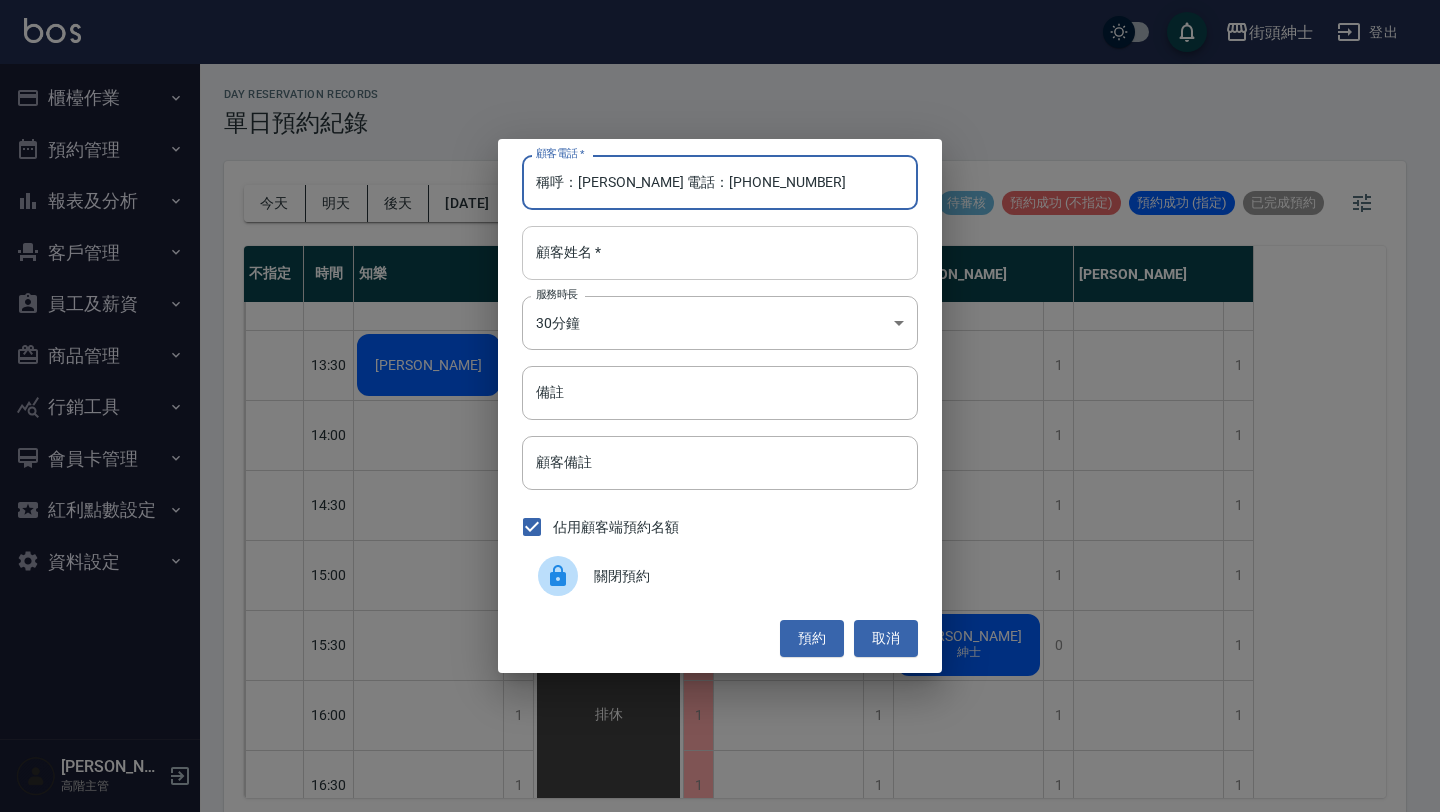 type on "稱呼：蔡政倫 電話：0989322768" 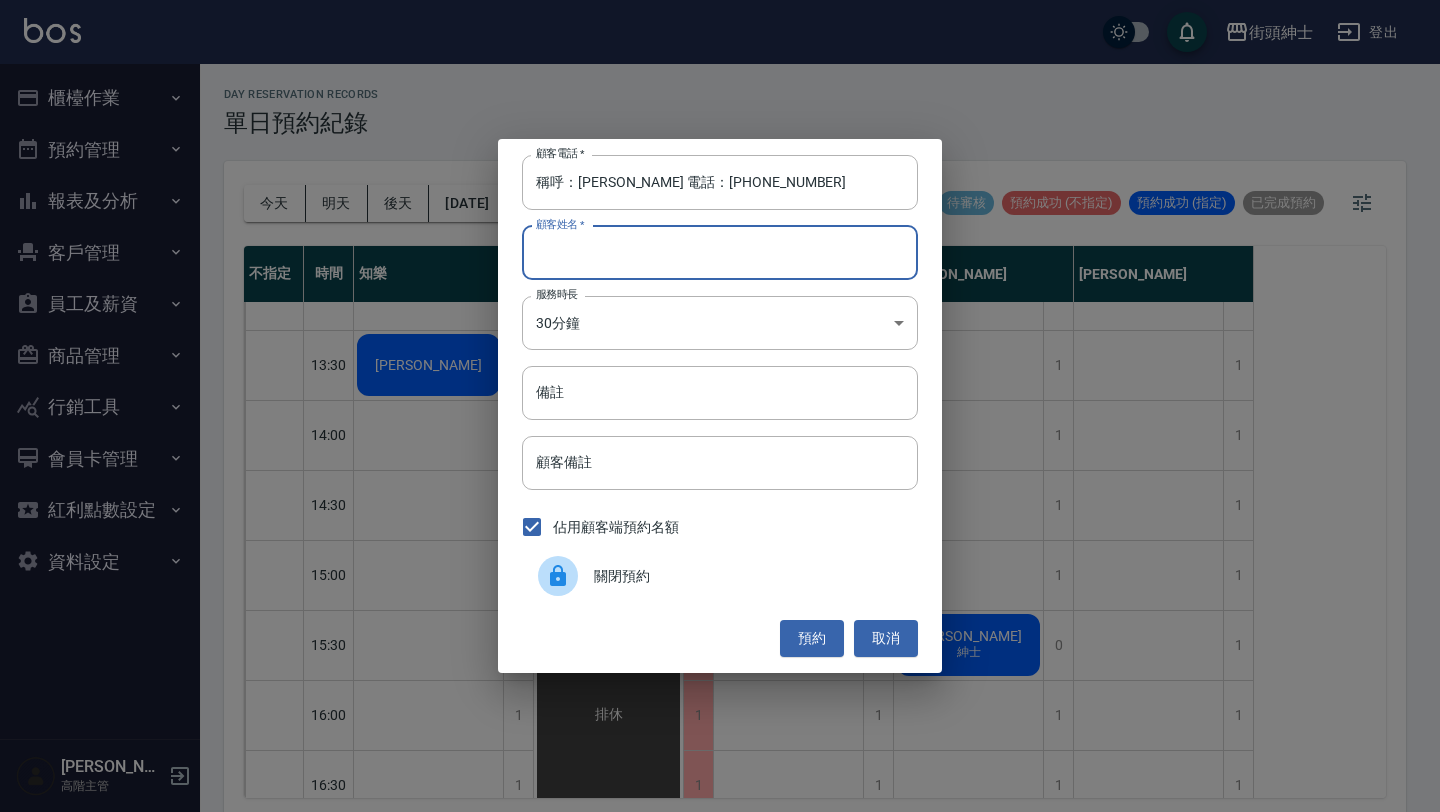 click on "顧客姓名   *" at bounding box center (720, 253) 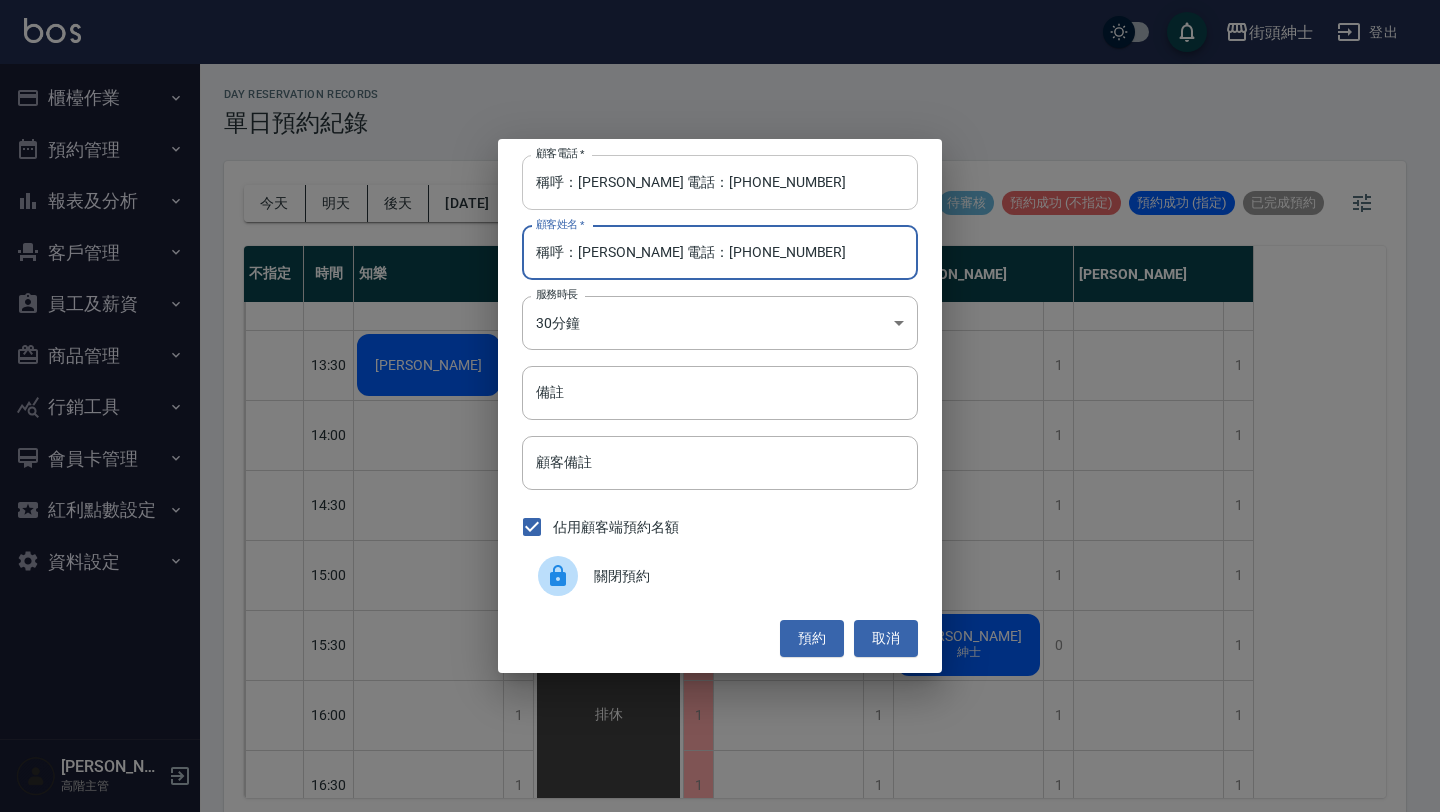 type on "稱呼：蔡政倫 電話：0989322768" 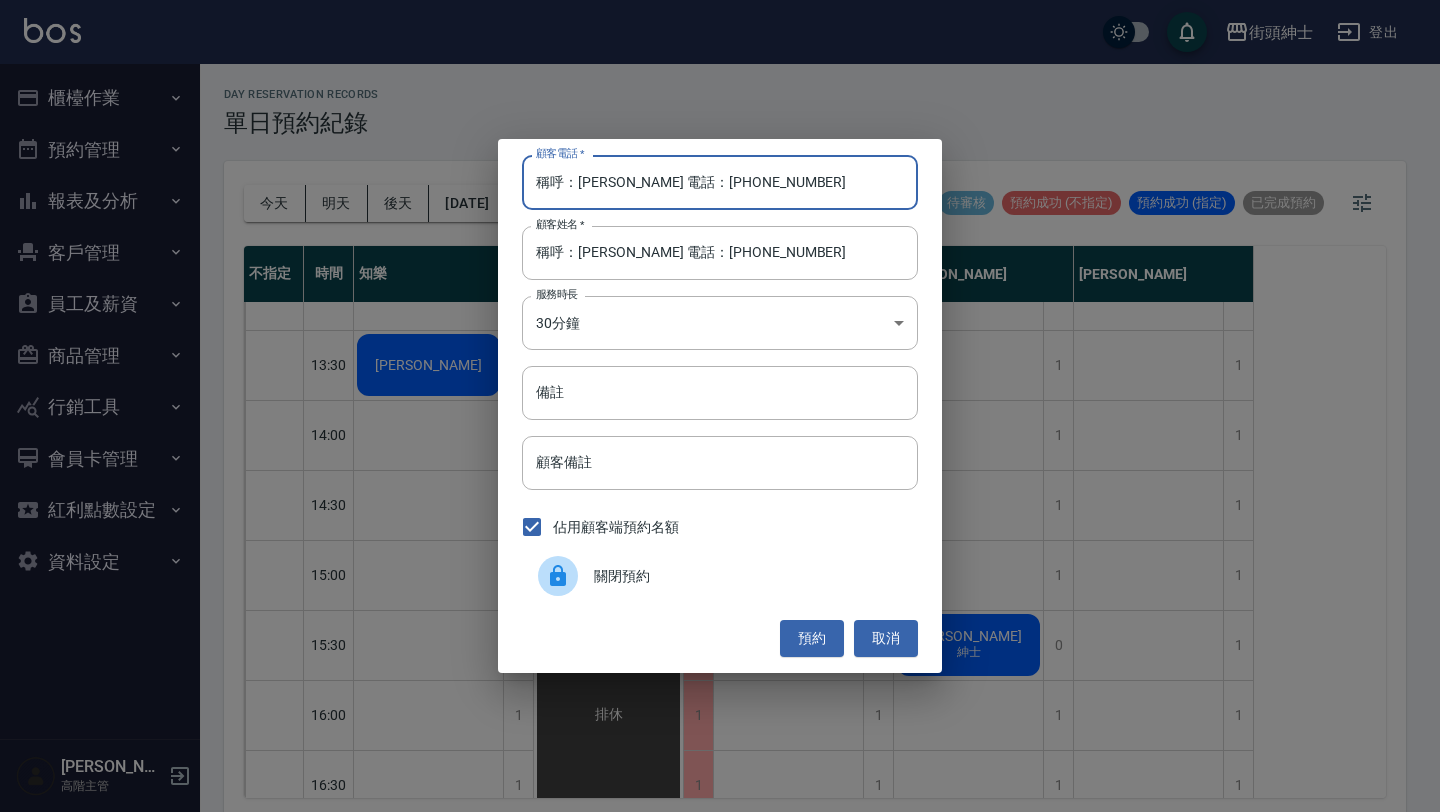 drag, startPoint x: 663, startPoint y: 187, endPoint x: 423, endPoint y: 185, distance: 240.00833 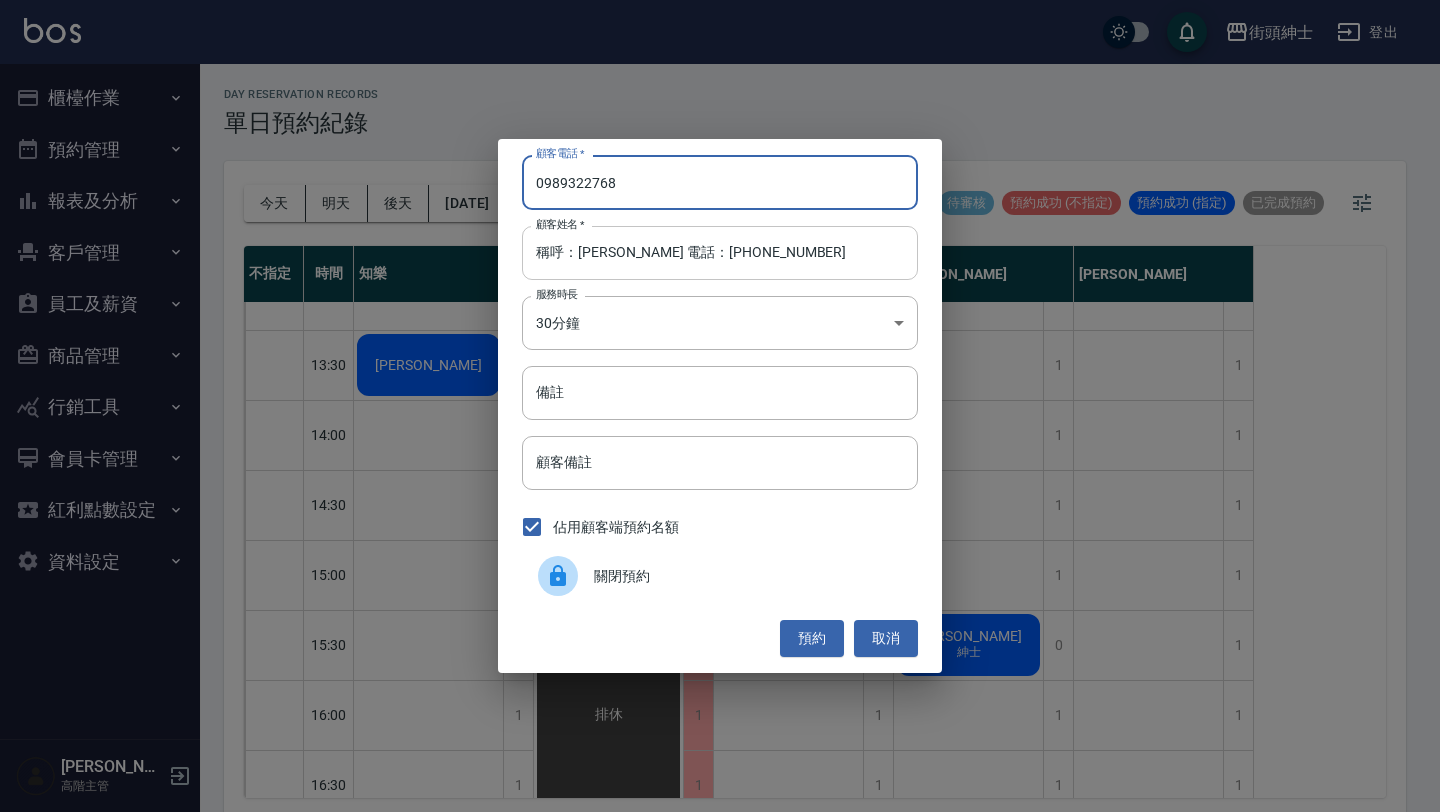 type on "0989322768" 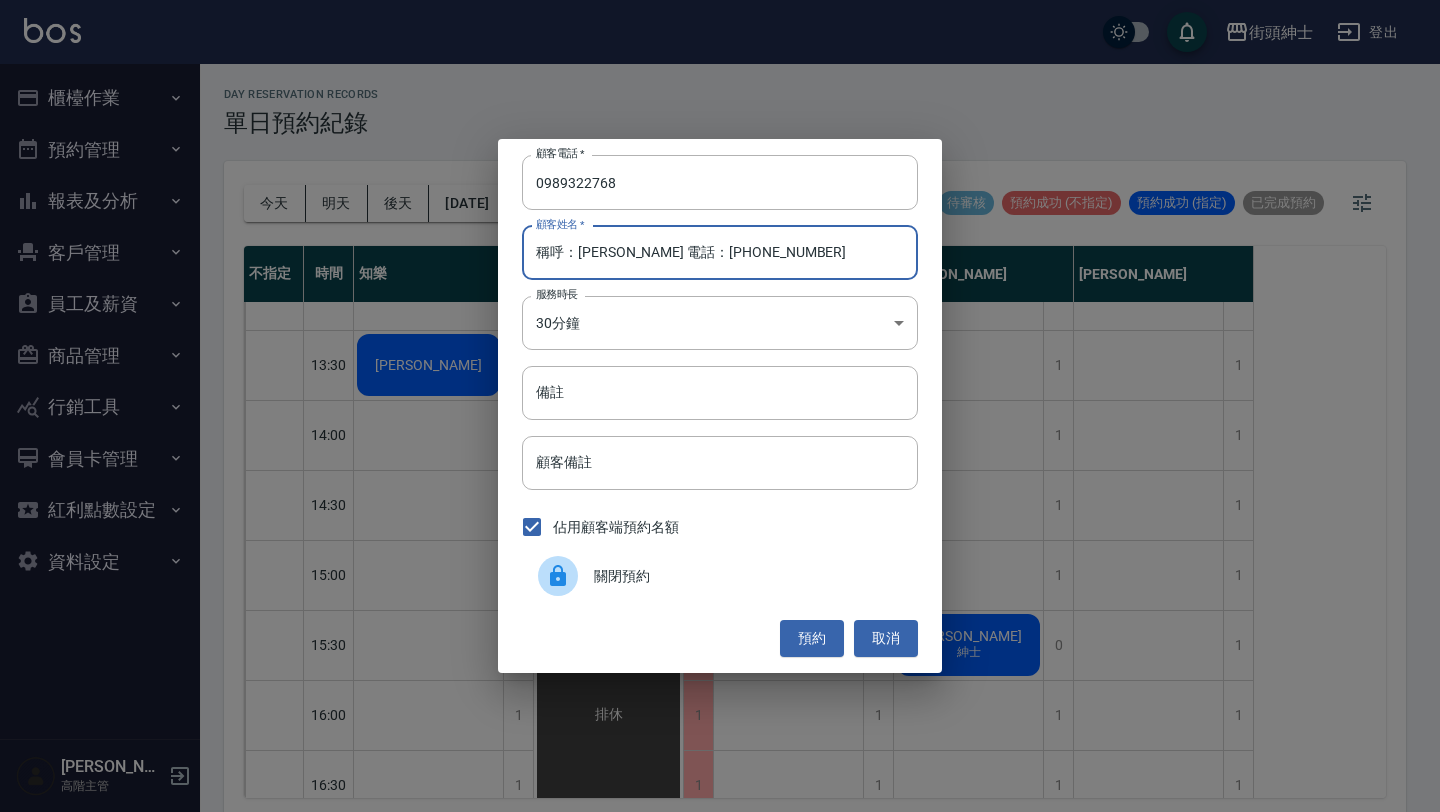 drag, startPoint x: 575, startPoint y: 253, endPoint x: 326, endPoint y: 219, distance: 251.31056 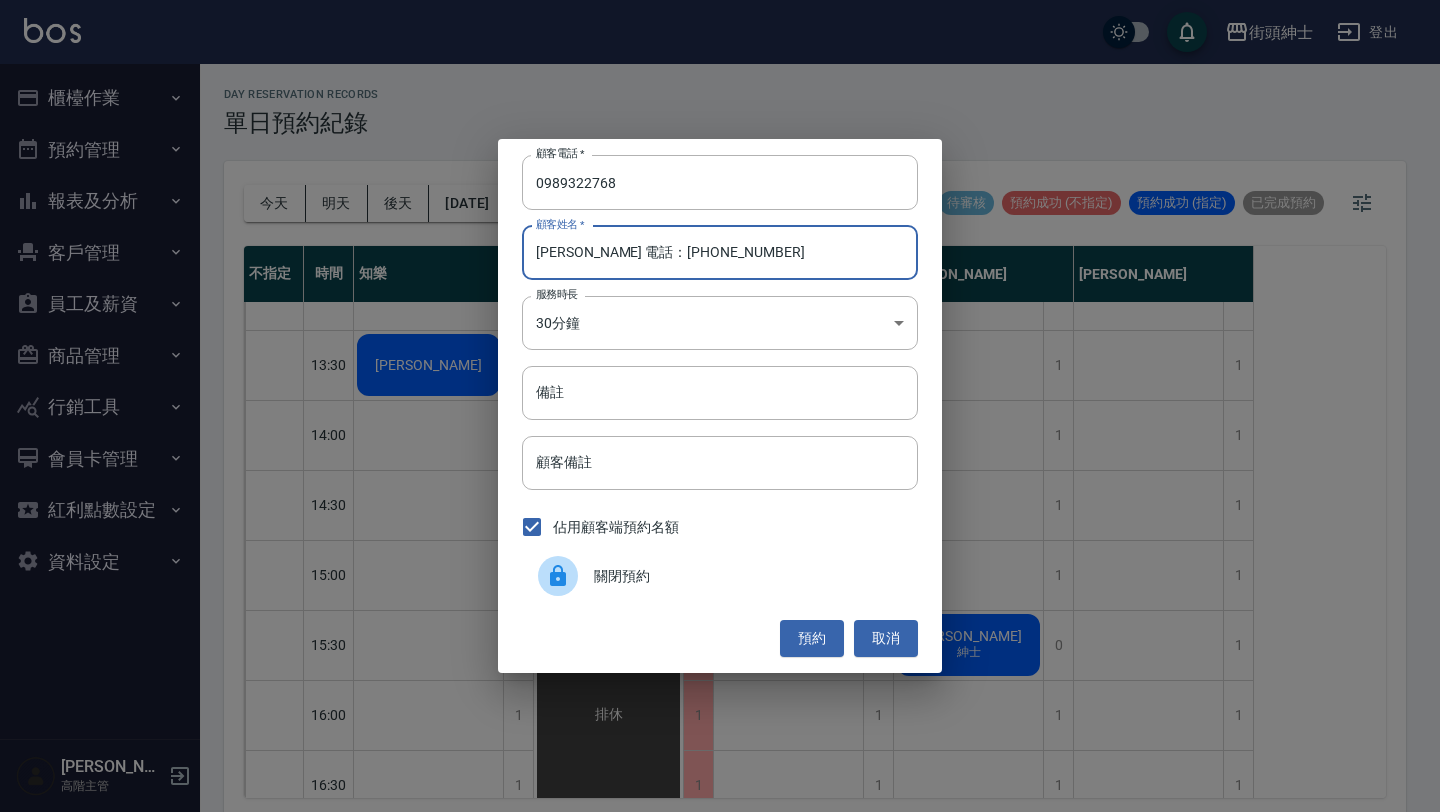 drag, startPoint x: 578, startPoint y: 255, endPoint x: 760, endPoint y: 233, distance: 183.32484 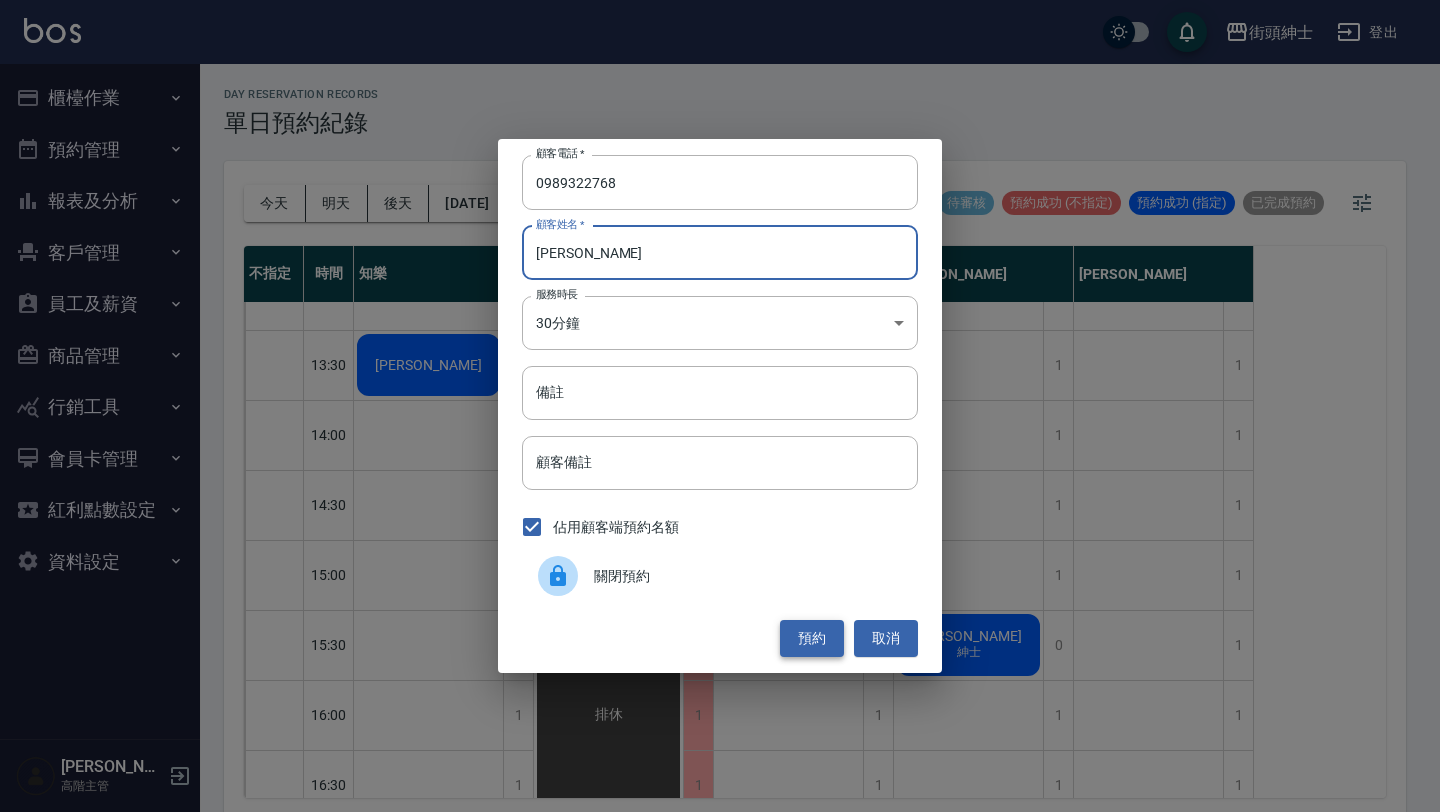 type on "蔡政倫" 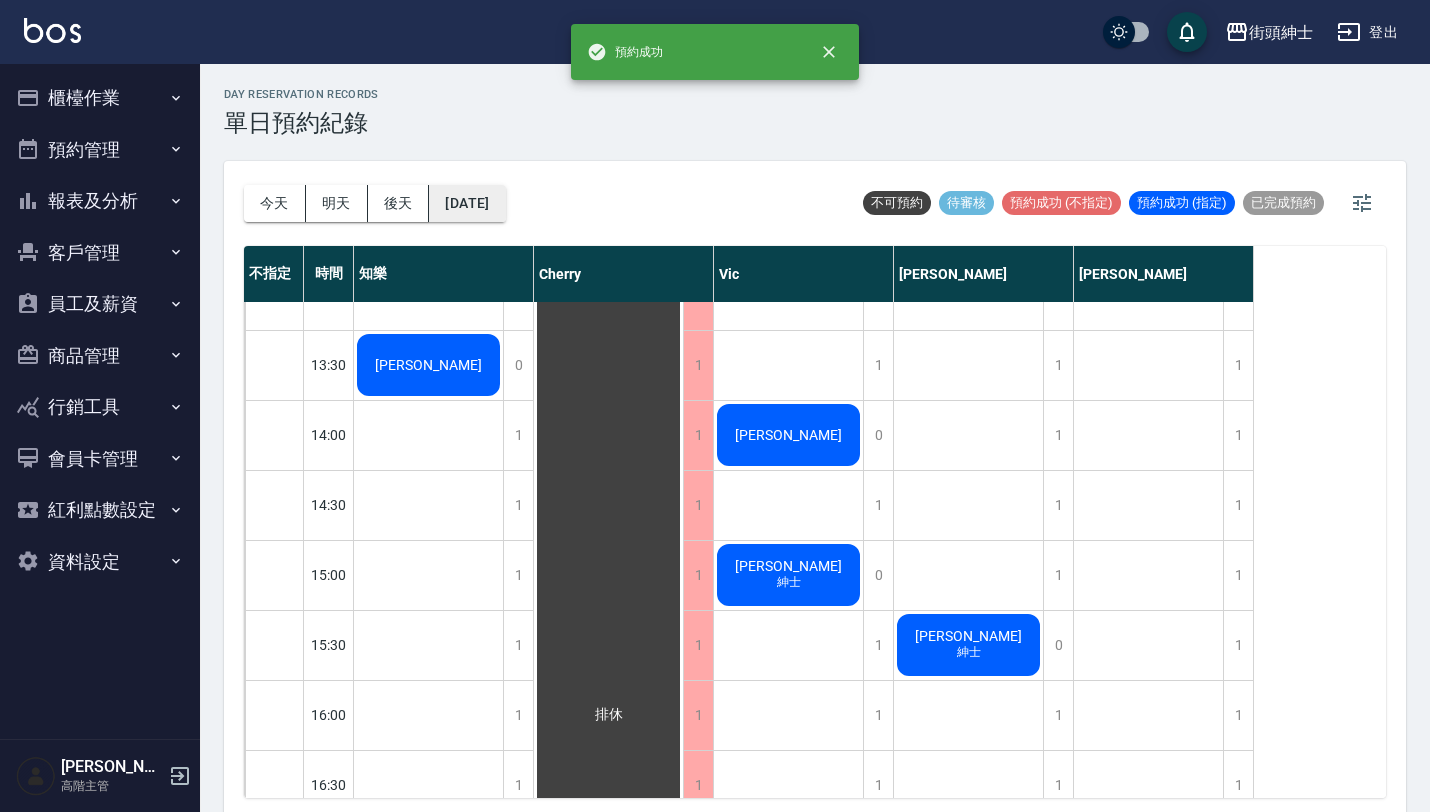 click on "[DATE]" at bounding box center (467, 203) 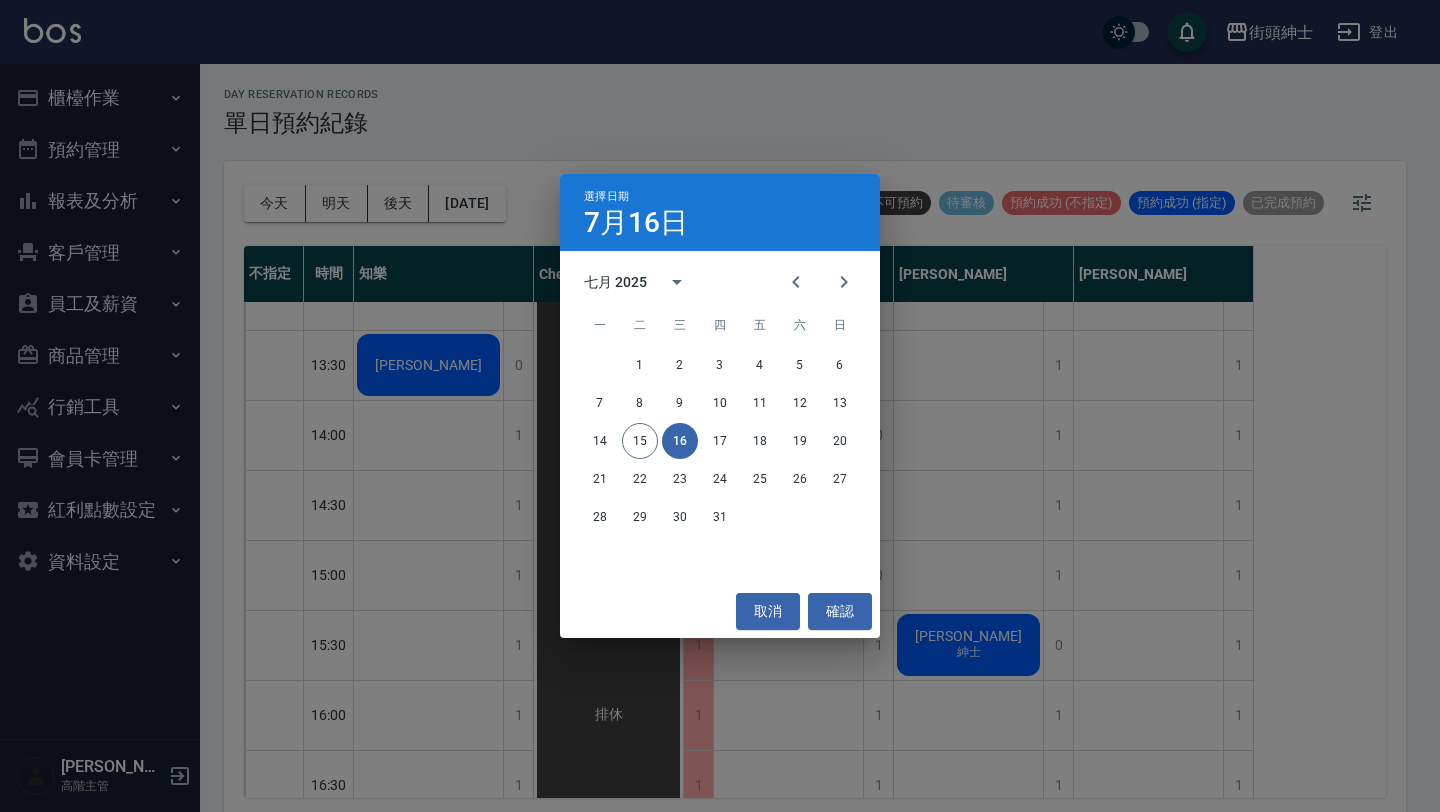 click on "16" at bounding box center (680, 441) 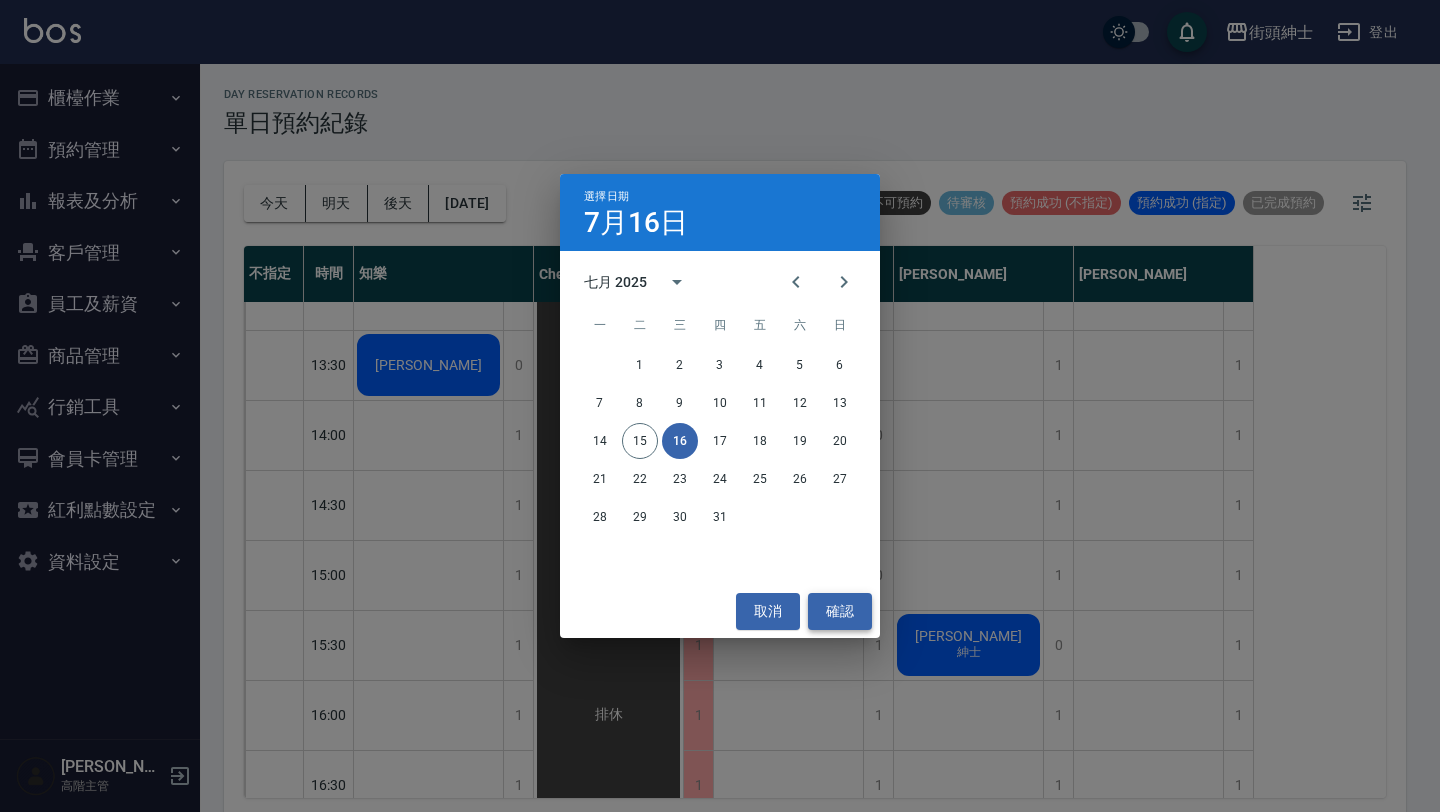 click on "確認" at bounding box center [840, 611] 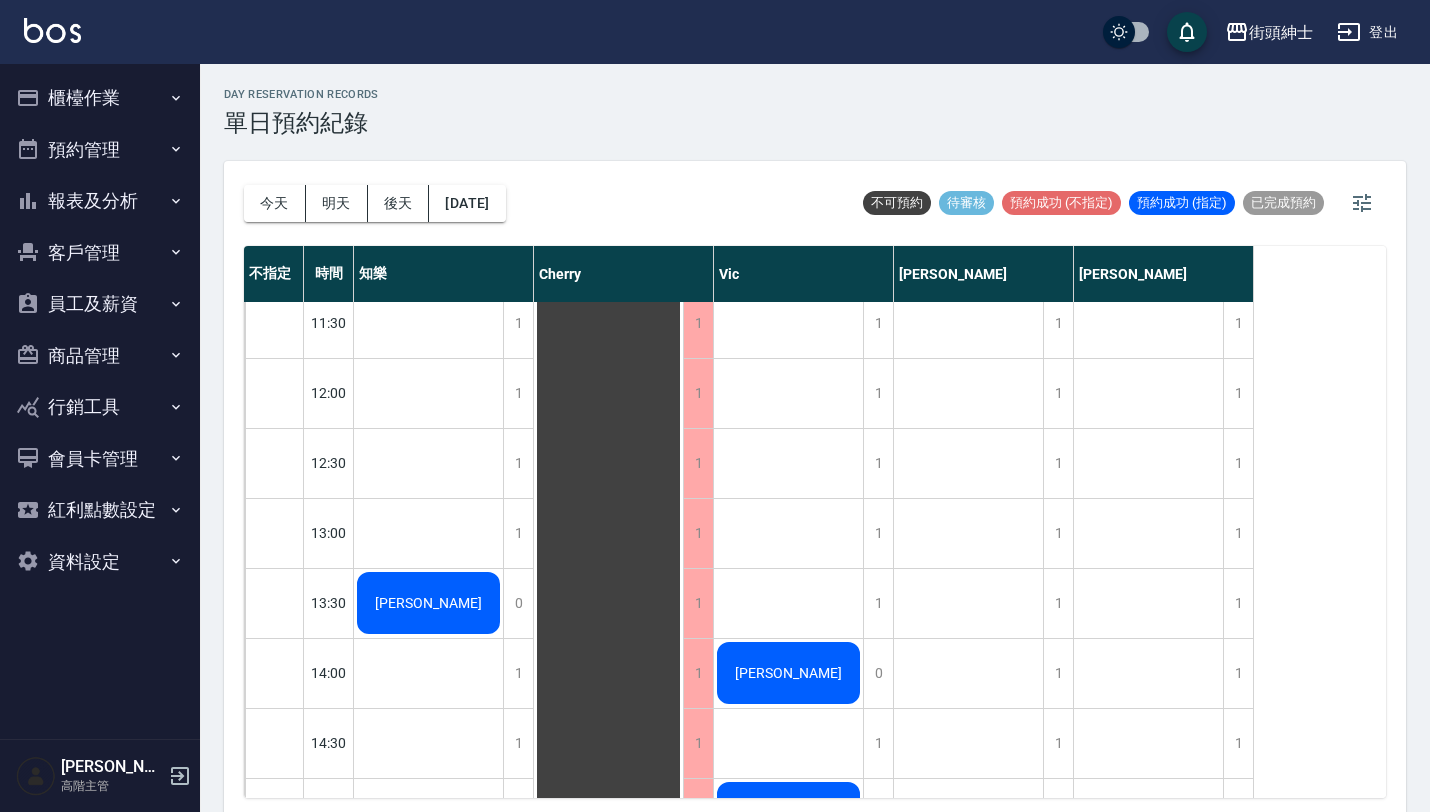 scroll, scrollTop: 362, scrollLeft: 0, axis: vertical 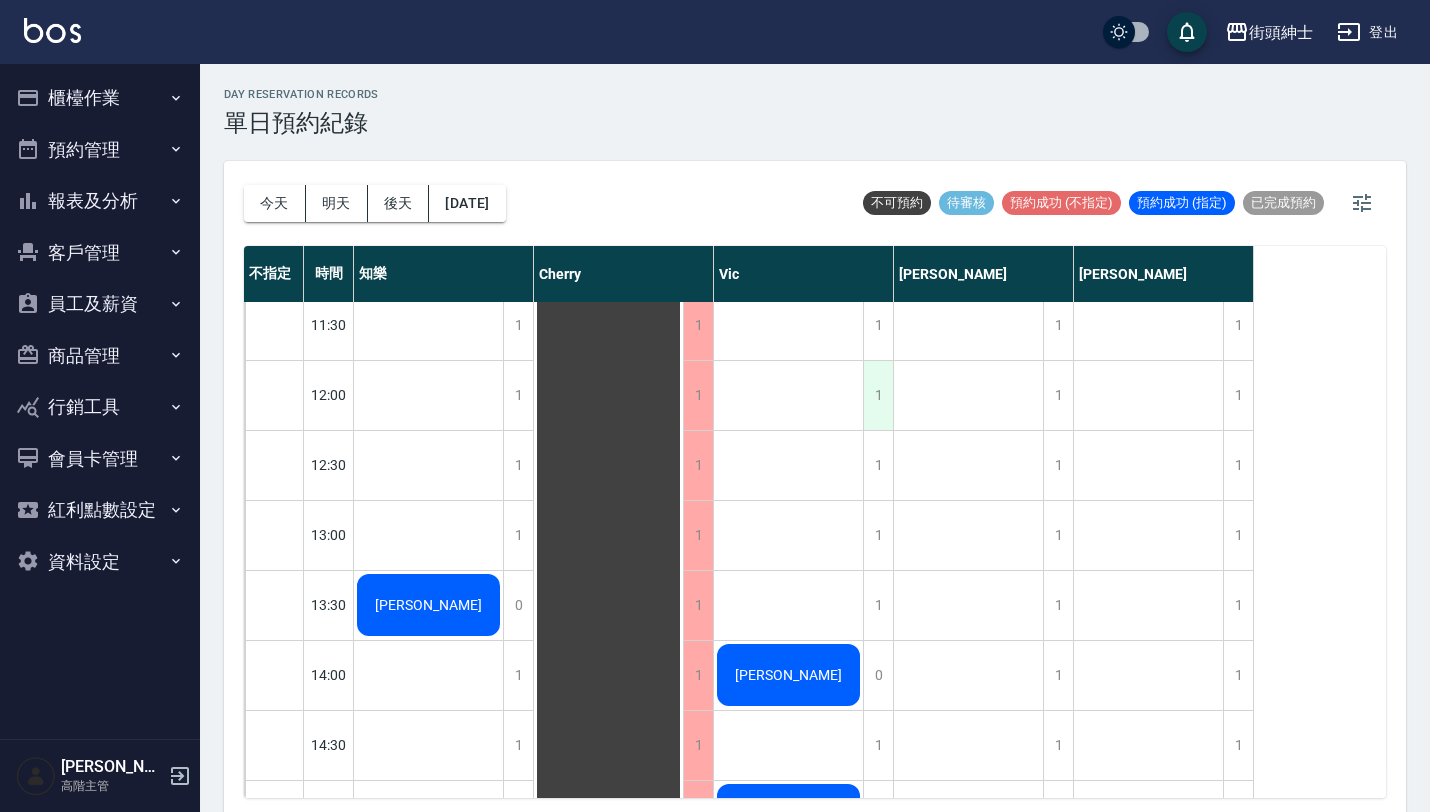 click on "1" at bounding box center [878, 395] 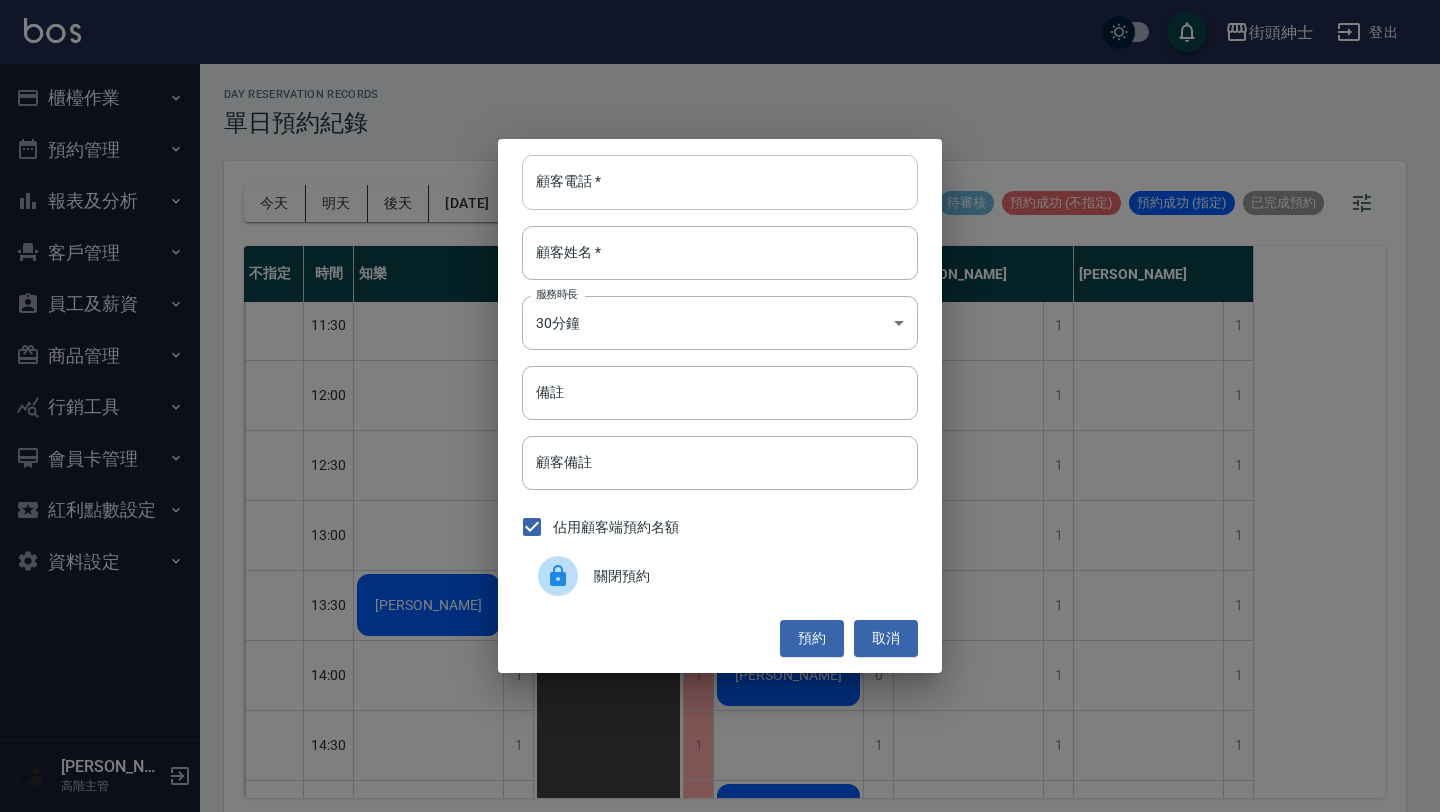 click on "顧客電話   *" at bounding box center (720, 182) 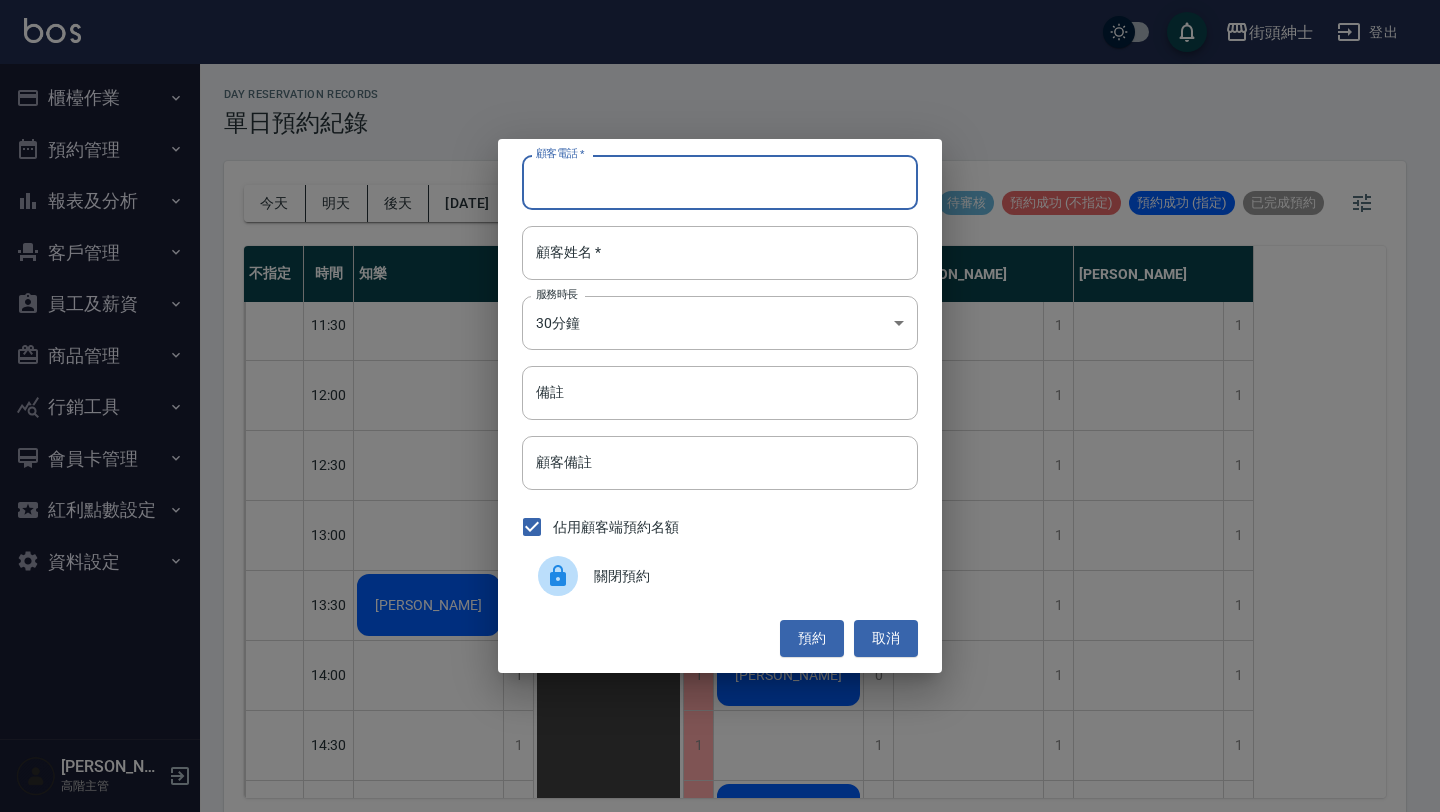 paste on "邱昌偉 0912205065" 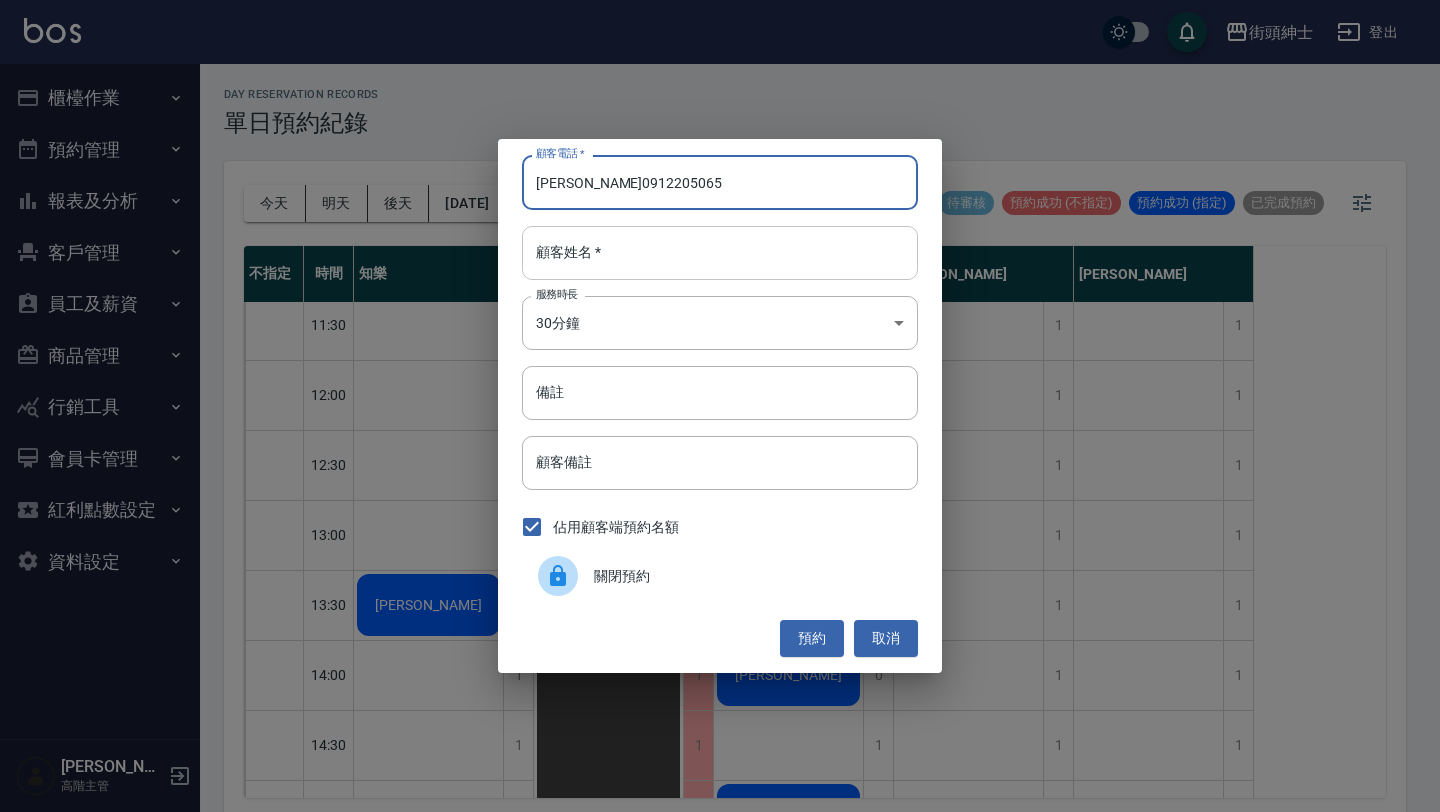 type on "邱昌偉 0912205065" 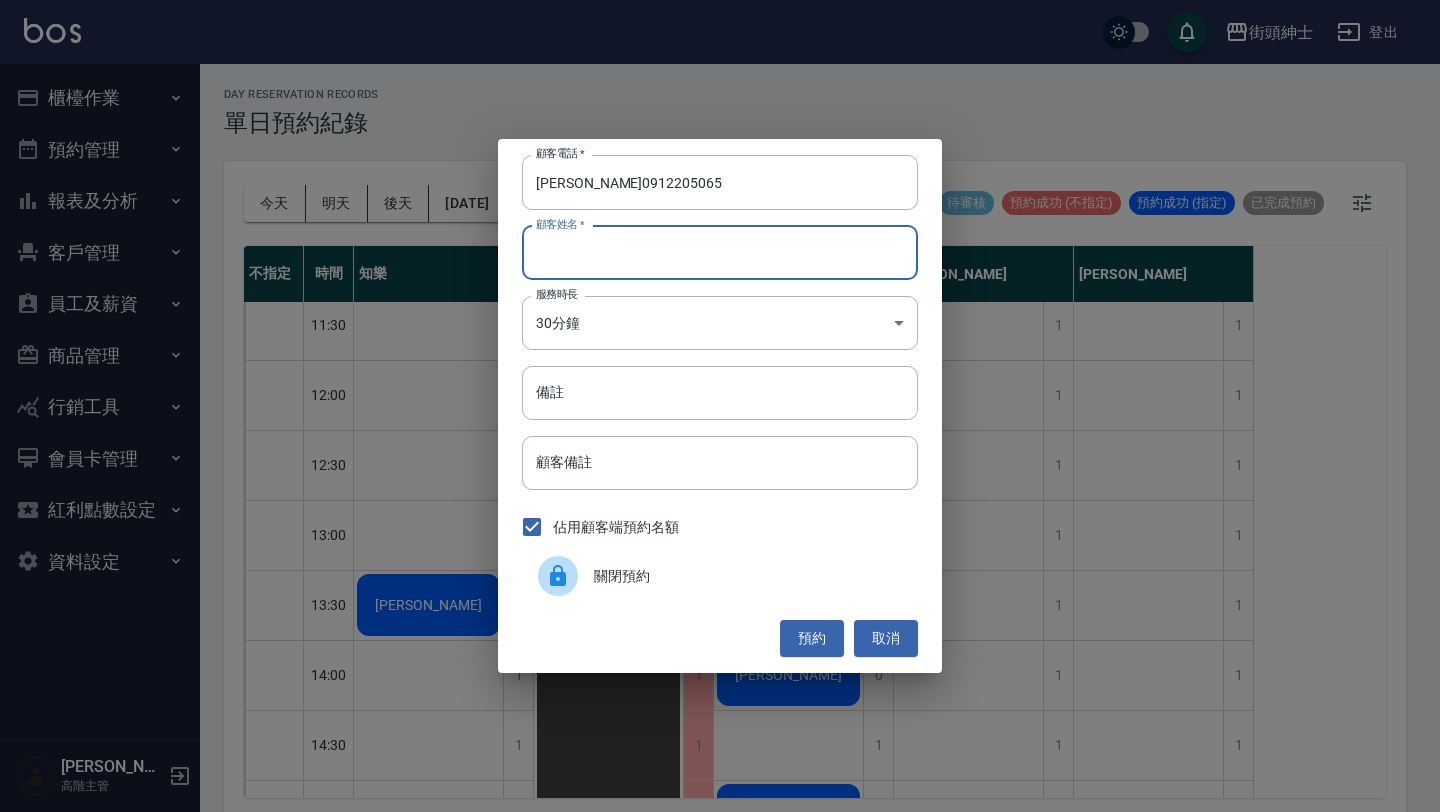 click on "顧客姓名   *" at bounding box center [720, 253] 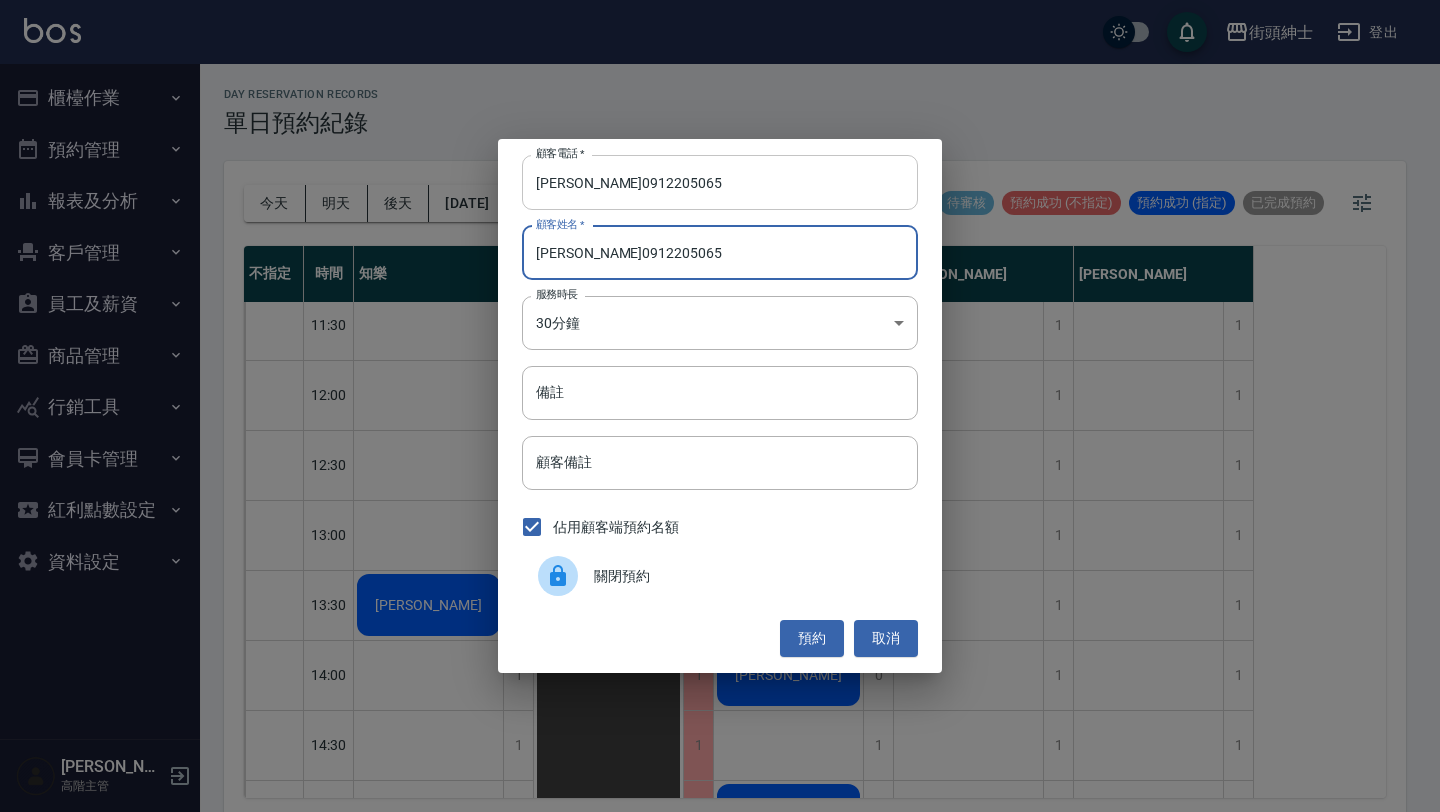 type on "邱昌偉 0912205065" 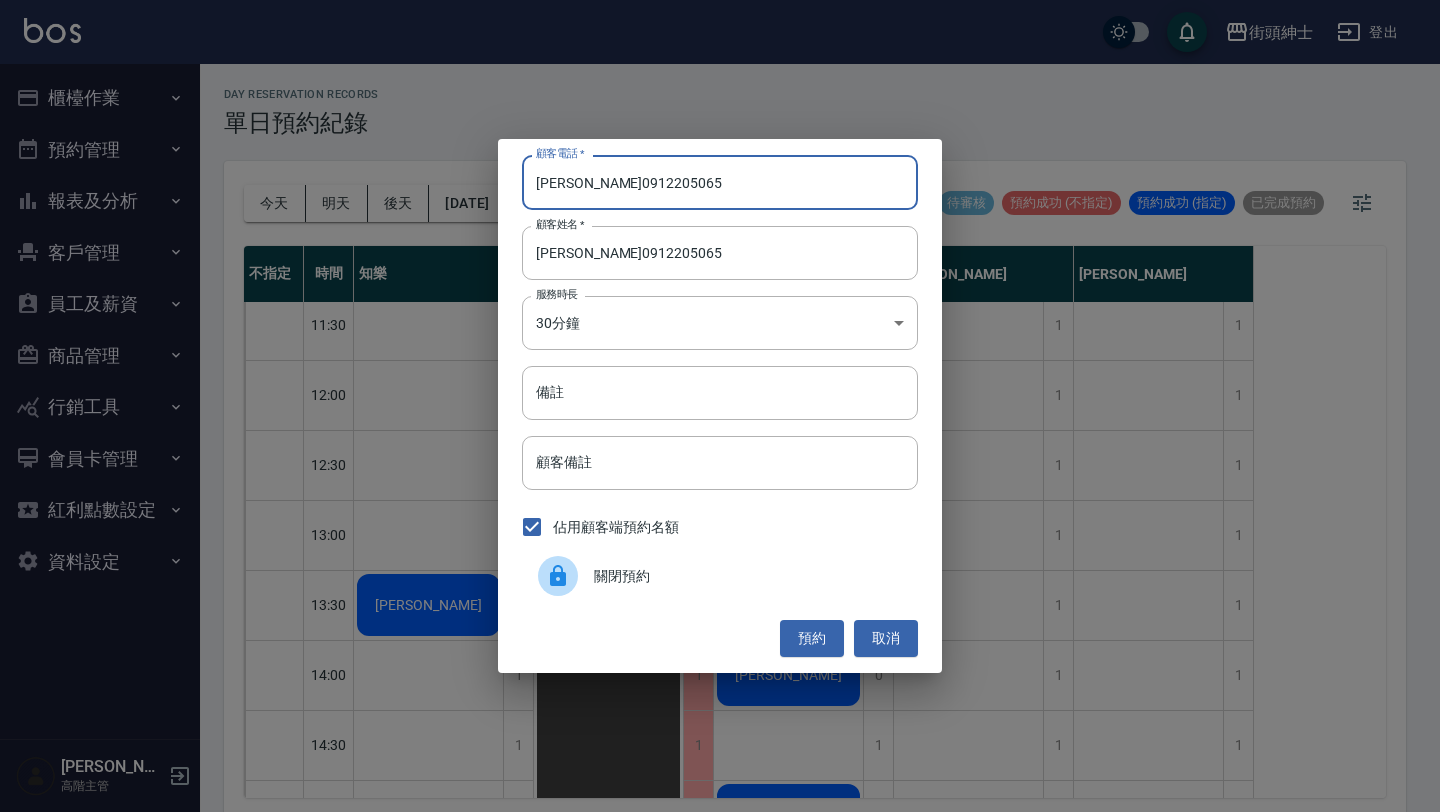 drag, startPoint x: 583, startPoint y: 183, endPoint x: 367, endPoint y: 158, distance: 217.44194 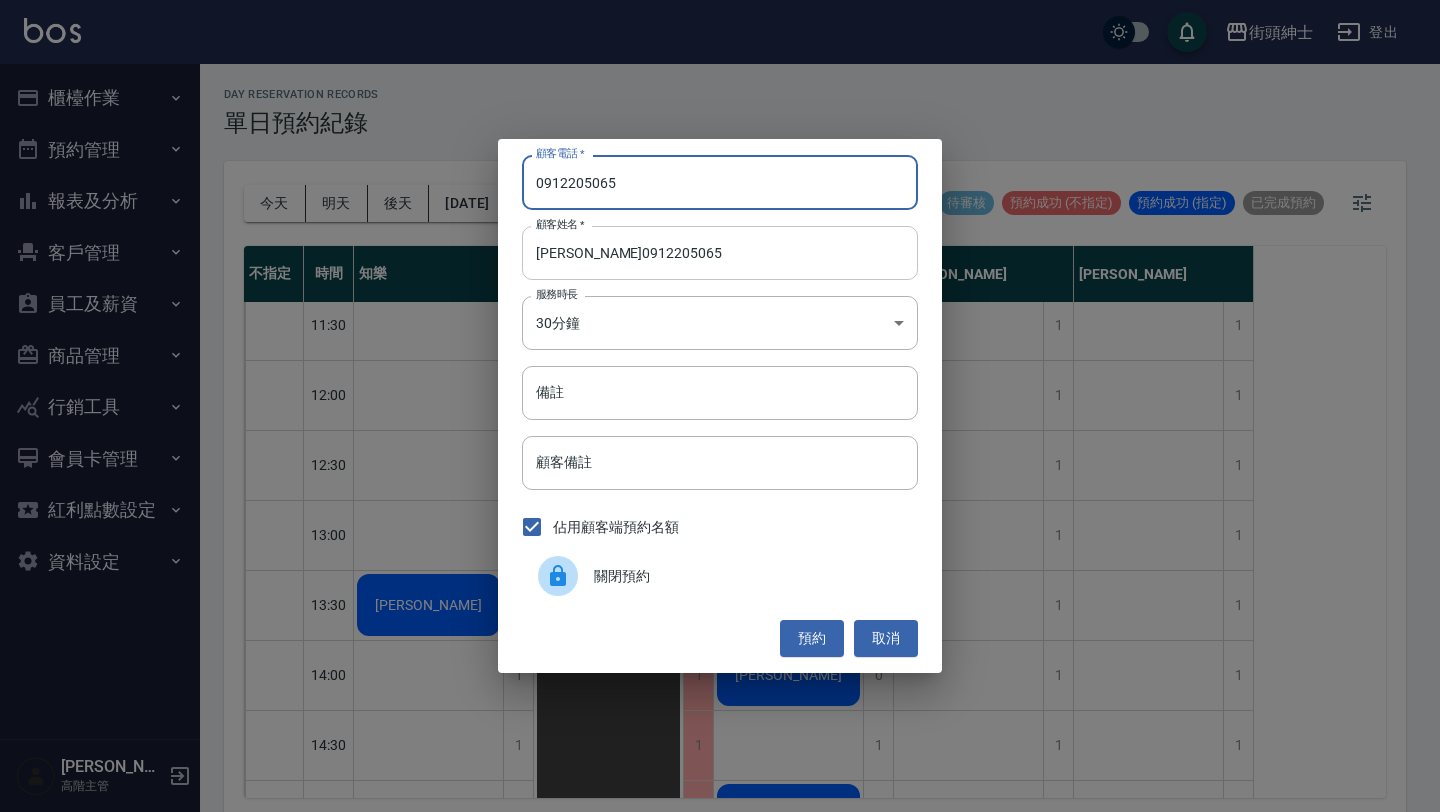 type on "0912205065" 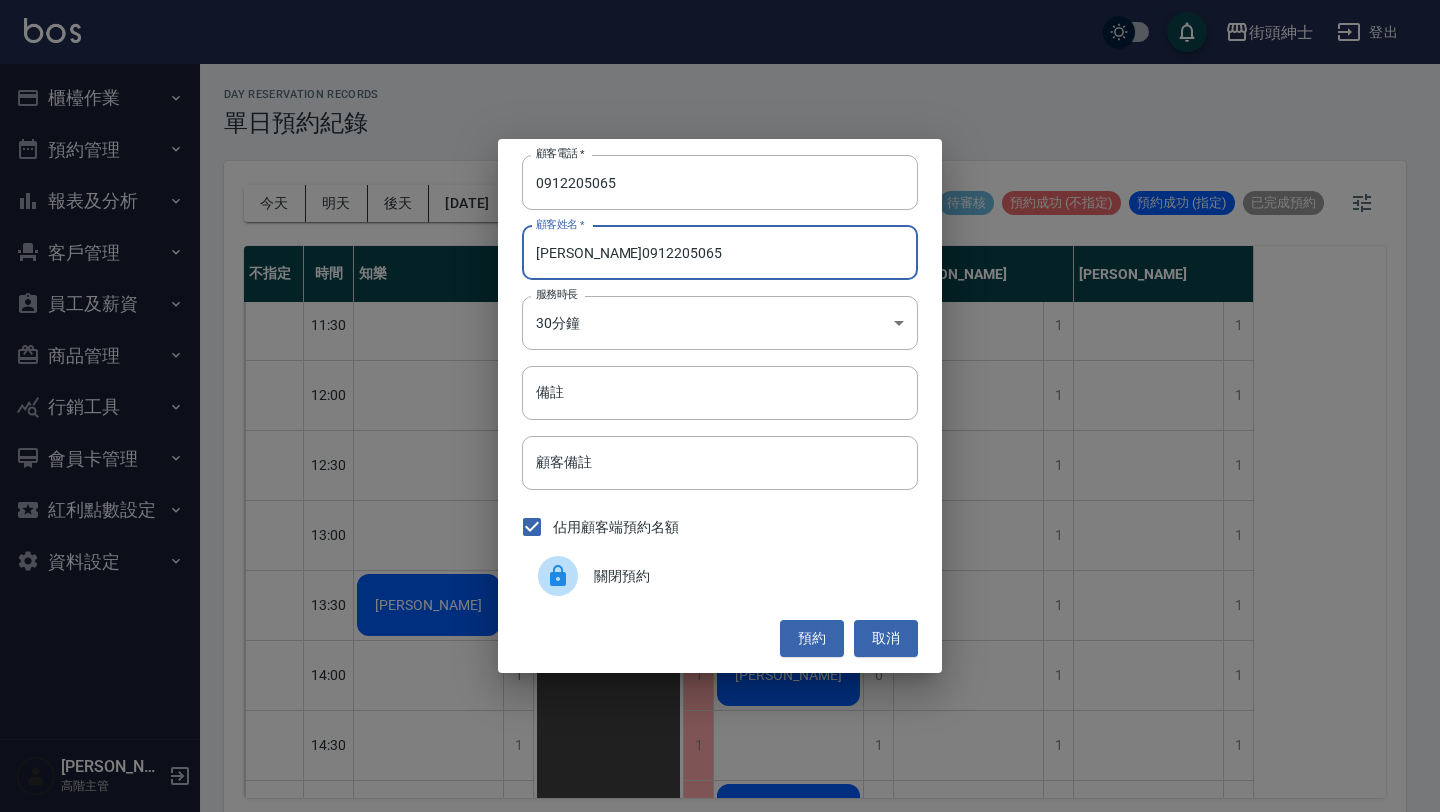drag, startPoint x: 575, startPoint y: 252, endPoint x: 852, endPoint y: 255, distance: 277.01624 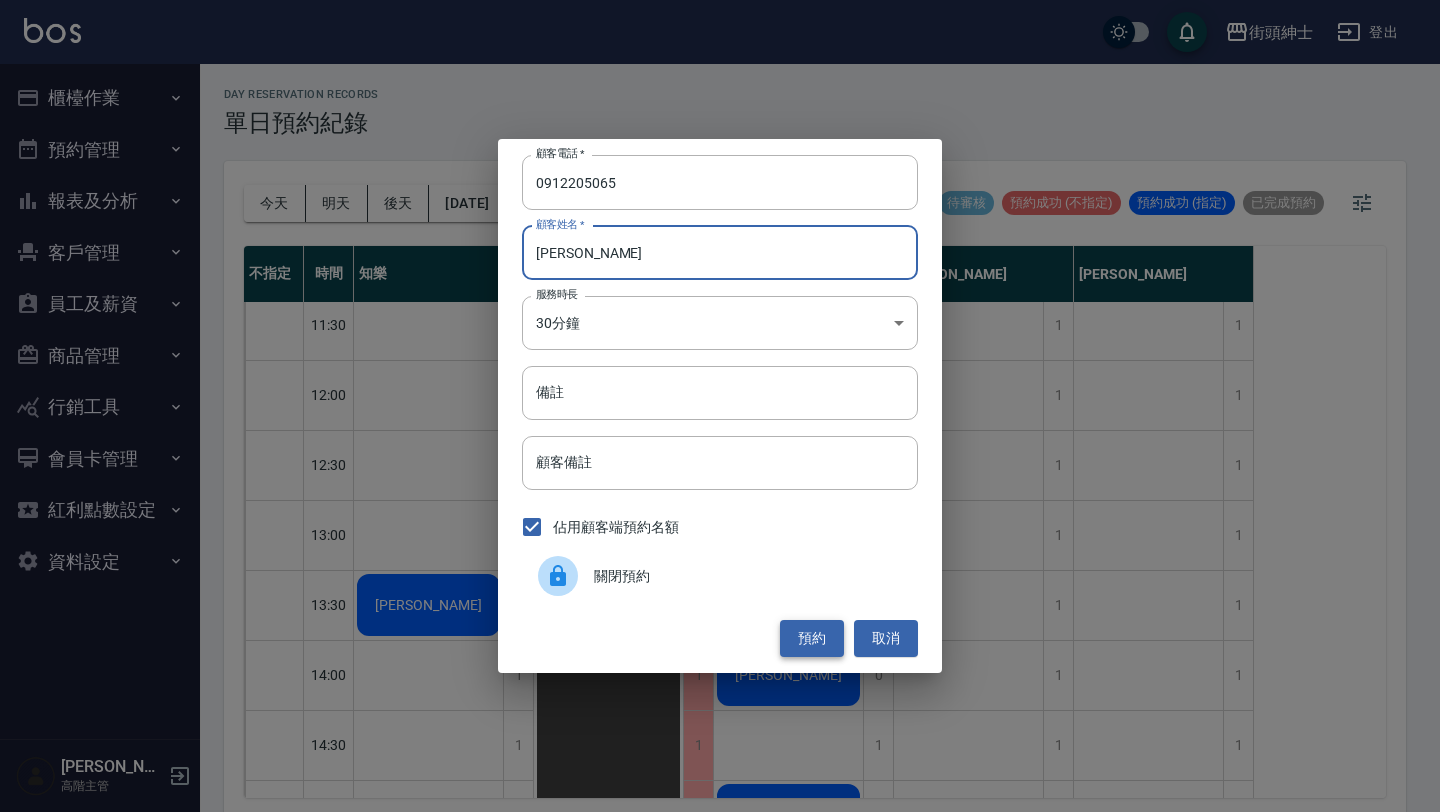 type on "邱昌偉" 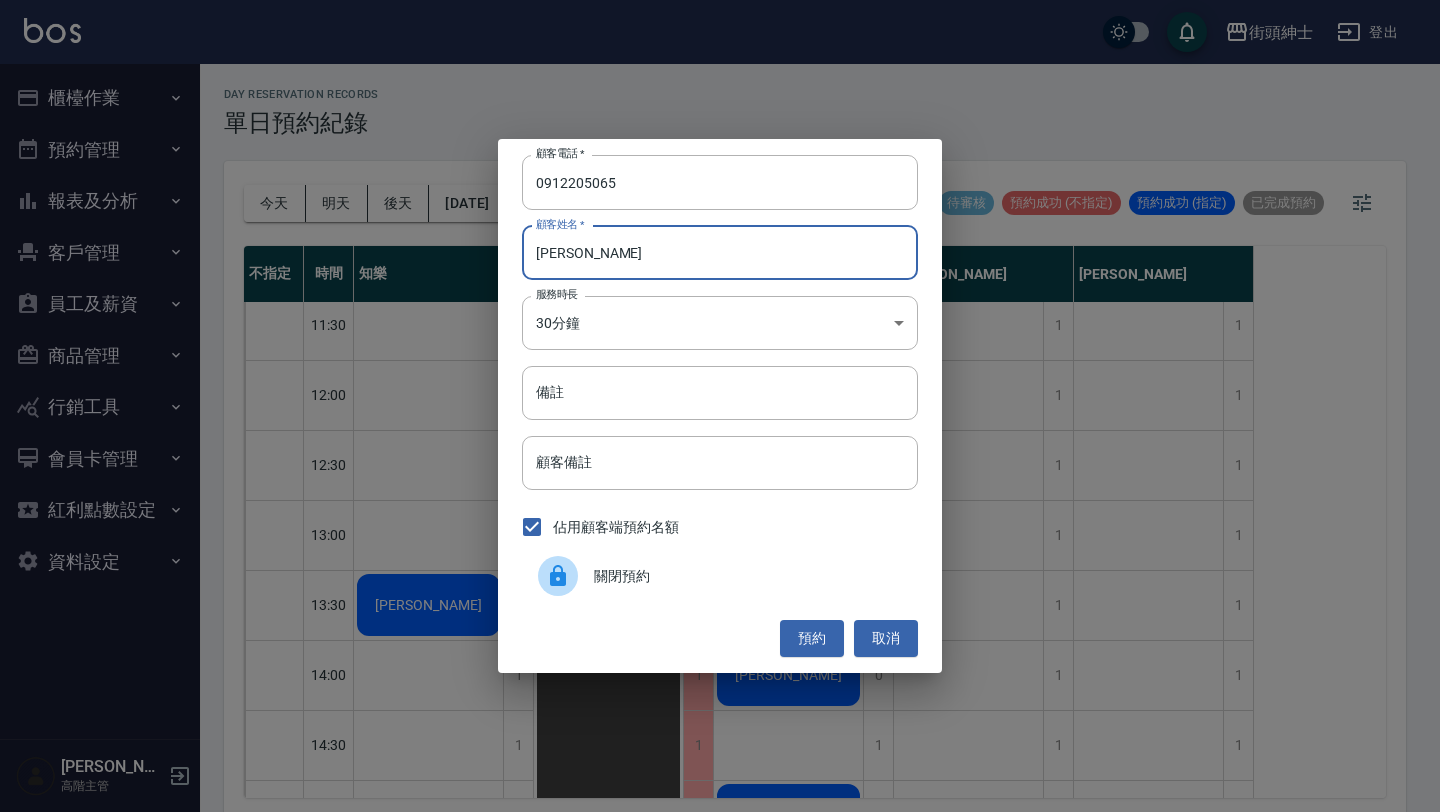 click on "預約" at bounding box center (812, 638) 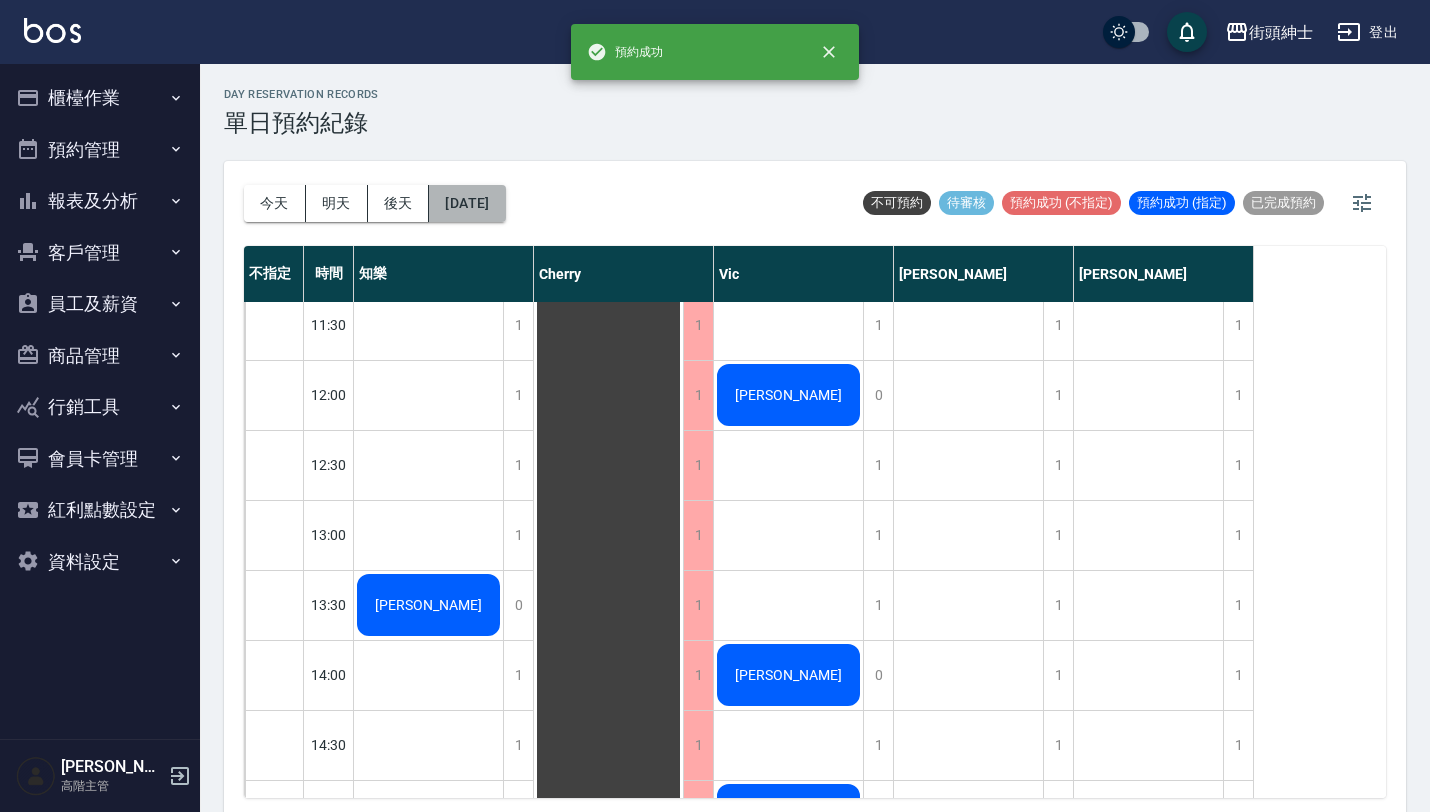 click on "[DATE]" at bounding box center (467, 203) 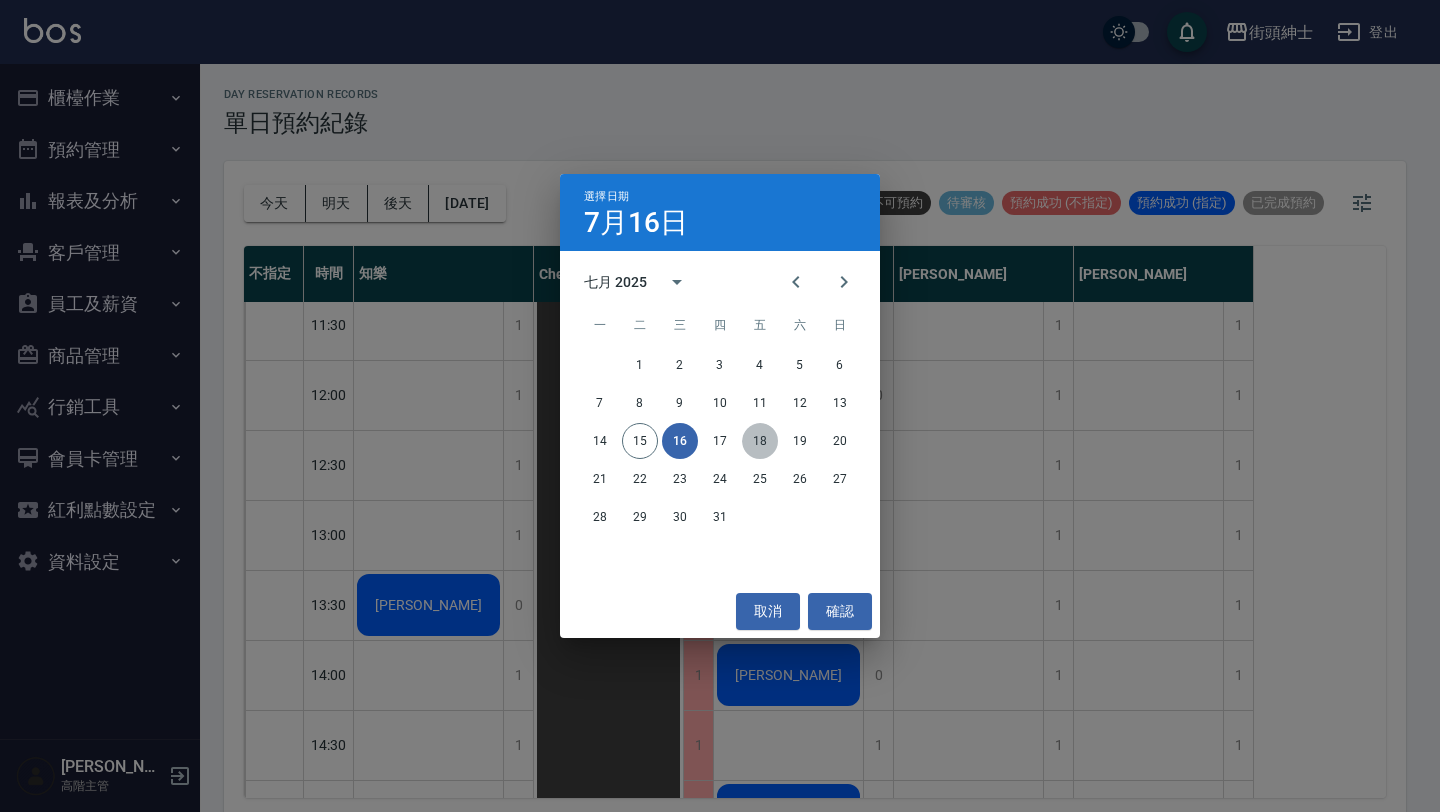 click on "18" at bounding box center [760, 441] 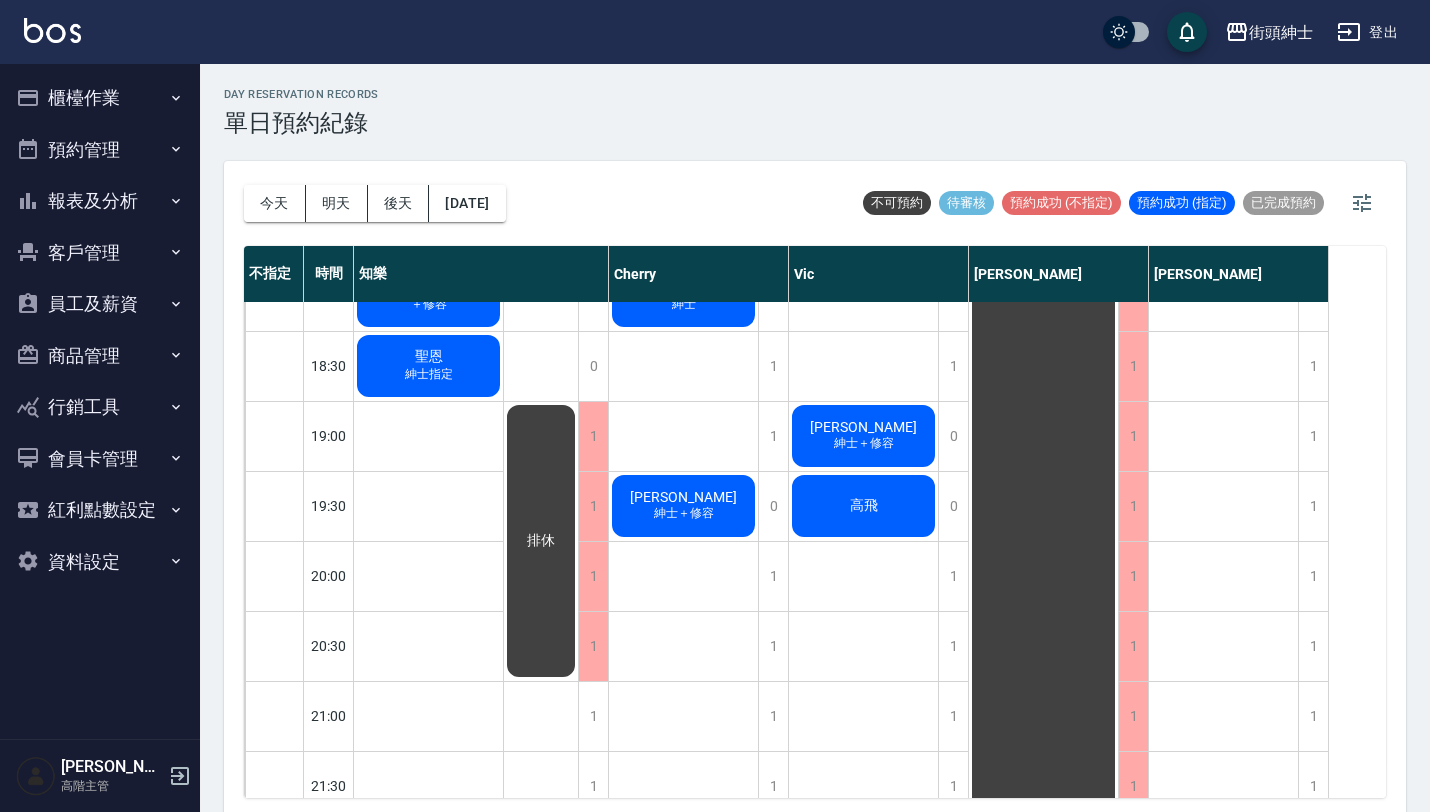 scroll, scrollTop: 1118, scrollLeft: 0, axis: vertical 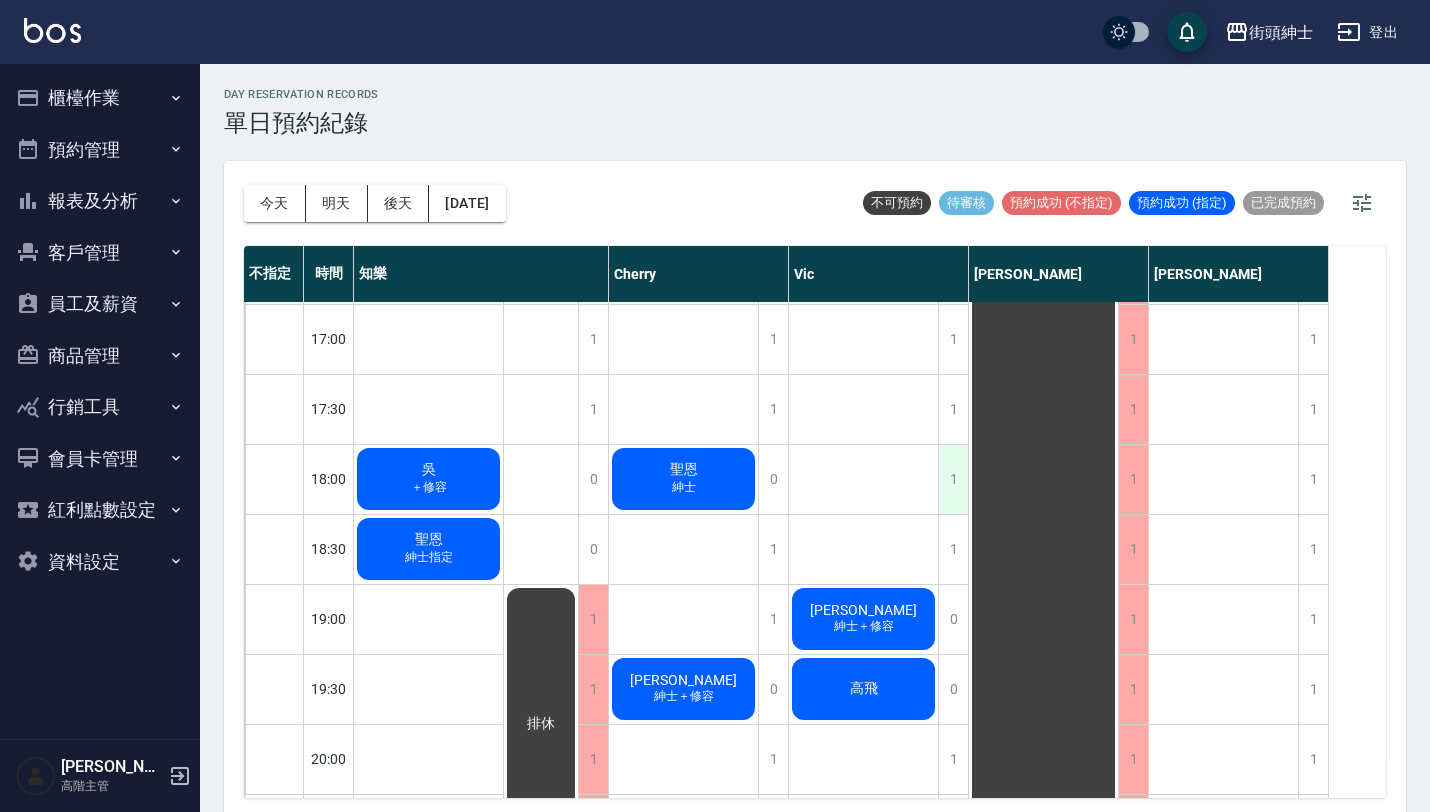 click on "1" at bounding box center [953, 479] 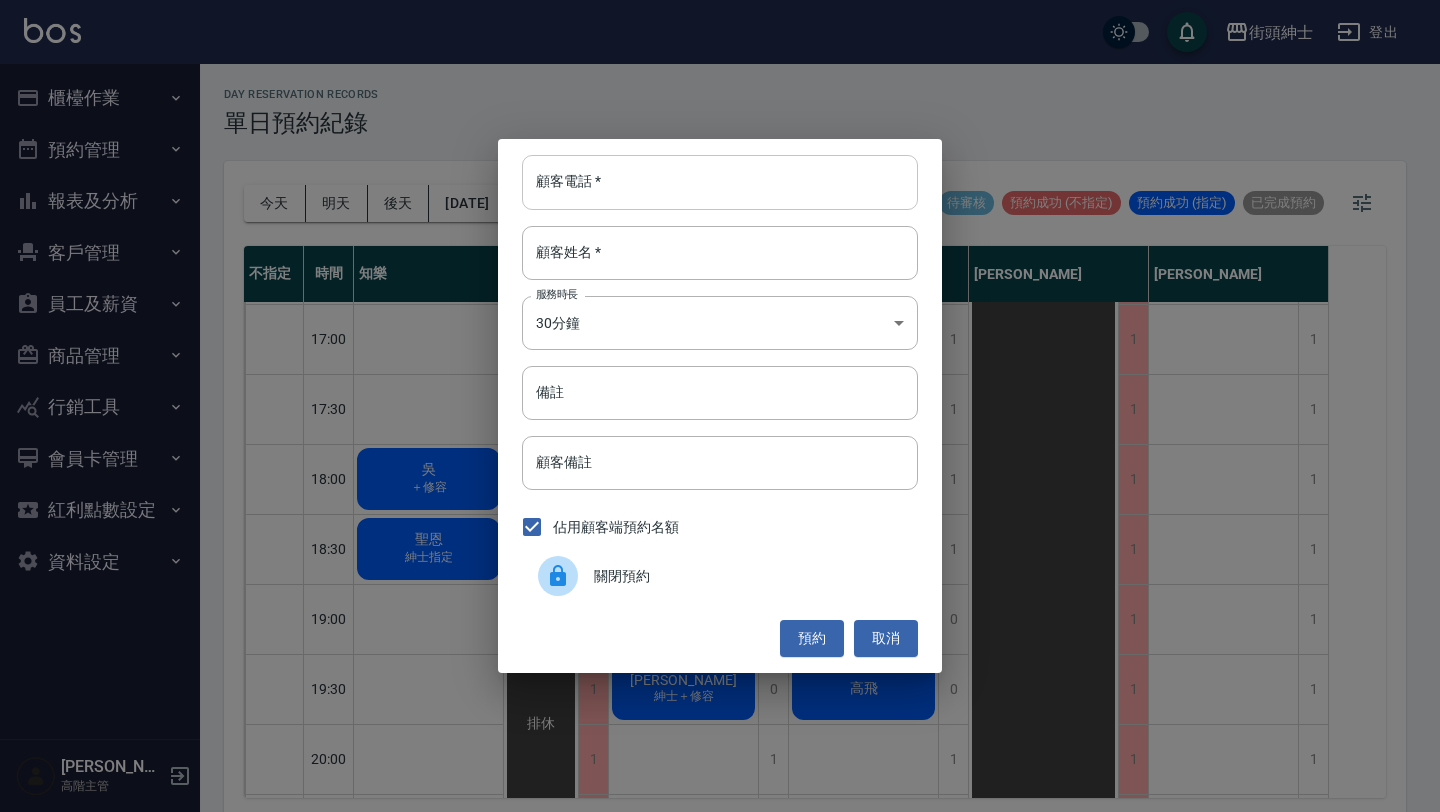click on "顧客電話   *" at bounding box center (720, 182) 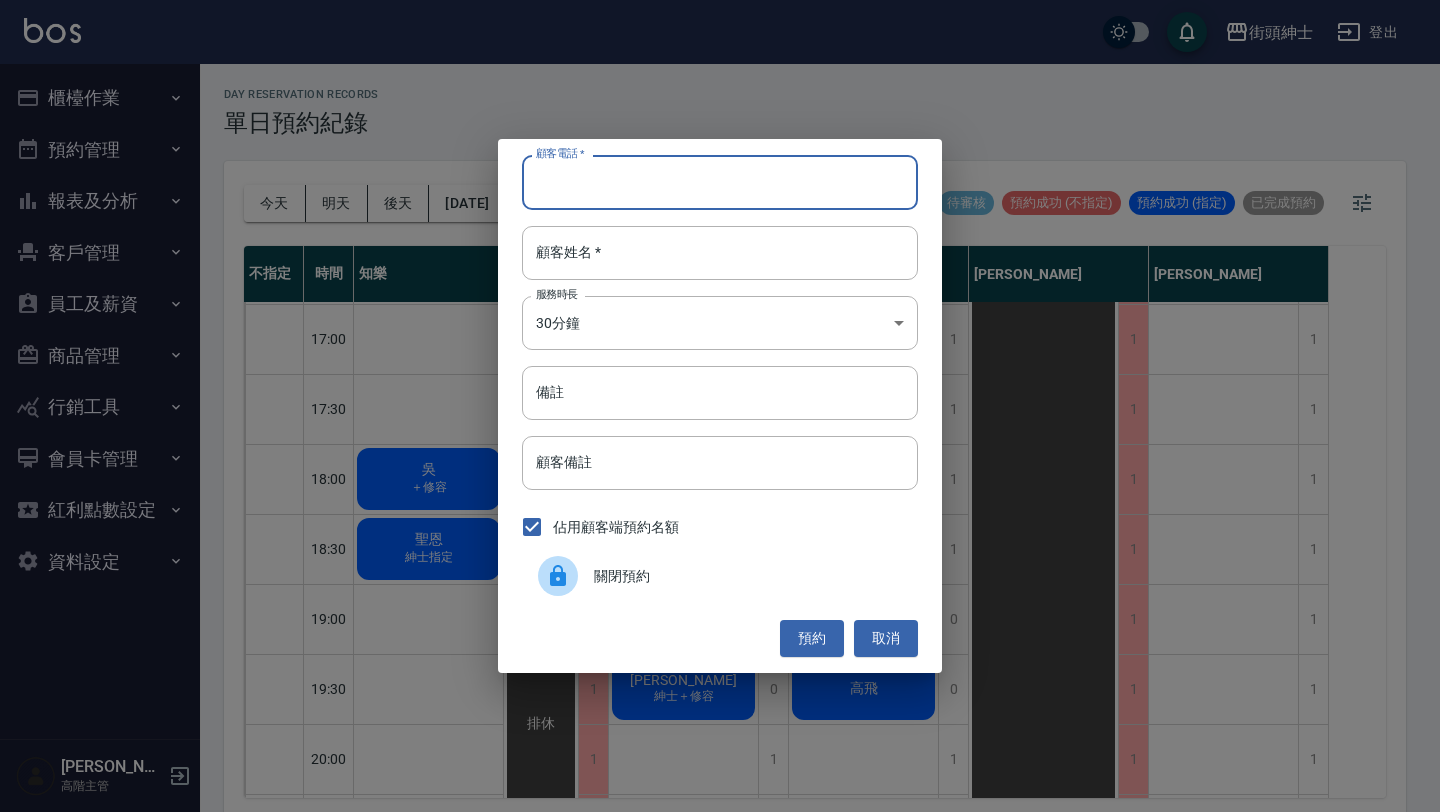 paste on "稱呼：黃先生2位 電話：0908201631" 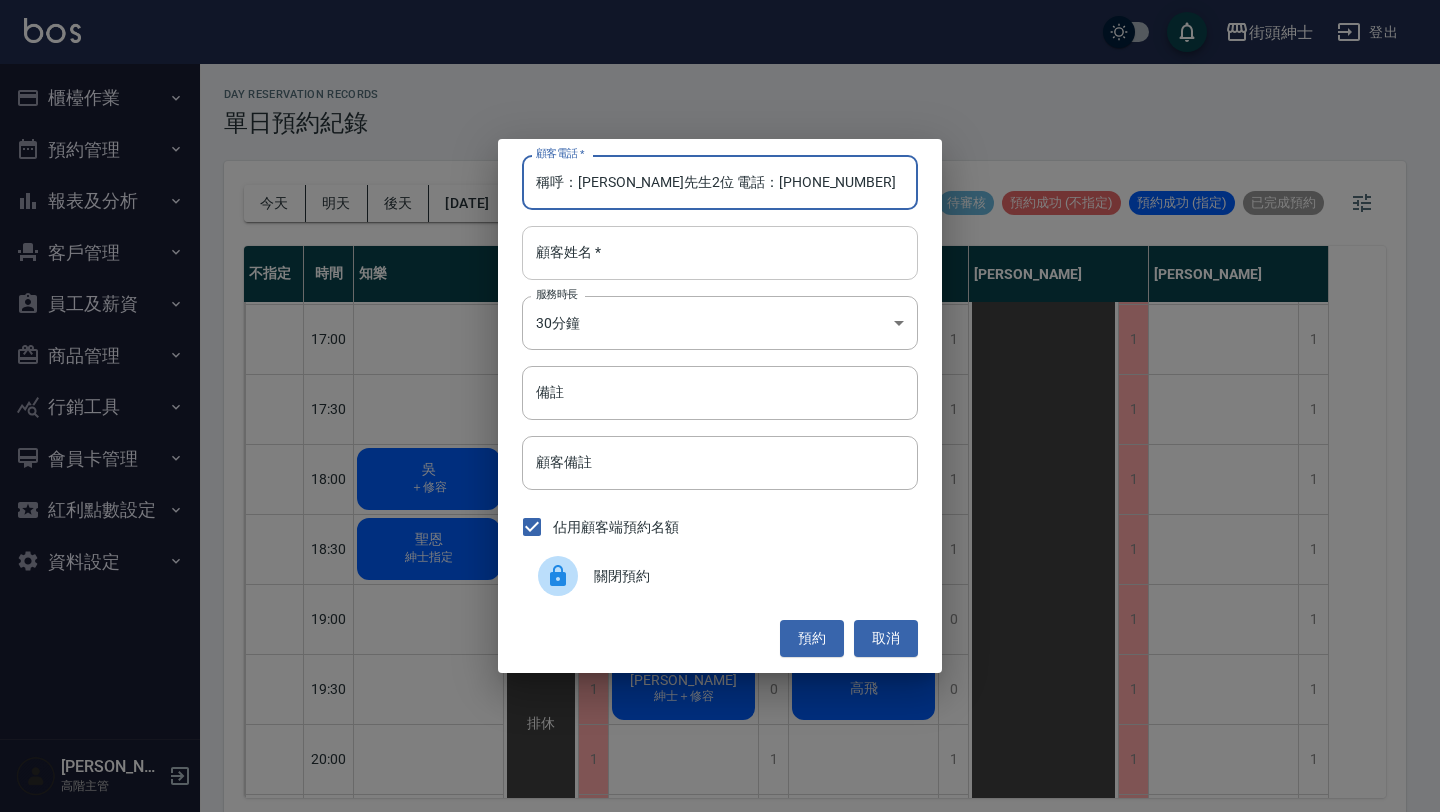 type on "稱呼：黃先生2位 電話：0908201631" 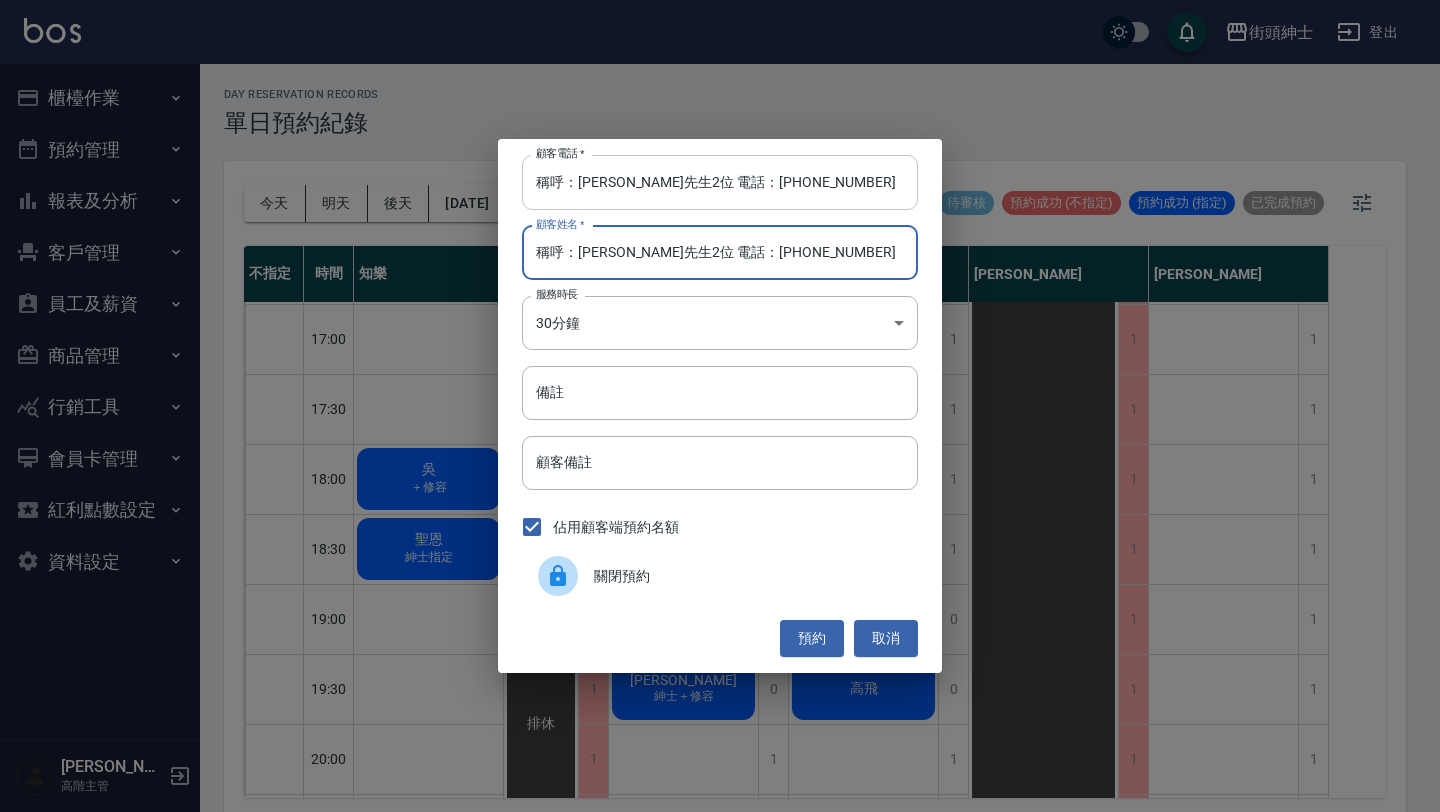 type on "稱呼：黃先生2位 電話：0908201631" 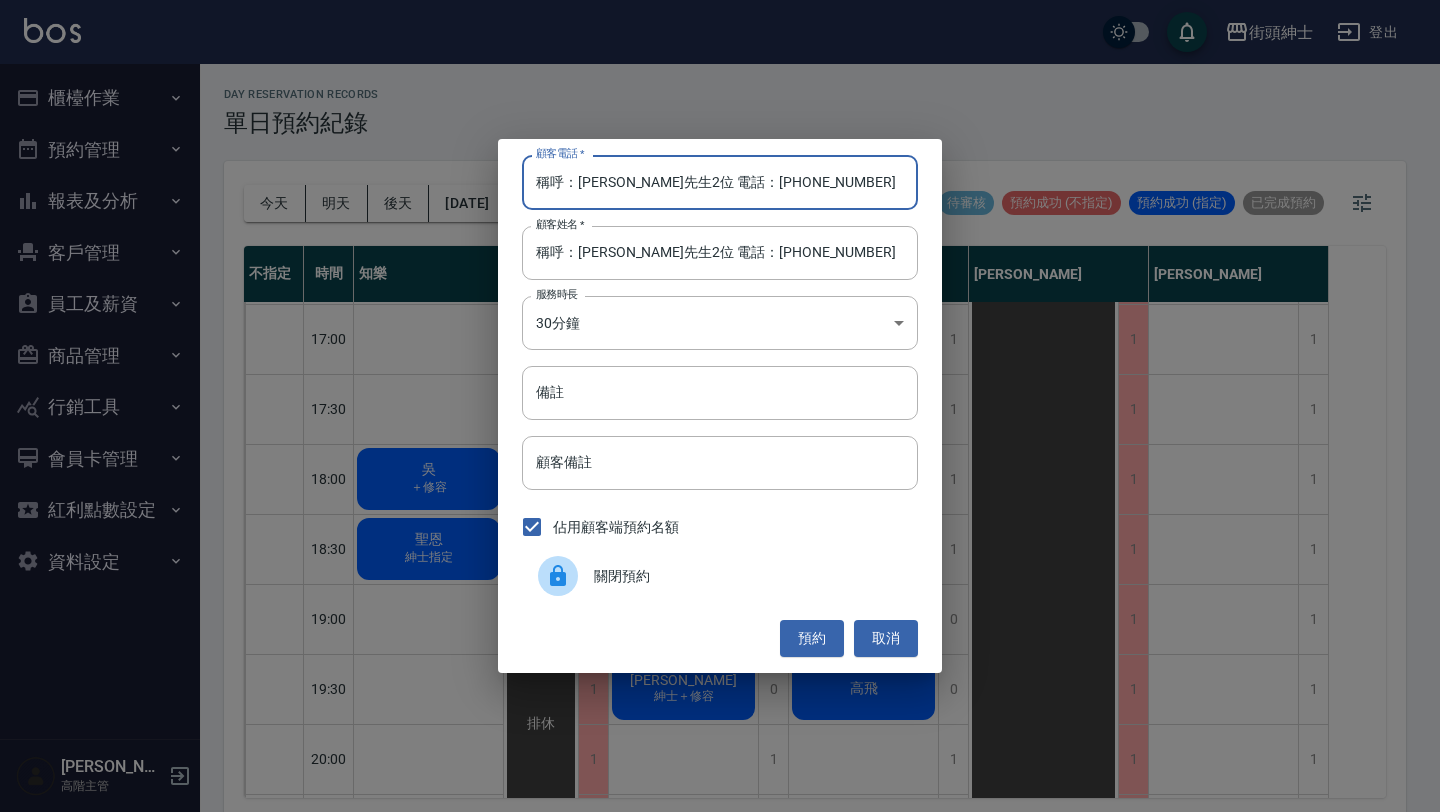 drag, startPoint x: 686, startPoint y: 181, endPoint x: 378, endPoint y: 182, distance: 308.00162 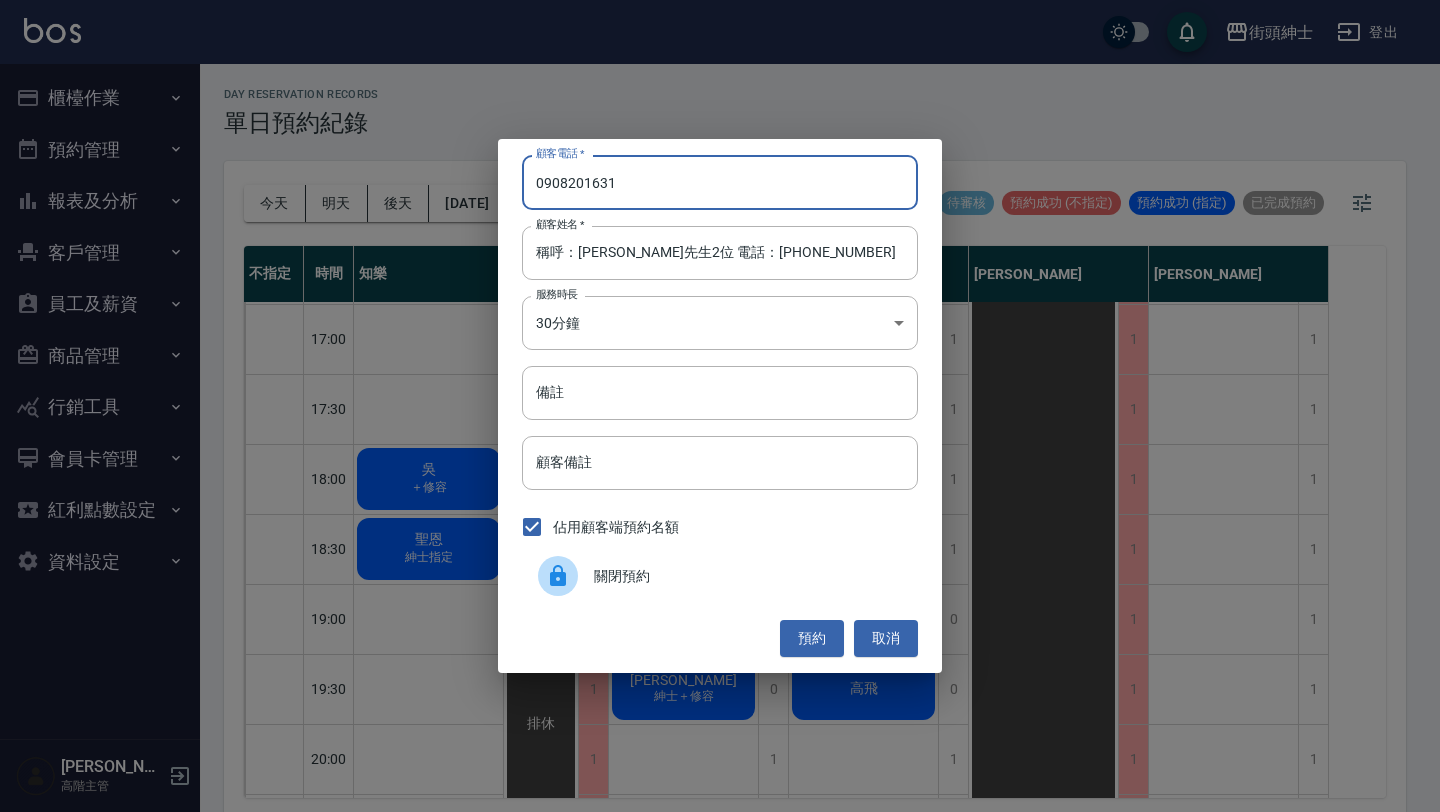 drag, startPoint x: 634, startPoint y: 181, endPoint x: 517, endPoint y: 181, distance: 117 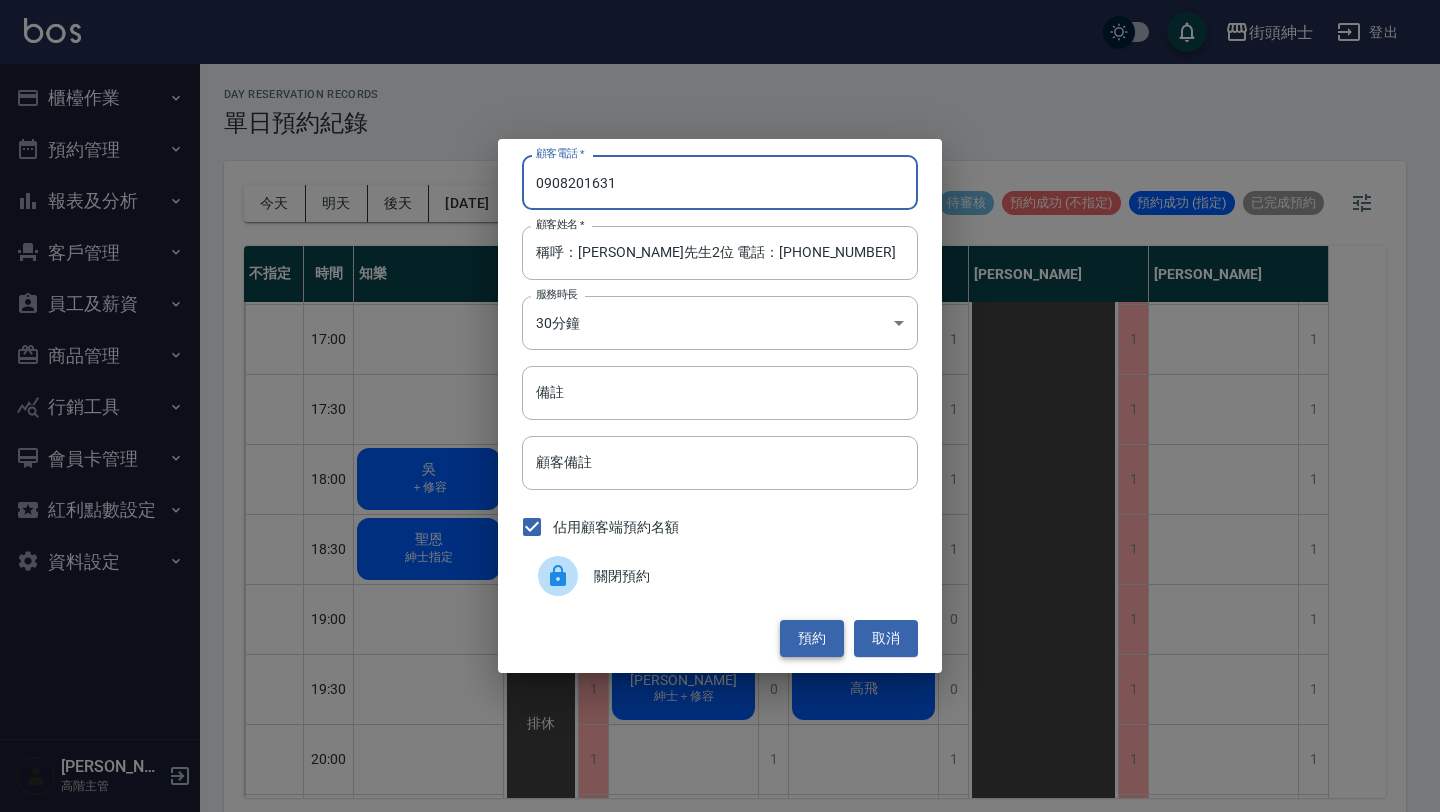 type on "0908201631" 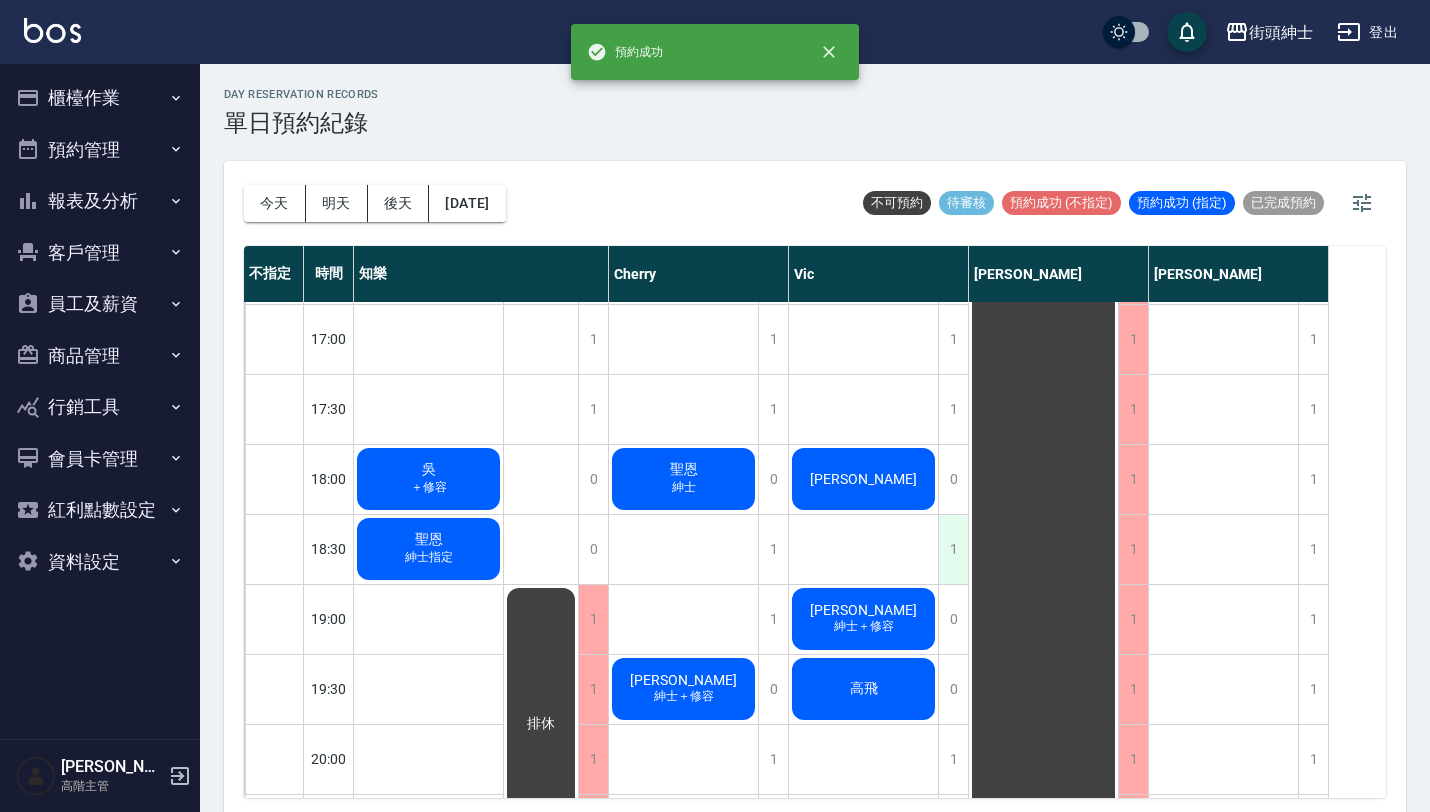 click on "1" at bounding box center [953, 549] 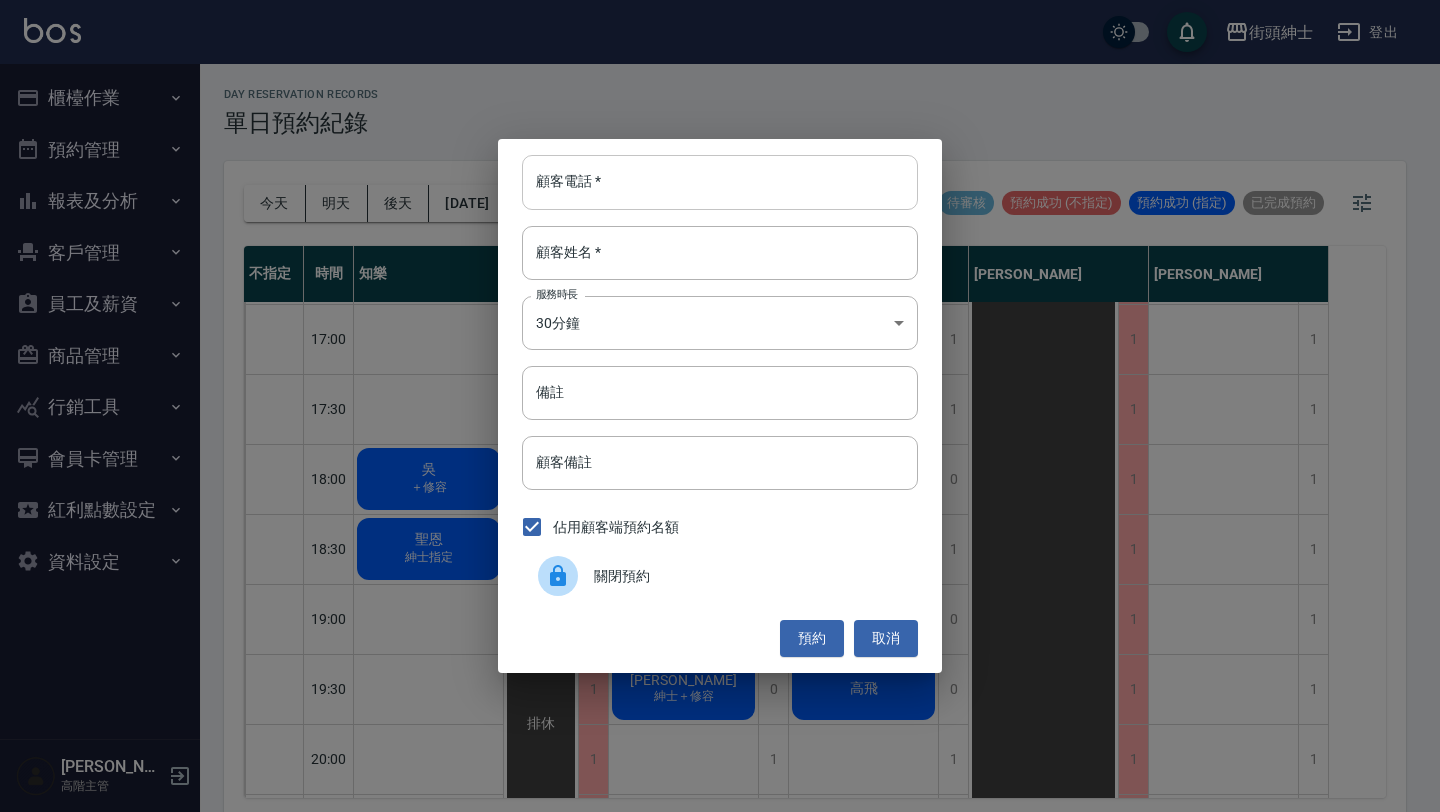 click on "顧客電話   *" at bounding box center (720, 182) 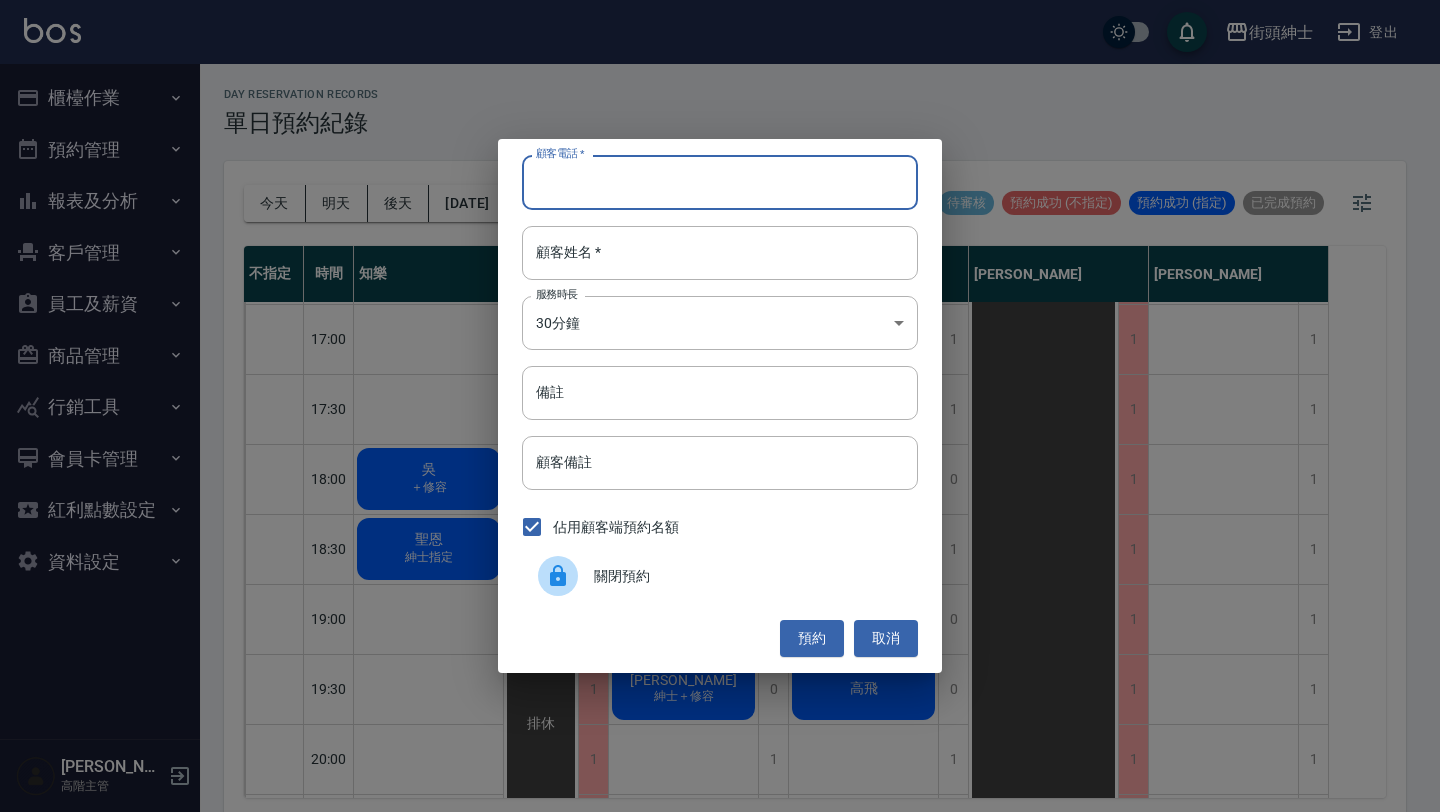 paste on "0908201631" 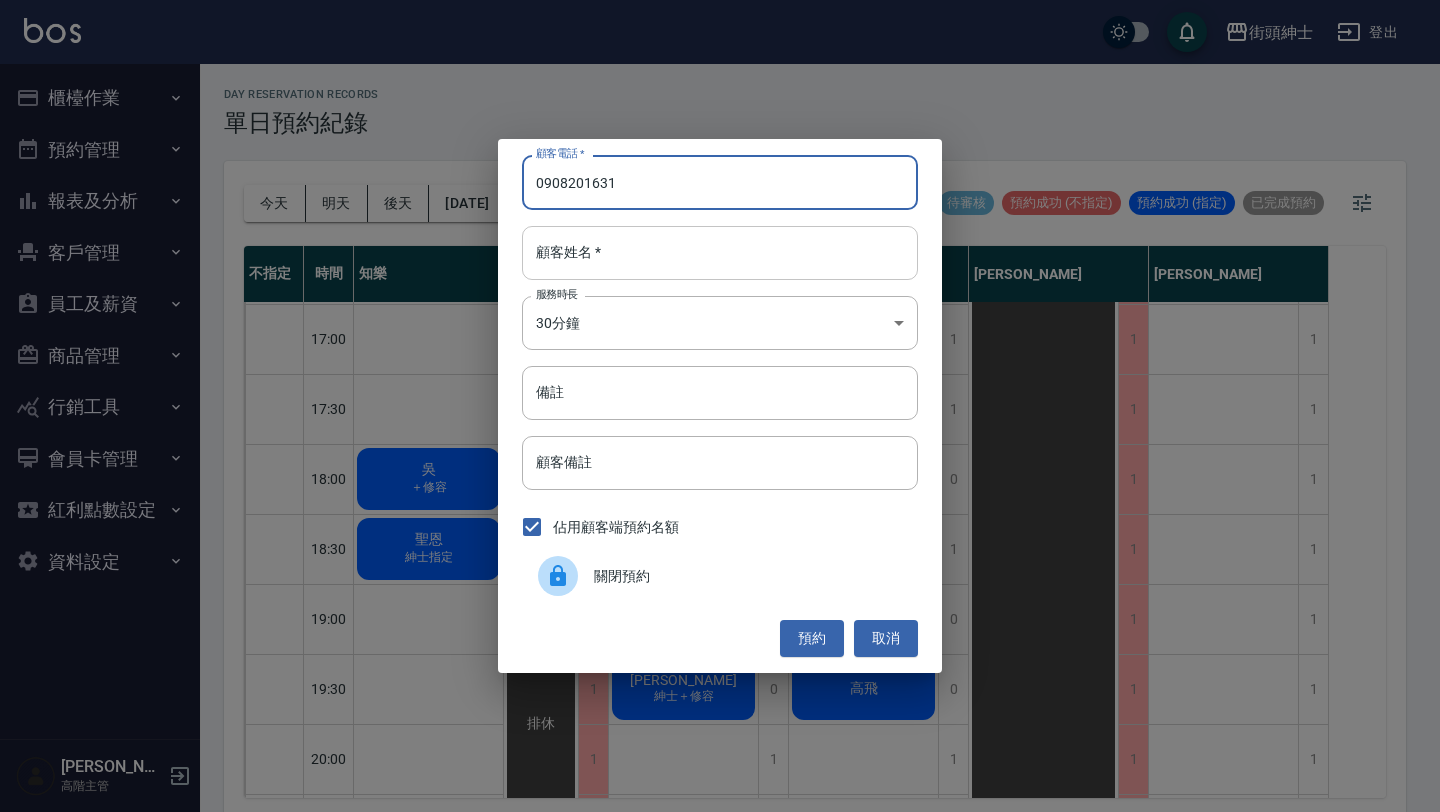 type on "0908201631" 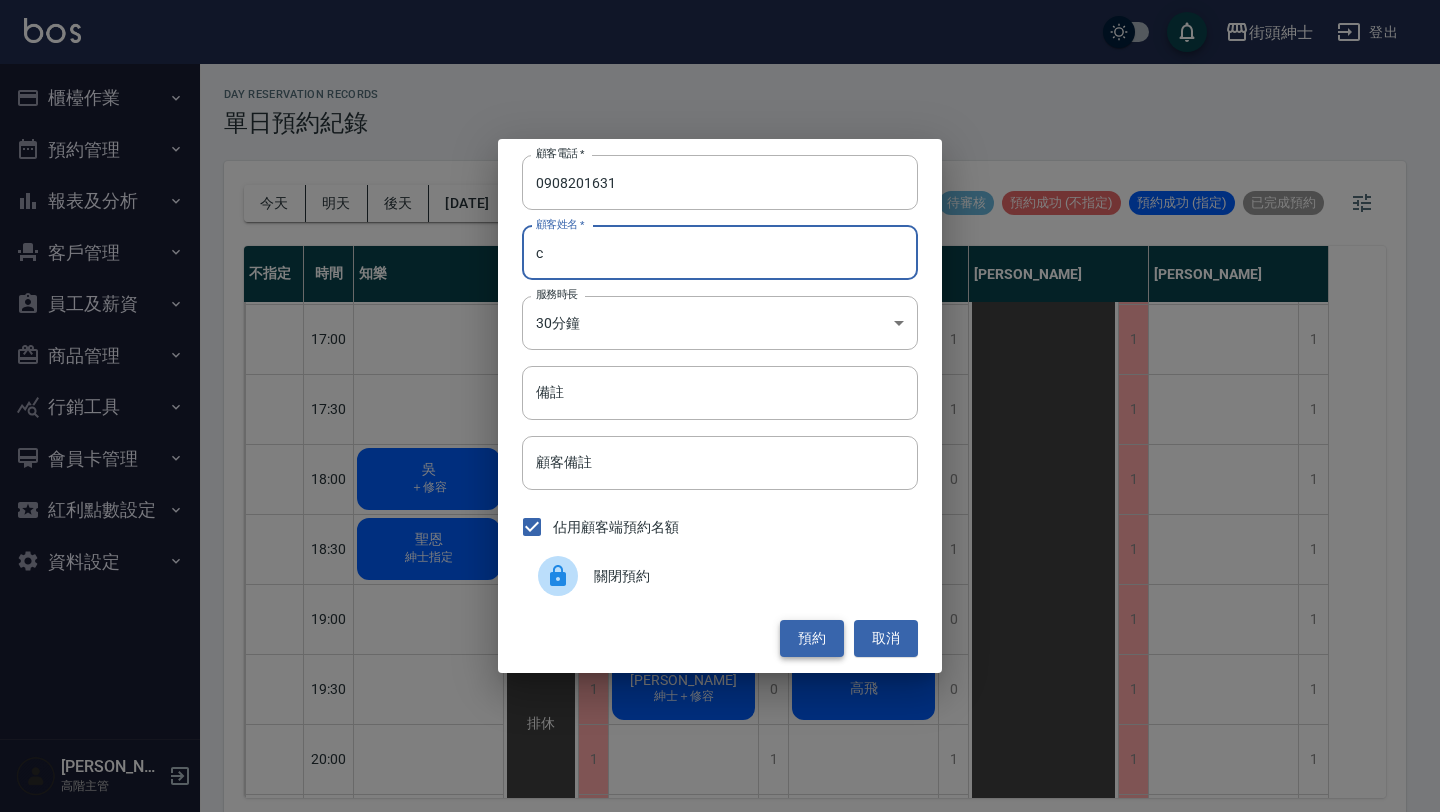 type on "c" 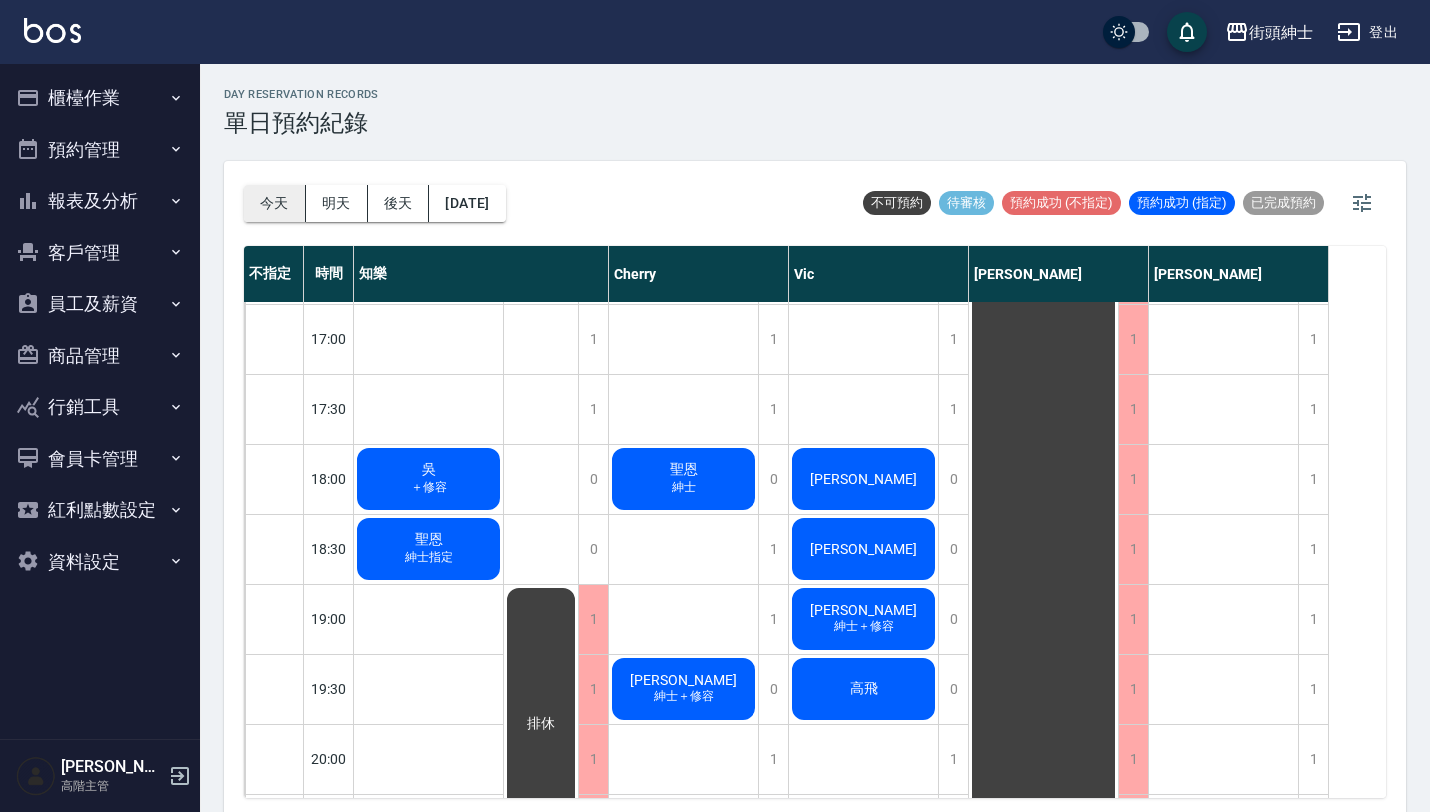click on "今天" at bounding box center (275, 203) 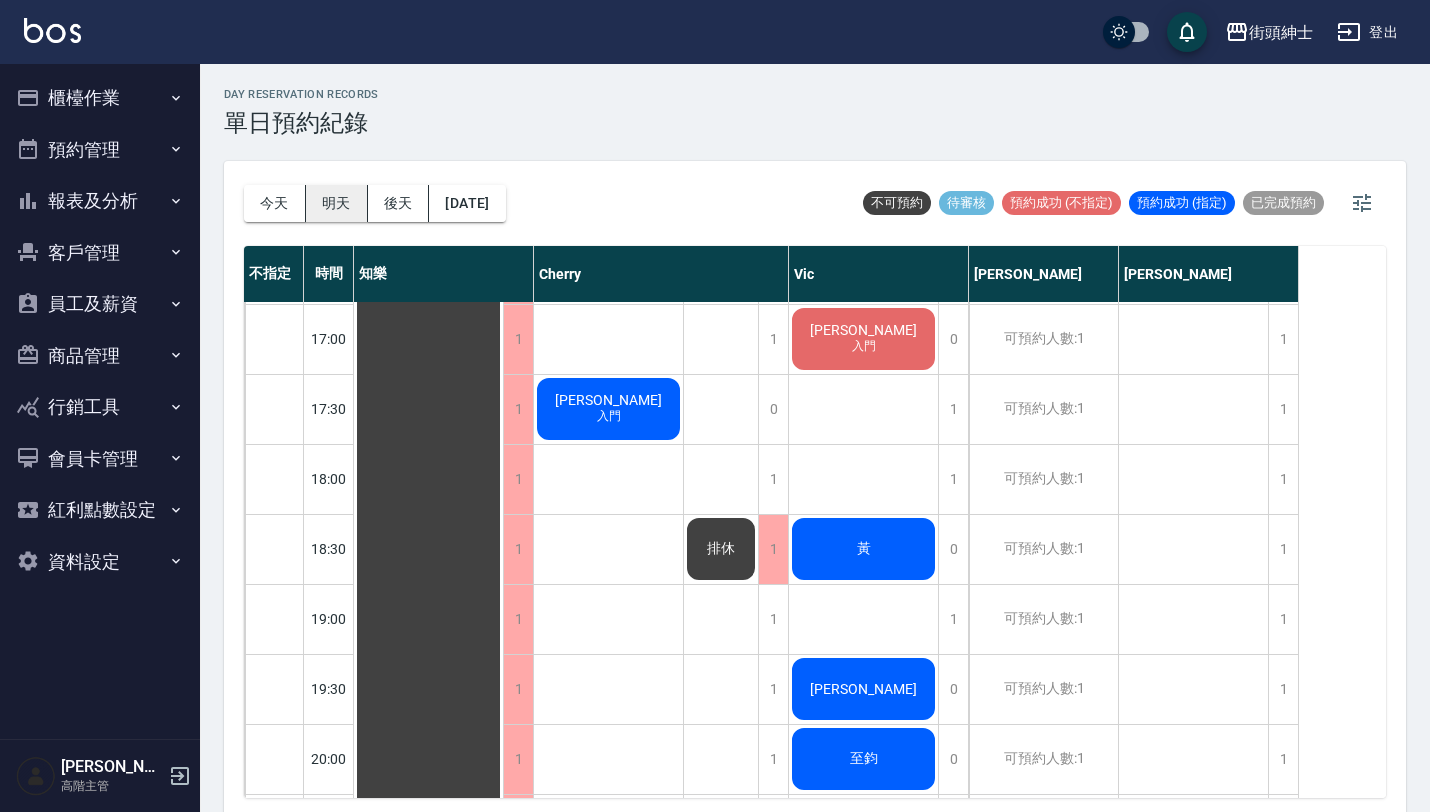 click on "明天" at bounding box center [337, 203] 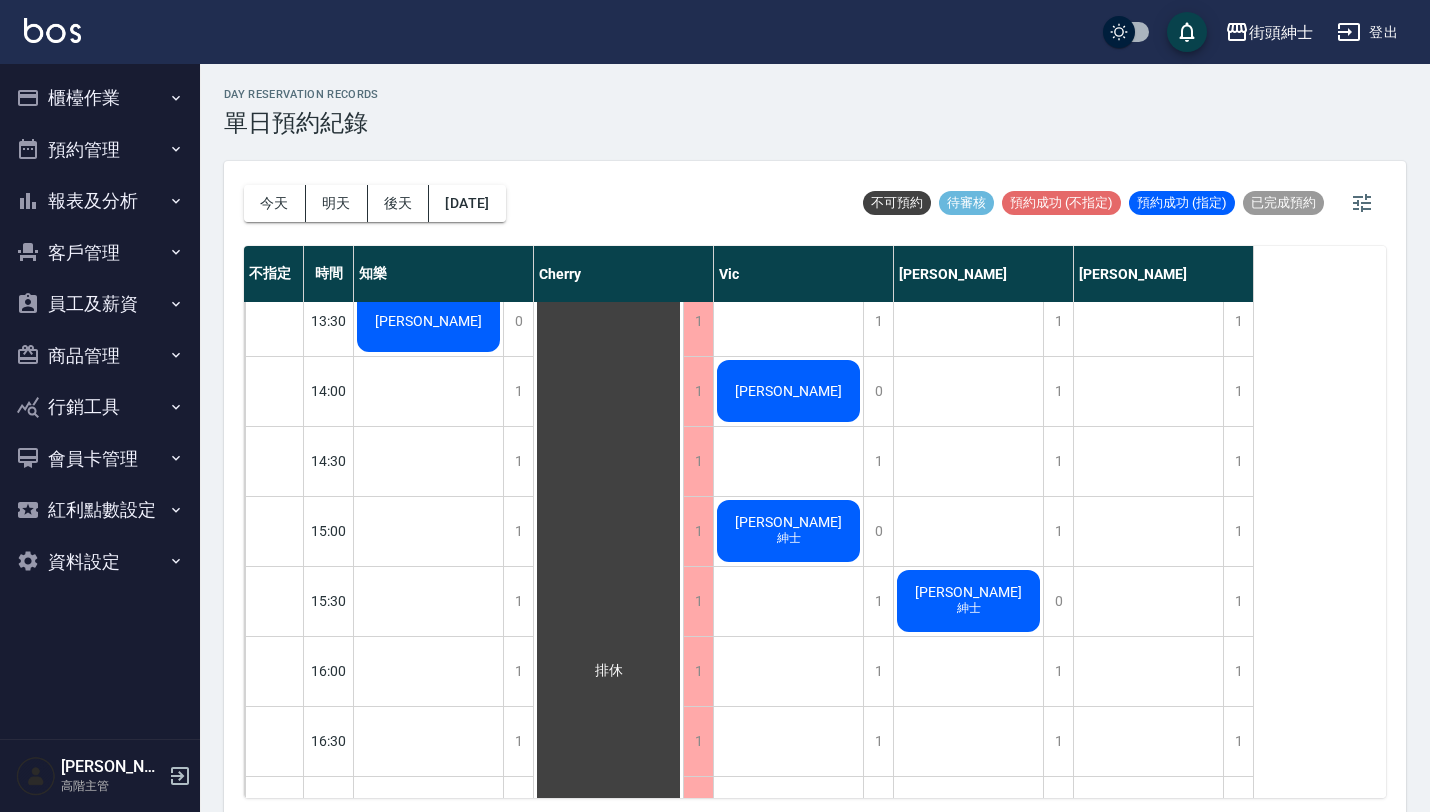 scroll, scrollTop: 629, scrollLeft: 0, axis: vertical 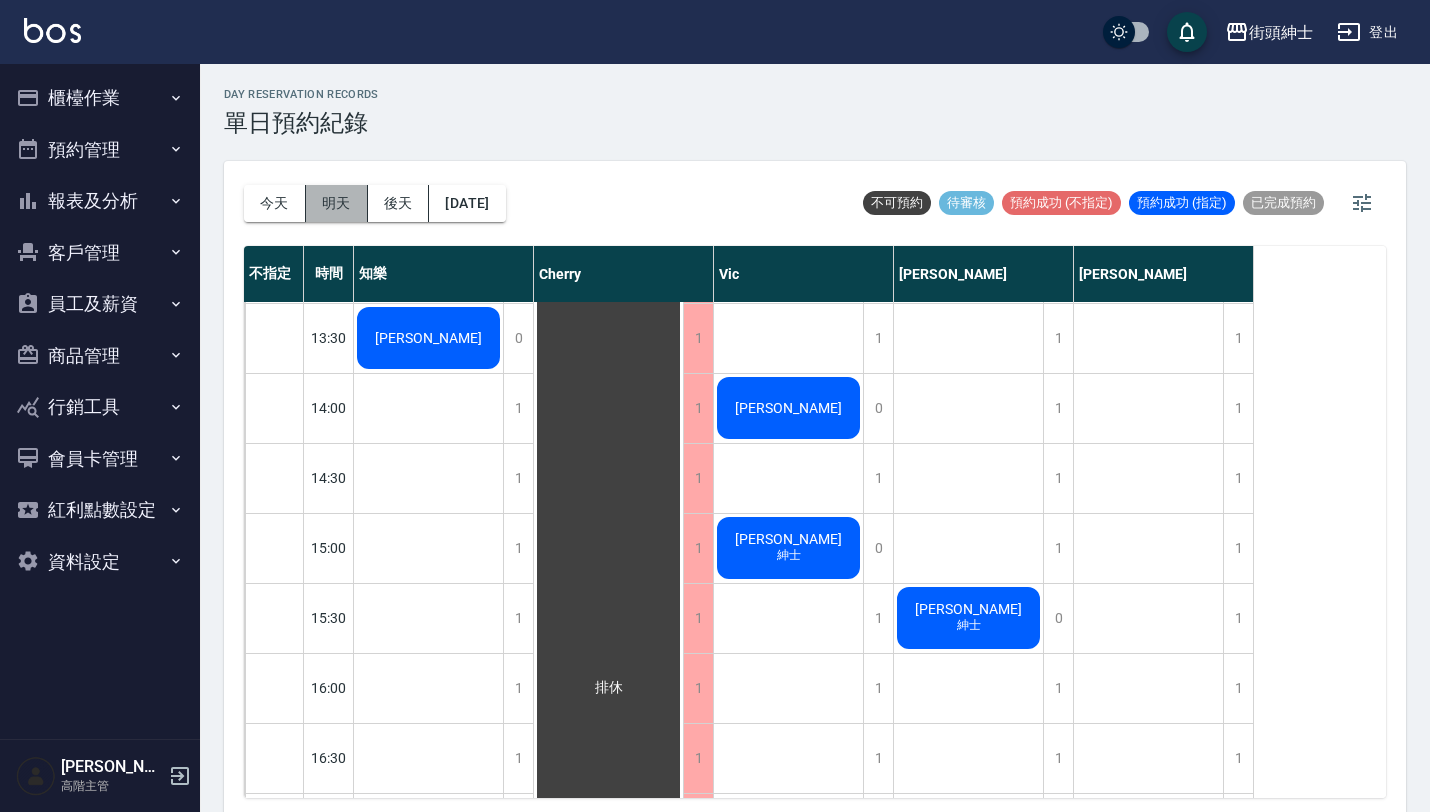 click on "明天" at bounding box center [337, 203] 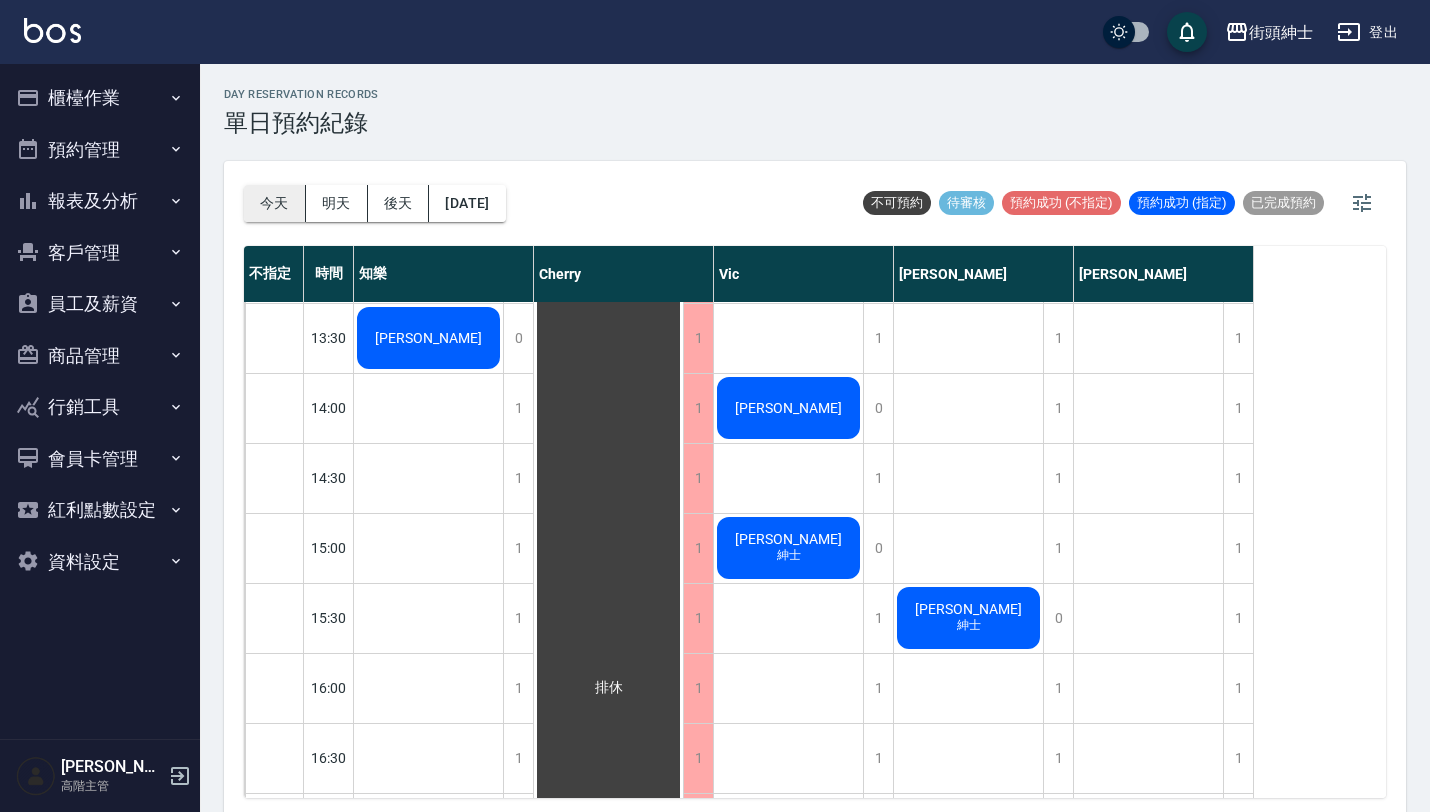click on "今天" at bounding box center [275, 203] 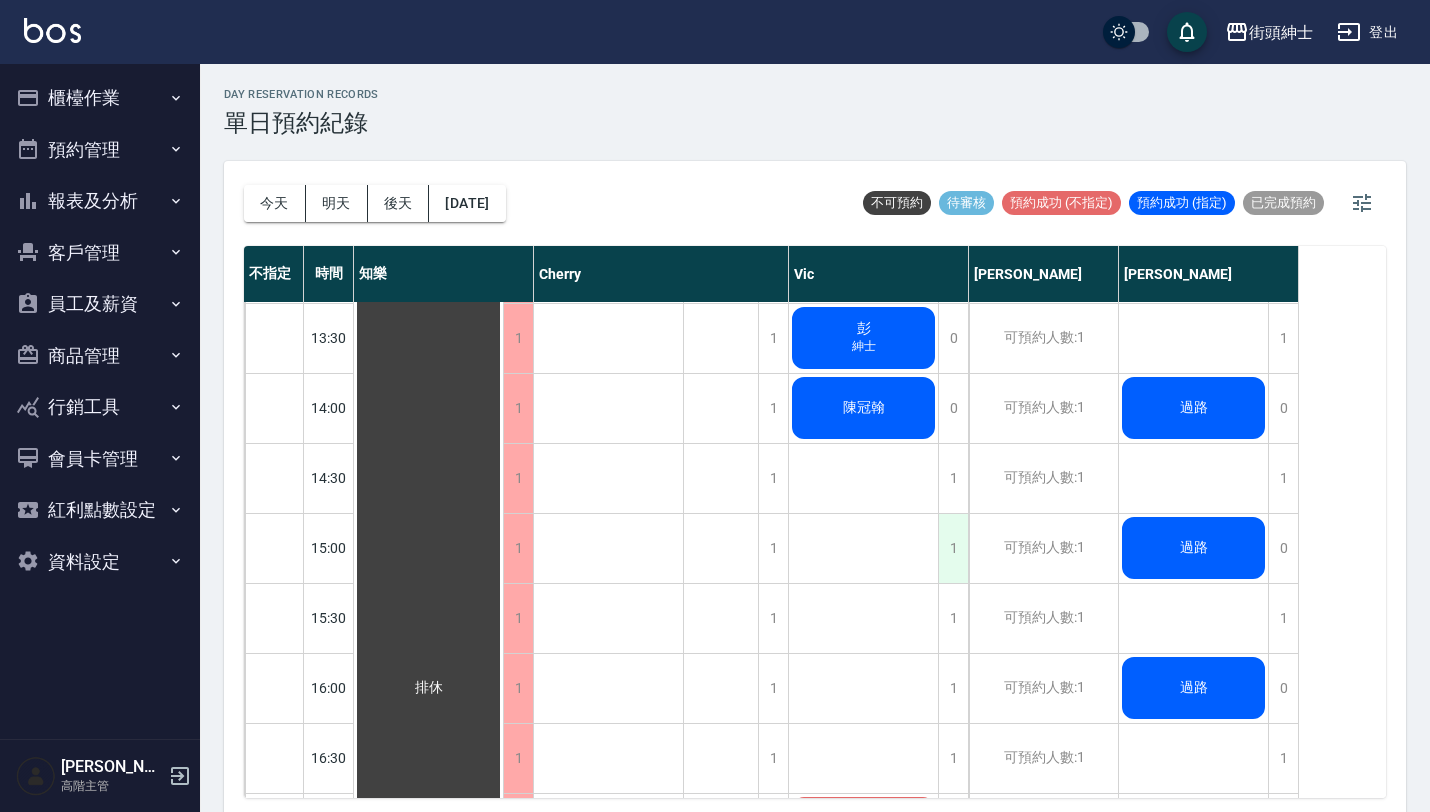 click on "1" at bounding box center [953, 548] 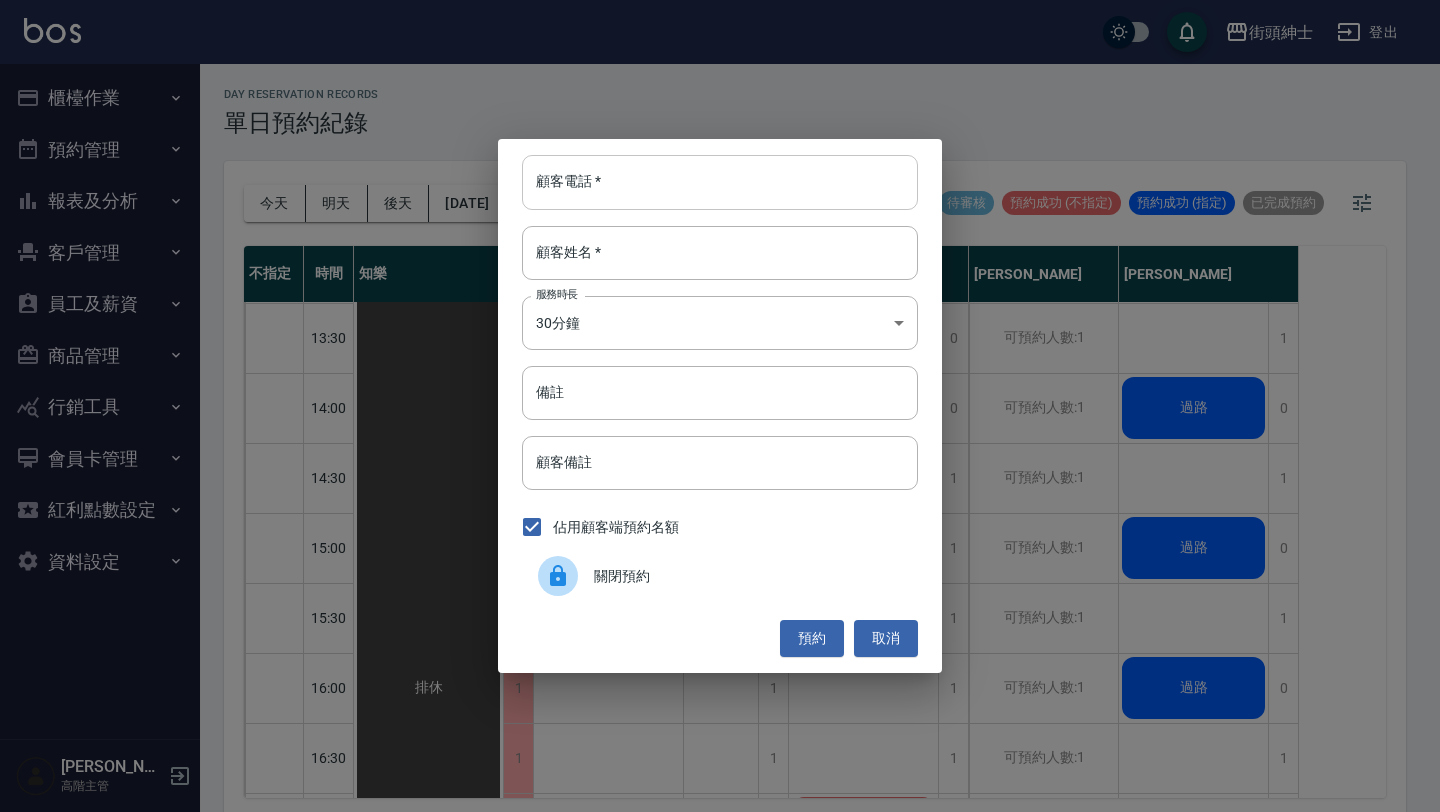 click on "顧客電話   *" at bounding box center (720, 182) 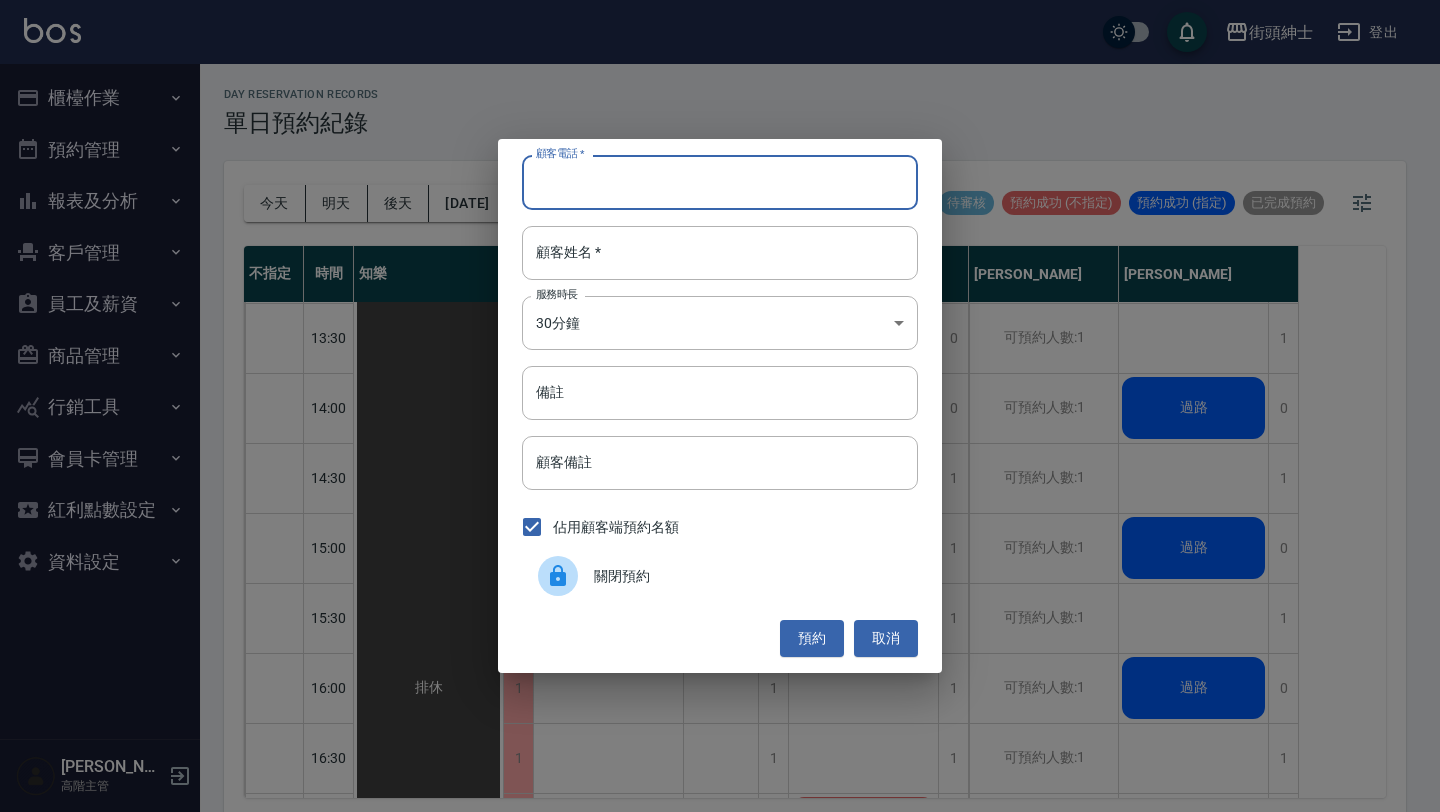 paste on "稱呼： Adam 電話： 0929299953" 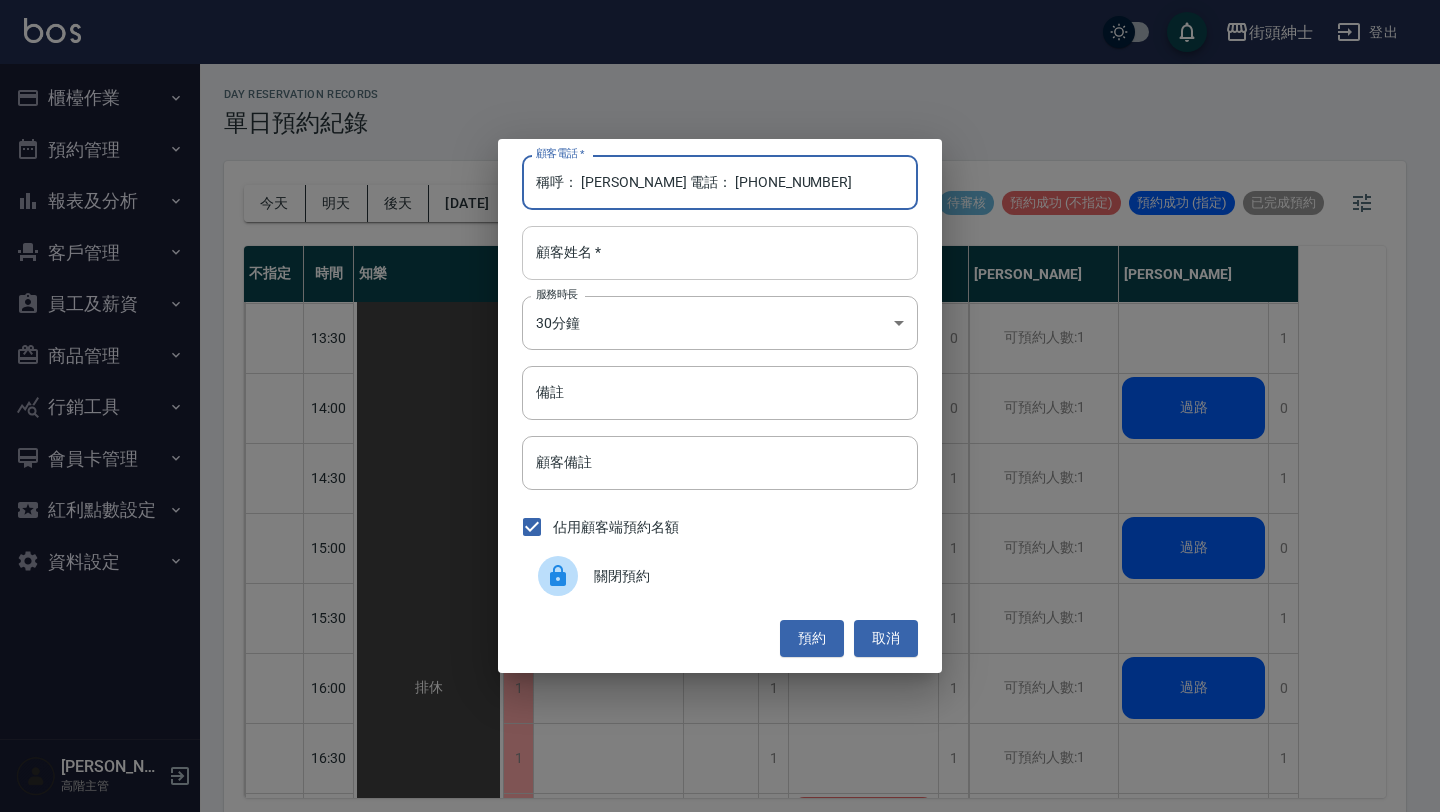 type on "稱呼： Adam 電話： 0929299953" 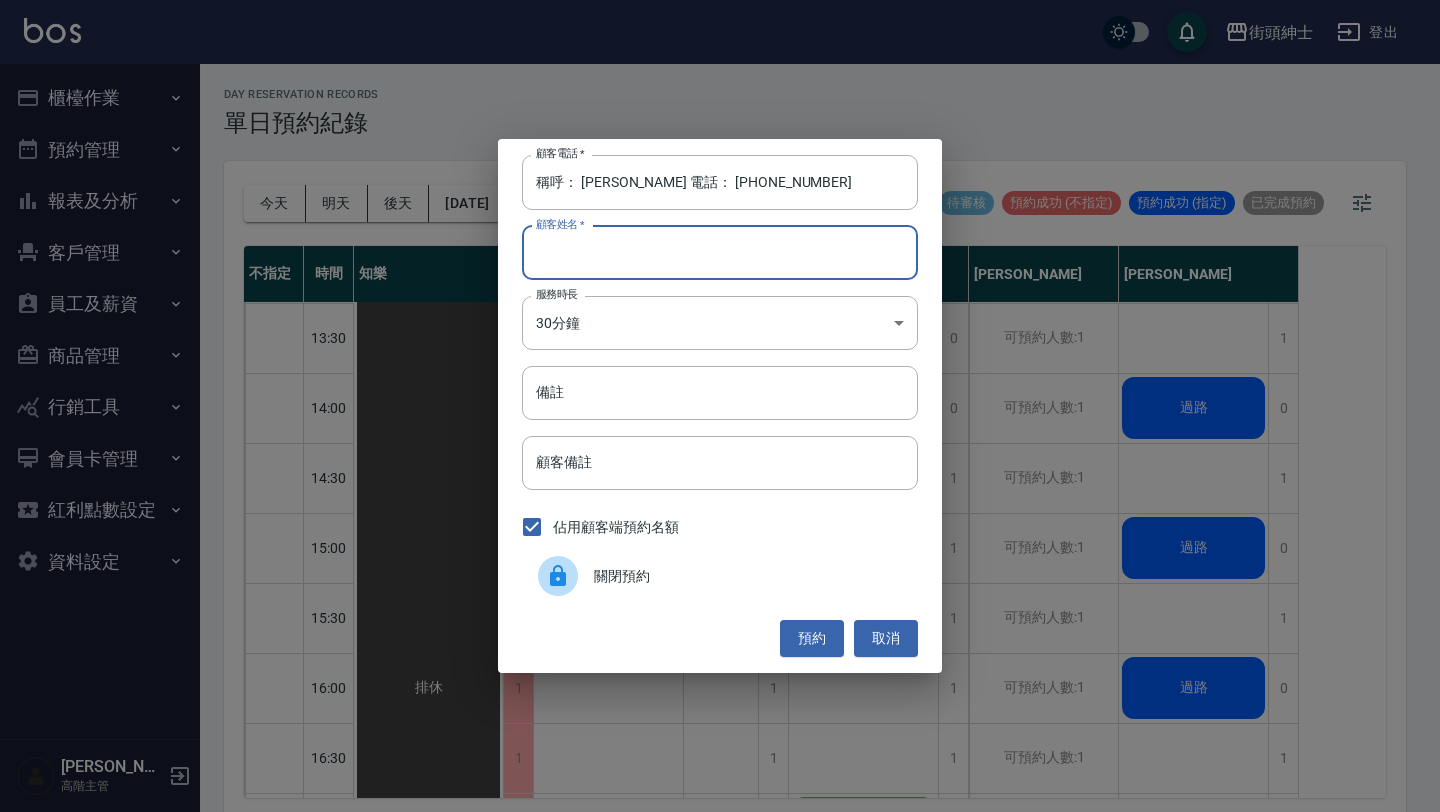 paste on "稱呼： Adam 電話： 0929299953" 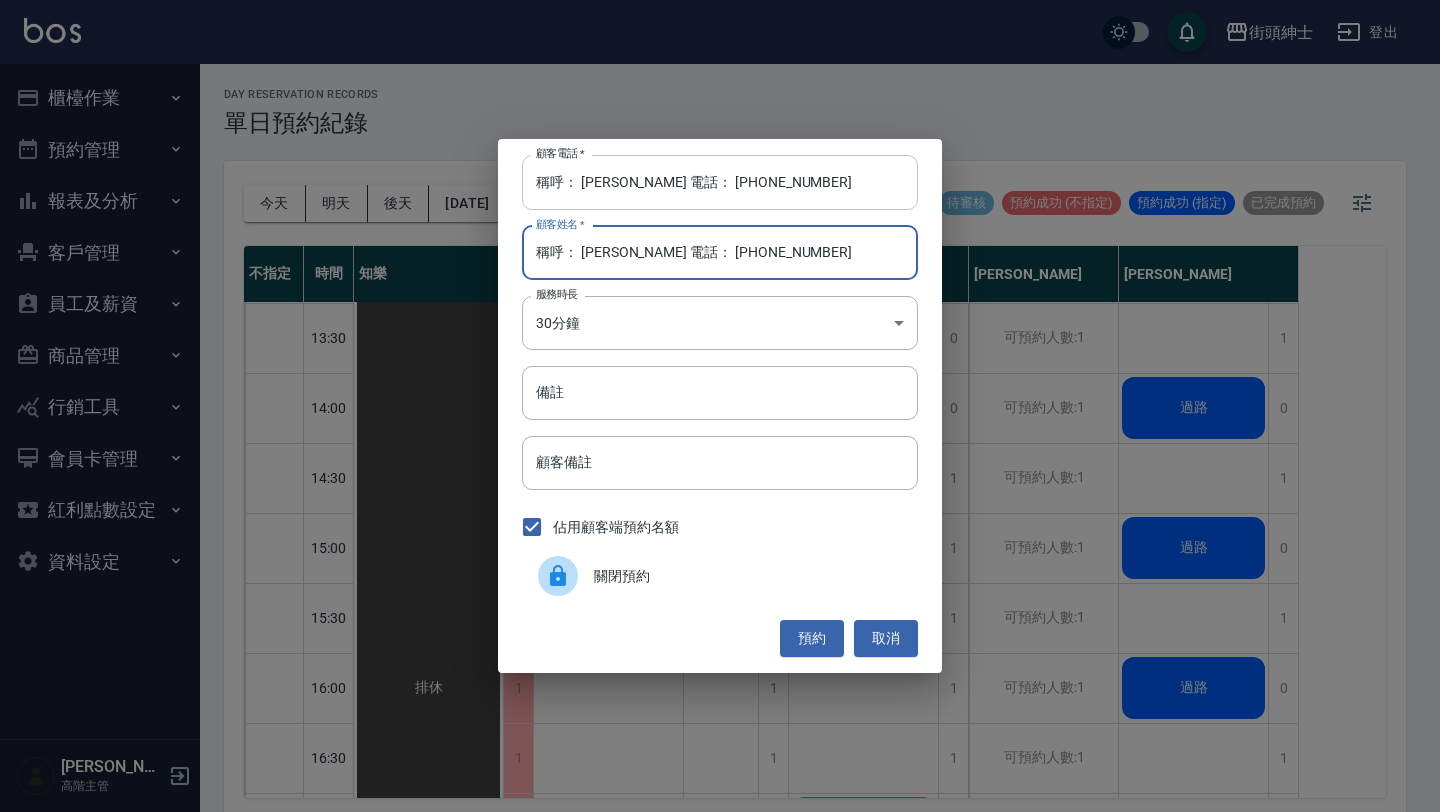 type on "稱呼： Adam 電話： 0929299953" 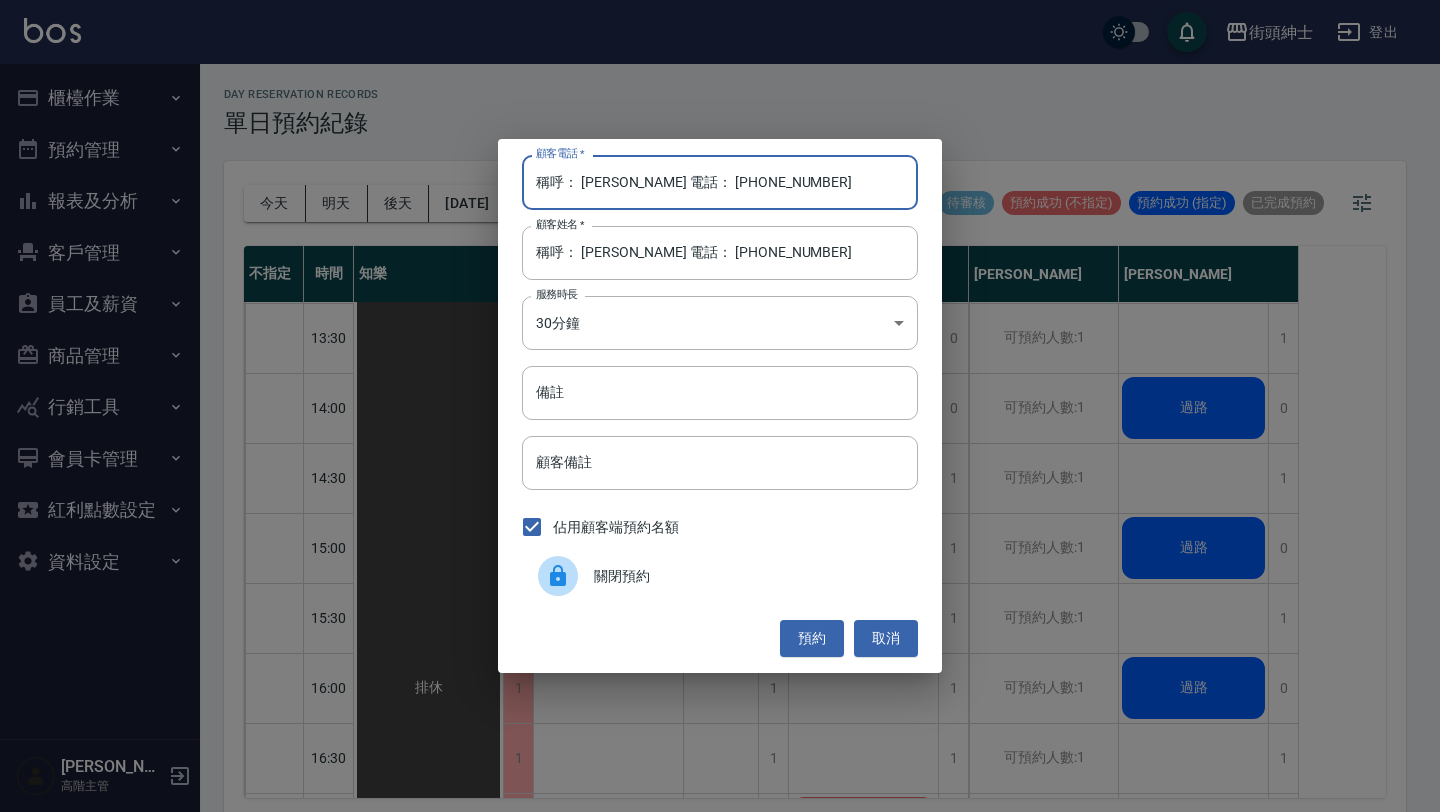 drag, startPoint x: 666, startPoint y: 183, endPoint x: 252, endPoint y: 167, distance: 414.30905 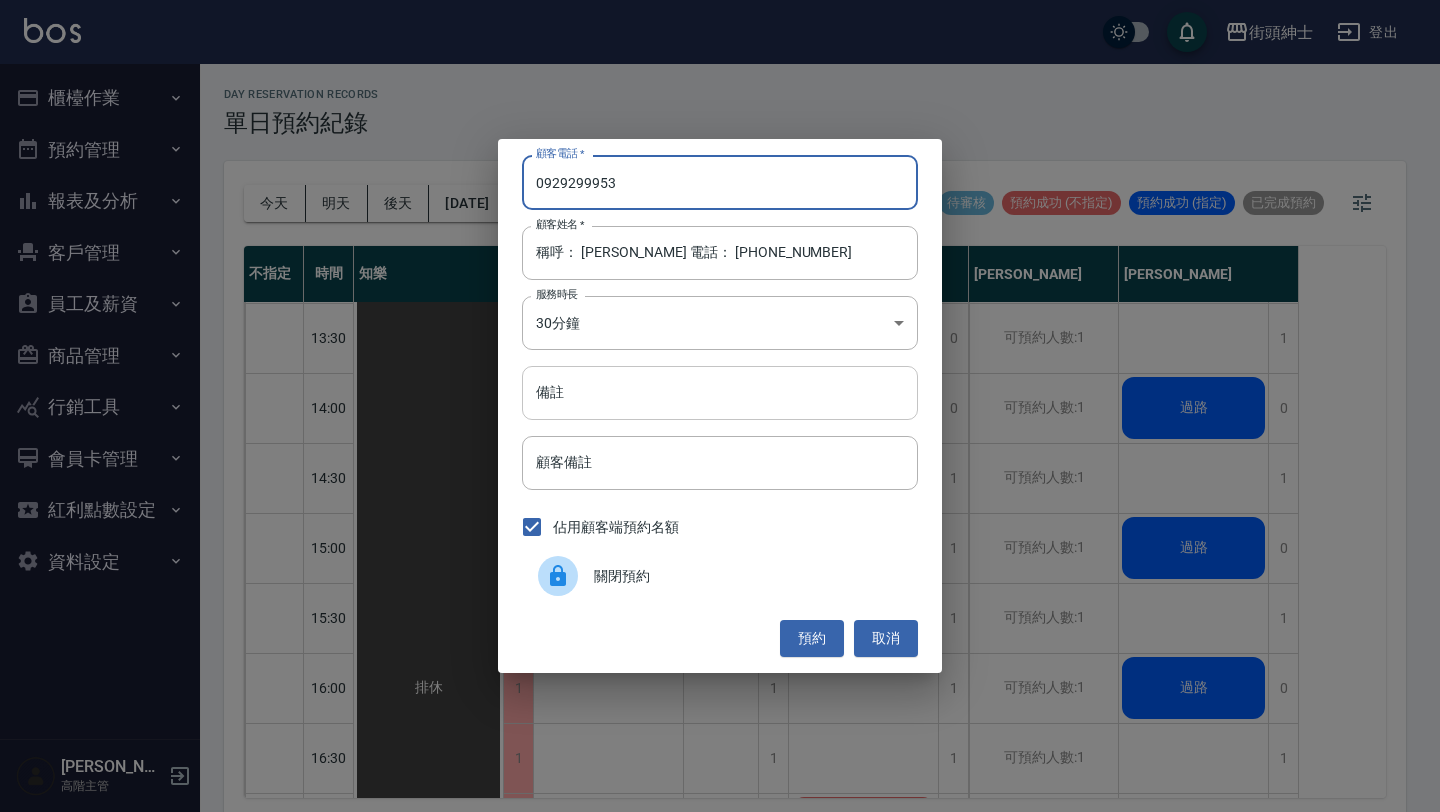type on "0929299953" 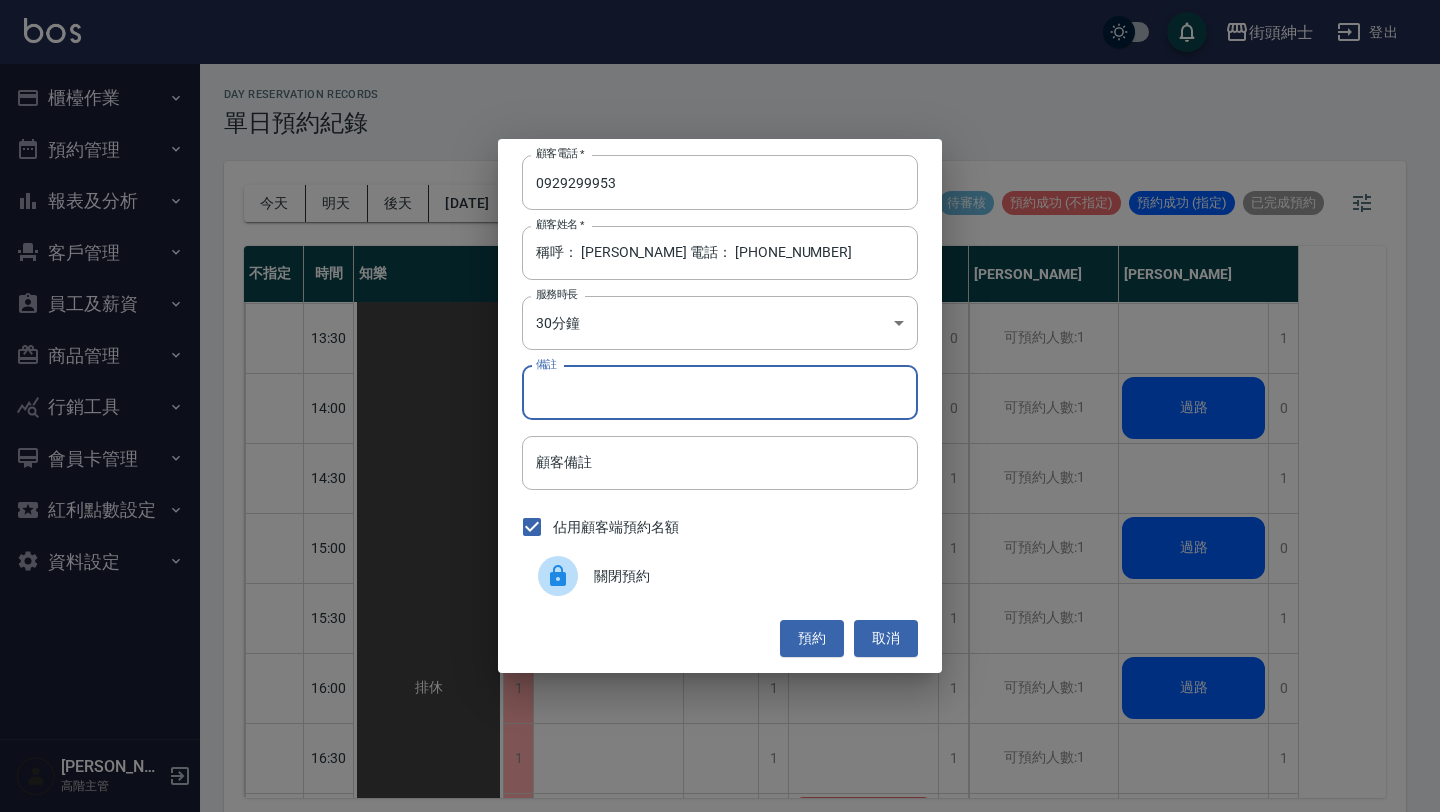 type on "ˋ" 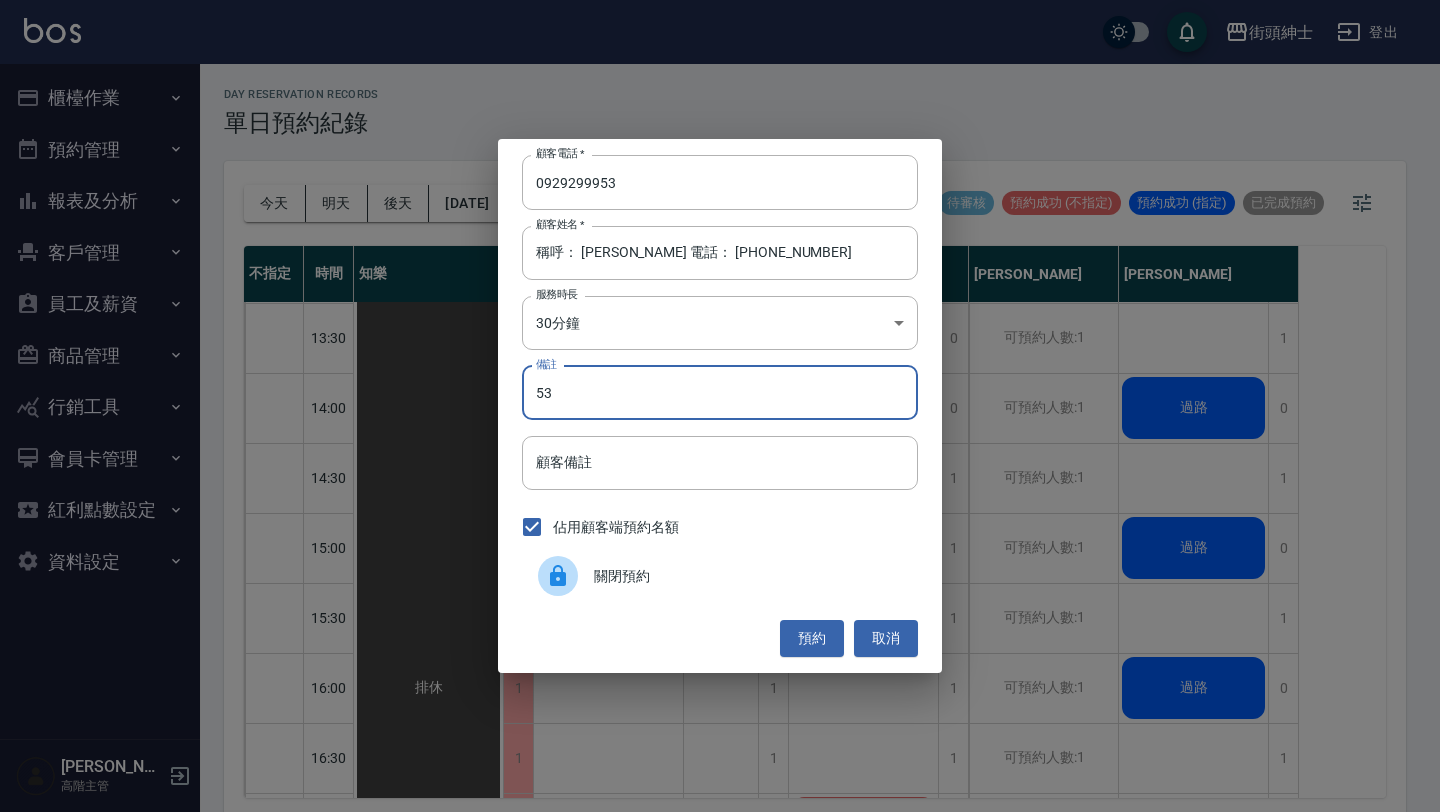 type on "5" 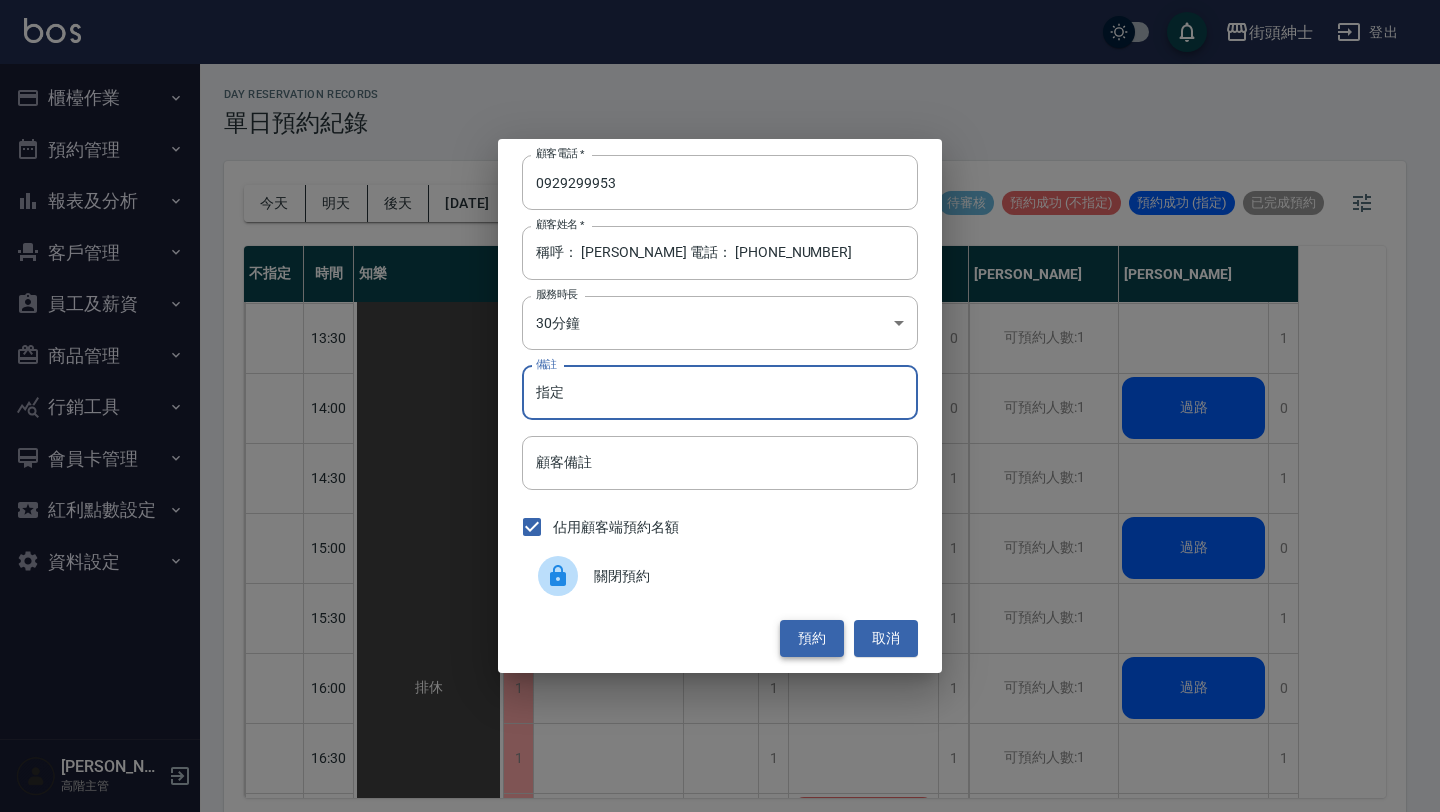 type on "指定" 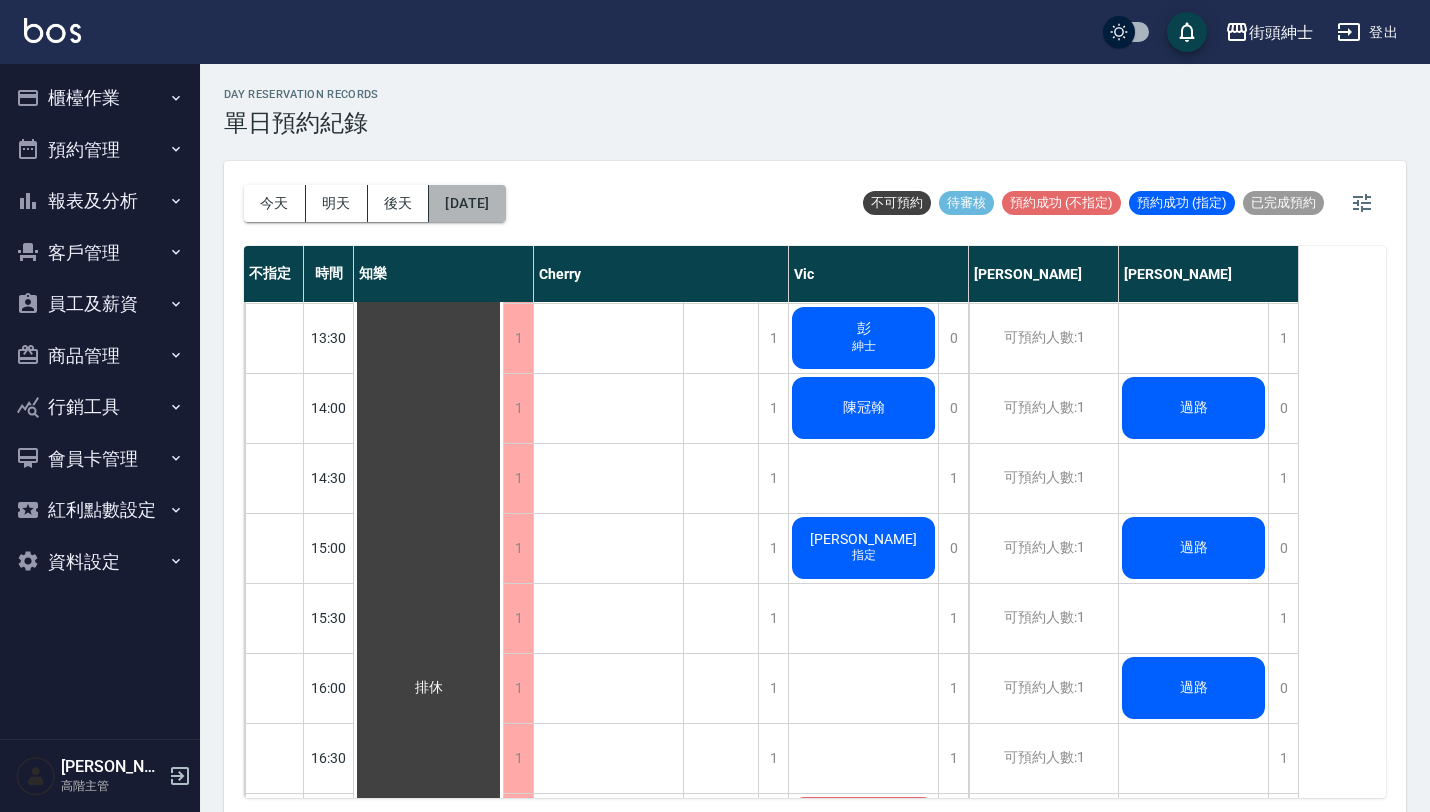 click on "2025/07/15" at bounding box center [467, 203] 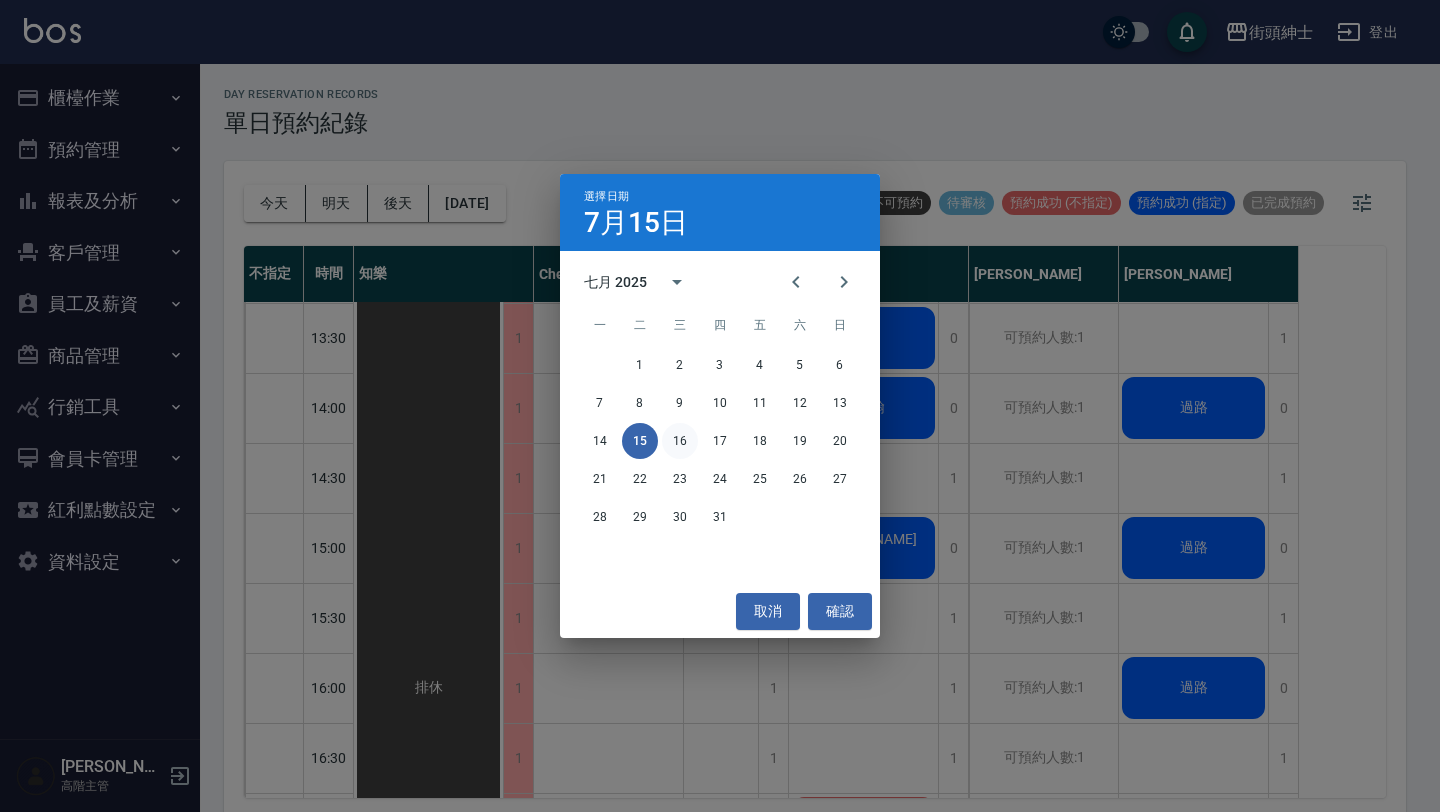click on "16" at bounding box center (680, 441) 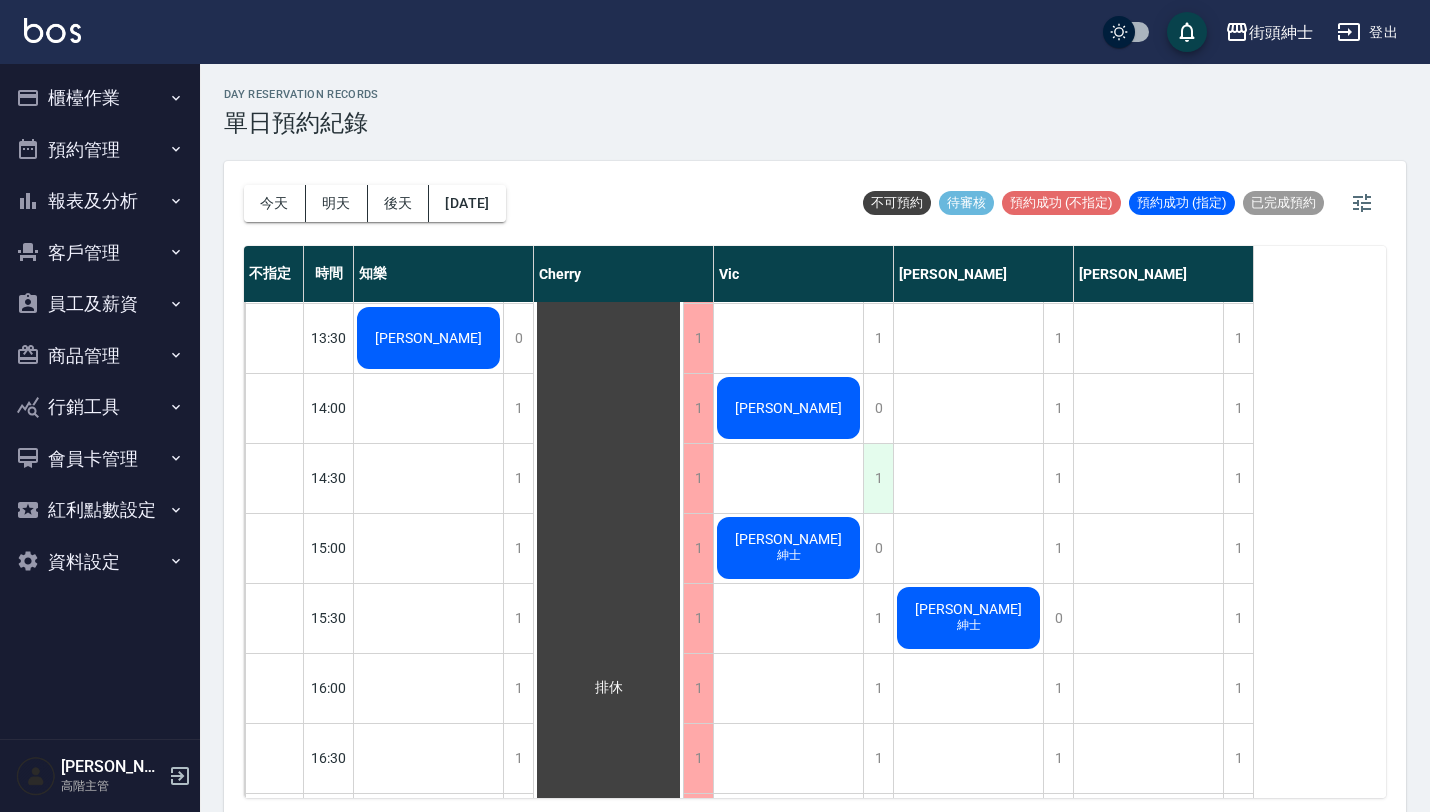 click on "1" at bounding box center [878, 478] 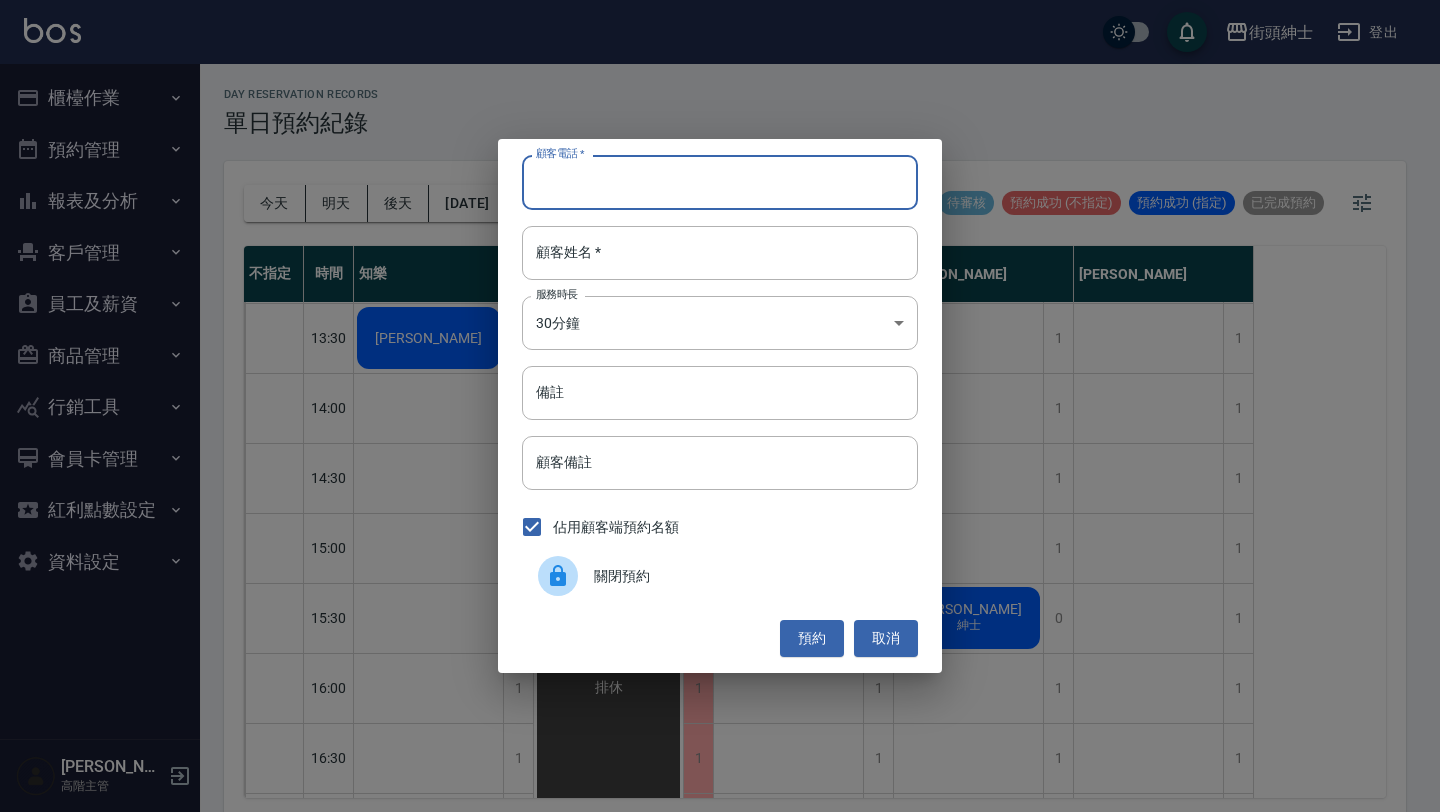 click on "顧客電話   *" at bounding box center (720, 182) 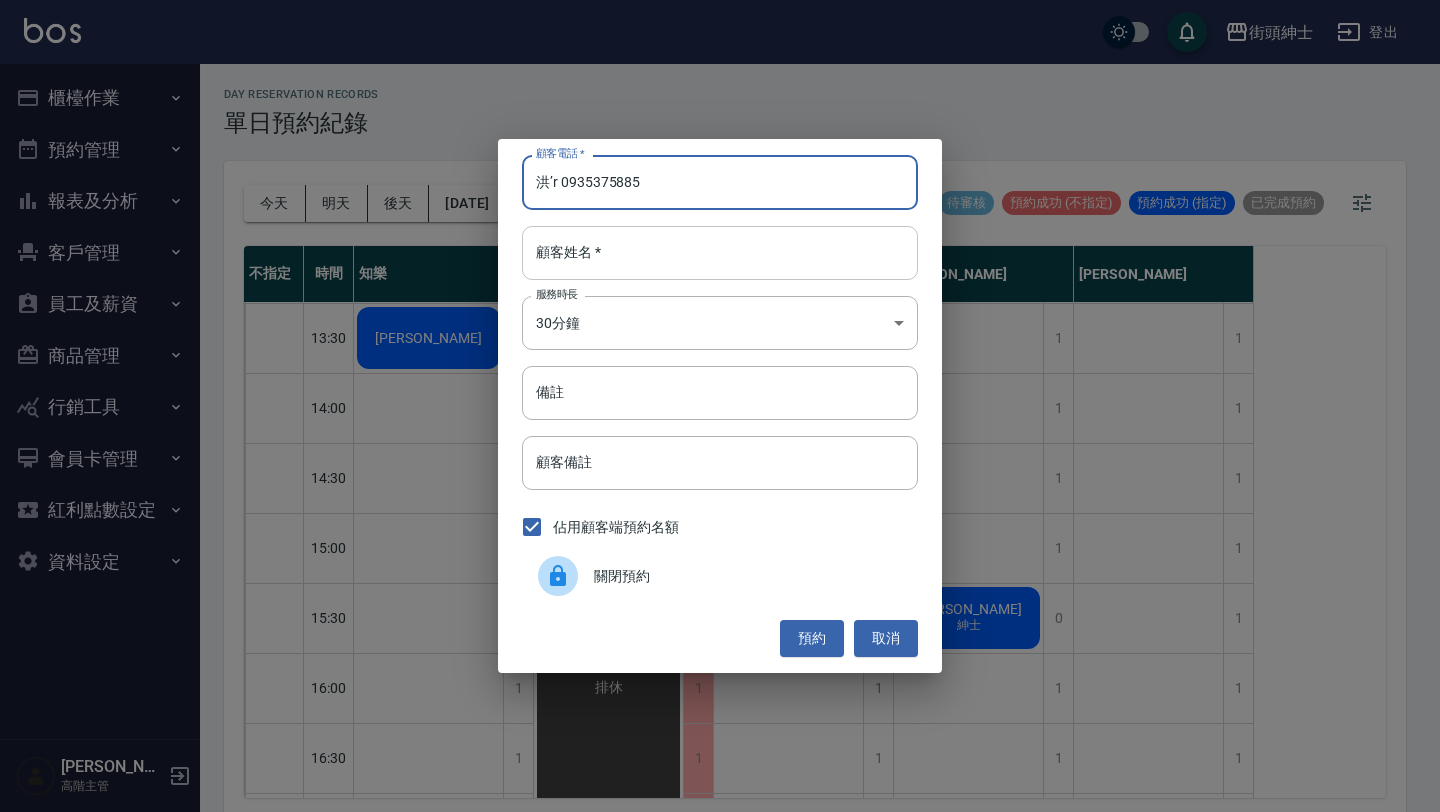 type on "洪’r 0935375885" 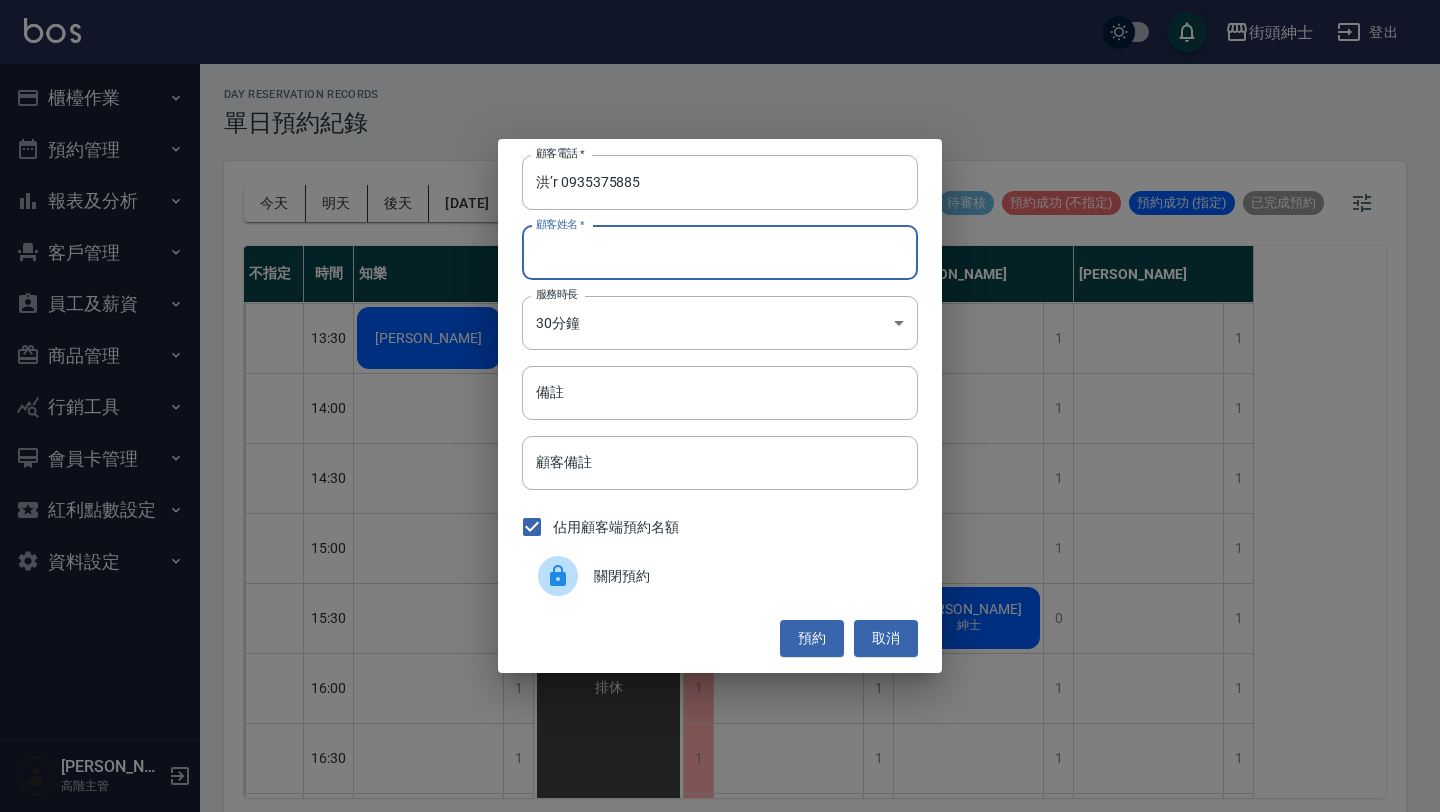 type on "ㄒ" 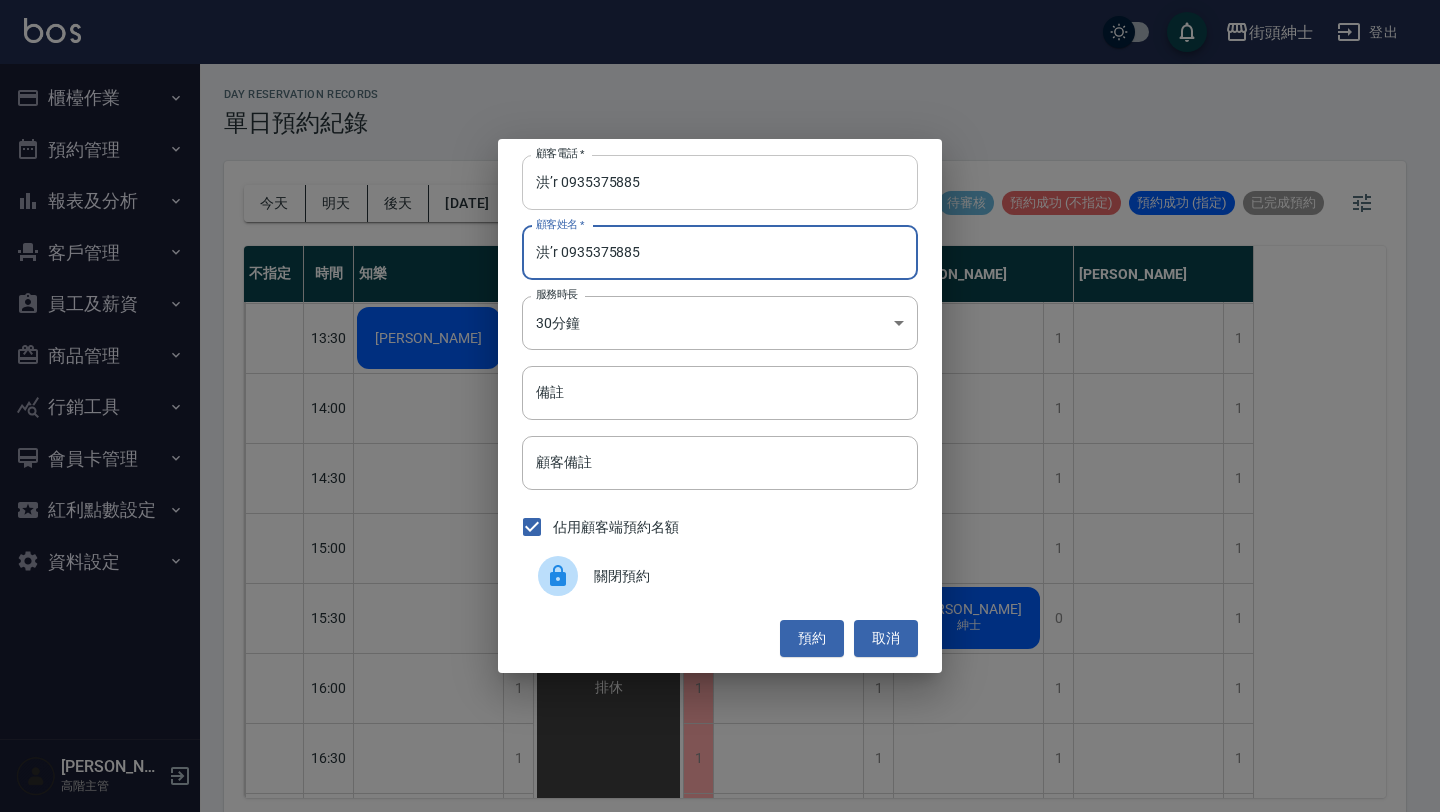 type on "洪’r 0935375885" 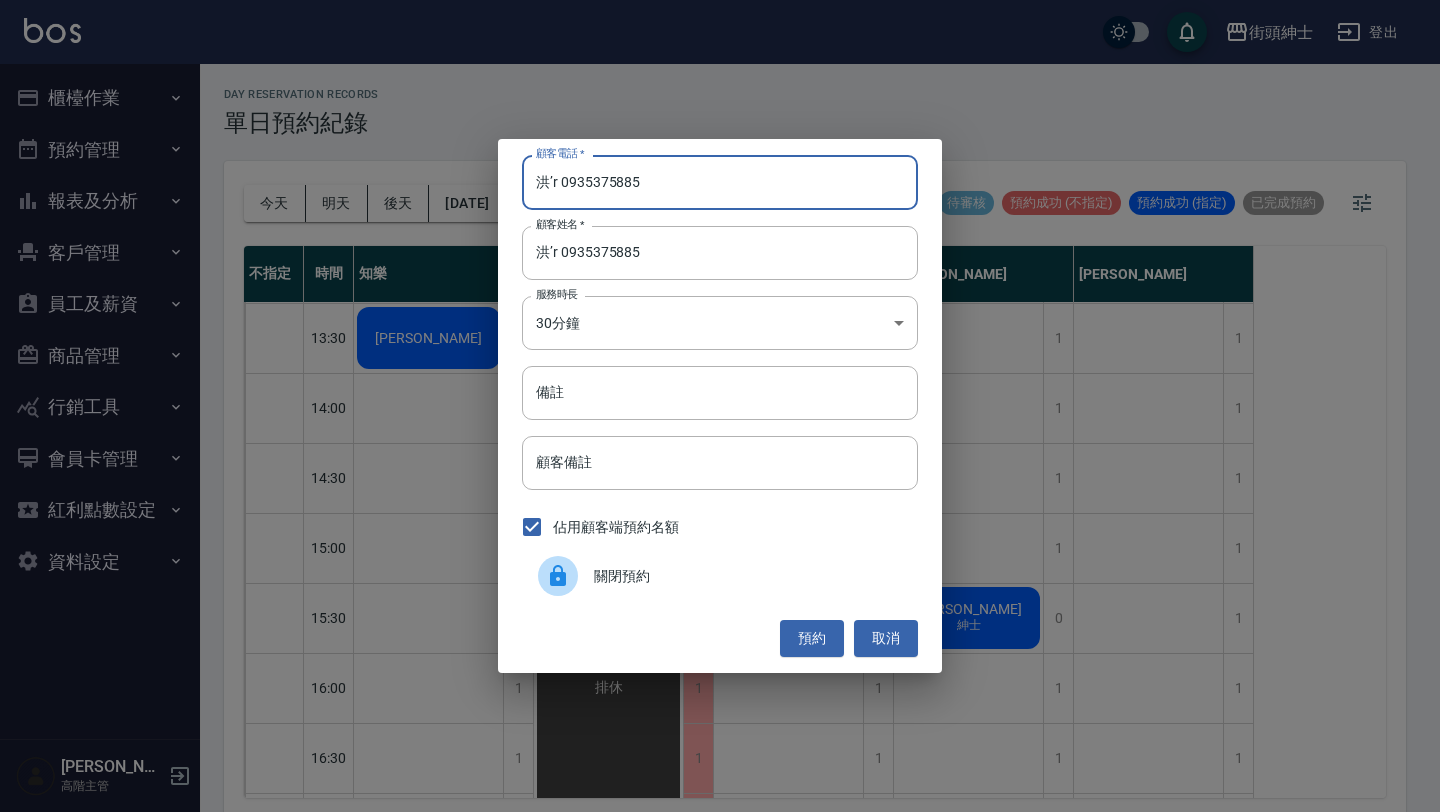 drag, startPoint x: 559, startPoint y: 183, endPoint x: 467, endPoint y: 176, distance: 92.26592 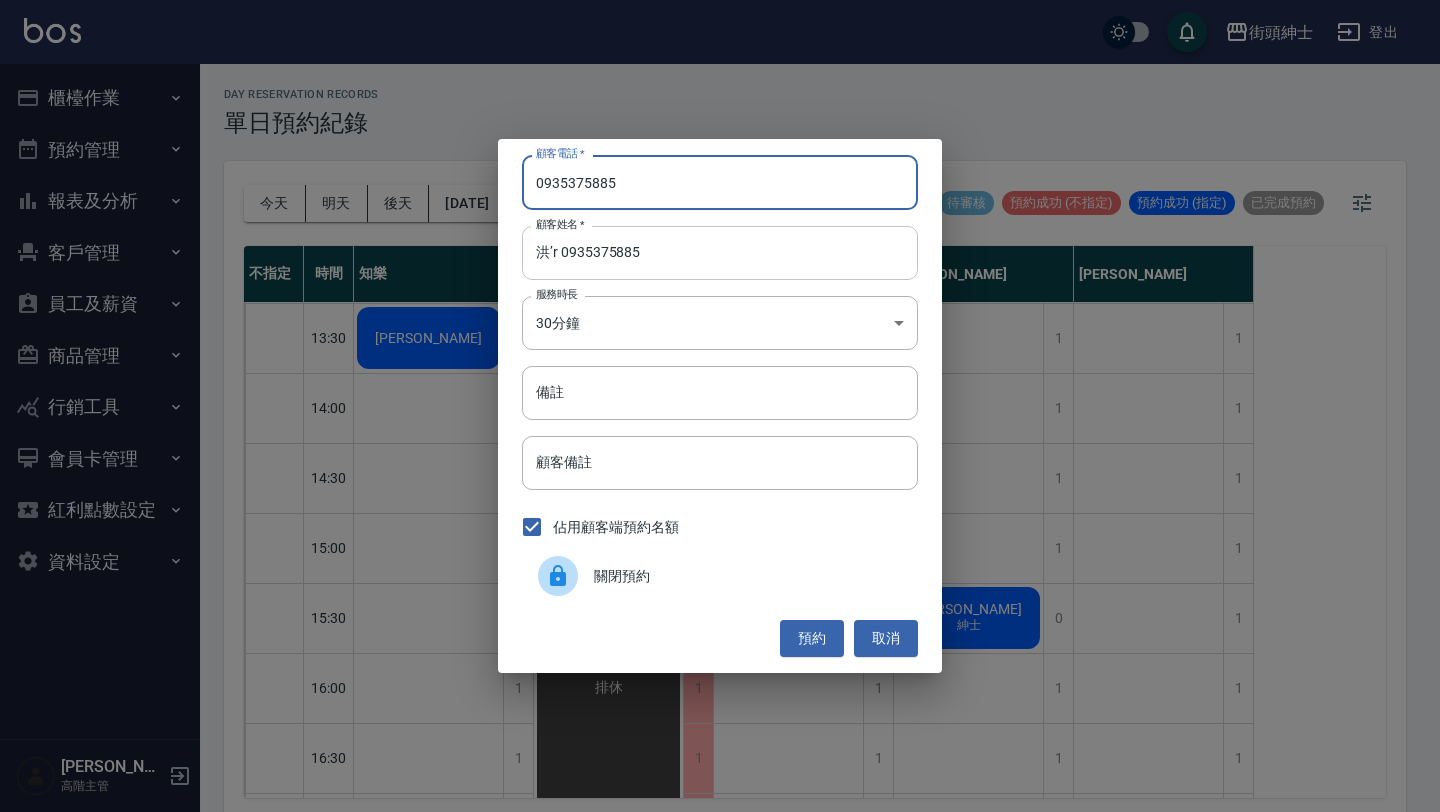type on "0935375885" 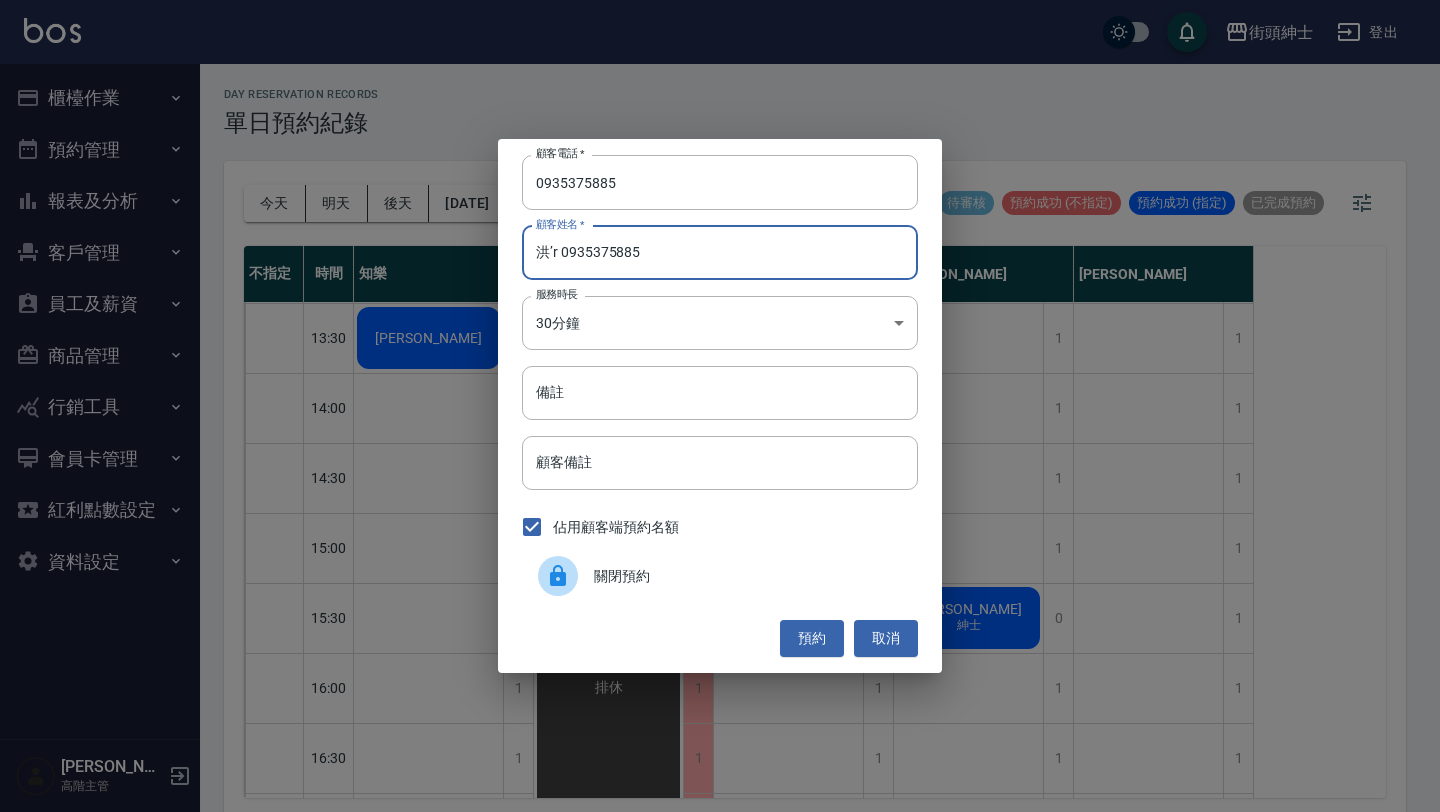 drag, startPoint x: 561, startPoint y: 254, endPoint x: 837, endPoint y: 251, distance: 276.0163 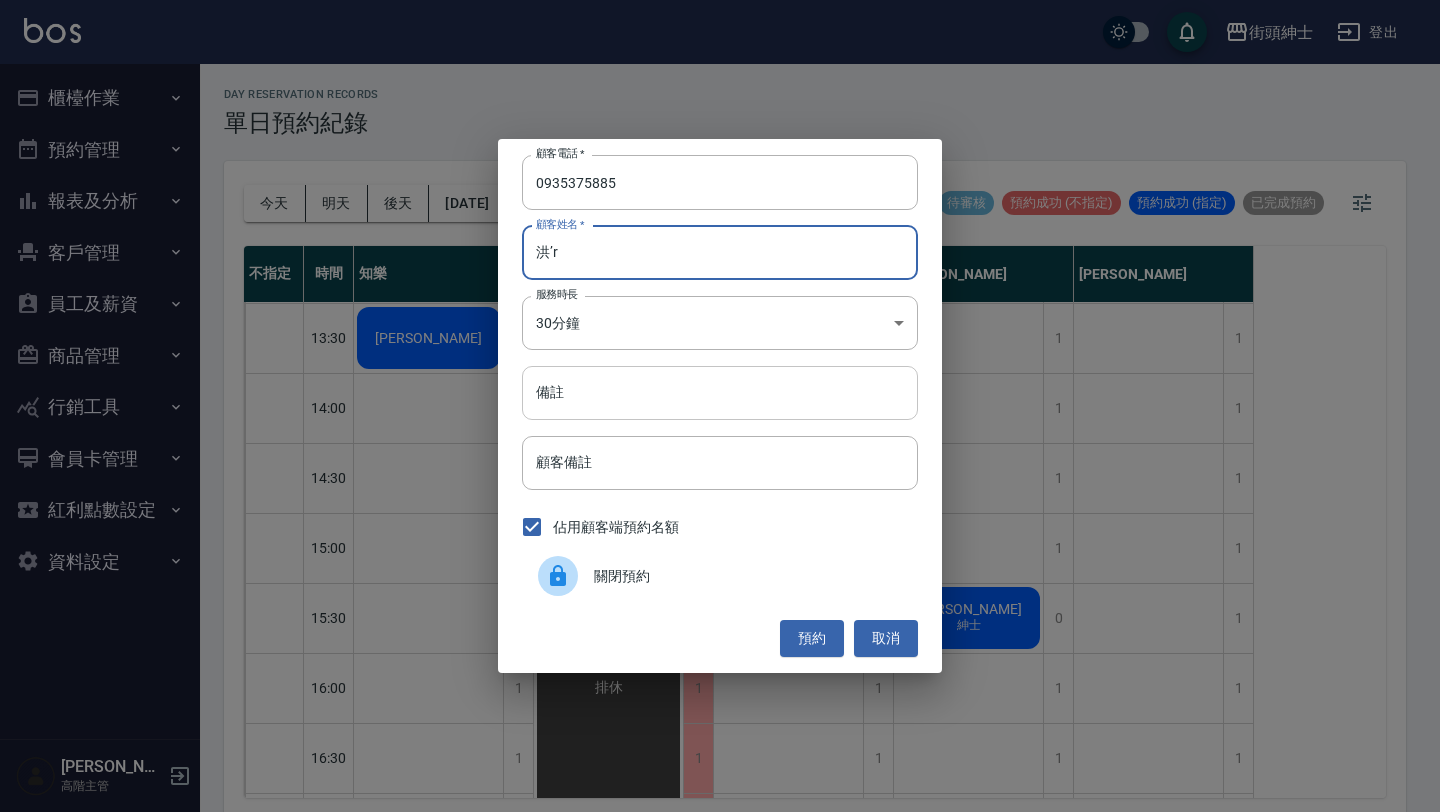 type on "洪’r" 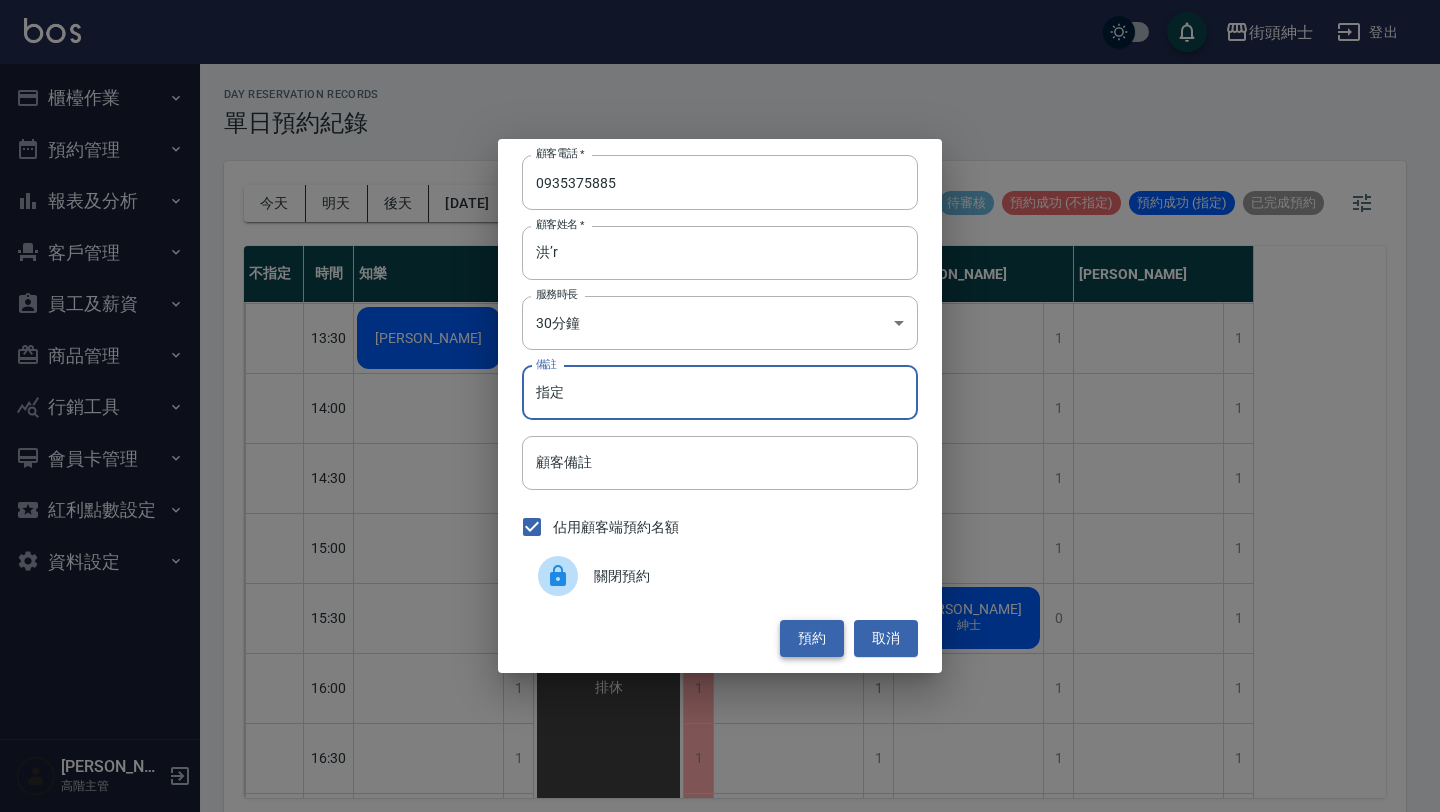 type on "指定" 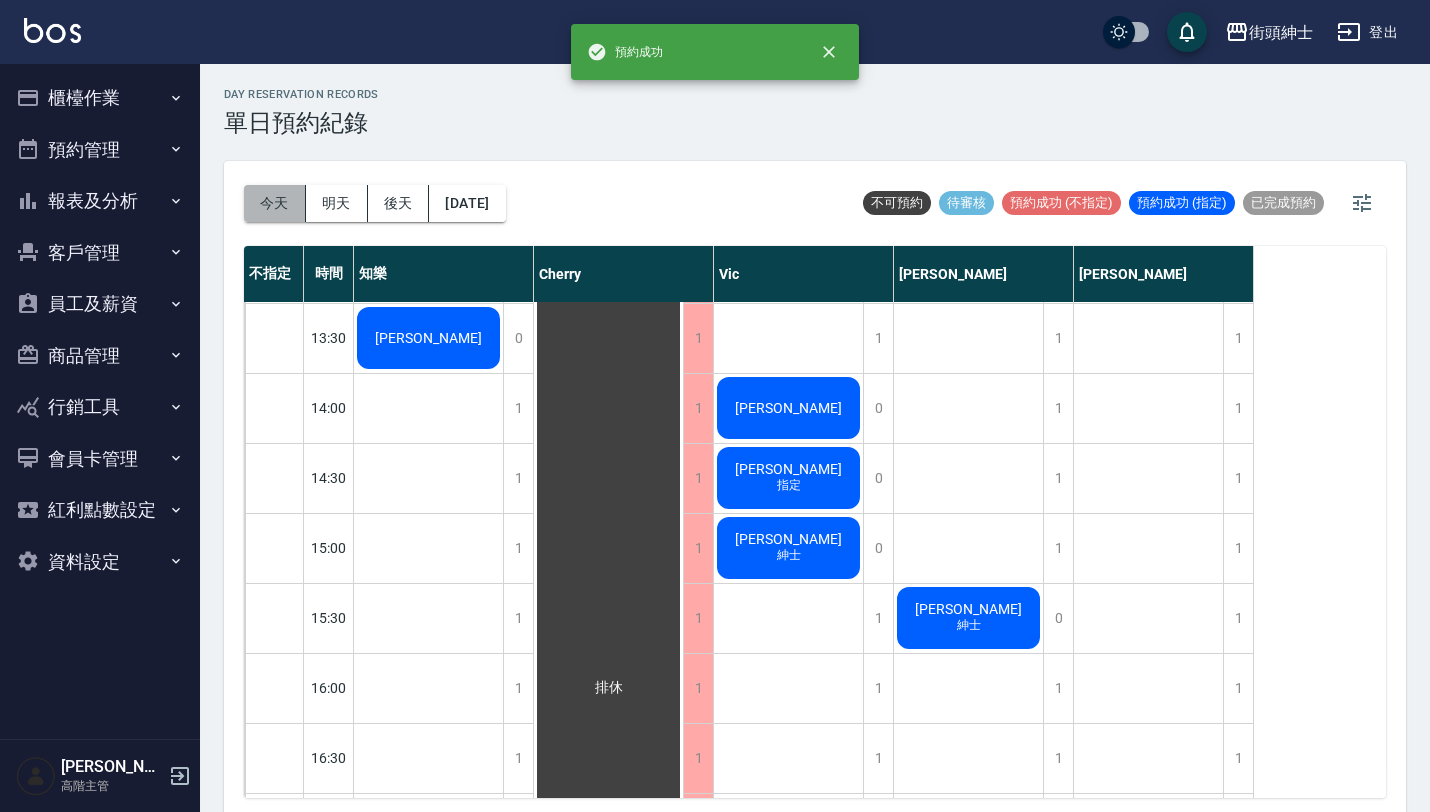 click on "今天" at bounding box center (275, 203) 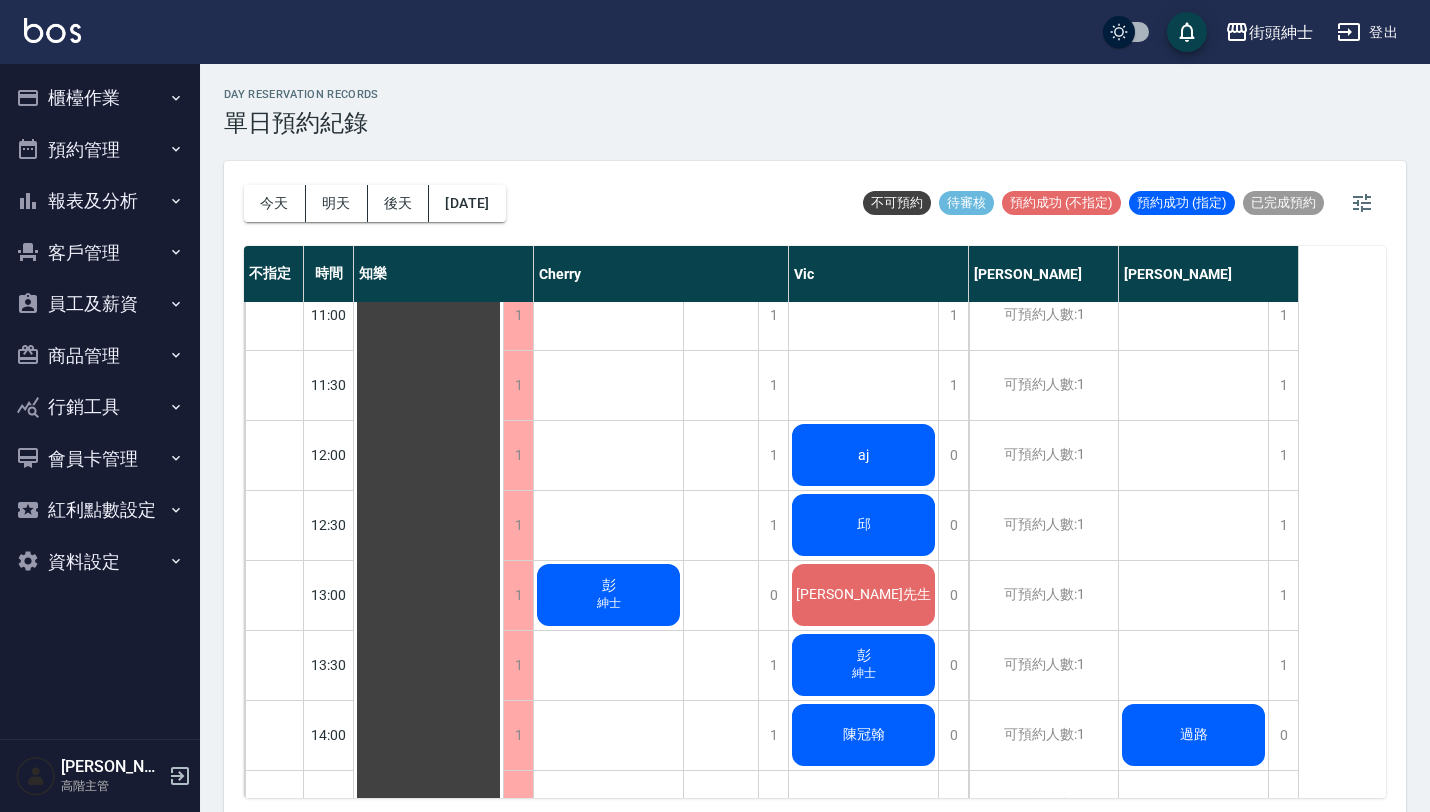 scroll, scrollTop: 304, scrollLeft: 0, axis: vertical 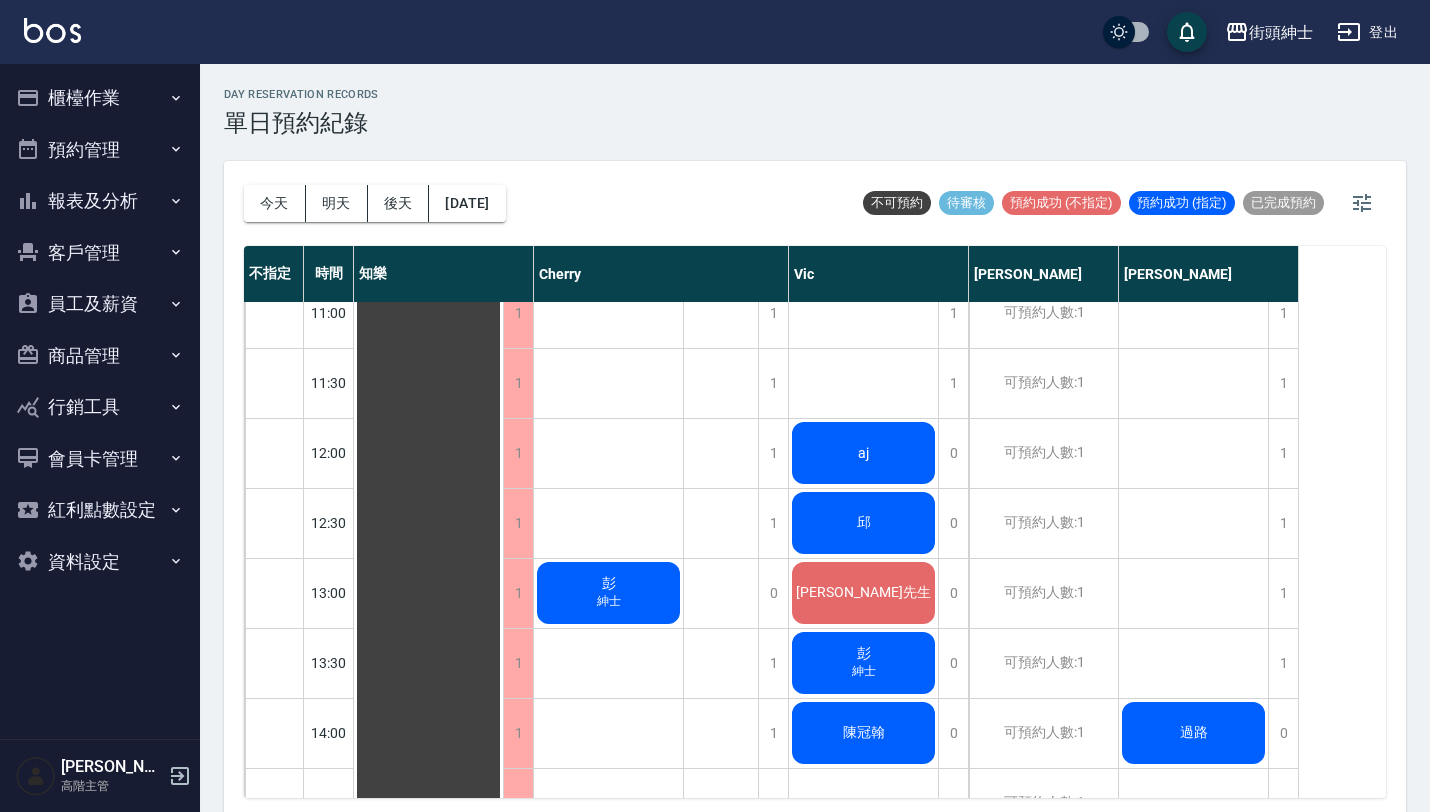 click on "邱" at bounding box center [428, 1013] 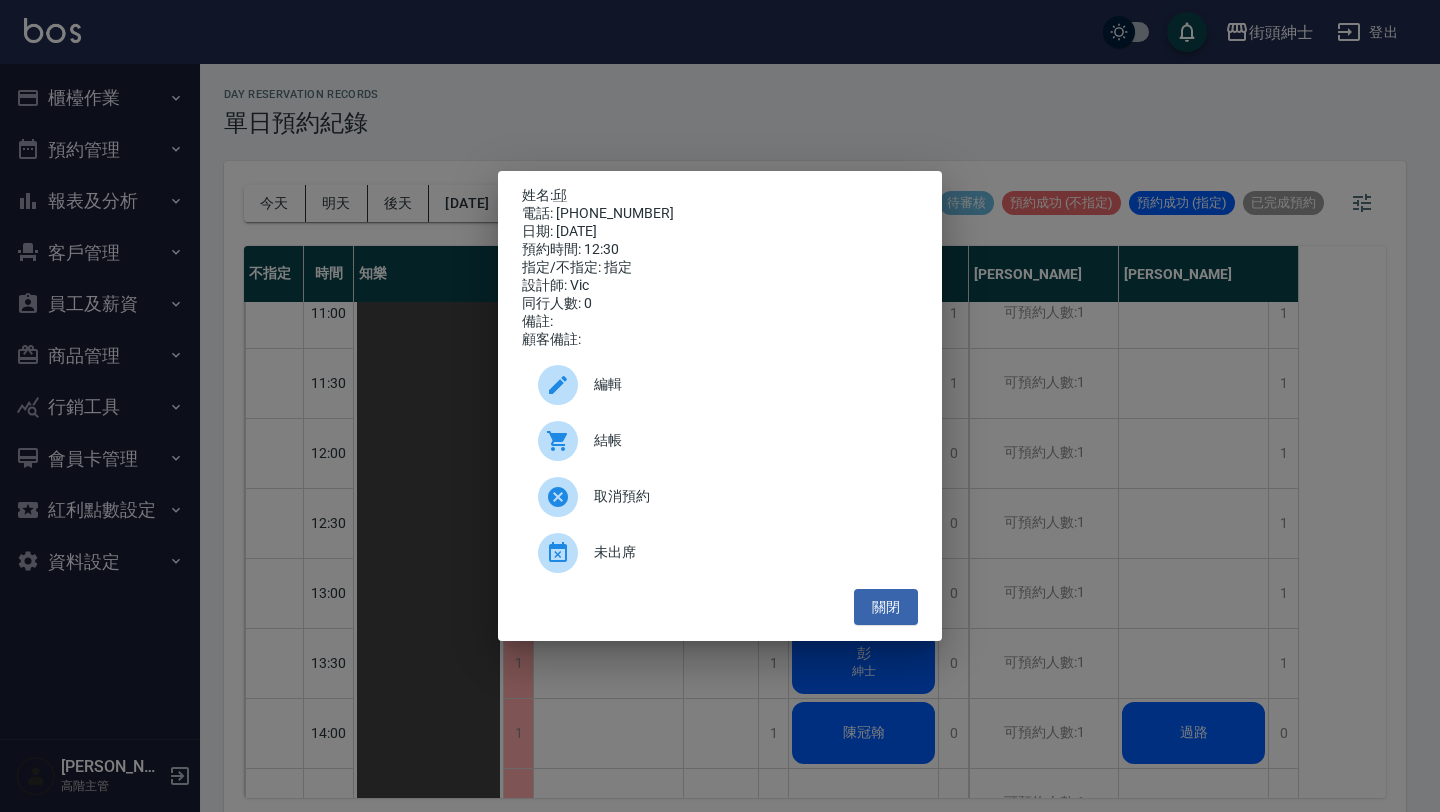 click on "姓名:  邱 電話: 0975829297 日期: 2025/07/15 預約時間: 12:30 指定/不指定: 指定 設計師: Vic 同行人數: 0 備註:  顧客備註:  編輯 結帳 取消預約 未出席 關閉" at bounding box center (720, 406) 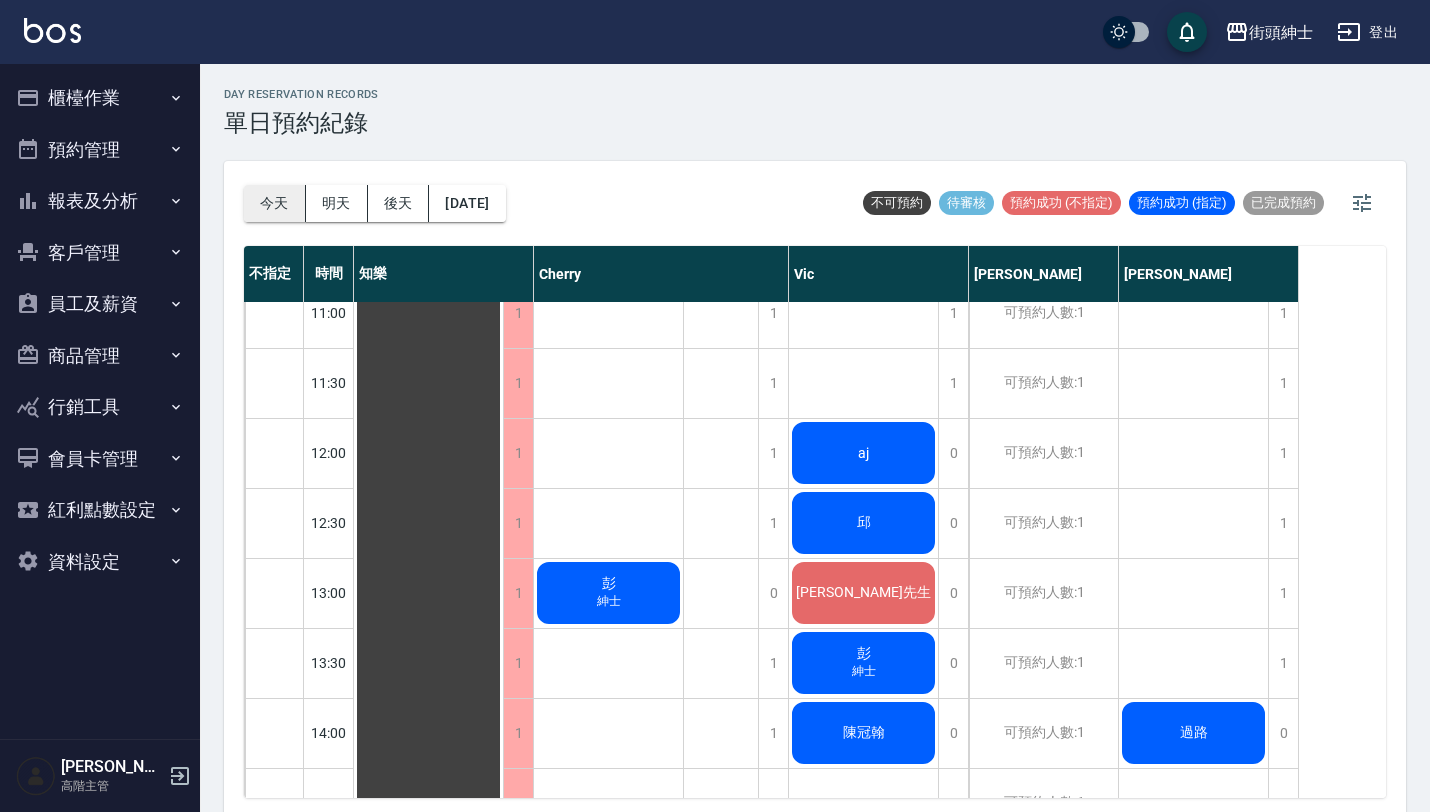 click on "今天" at bounding box center [275, 203] 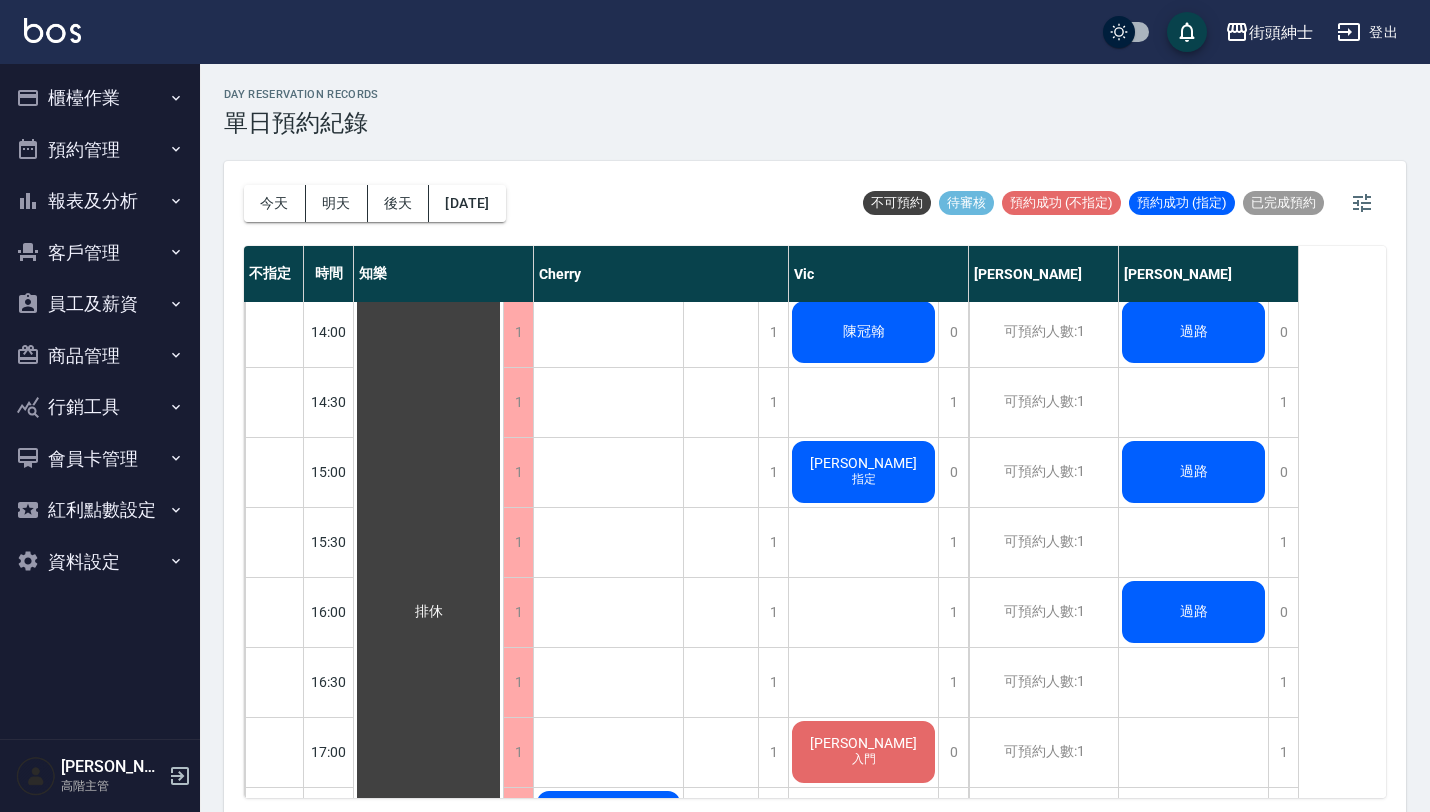 scroll, scrollTop: 736, scrollLeft: 0, axis: vertical 